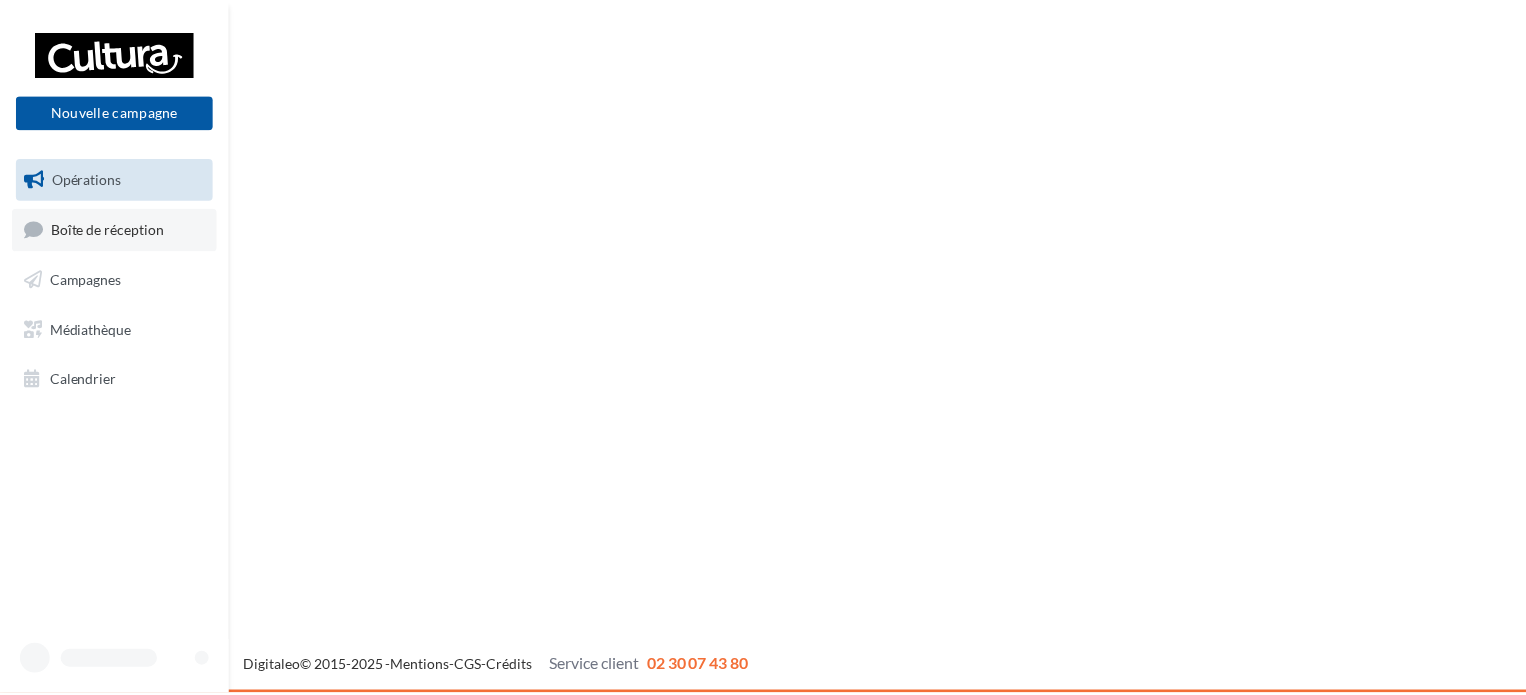 scroll, scrollTop: 0, scrollLeft: 0, axis: both 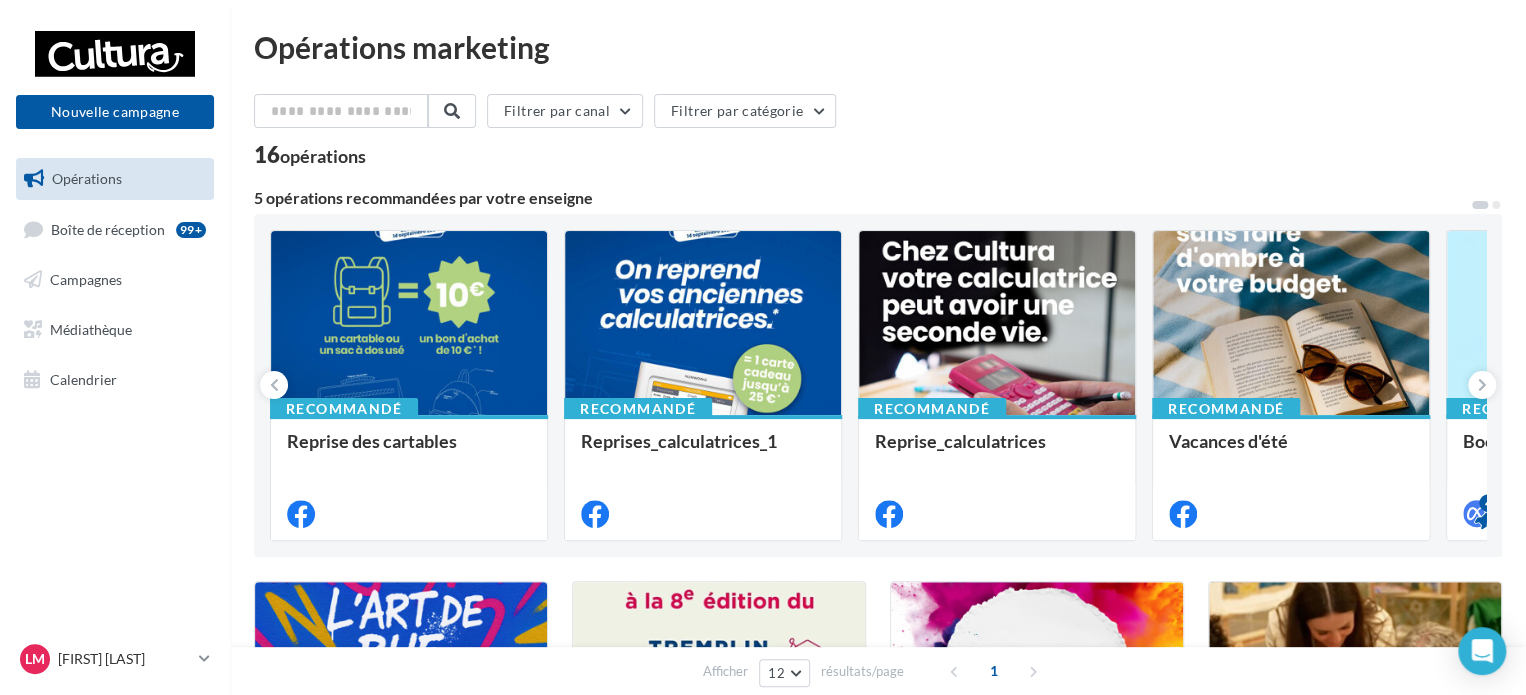 click on "16
opérations" at bounding box center (878, 157) 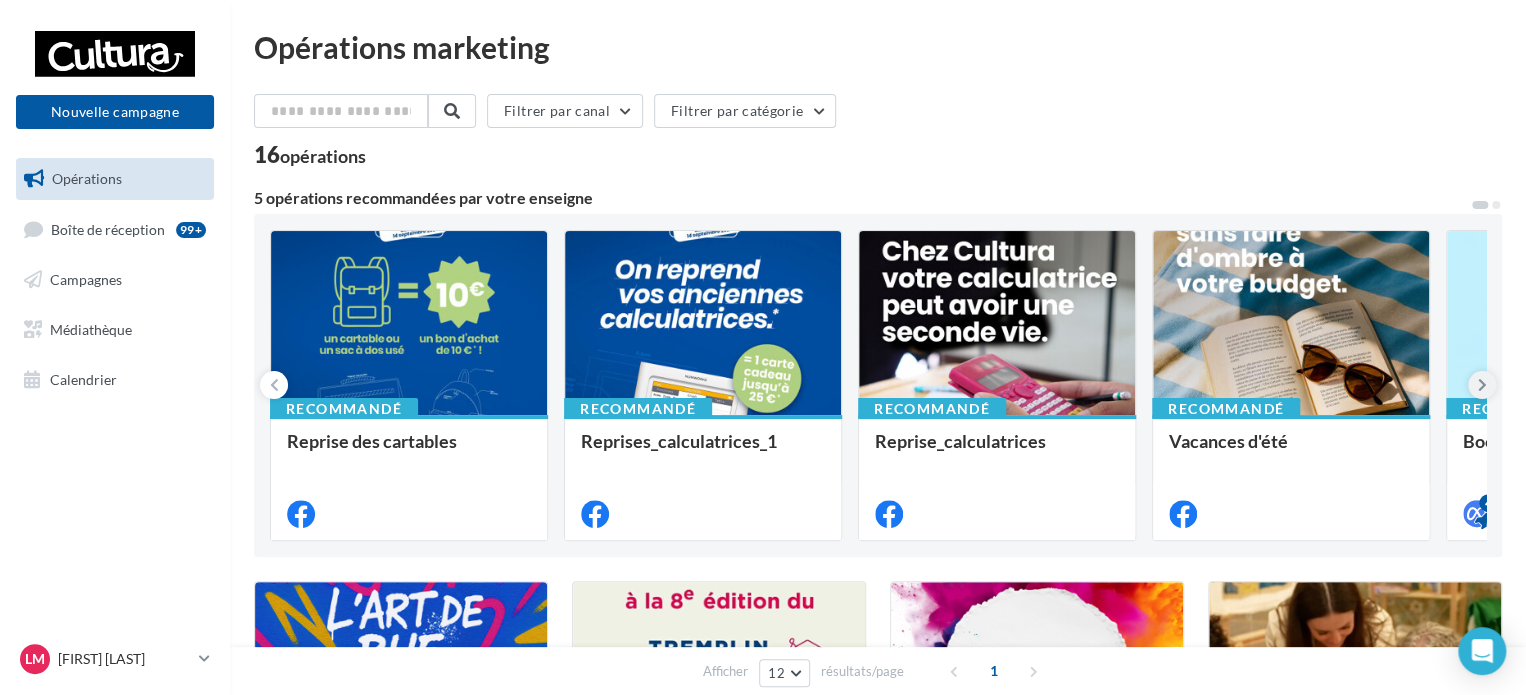 click at bounding box center (1482, 385) 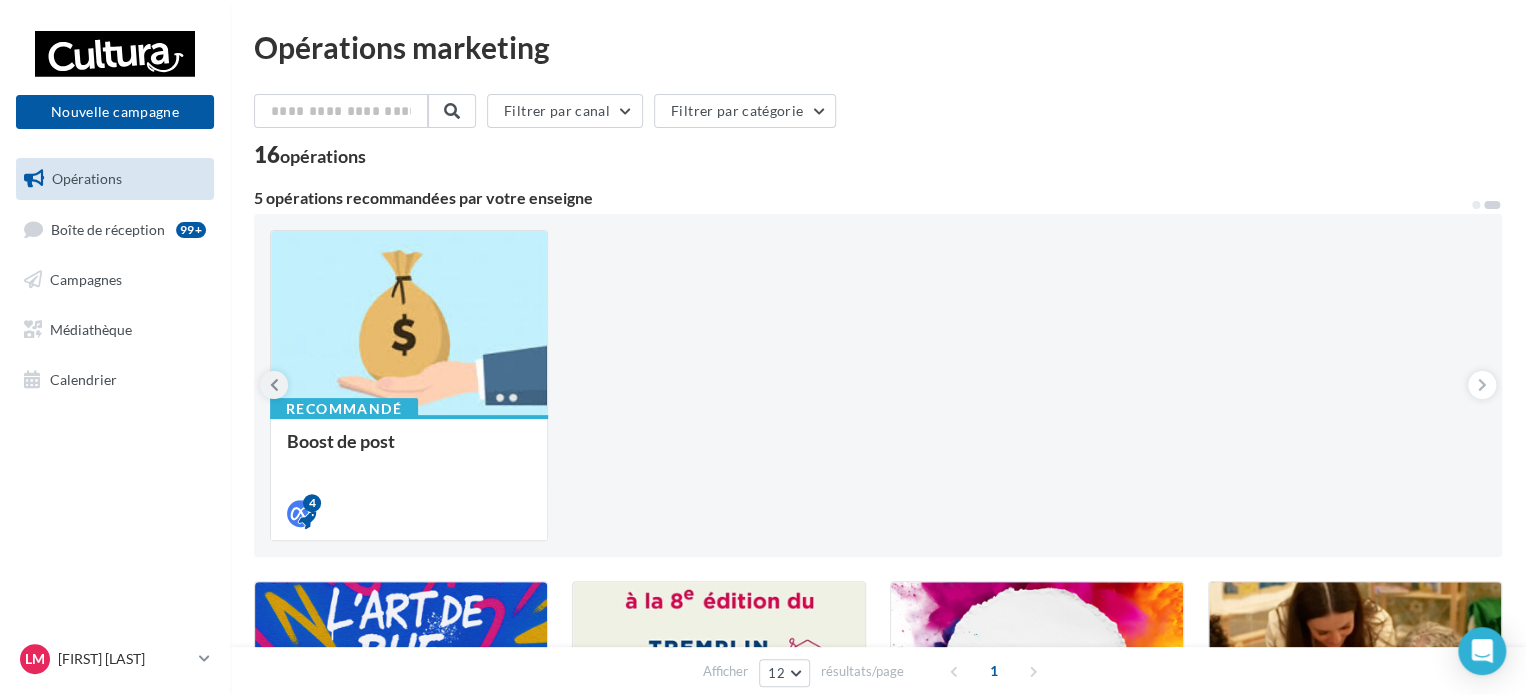 click at bounding box center [274, 385] 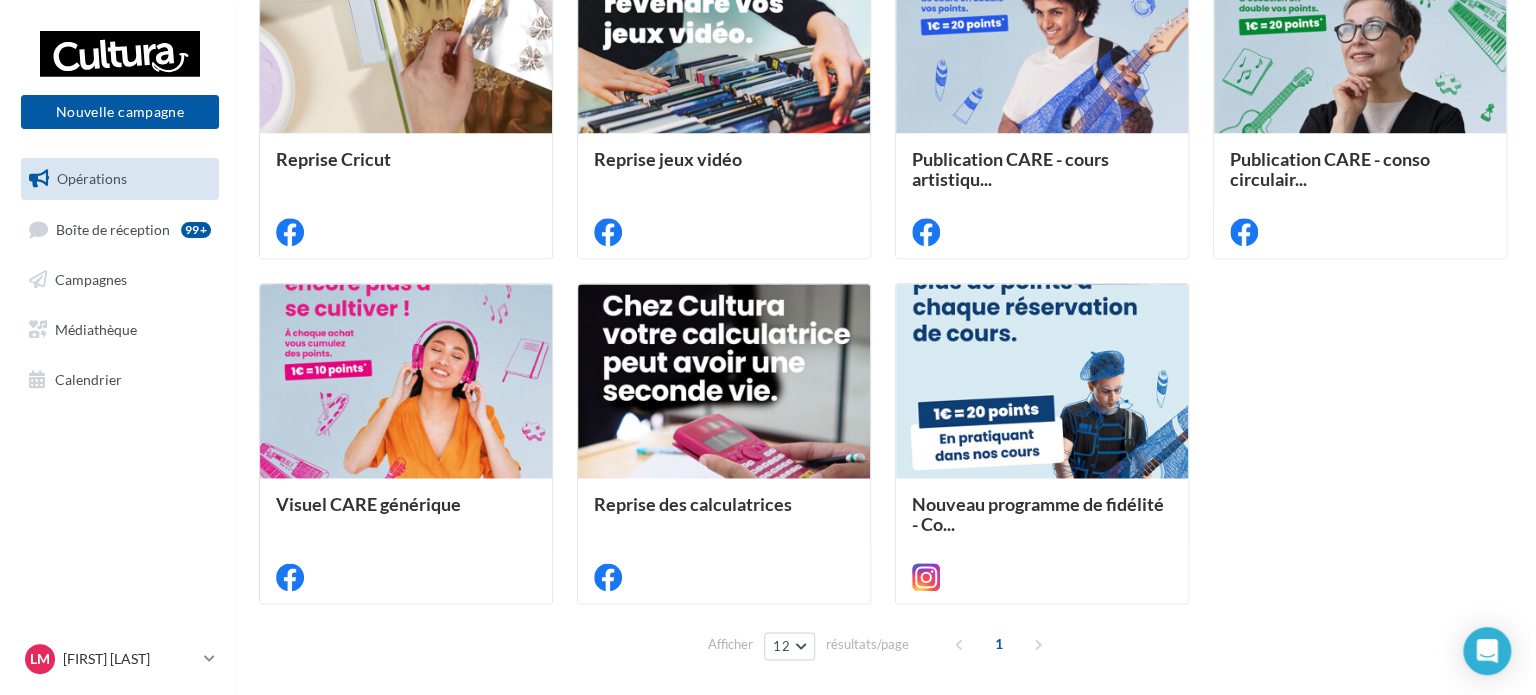 scroll, scrollTop: 1000, scrollLeft: 0, axis: vertical 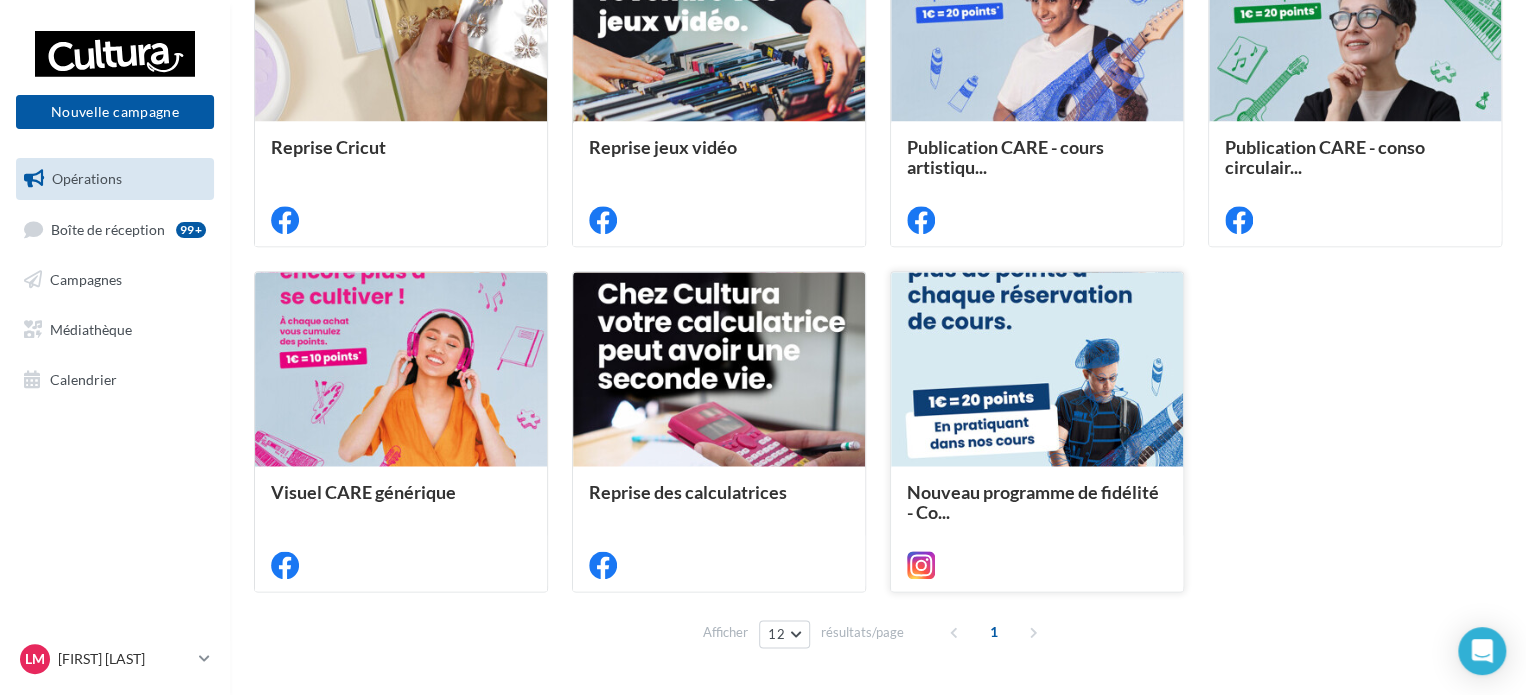 click at bounding box center (1037, 370) 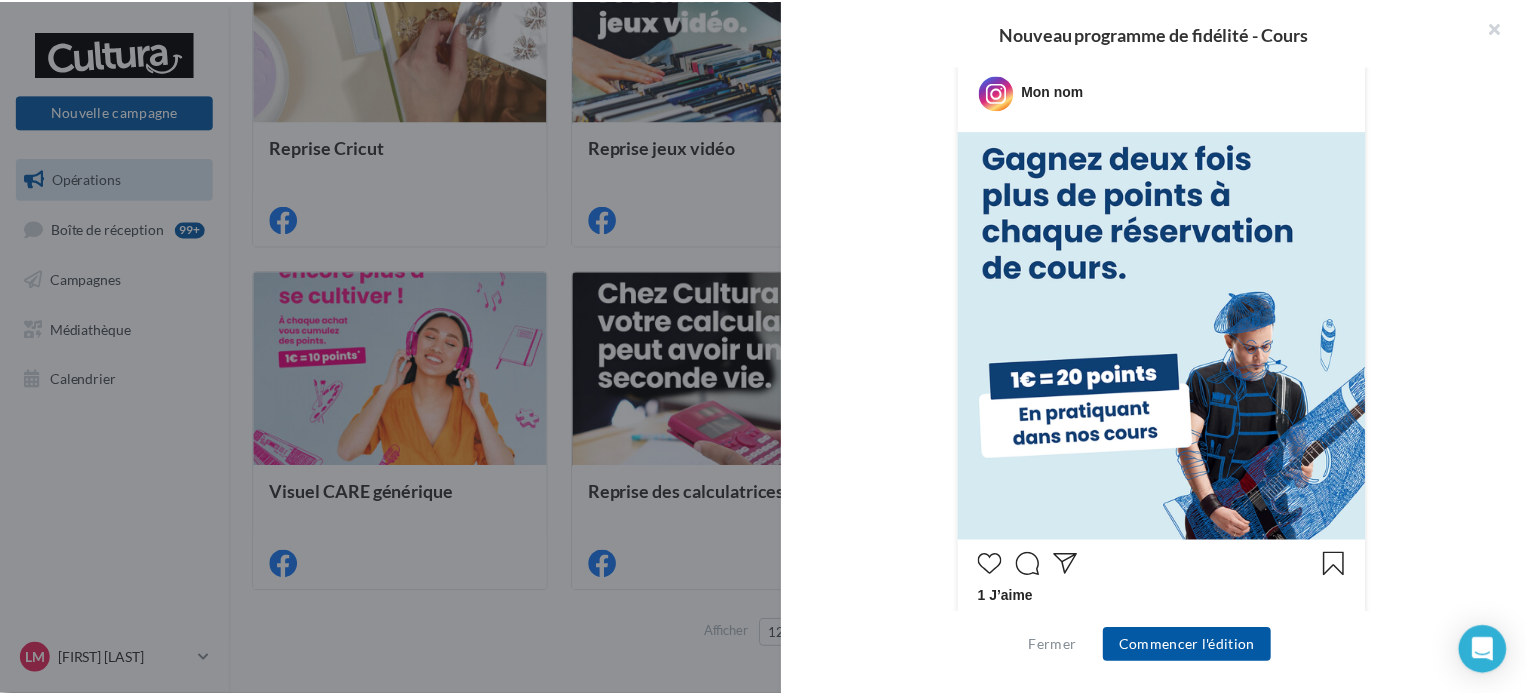 scroll, scrollTop: 300, scrollLeft: 0, axis: vertical 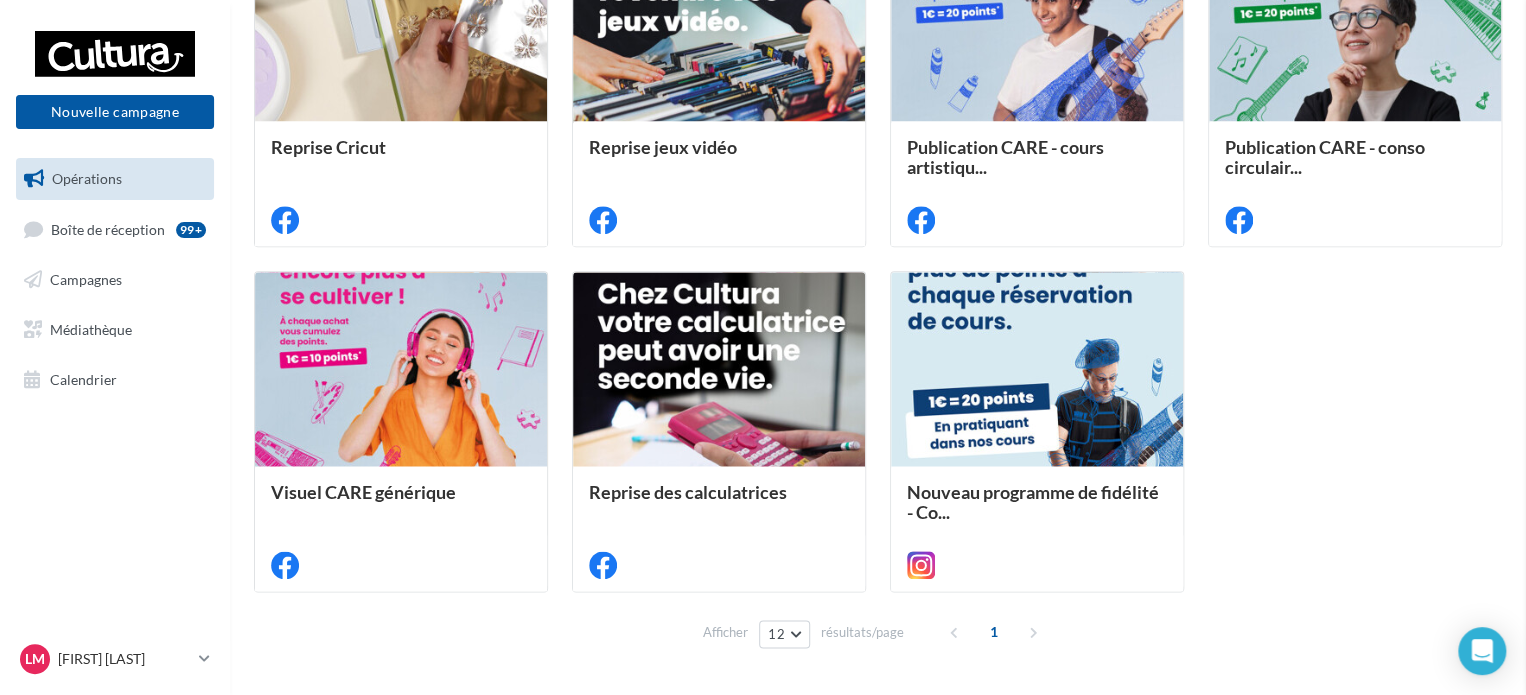 click at bounding box center (2289, 347) 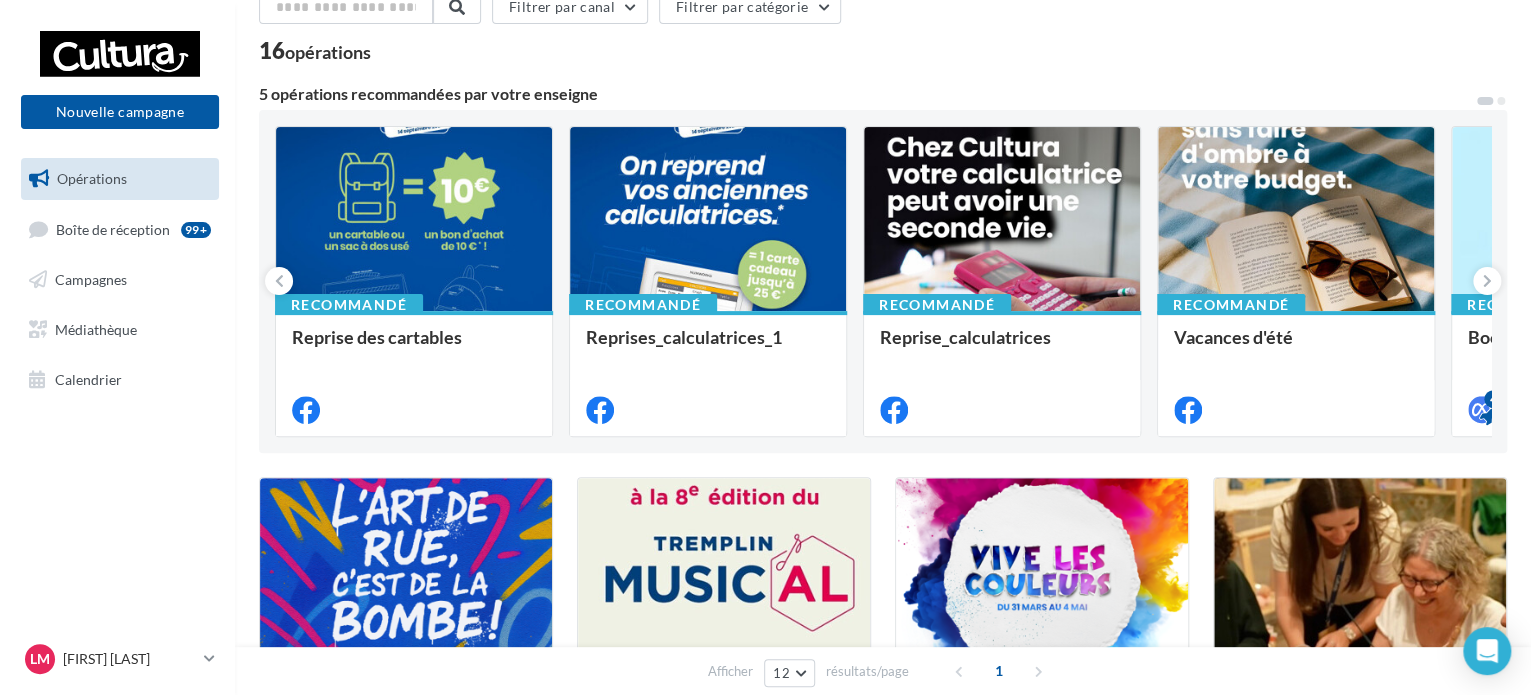 scroll, scrollTop: 100, scrollLeft: 0, axis: vertical 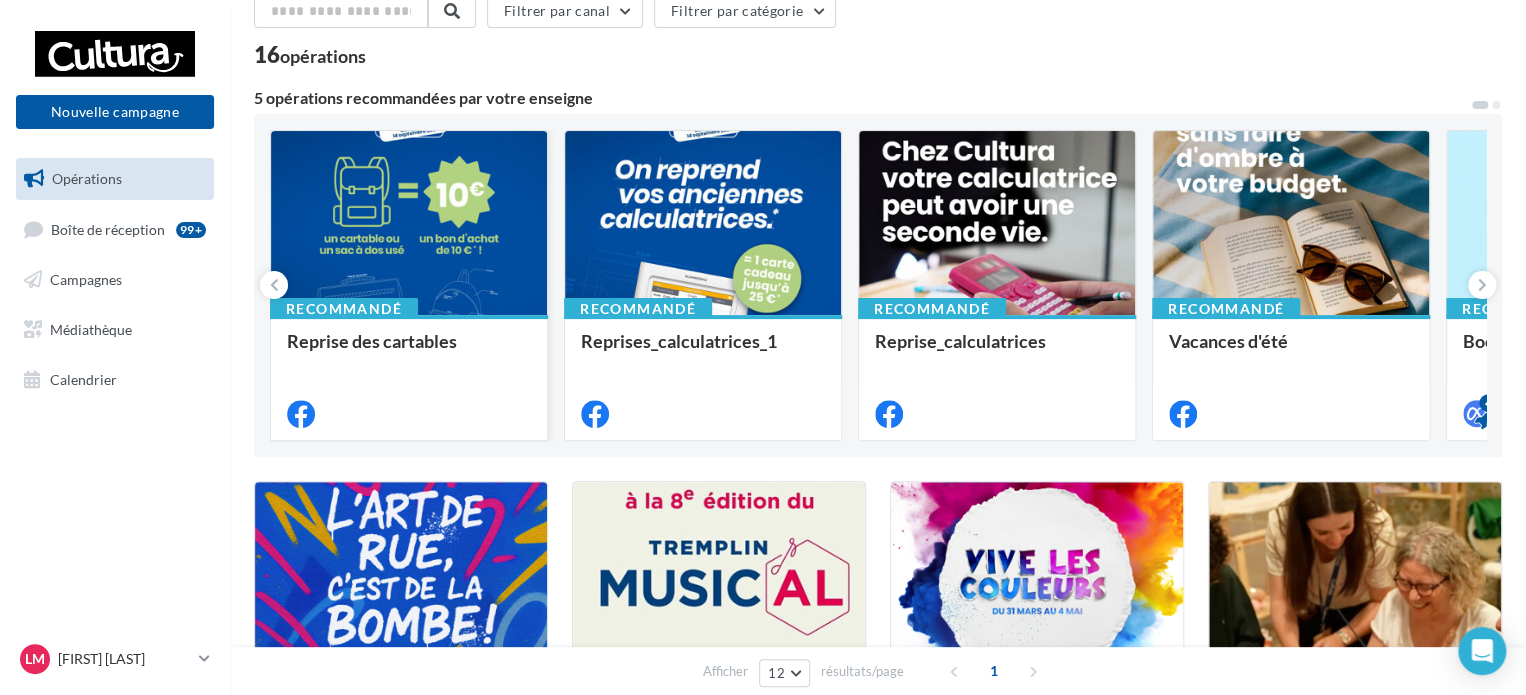 click at bounding box center (409, 224) 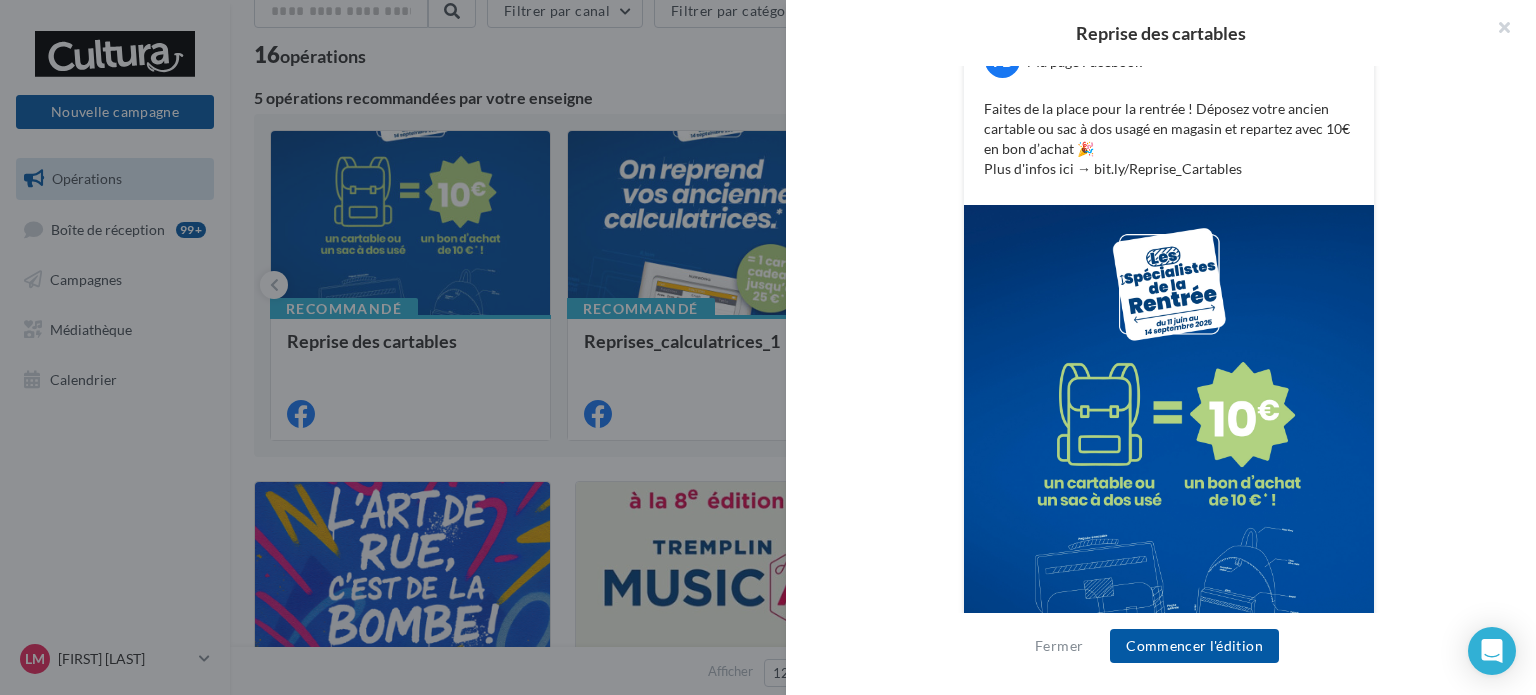 scroll, scrollTop: 400, scrollLeft: 0, axis: vertical 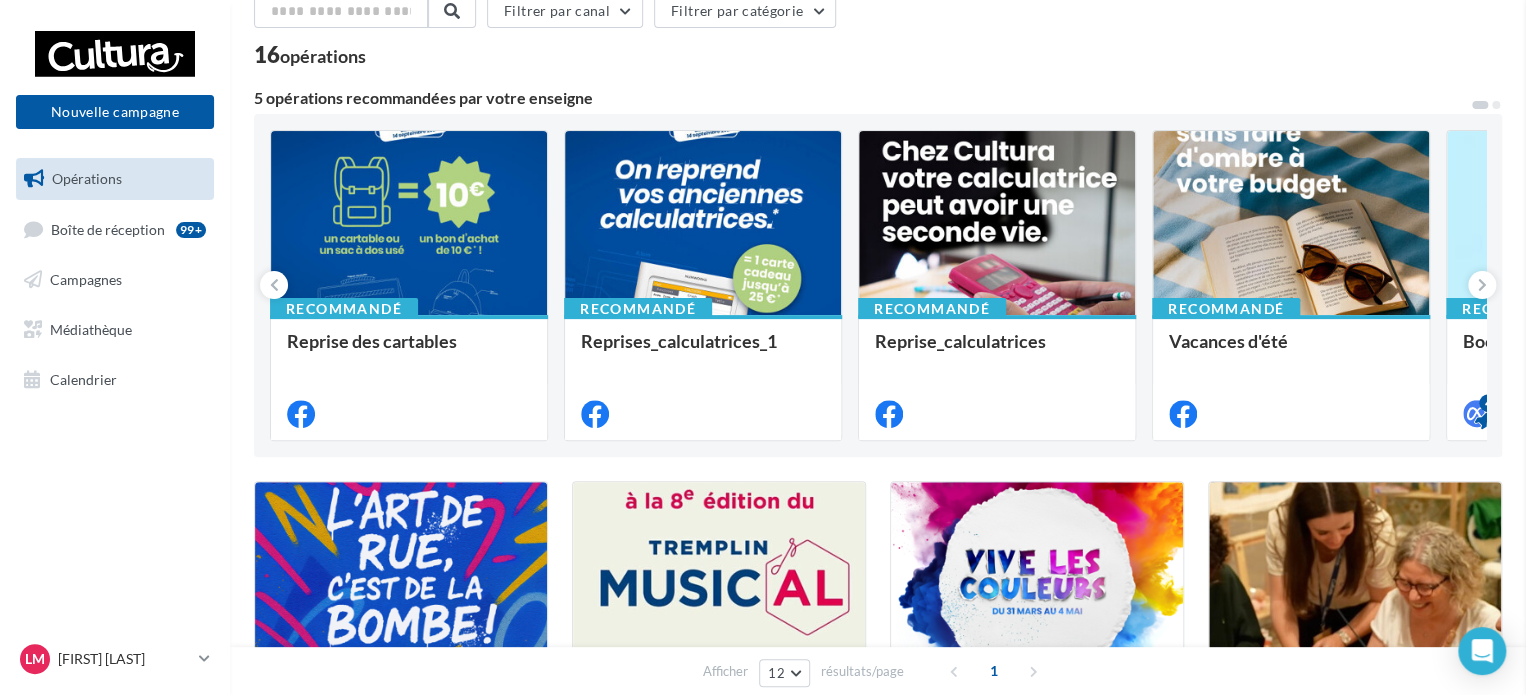 click at bounding box center (2289, 347) 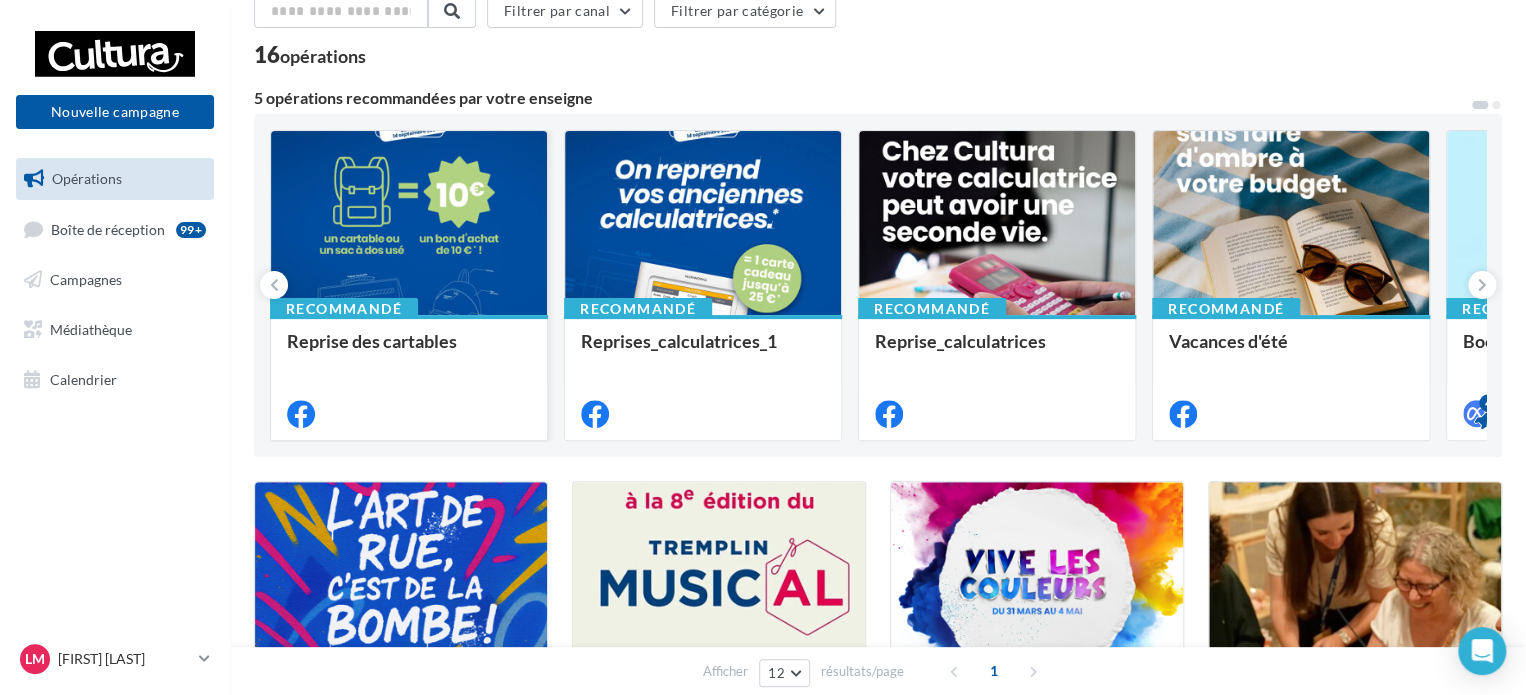 click on "Recommandé          Reprise des cartables" at bounding box center [409, 376] 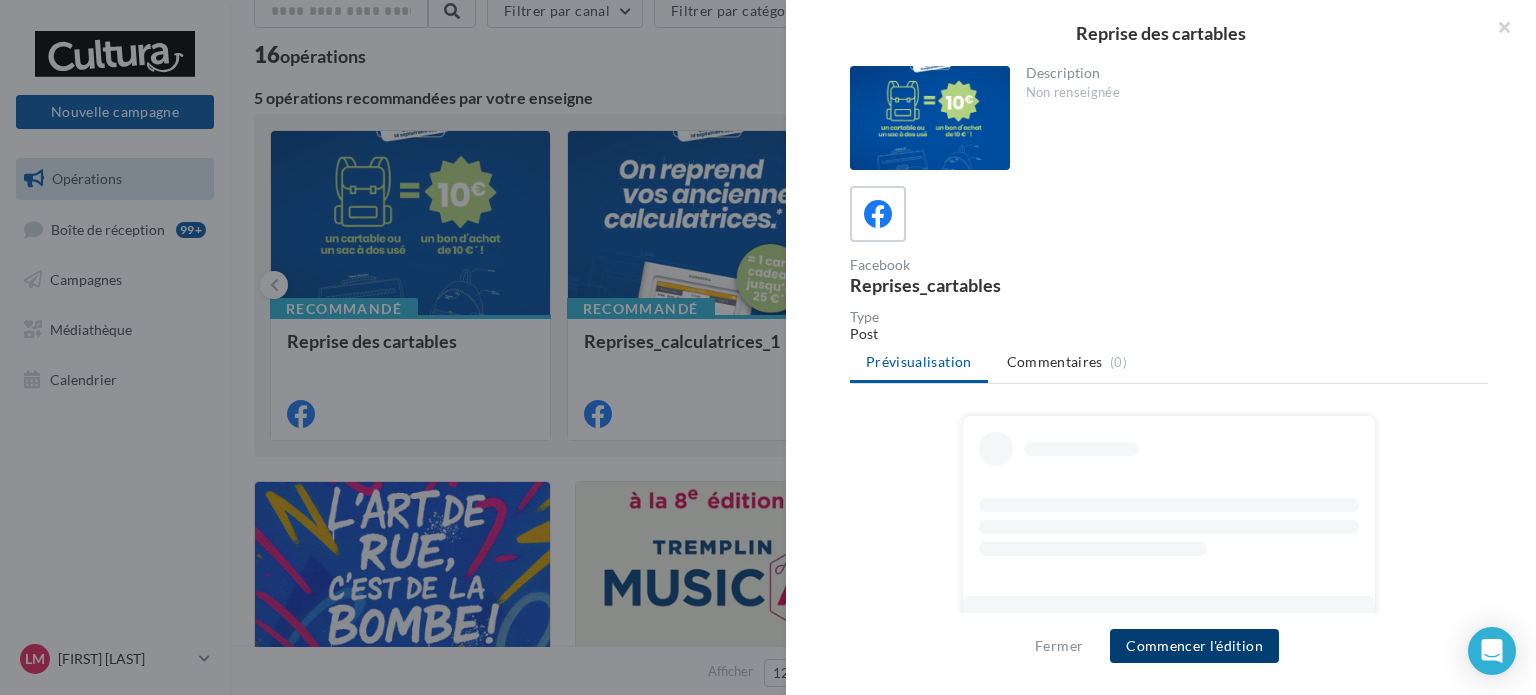click on "Commencer l'édition" at bounding box center [1194, 646] 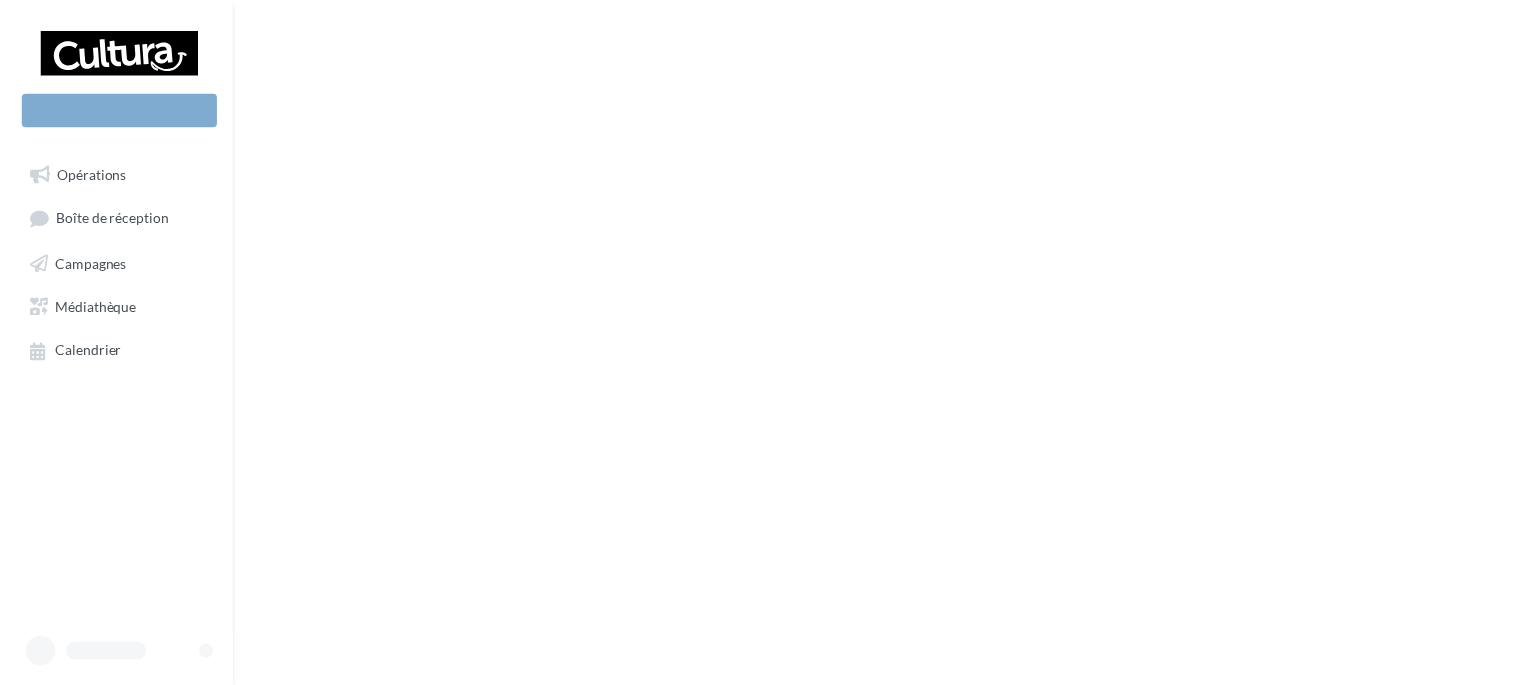 scroll, scrollTop: 0, scrollLeft: 0, axis: both 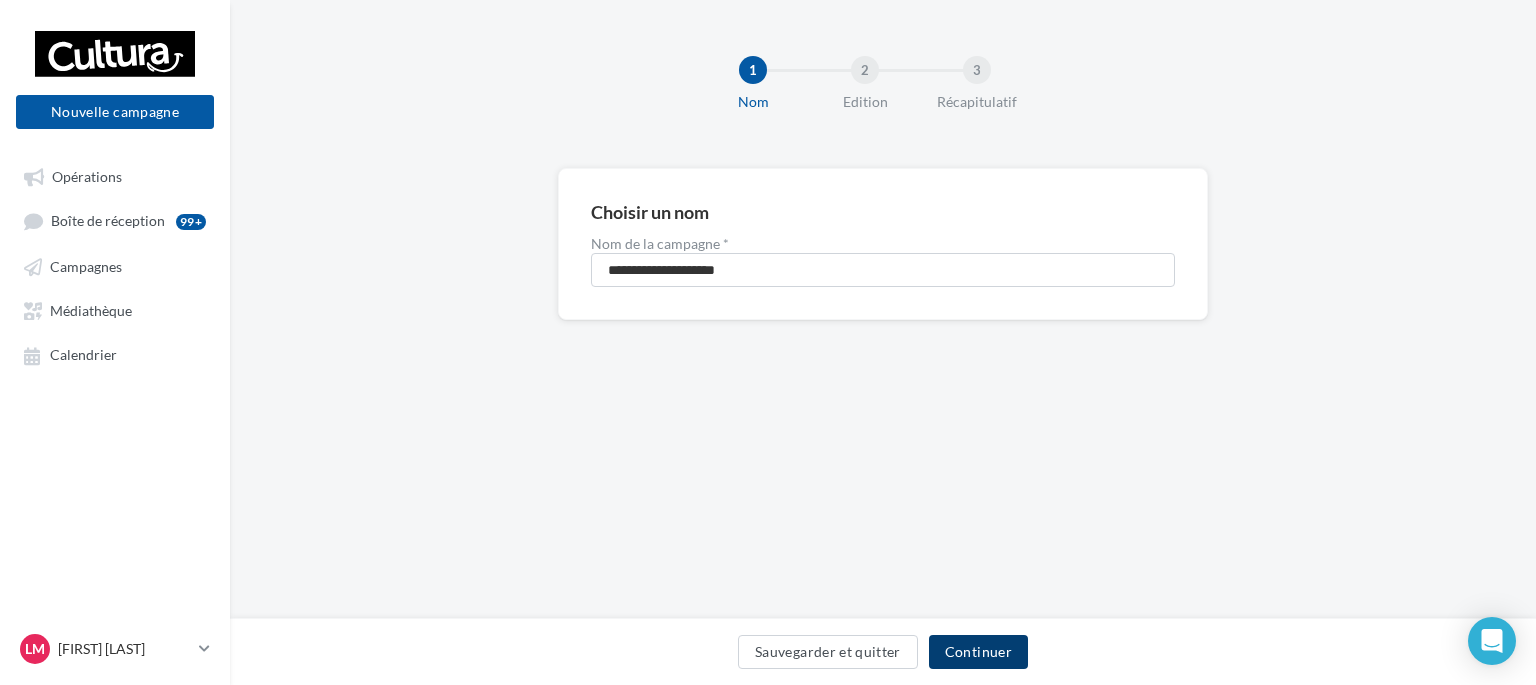 click on "Continuer" at bounding box center (978, 652) 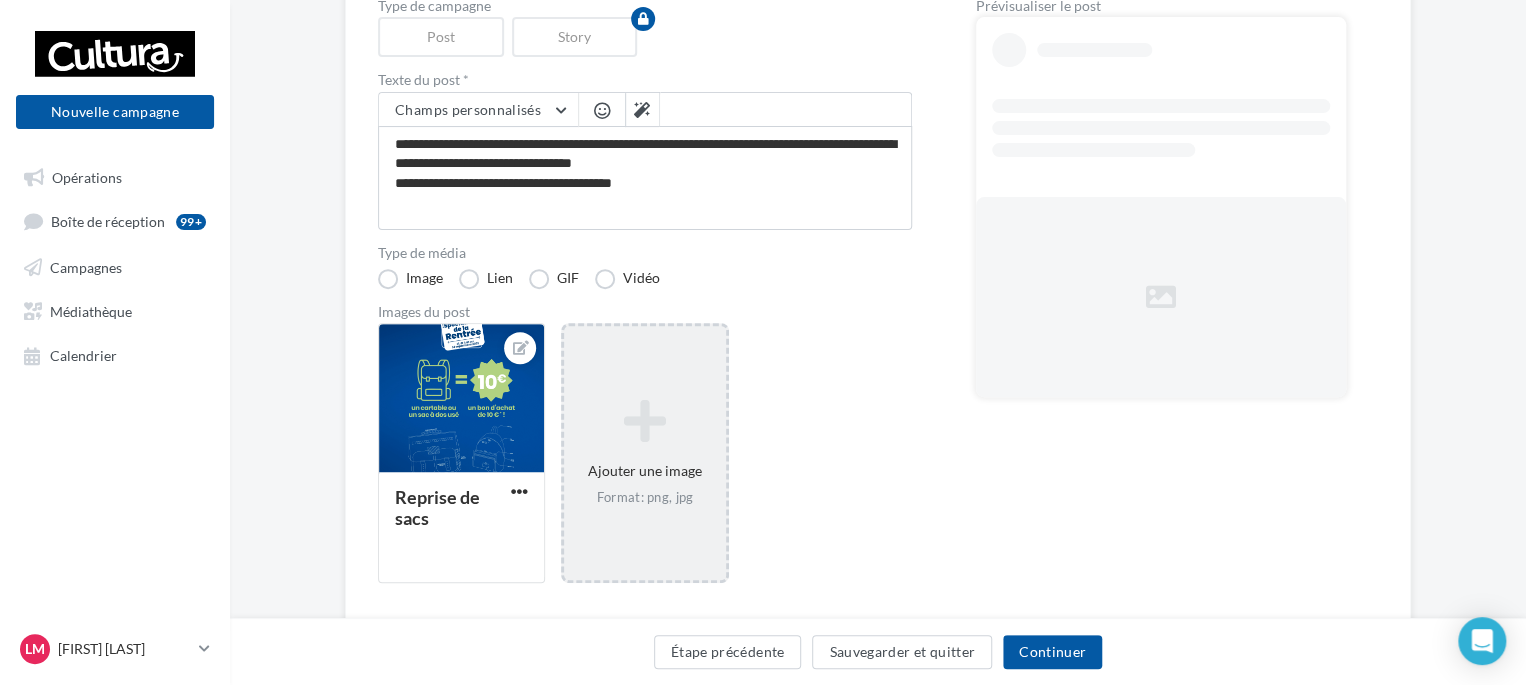 scroll, scrollTop: 297, scrollLeft: 0, axis: vertical 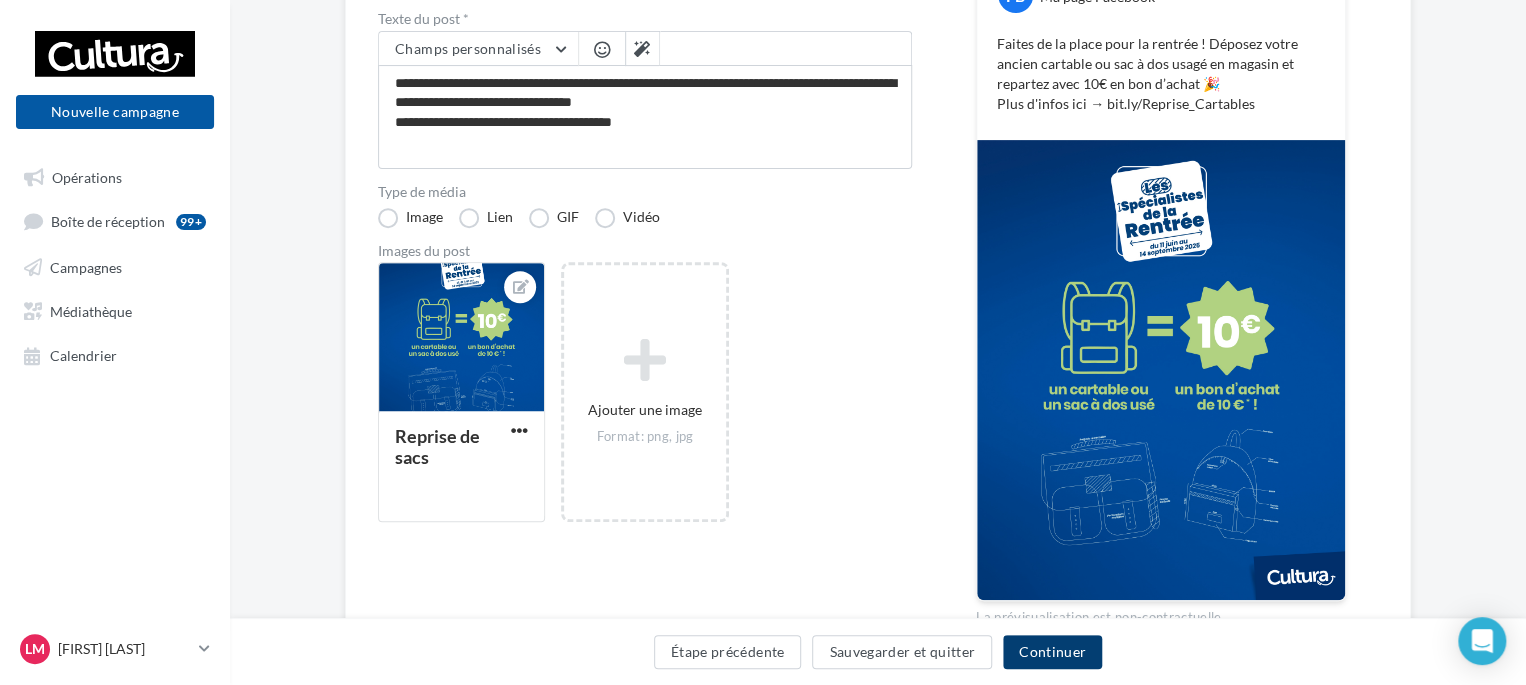 click on "Continuer" at bounding box center [1052, 652] 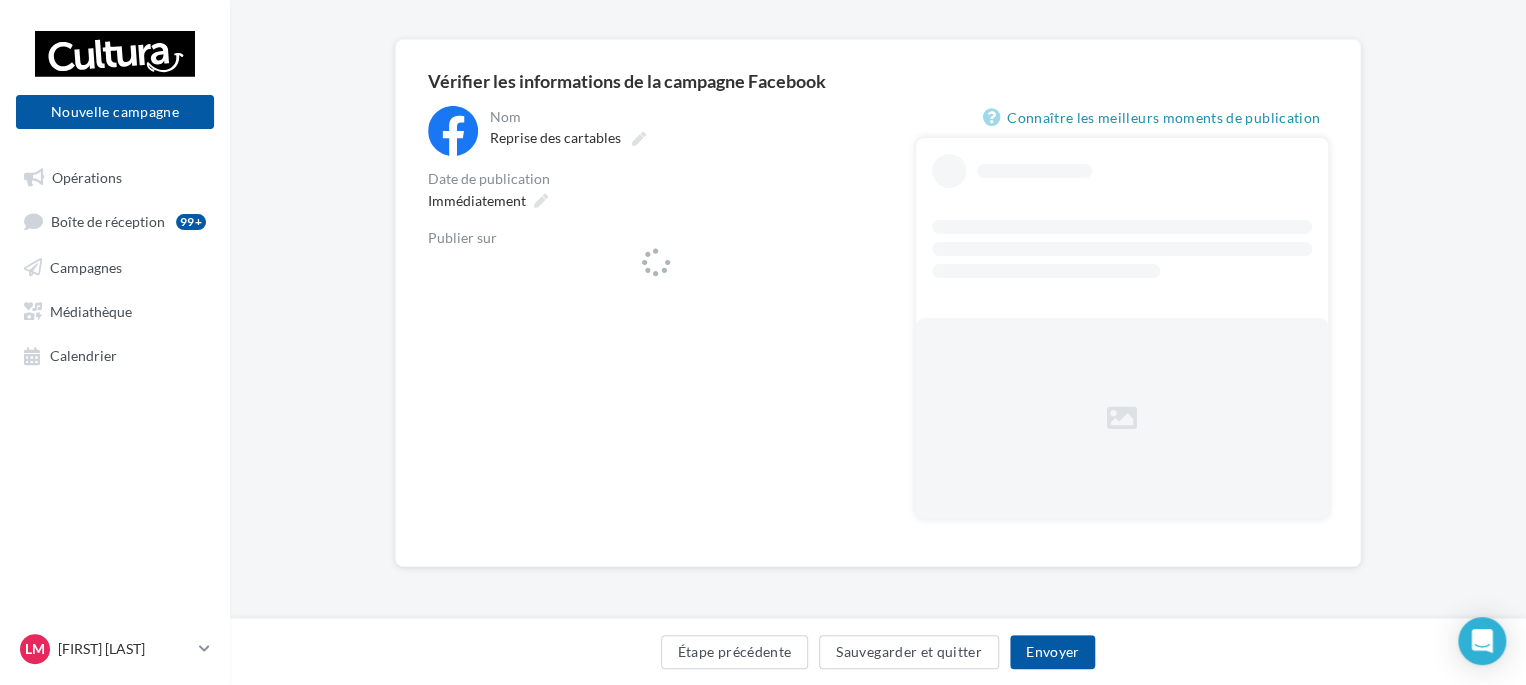 scroll, scrollTop: 128, scrollLeft: 0, axis: vertical 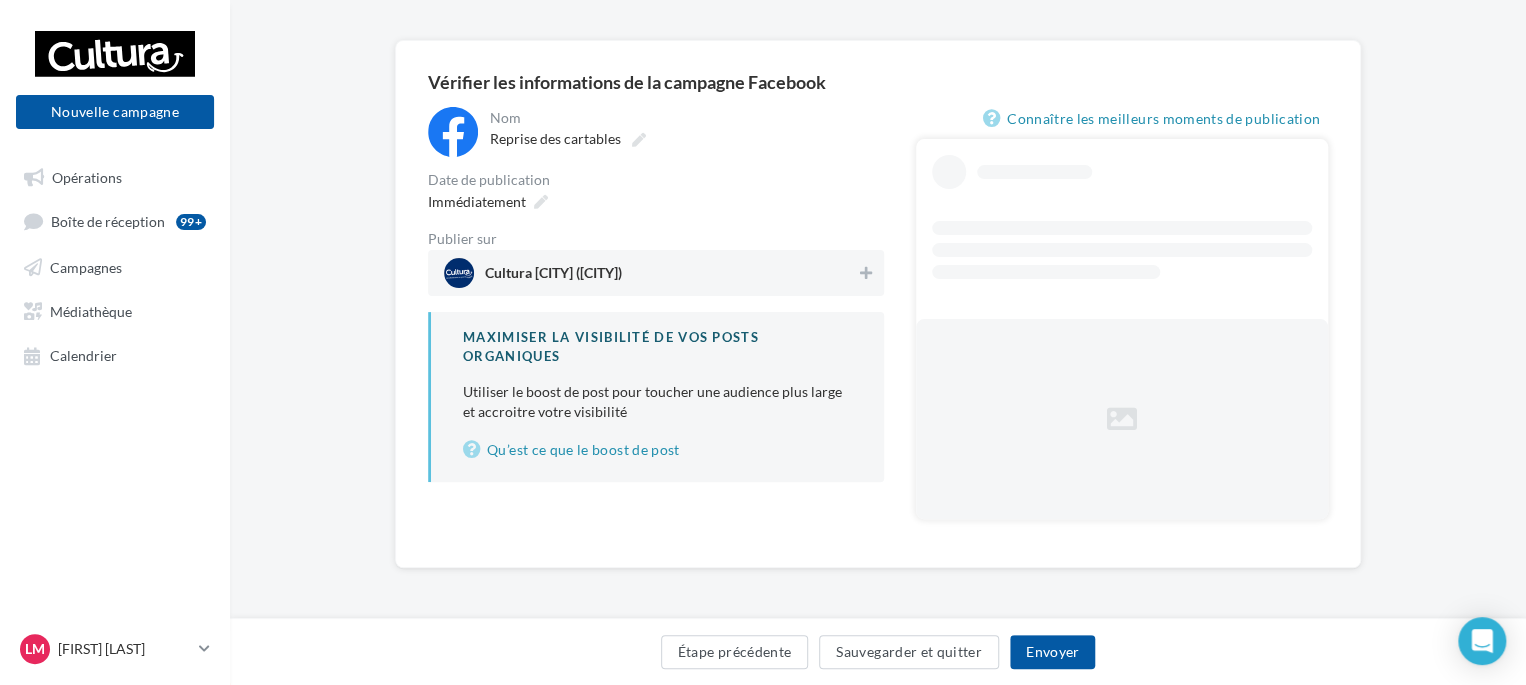 click on "Cultura Venette (Venette)" at bounding box center (650, 273) 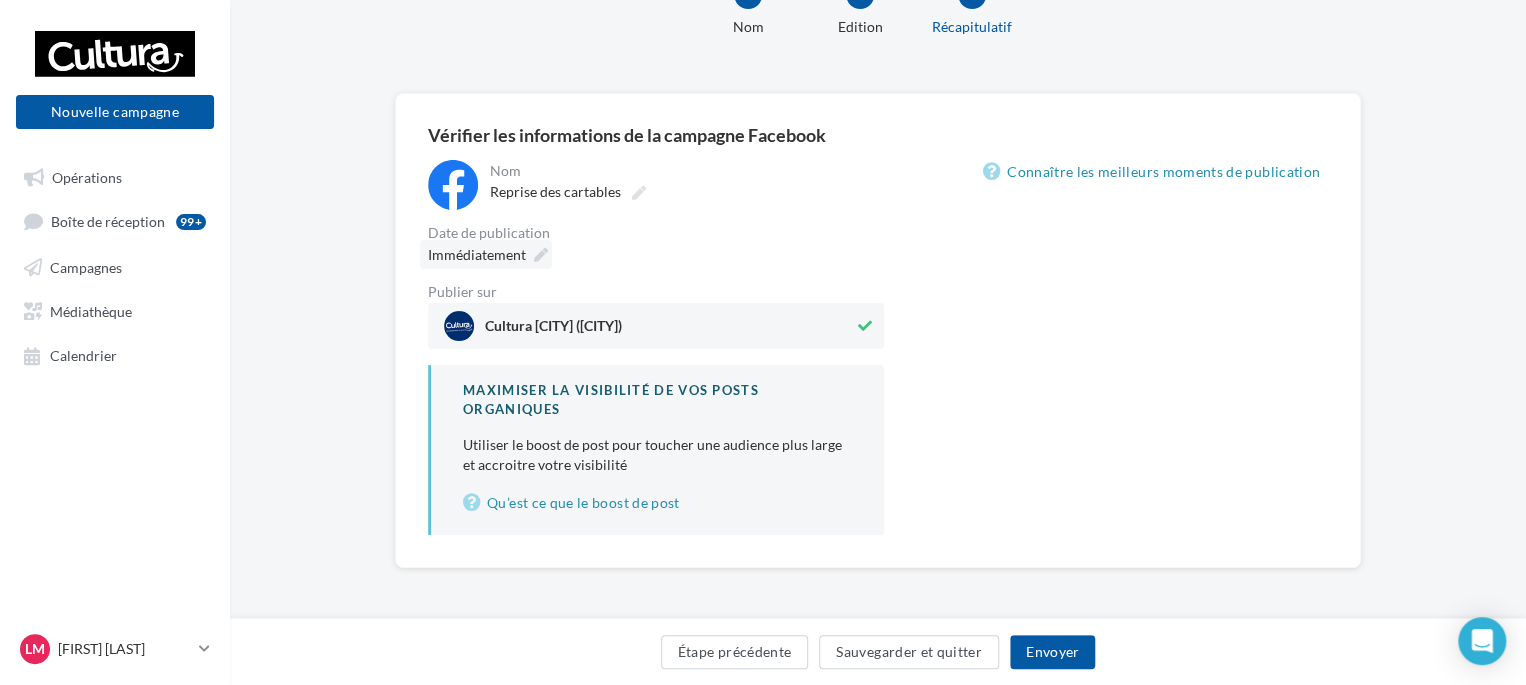 click on "**********" at bounding box center [656, 185] 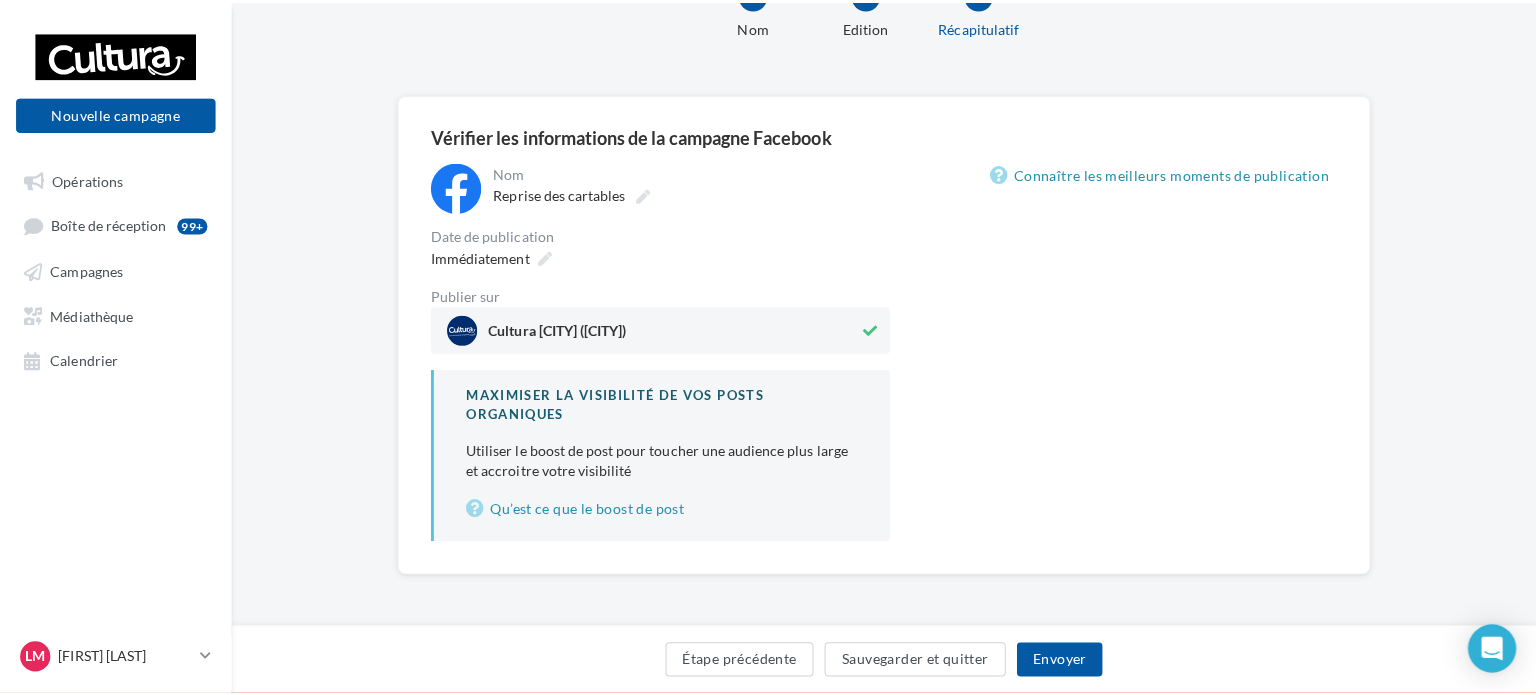 scroll, scrollTop: 128, scrollLeft: 0, axis: vertical 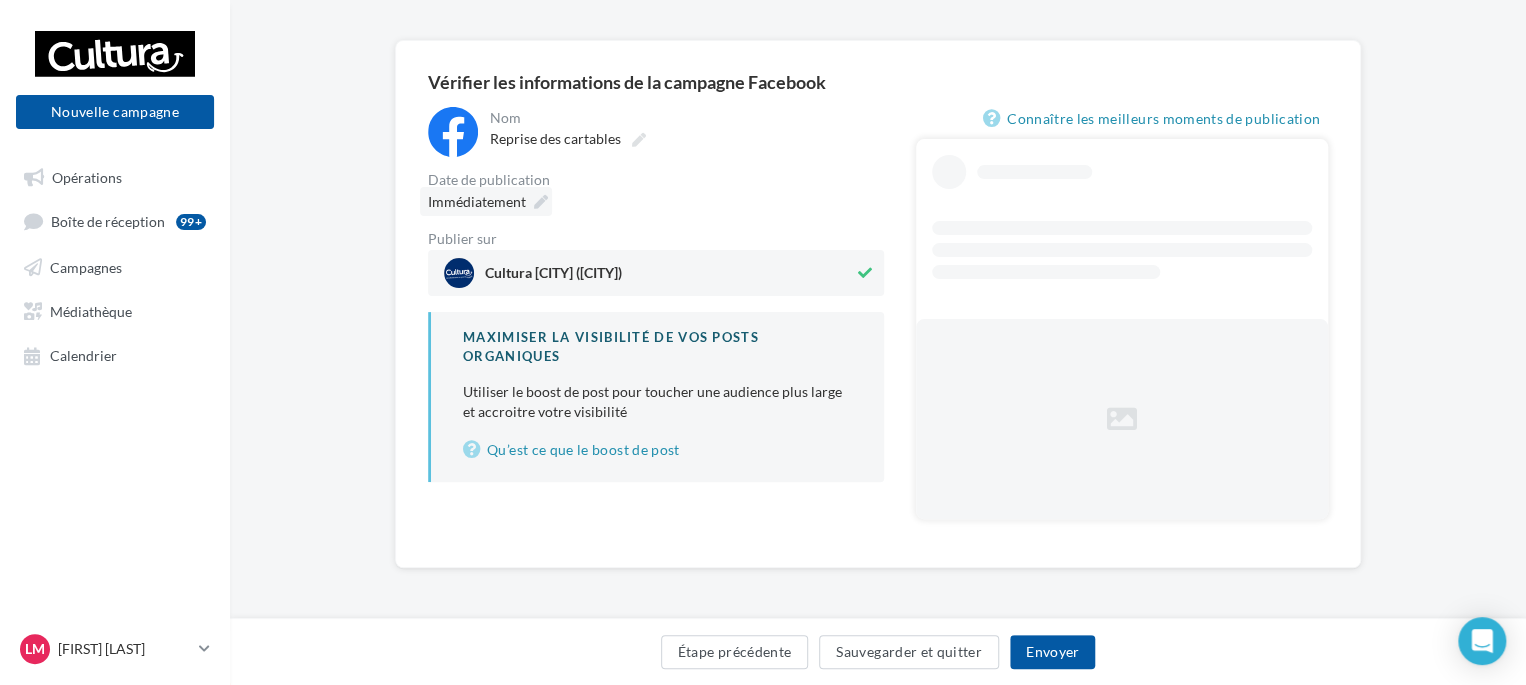 click on "Immédiatement" at bounding box center [486, 201] 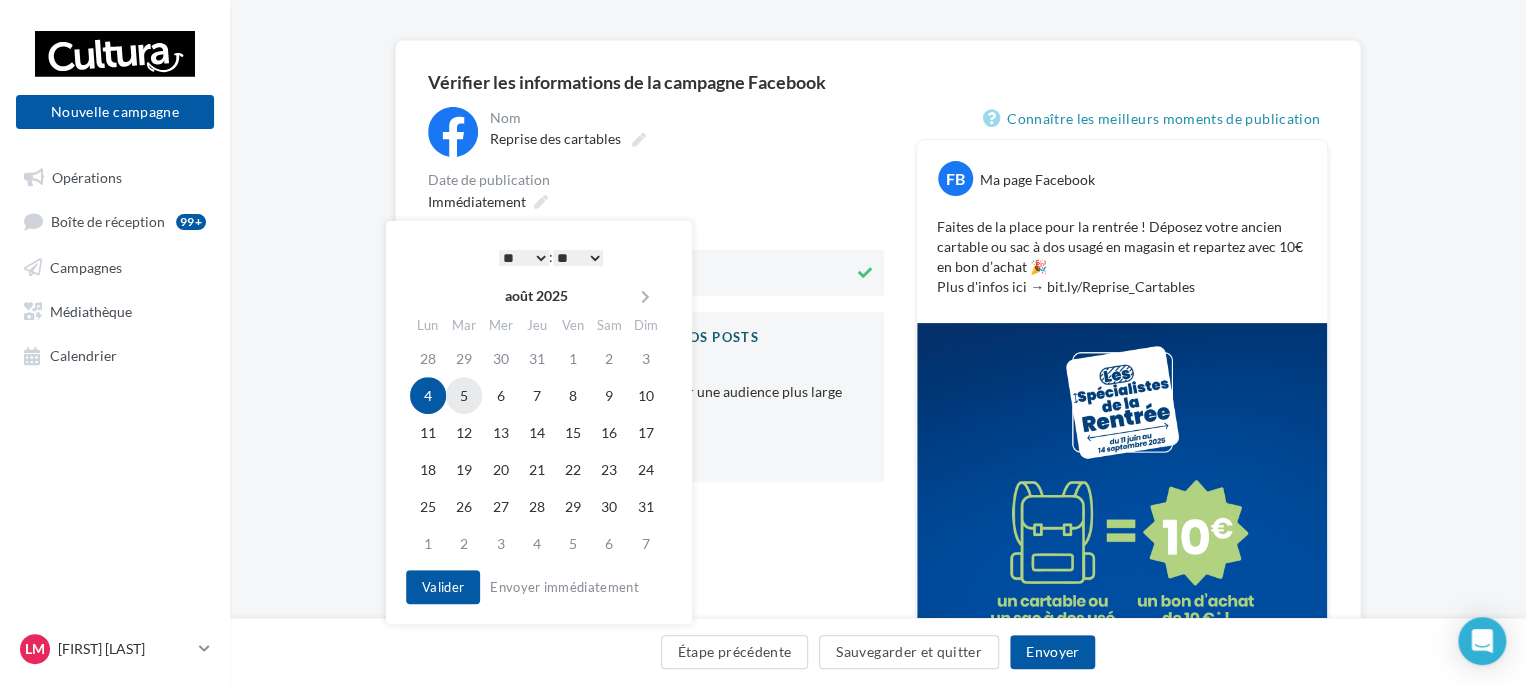 click on "5" at bounding box center (464, 395) 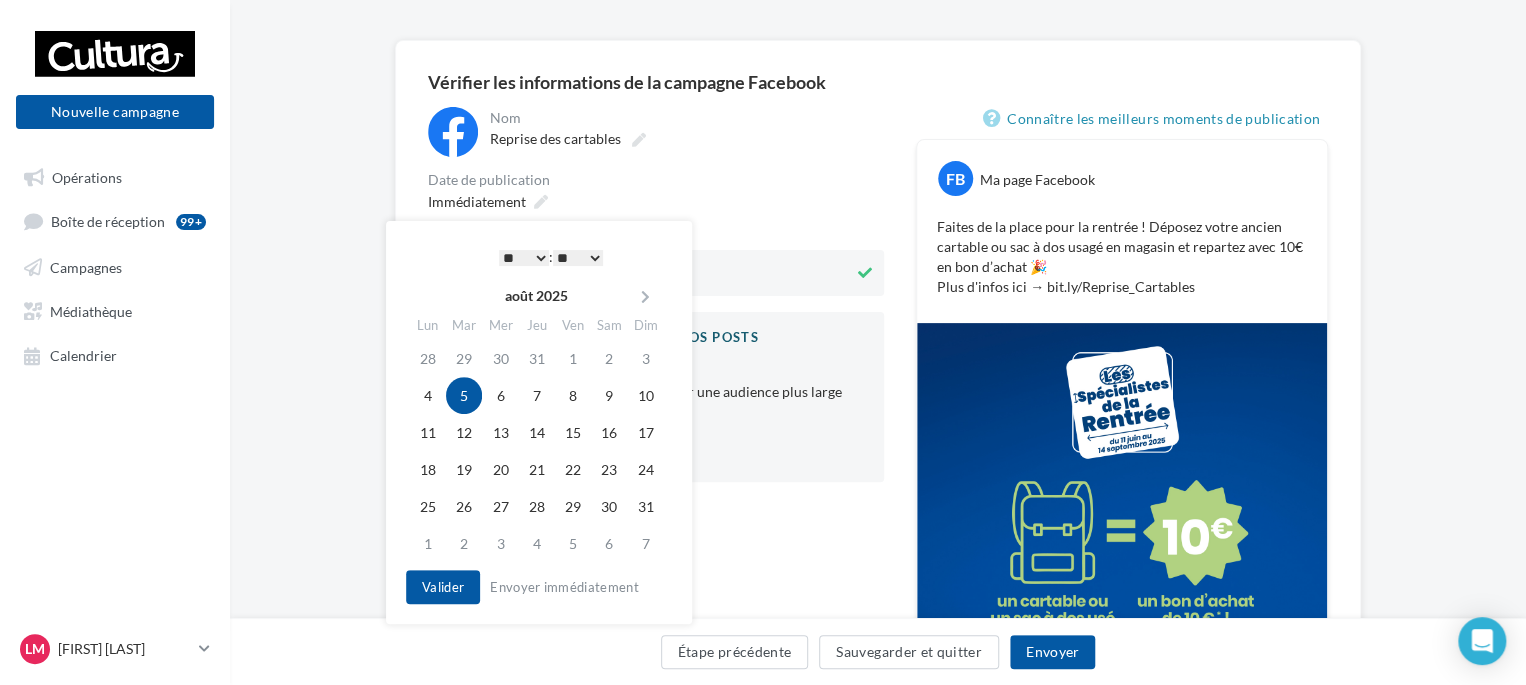 click on "* * * * * * * * * * ** ** ** ** ** ** ** ** ** ** ** ** ** **" at bounding box center [524, 258] 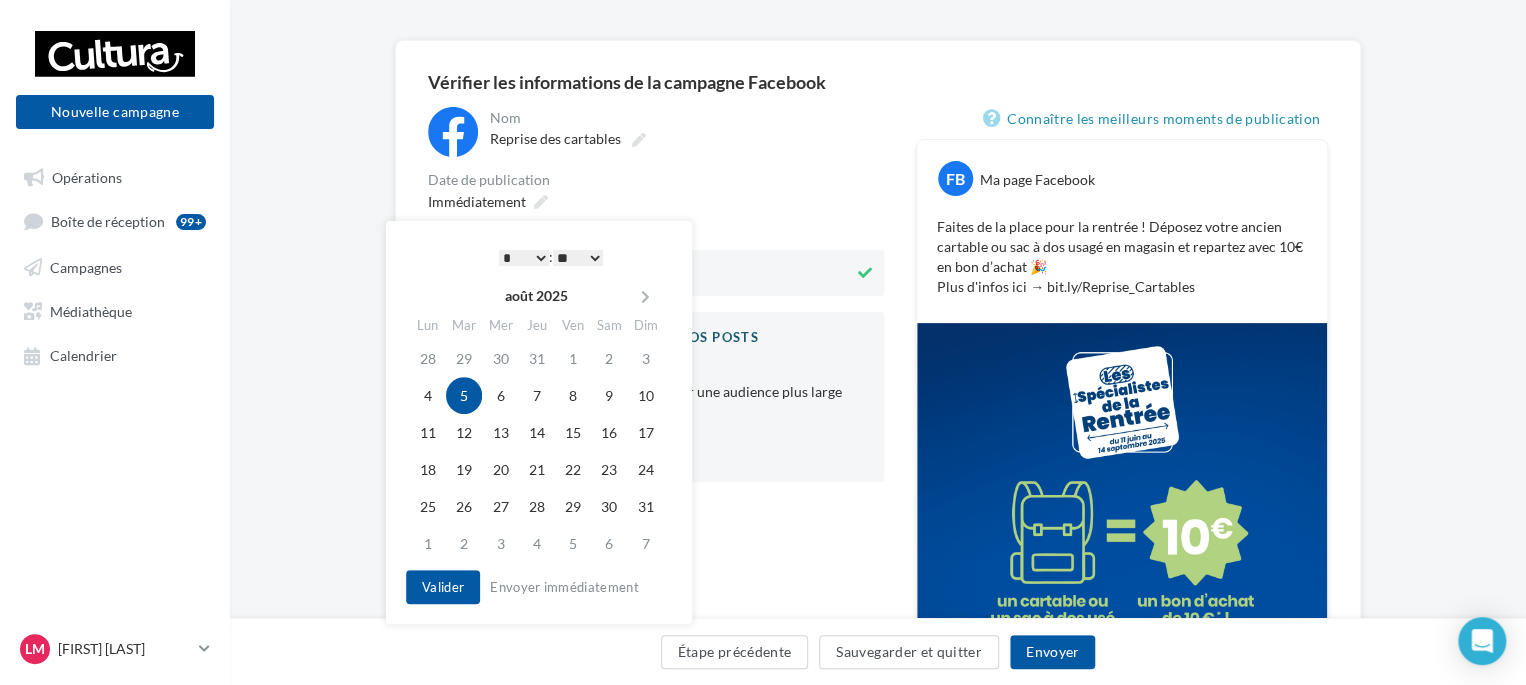 click on "** ** ** ** ** **" at bounding box center [578, 258] 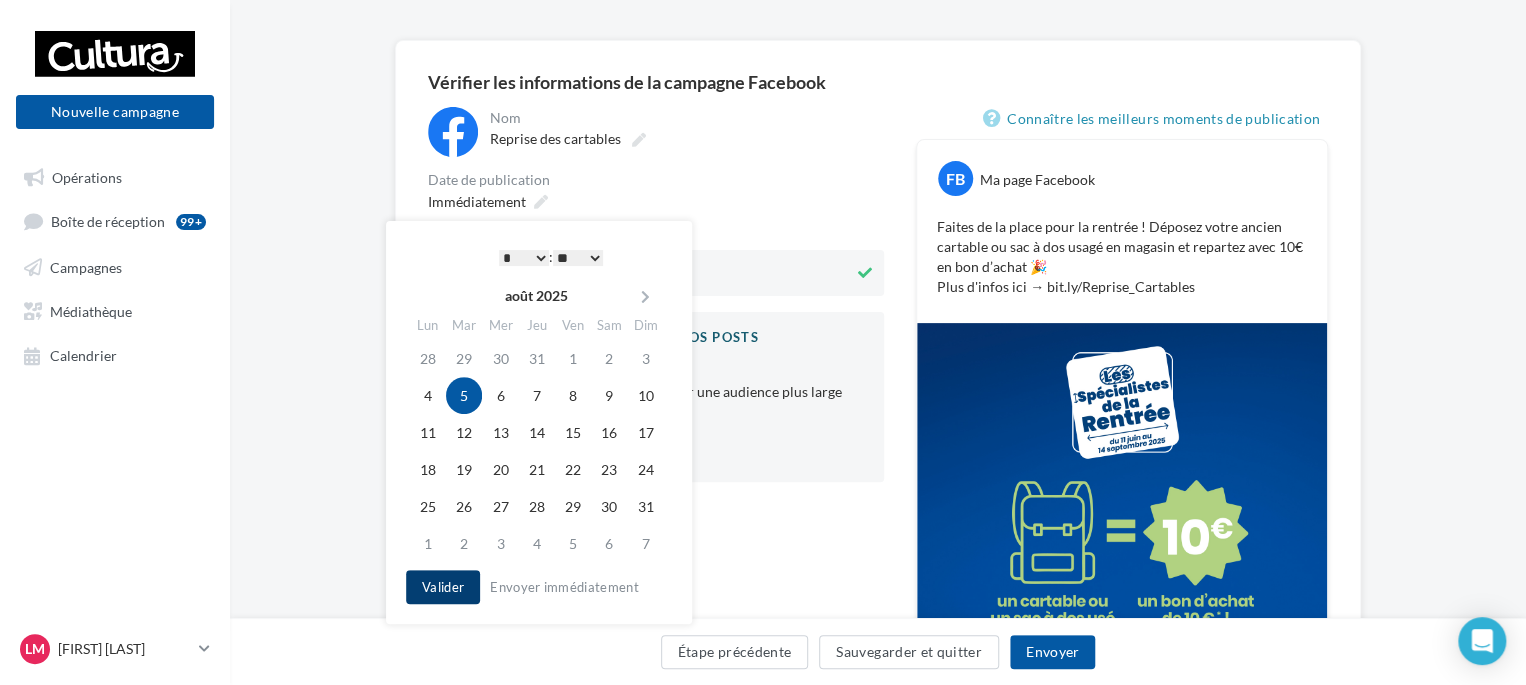 click on "Valider" at bounding box center (443, 587) 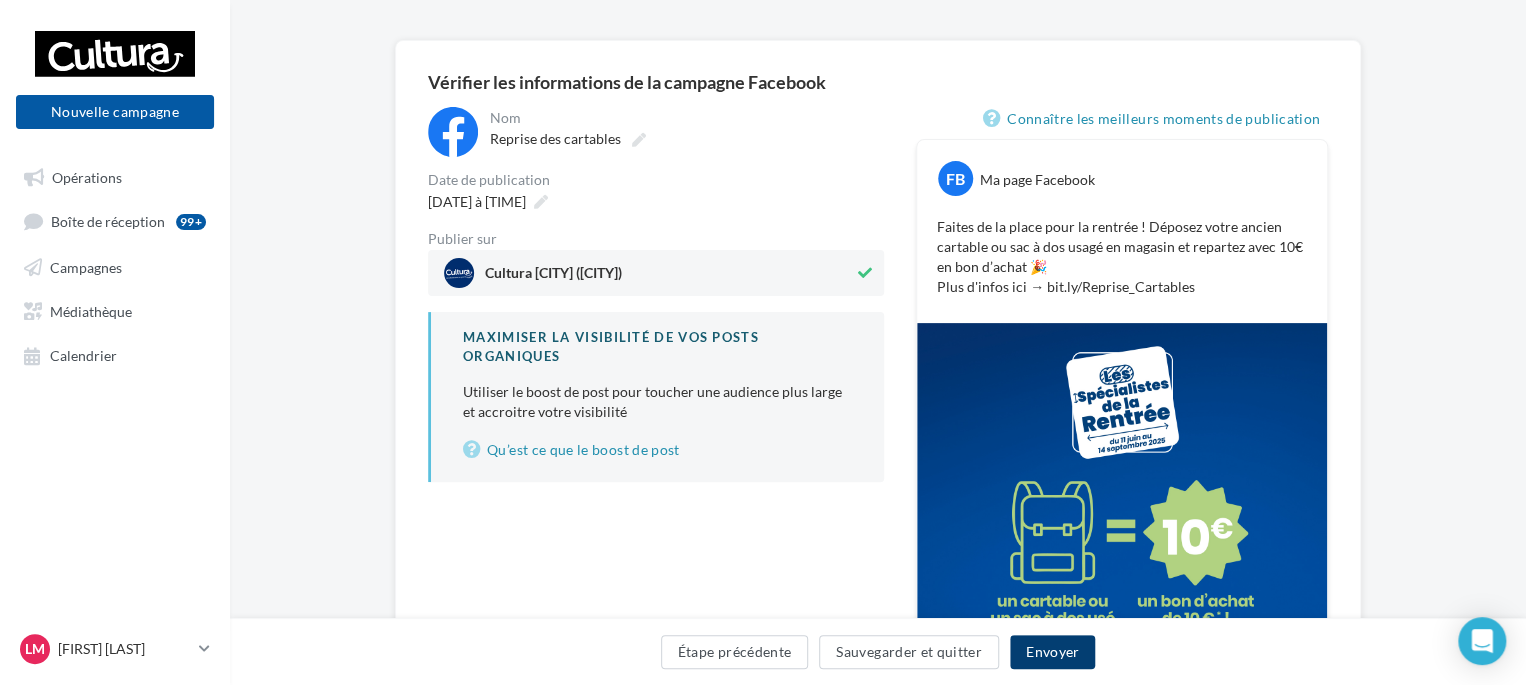 click on "Envoyer" at bounding box center [1052, 652] 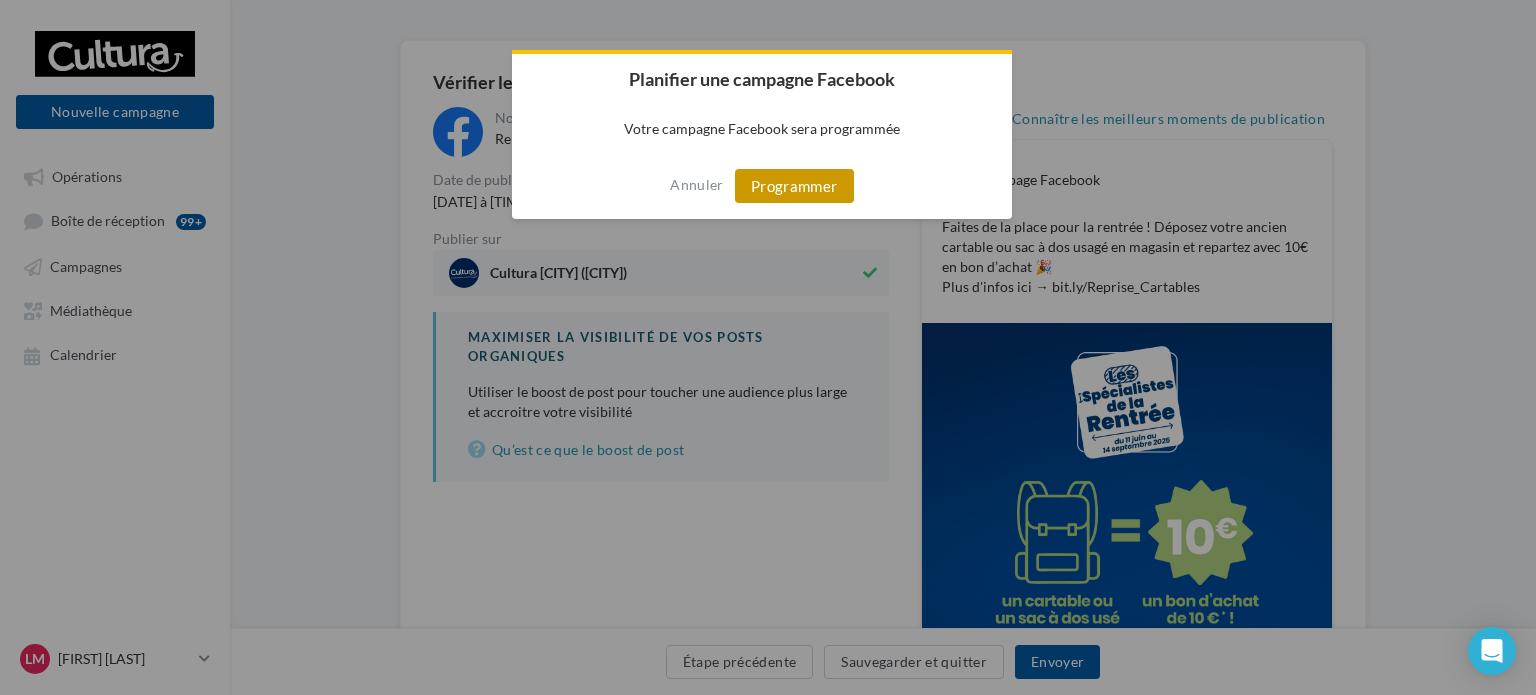 click on "Programmer" at bounding box center (794, 186) 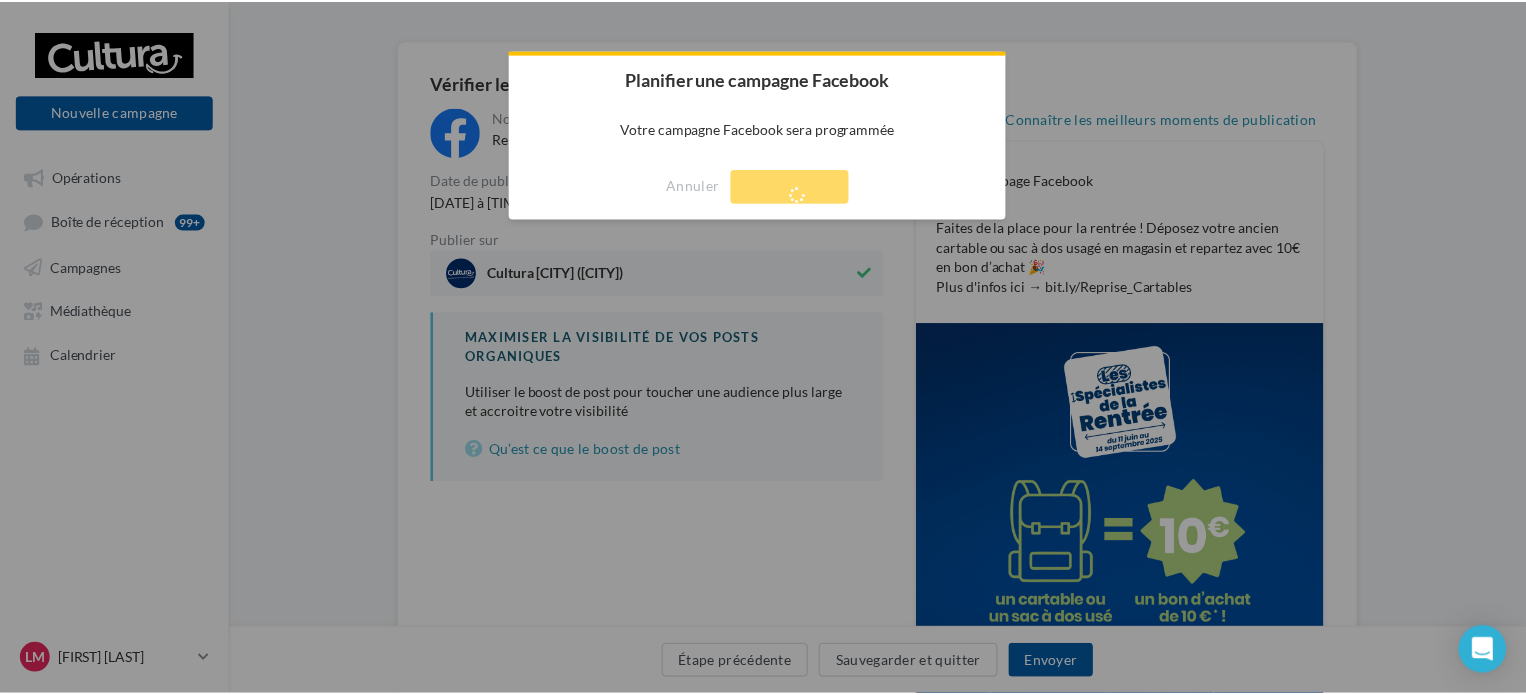 scroll, scrollTop: 32, scrollLeft: 0, axis: vertical 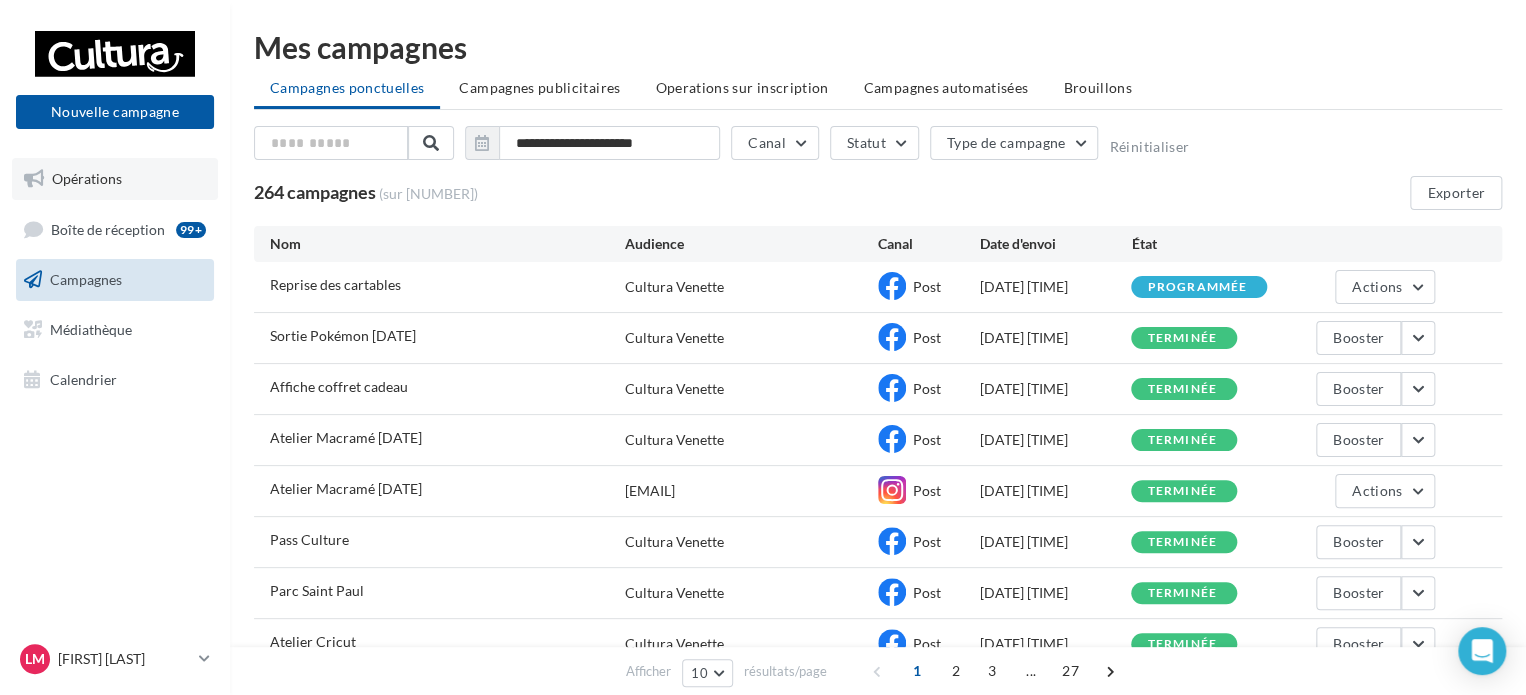 click on "Opérations" at bounding box center (115, 179) 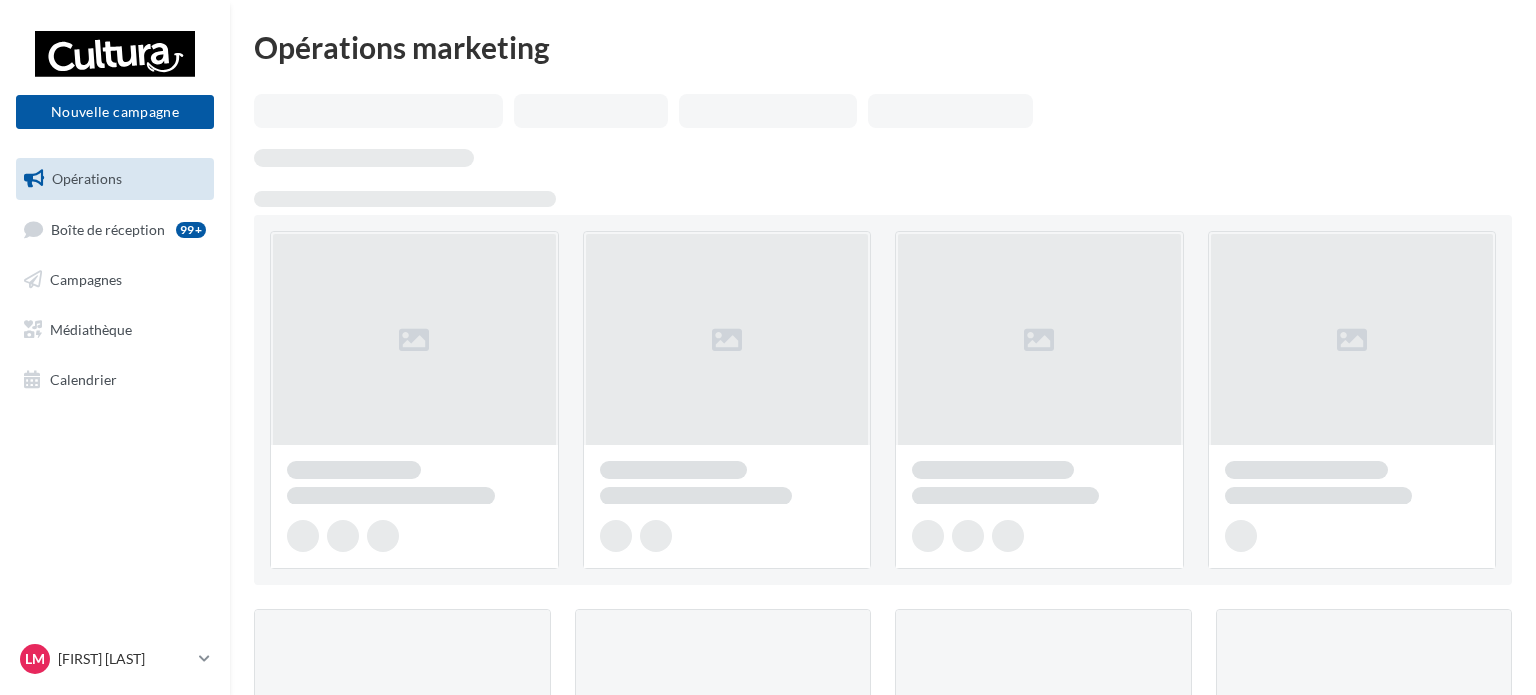 scroll, scrollTop: 0, scrollLeft: 0, axis: both 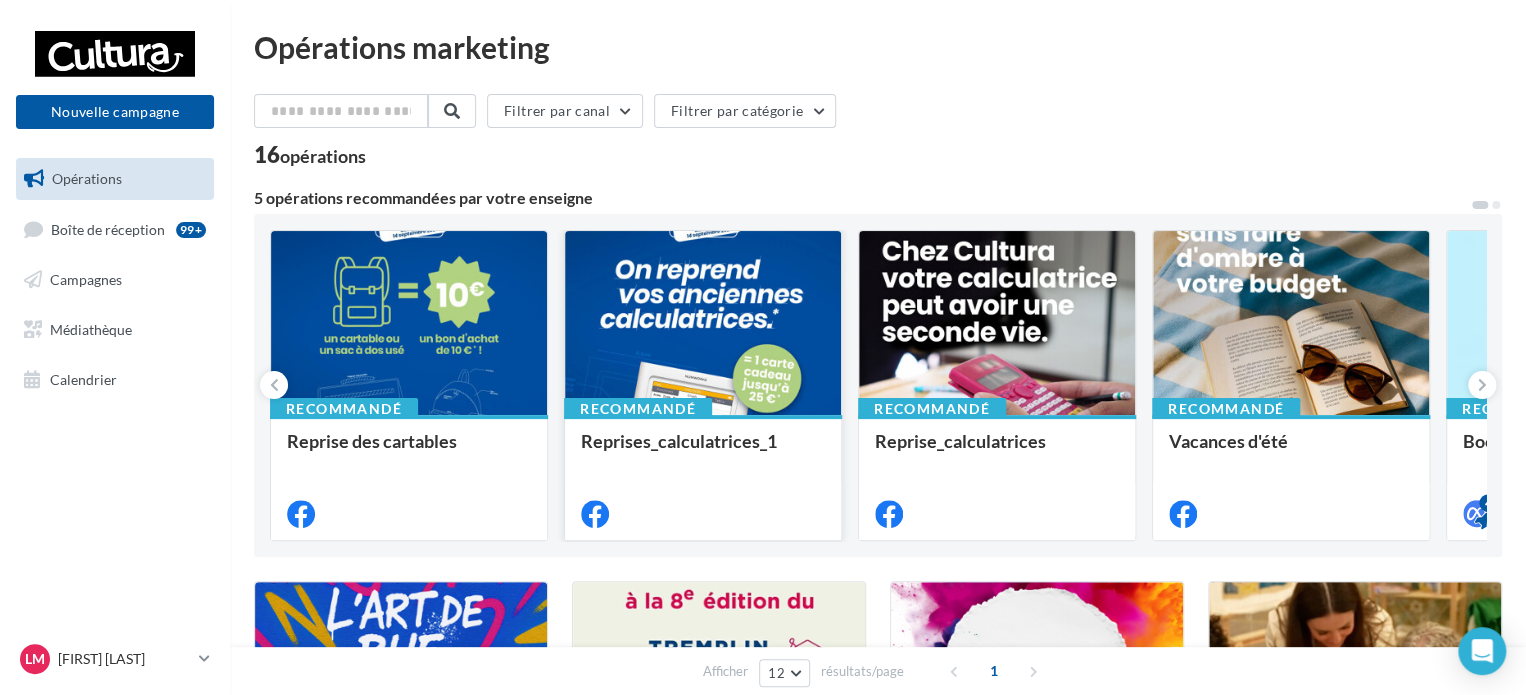click at bounding box center (703, 324) 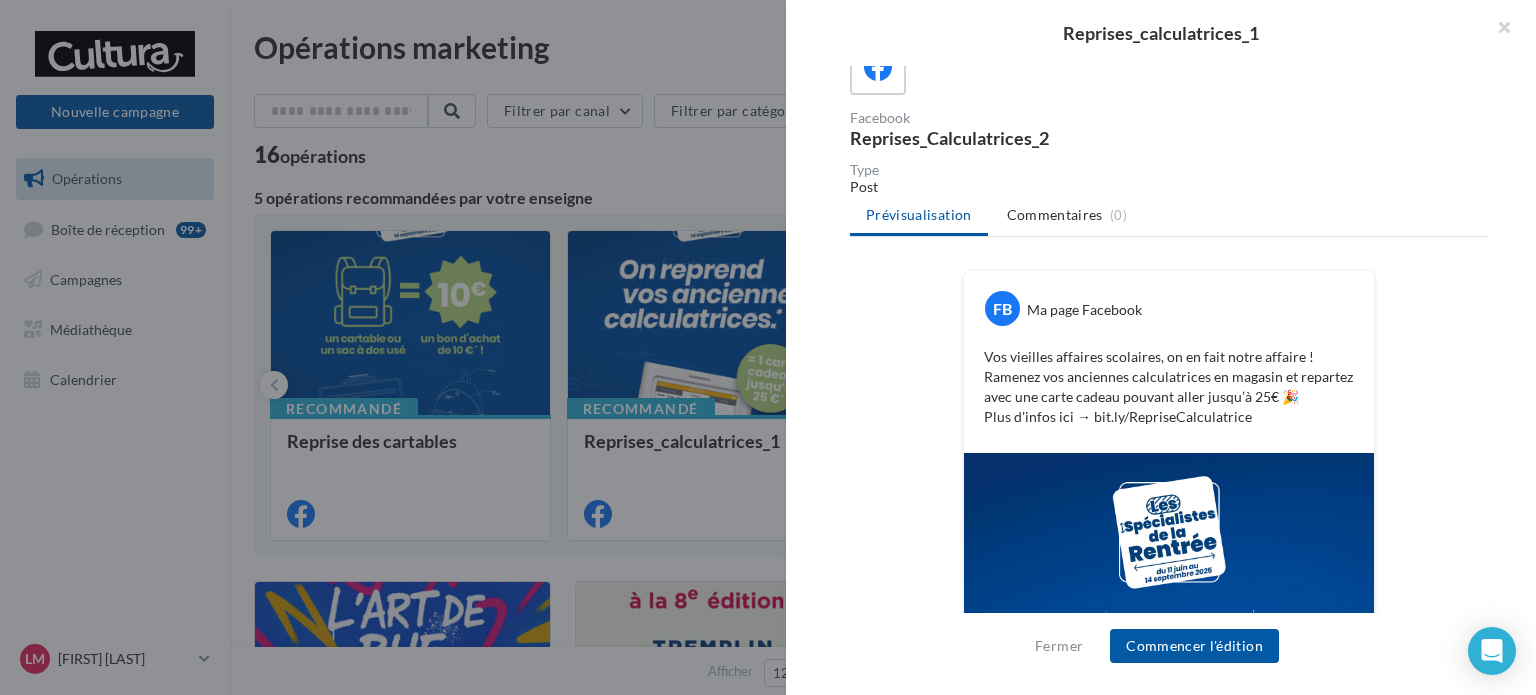 scroll, scrollTop: 200, scrollLeft: 0, axis: vertical 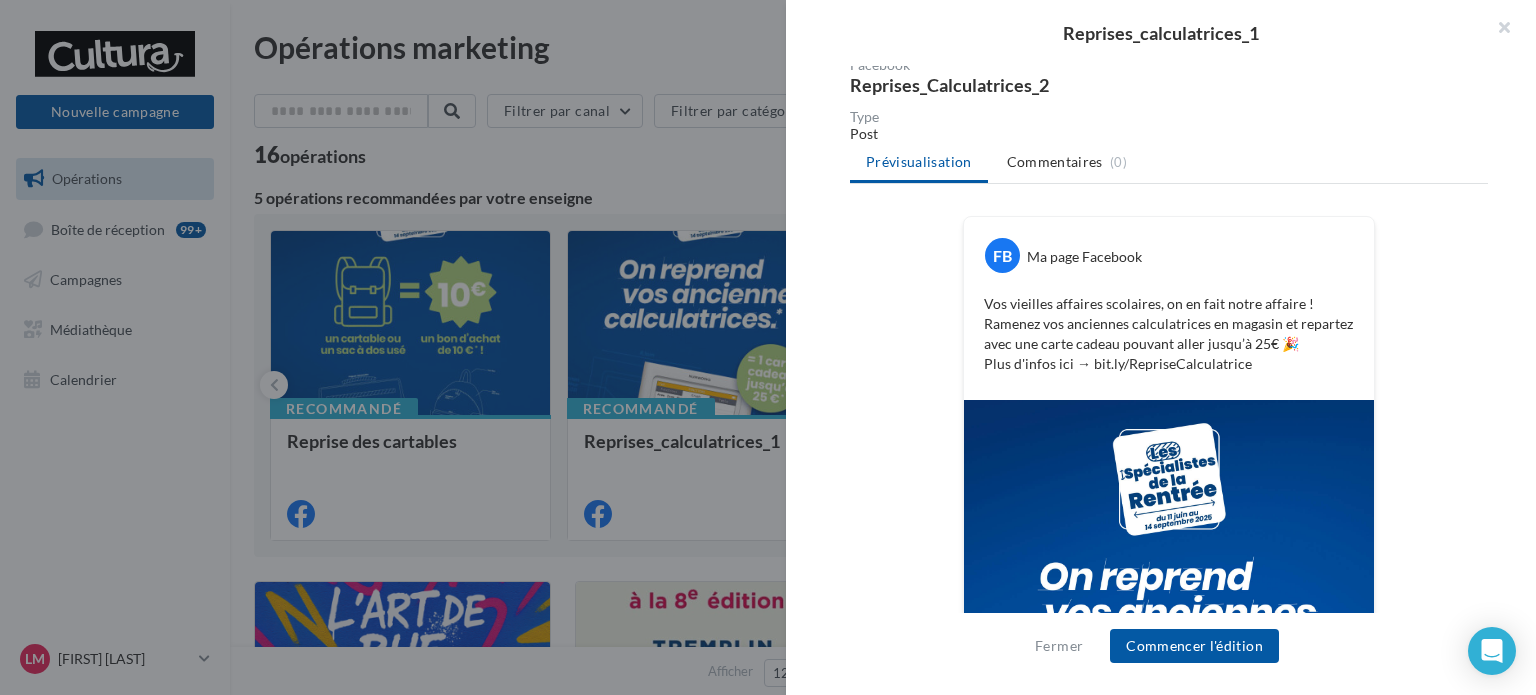 click at bounding box center [768, 347] 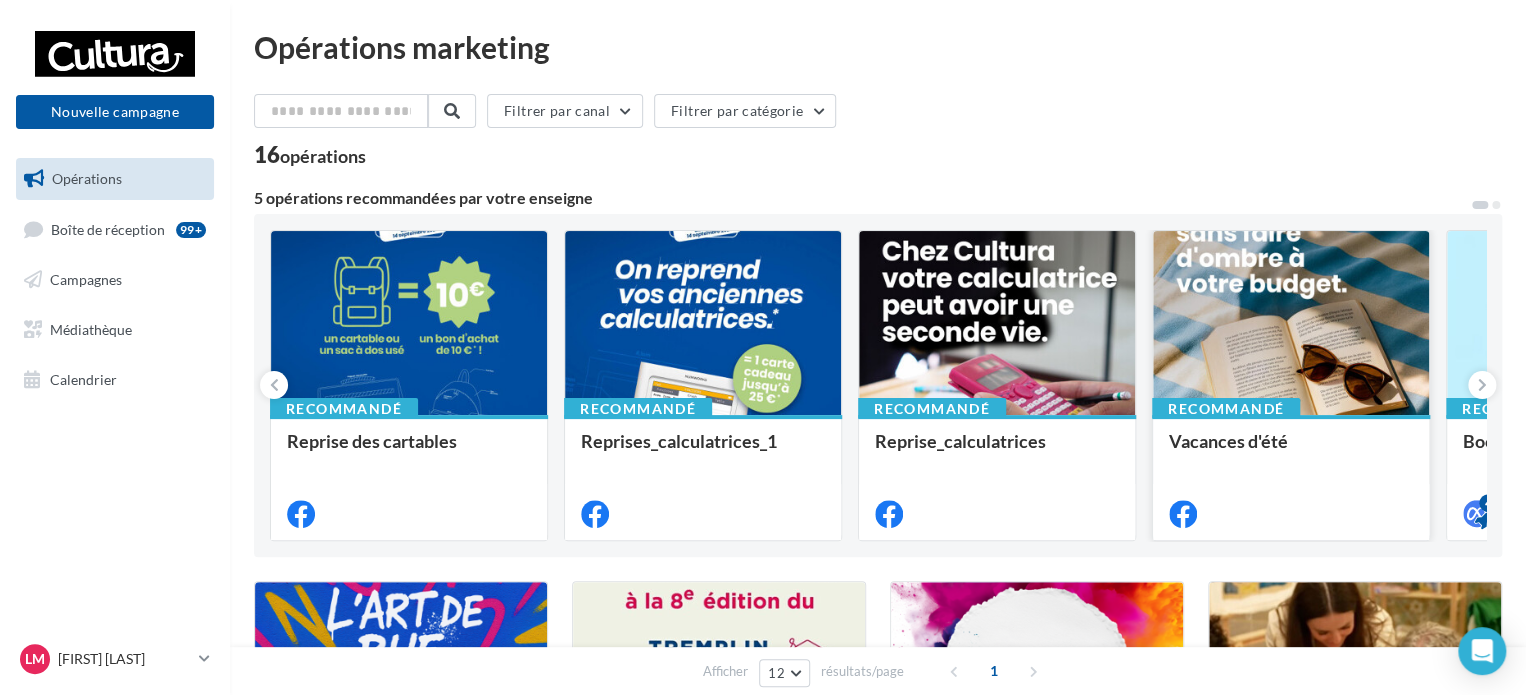 click at bounding box center [1291, 324] 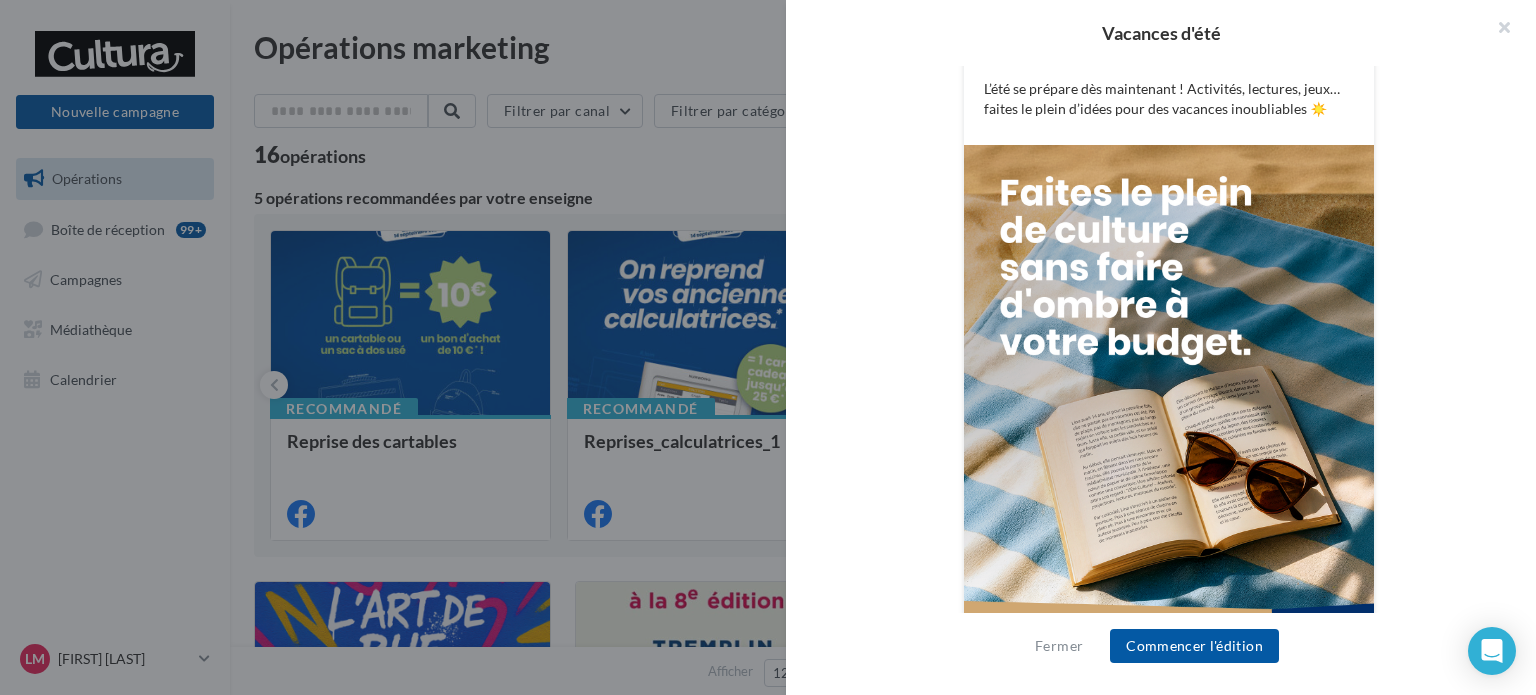 scroll, scrollTop: 166, scrollLeft: 0, axis: vertical 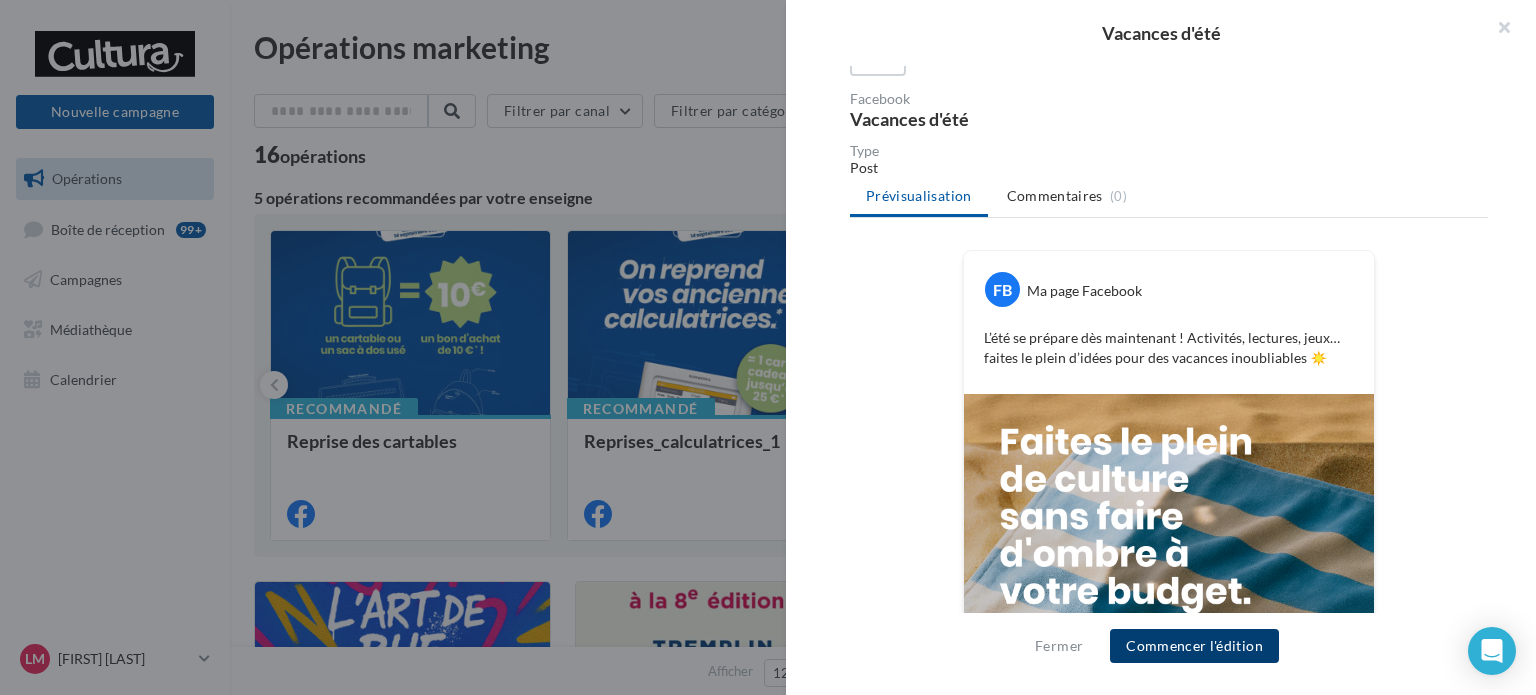 click on "Commencer l'édition" at bounding box center [1194, 646] 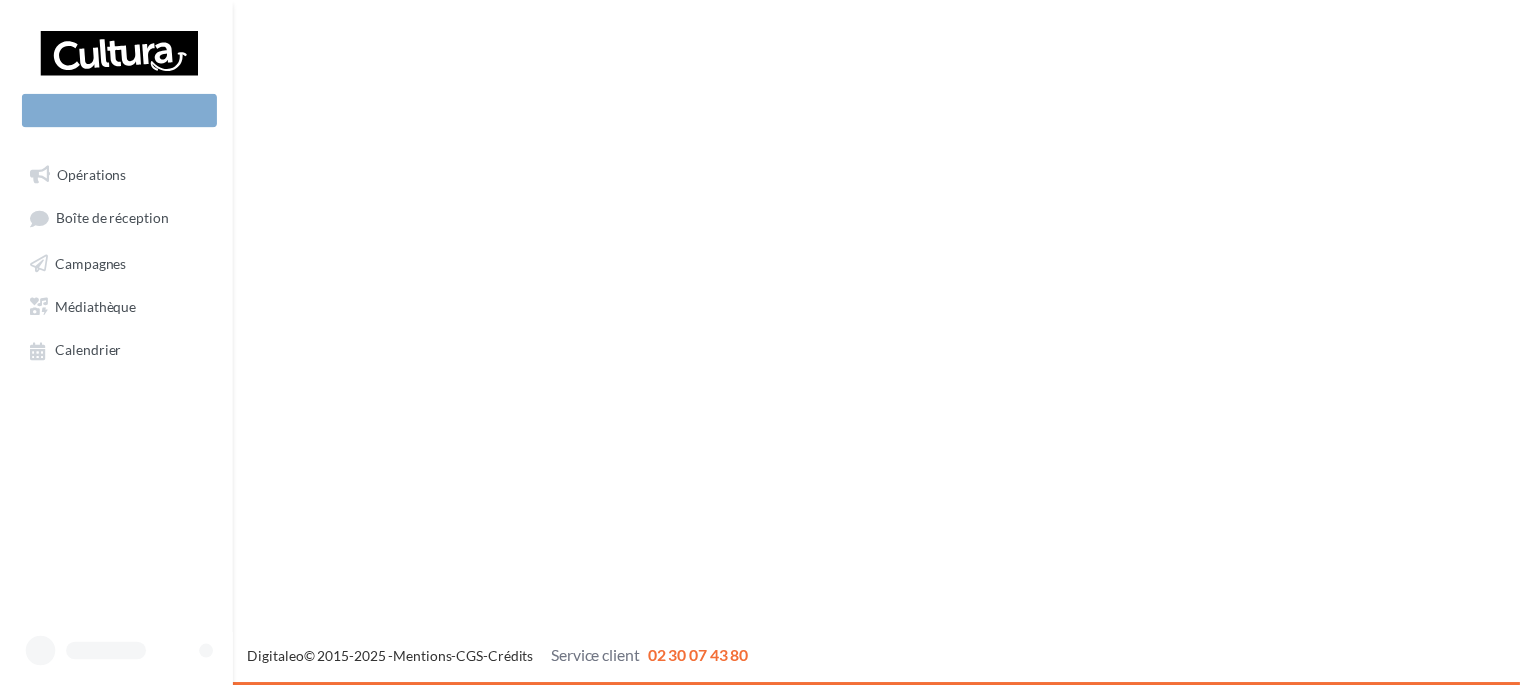 scroll, scrollTop: 0, scrollLeft: 0, axis: both 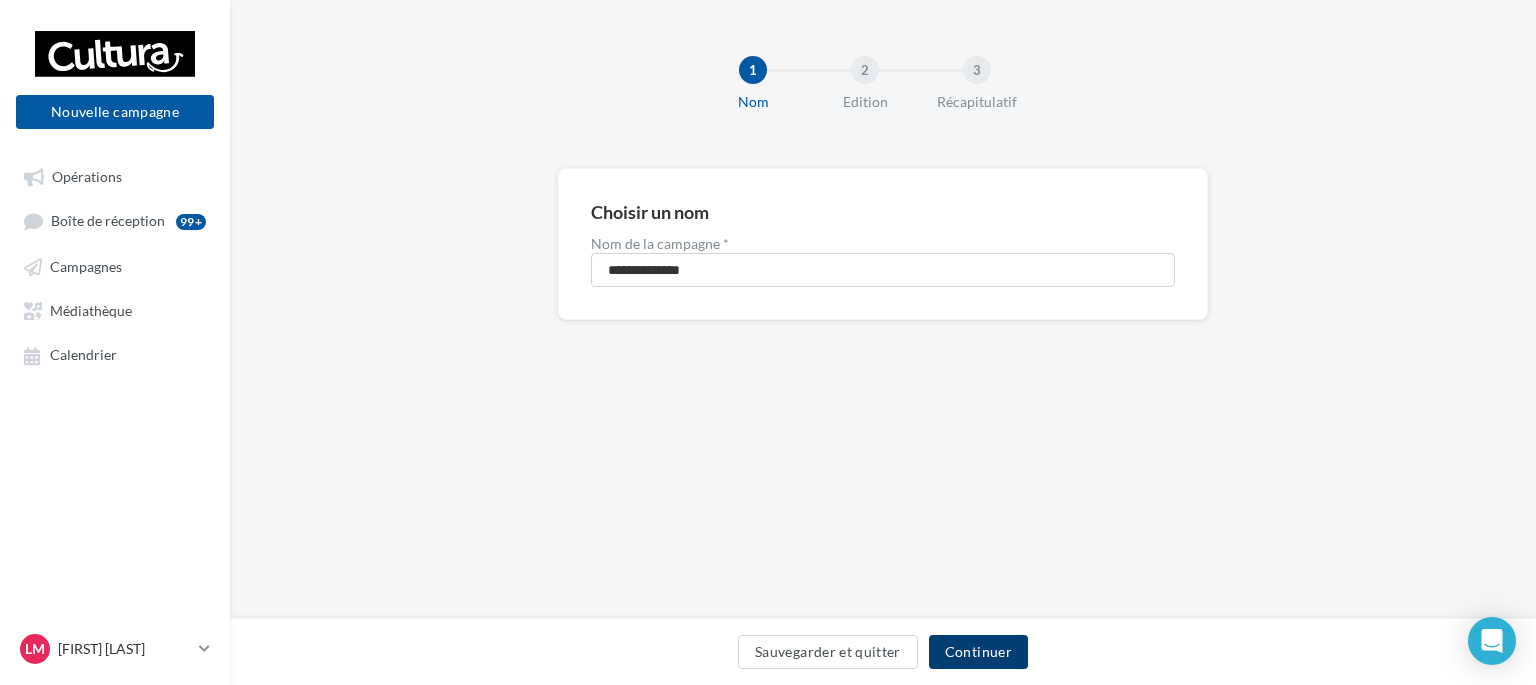 click on "Continuer" at bounding box center (978, 652) 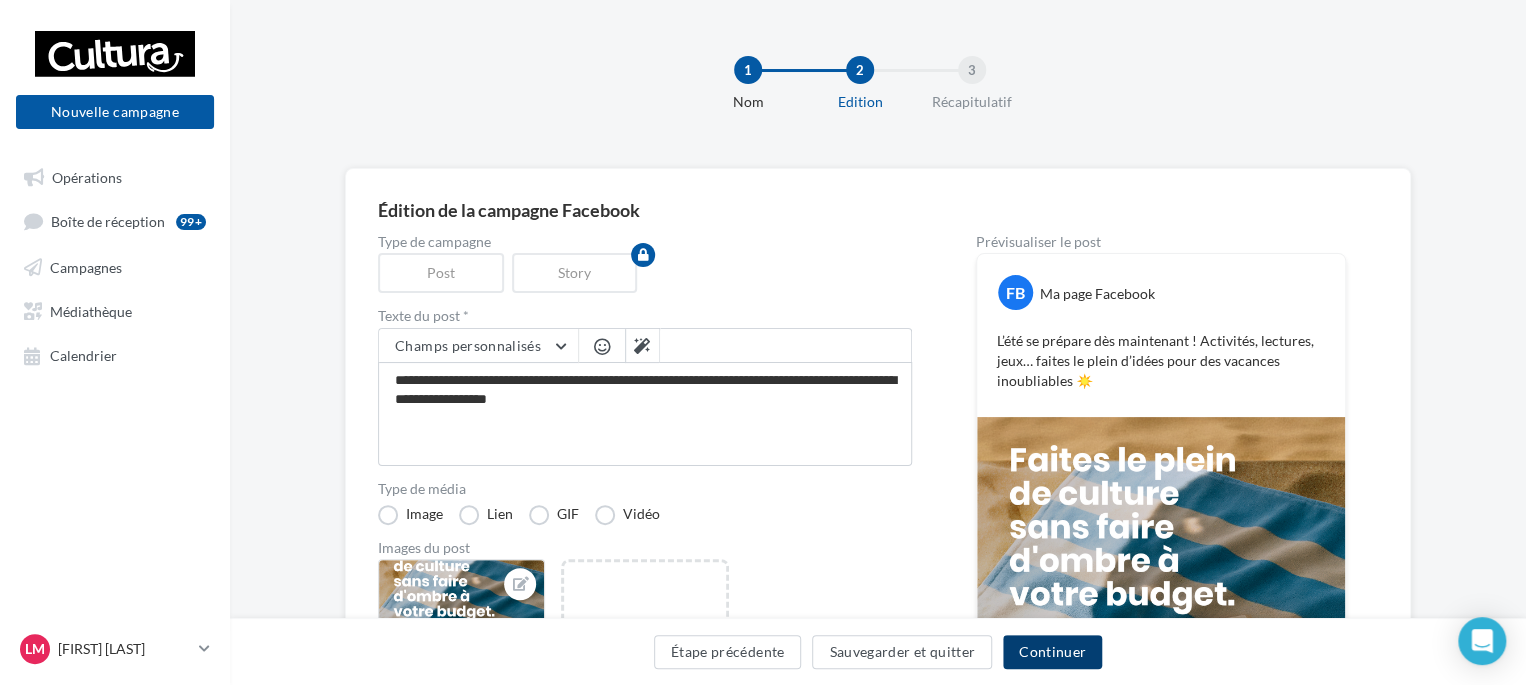 click on "Continuer" at bounding box center [1052, 652] 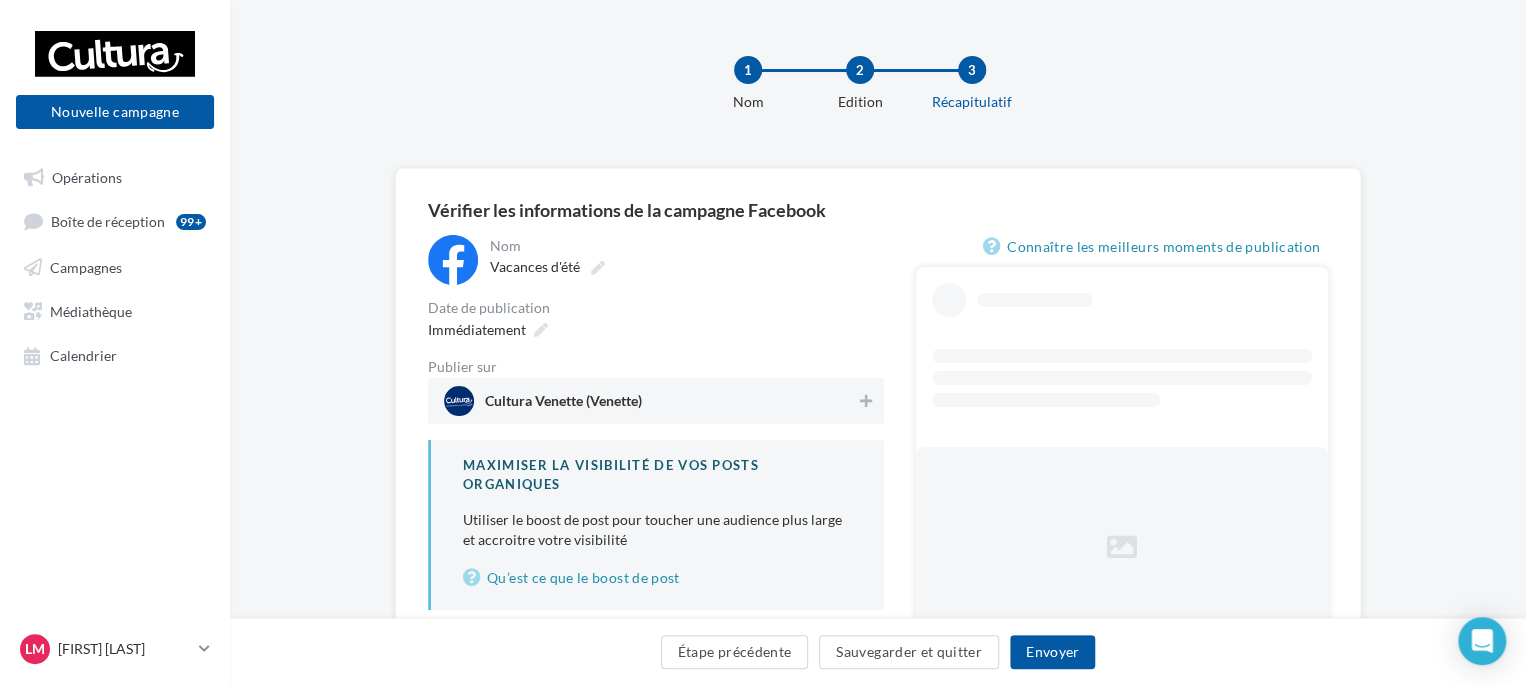 click on "Cultura Venette (Venette)" at bounding box center (563, 405) 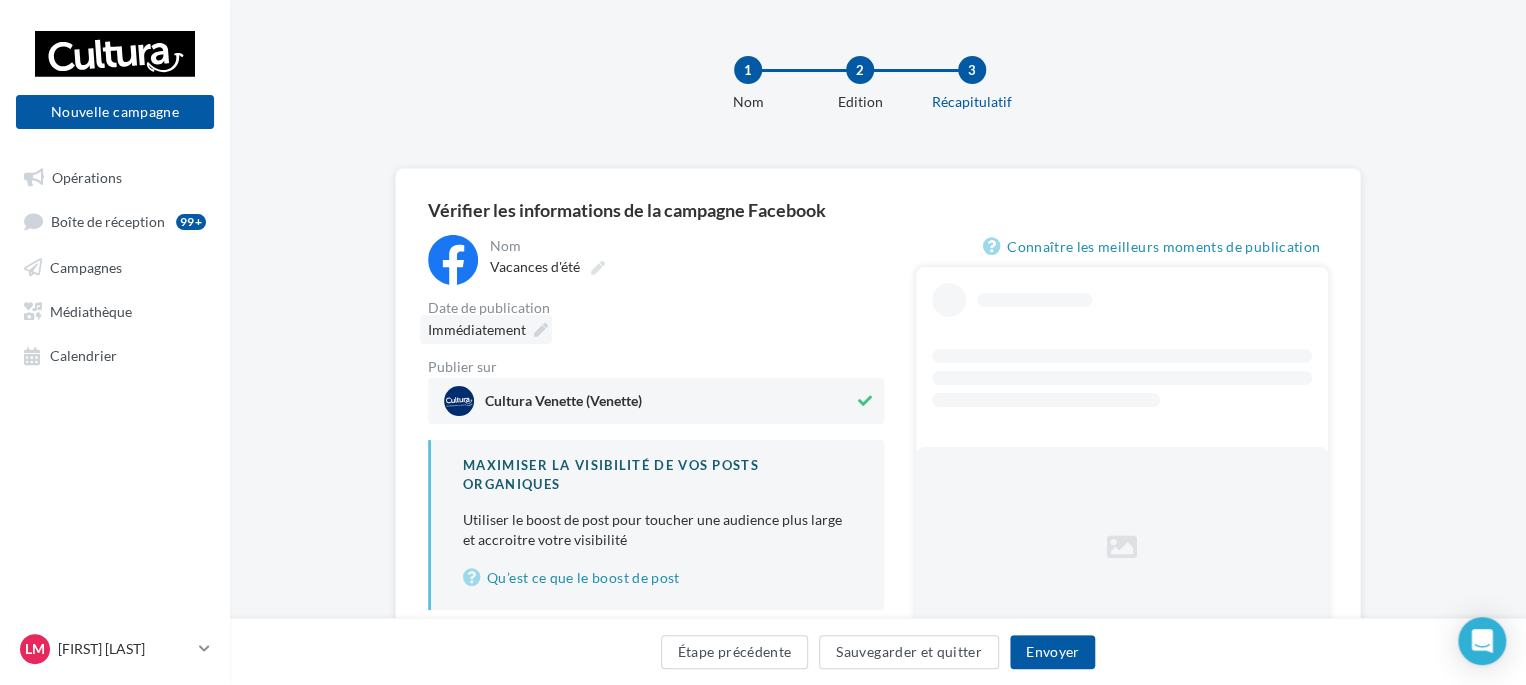 click on "Immédiatement" at bounding box center [477, 329] 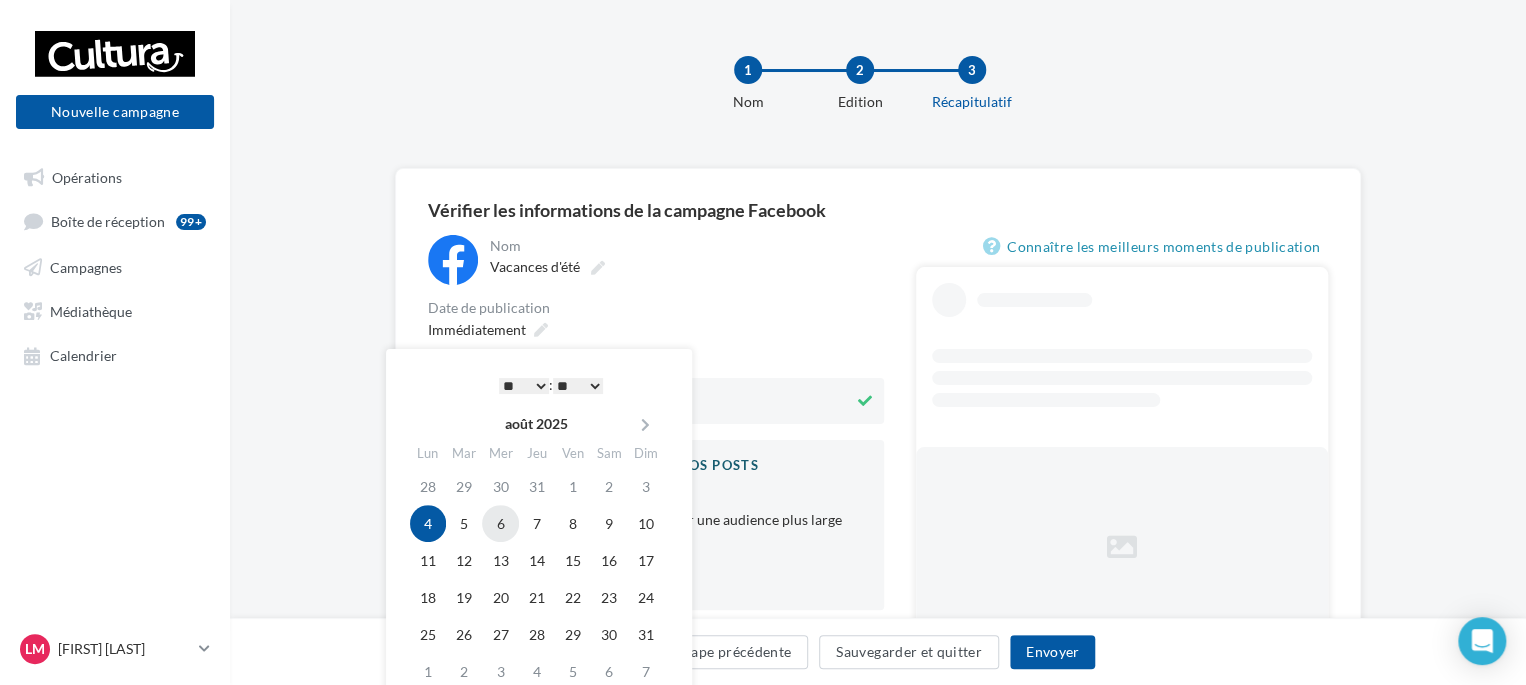click on "6" at bounding box center (500, 523) 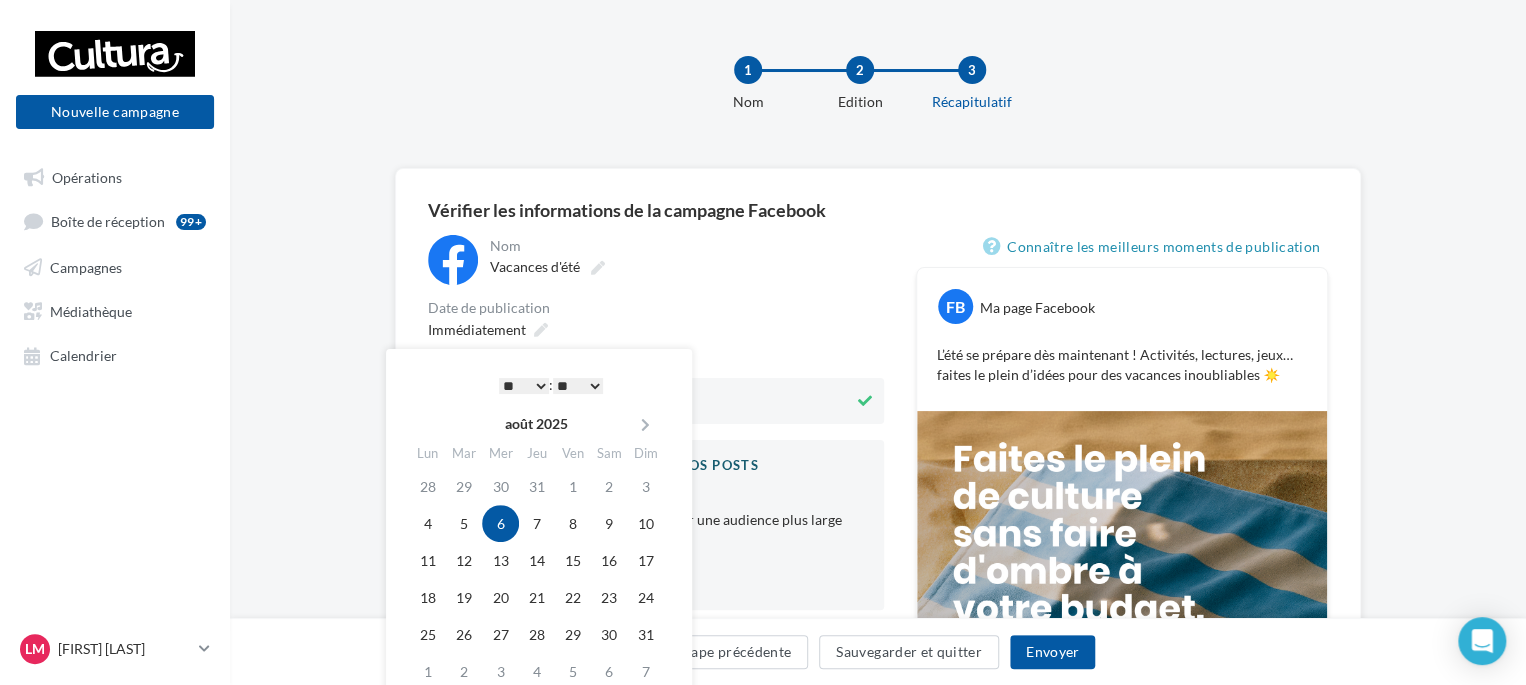 click on "* * * * * * * * * * ** ** ** ** ** ** ** ** ** ** ** ** ** **" at bounding box center (524, 386) 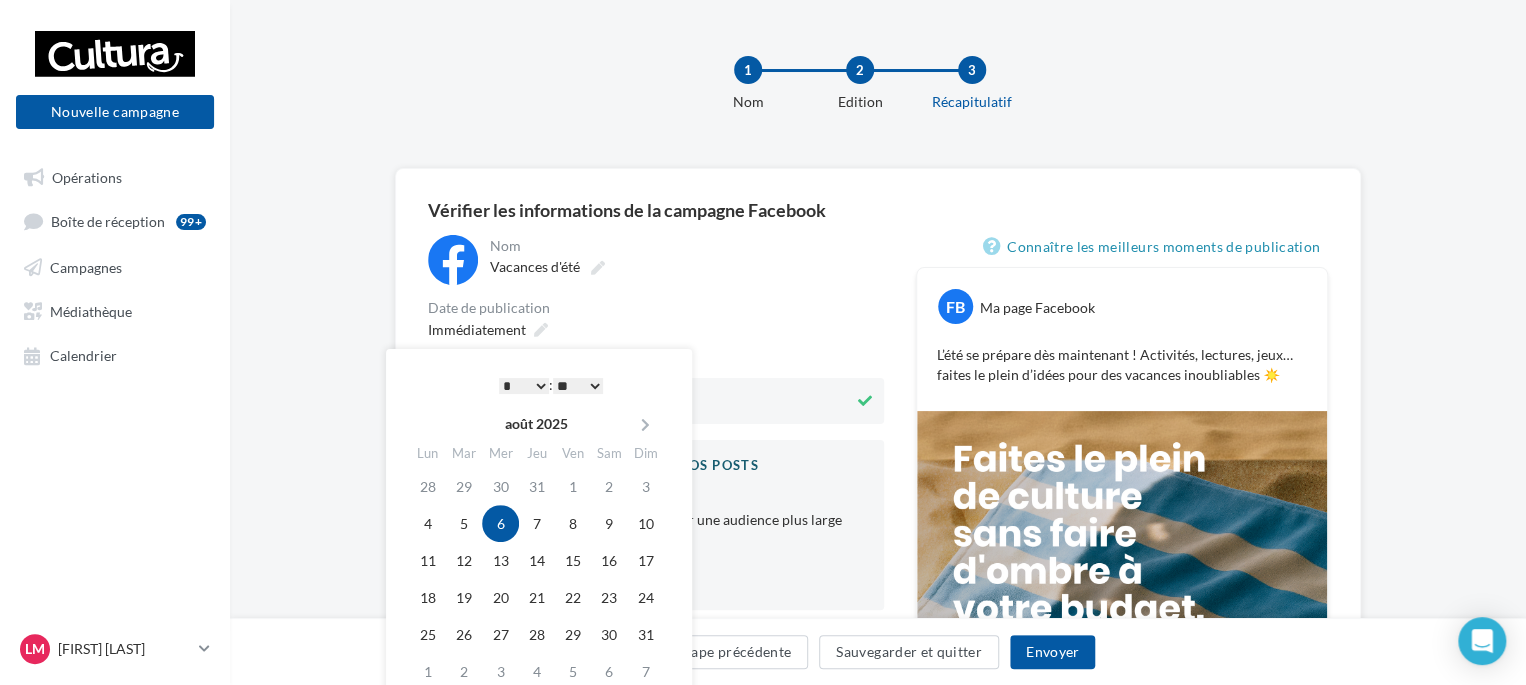 click on "** ** ** ** ** **" at bounding box center (578, 386) 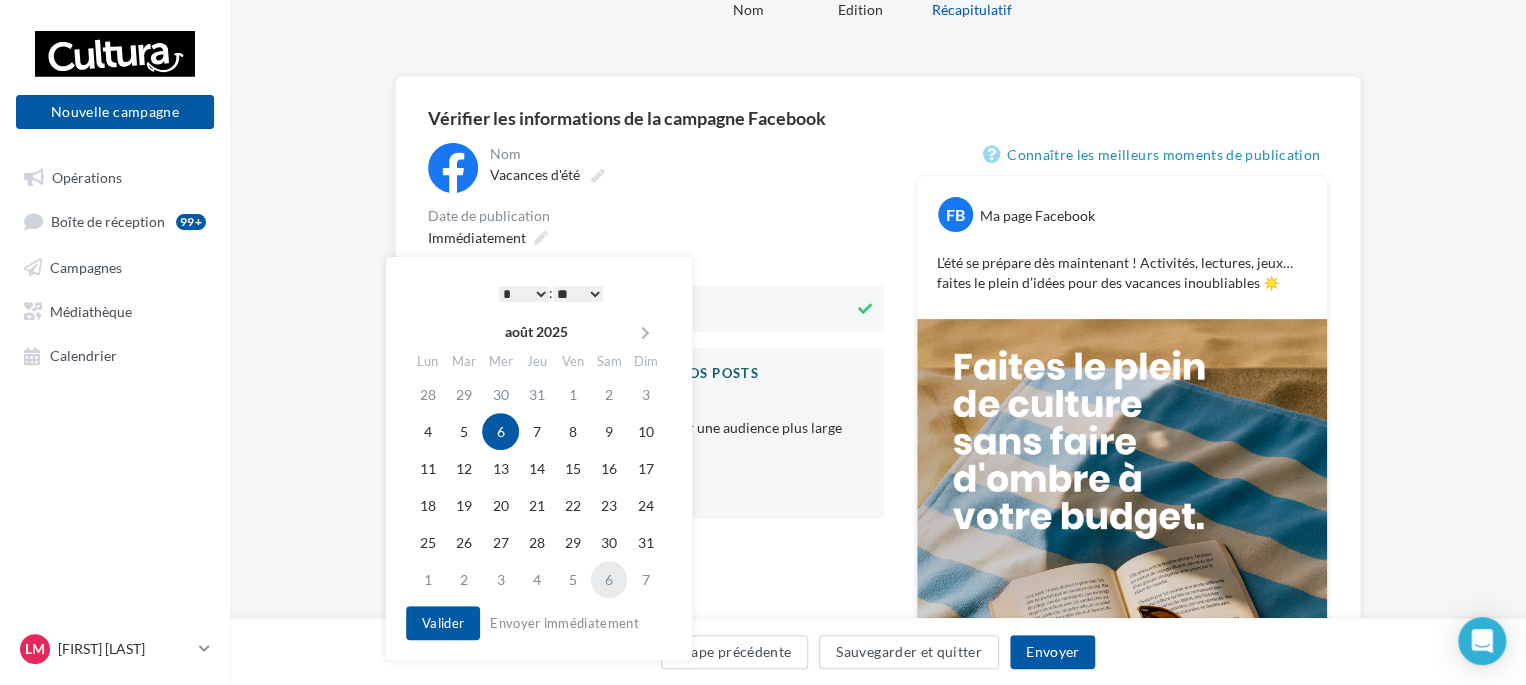 scroll, scrollTop: 100, scrollLeft: 0, axis: vertical 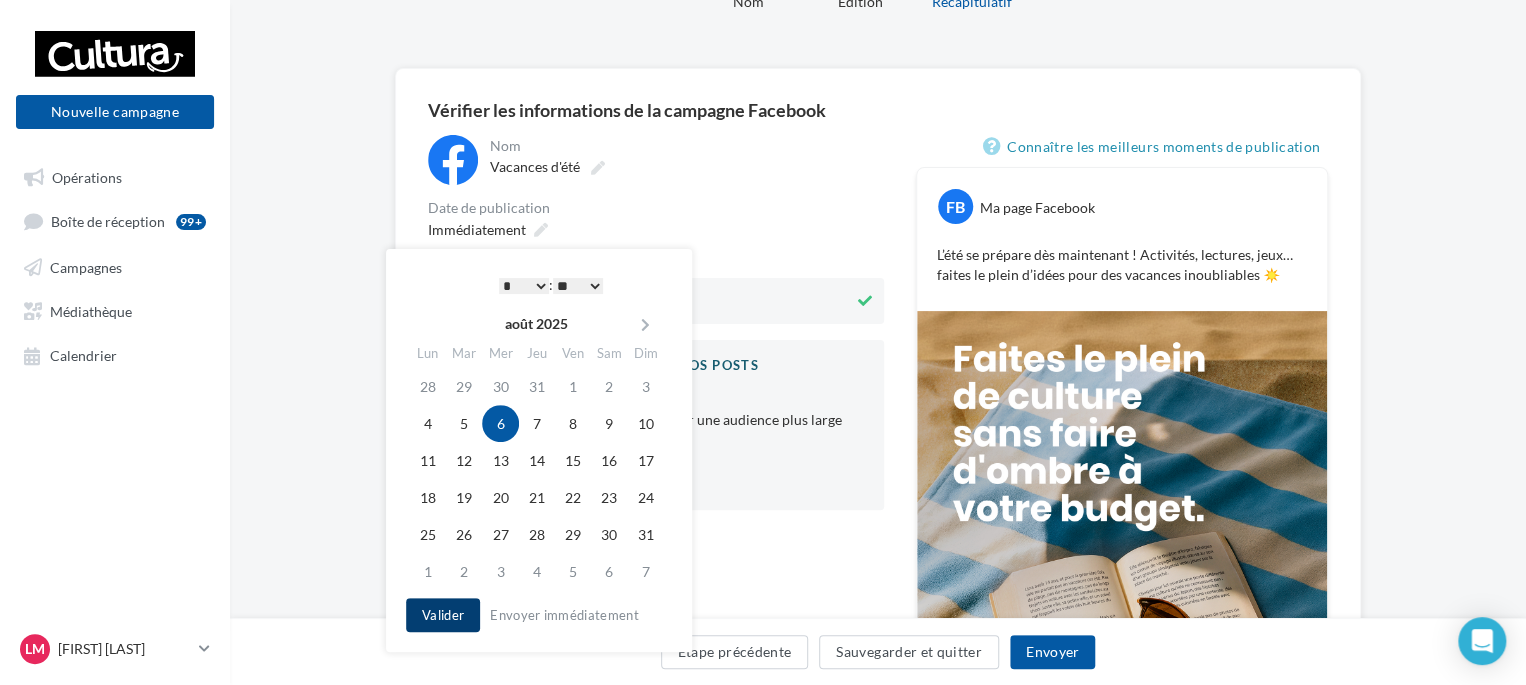 click on "Valider" at bounding box center (443, 615) 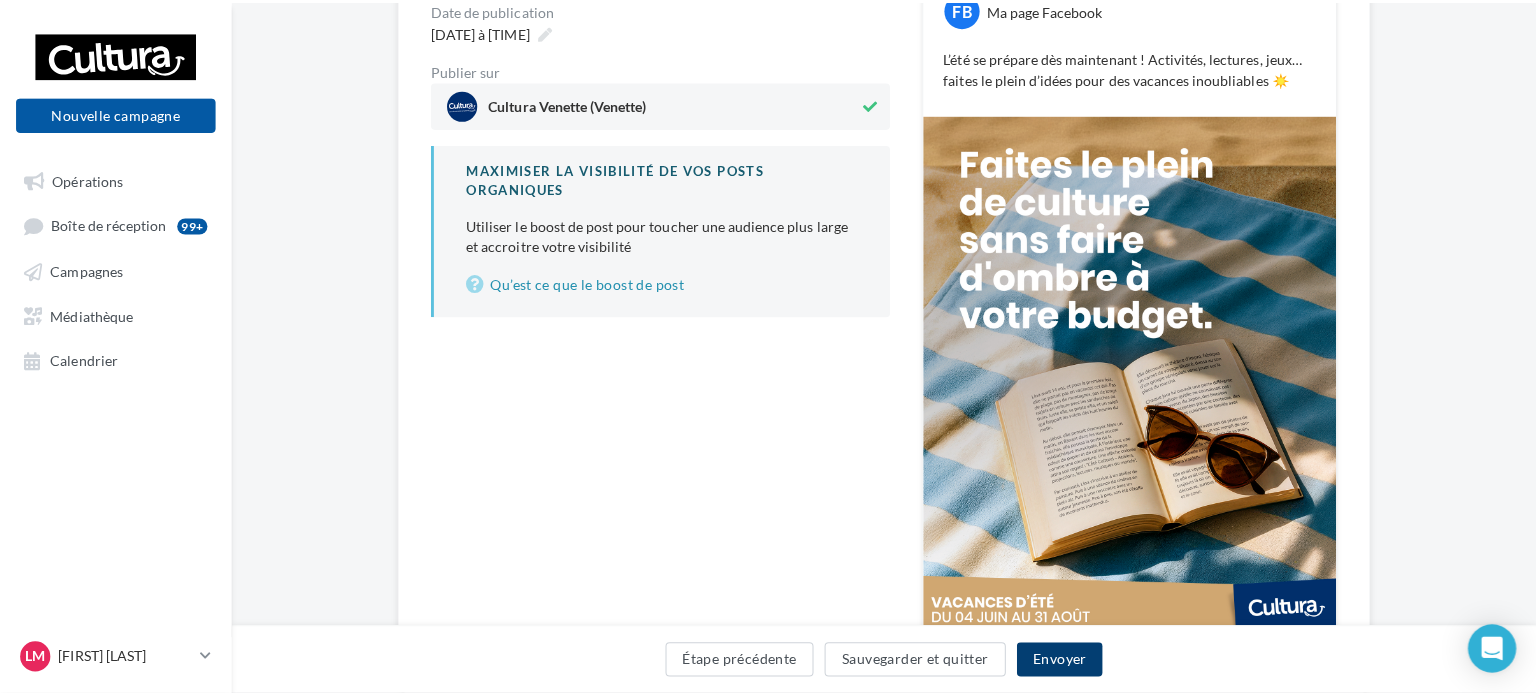 scroll, scrollTop: 300, scrollLeft: 0, axis: vertical 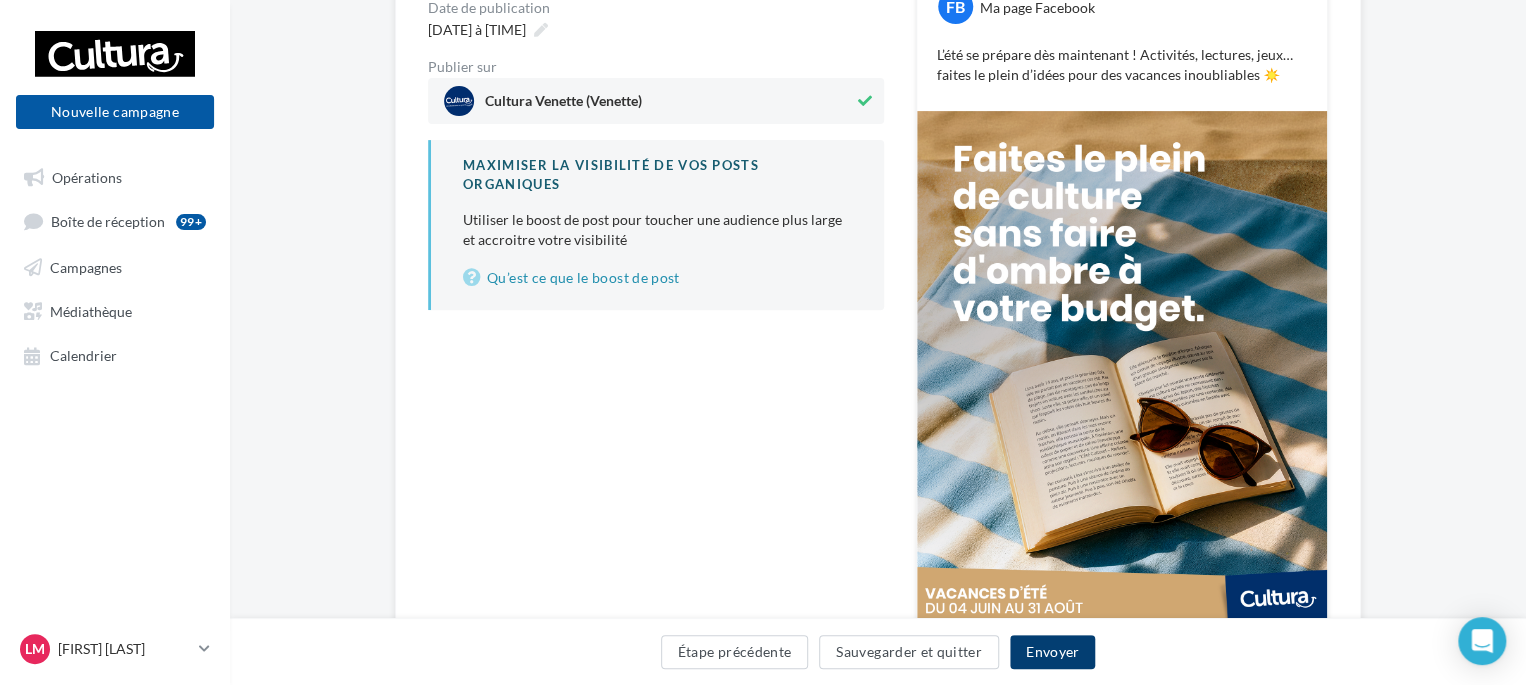 click on "Envoyer" at bounding box center [1052, 652] 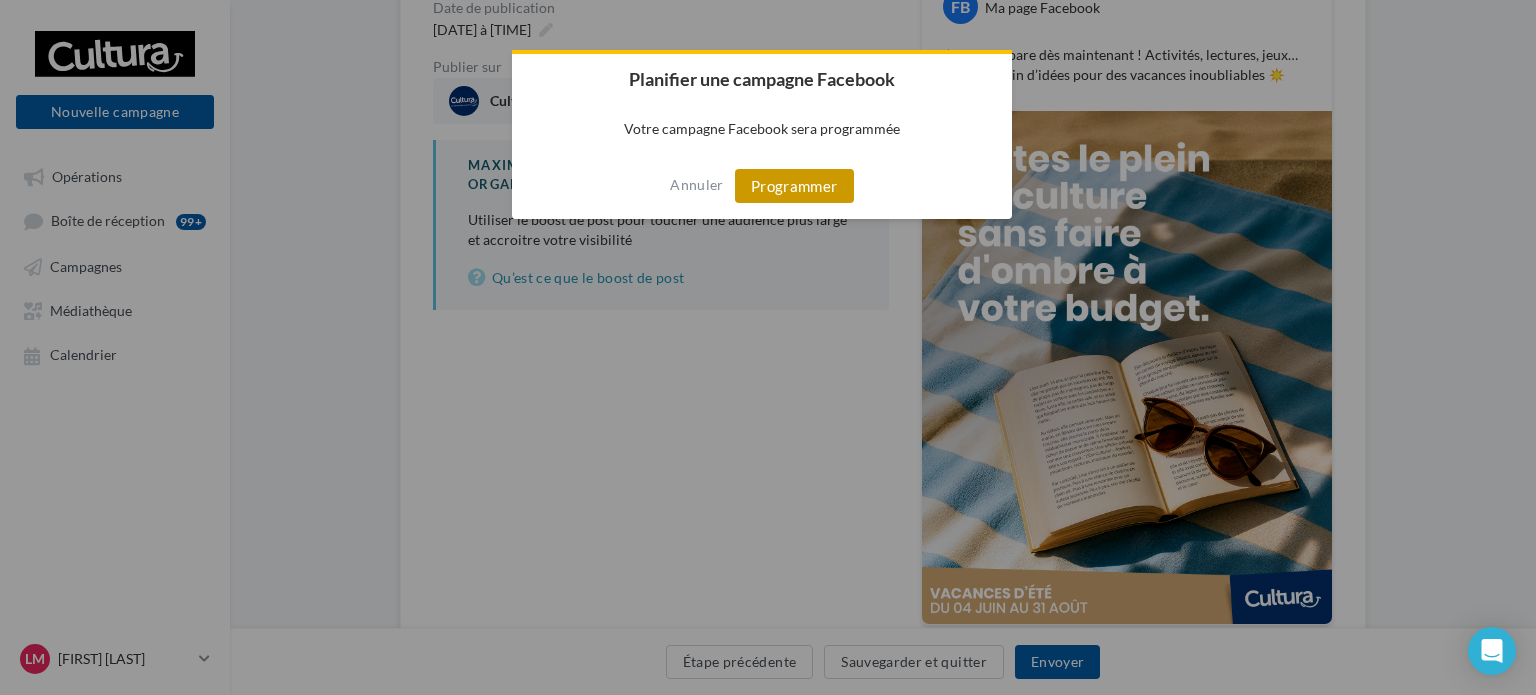 click on "Programmer" at bounding box center [794, 186] 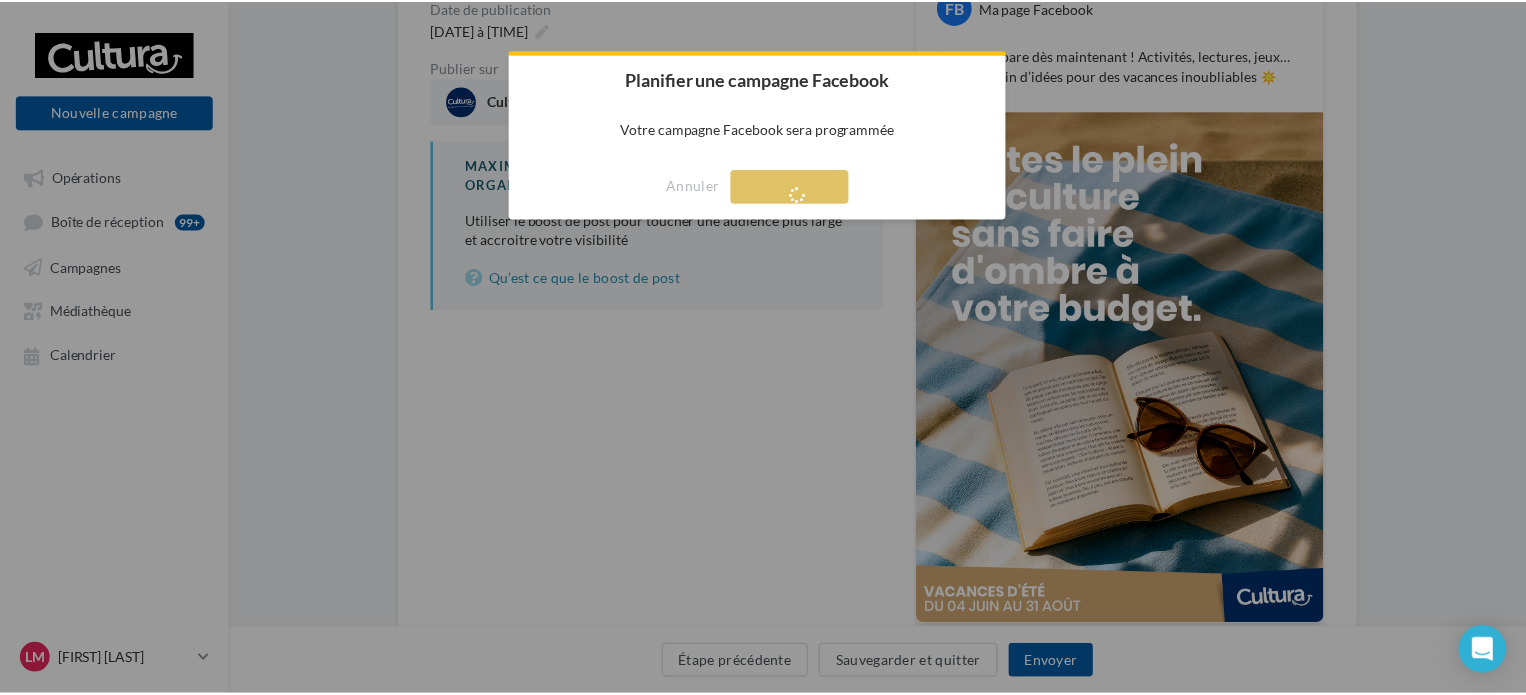 scroll, scrollTop: 32, scrollLeft: 0, axis: vertical 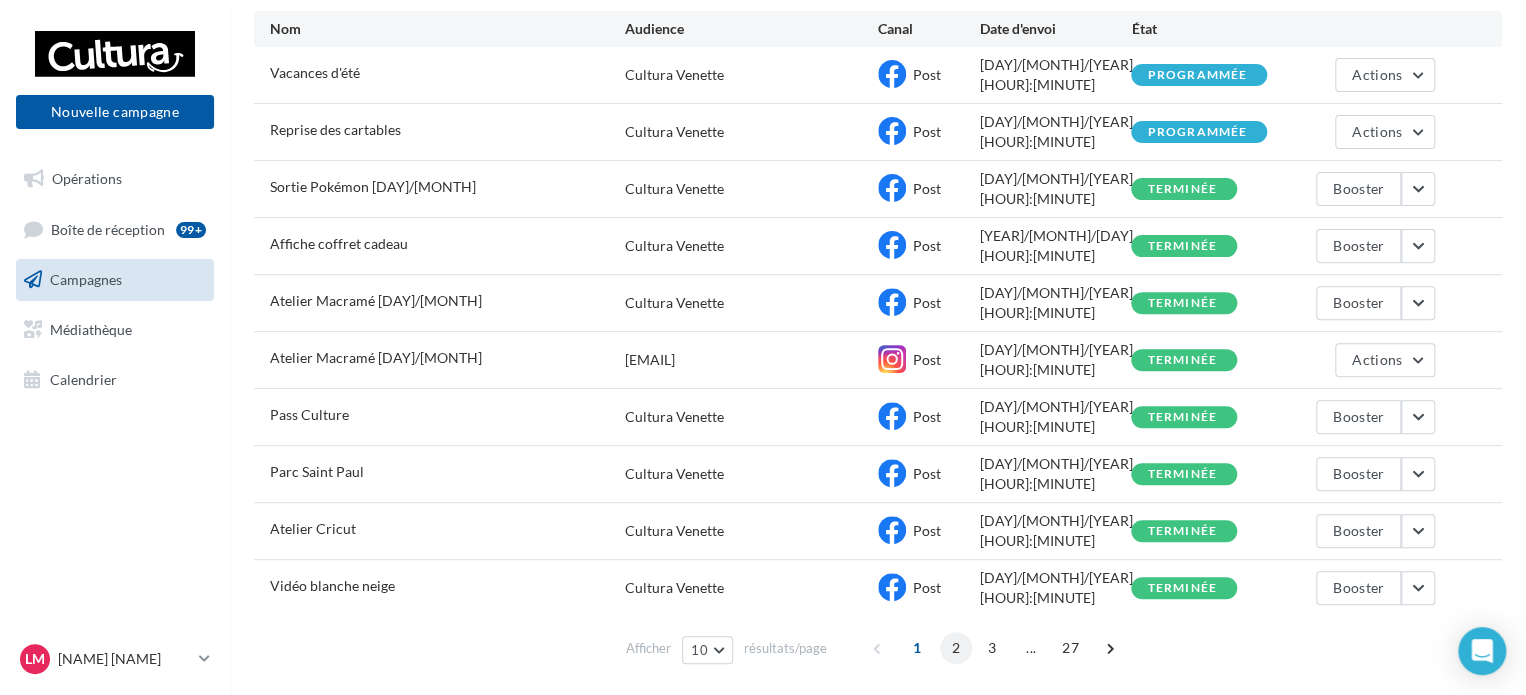 click on "2" at bounding box center (956, 648) 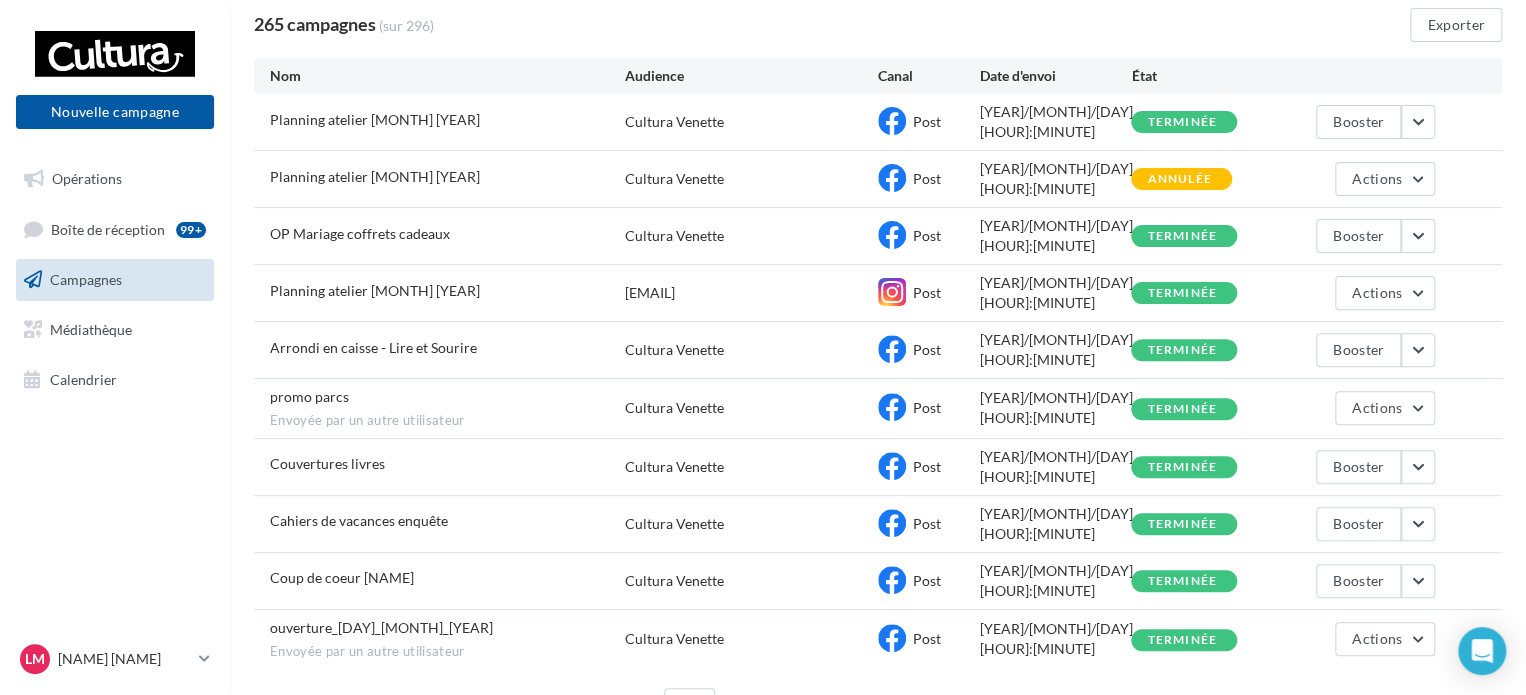 scroll, scrollTop: 180, scrollLeft: 0, axis: vertical 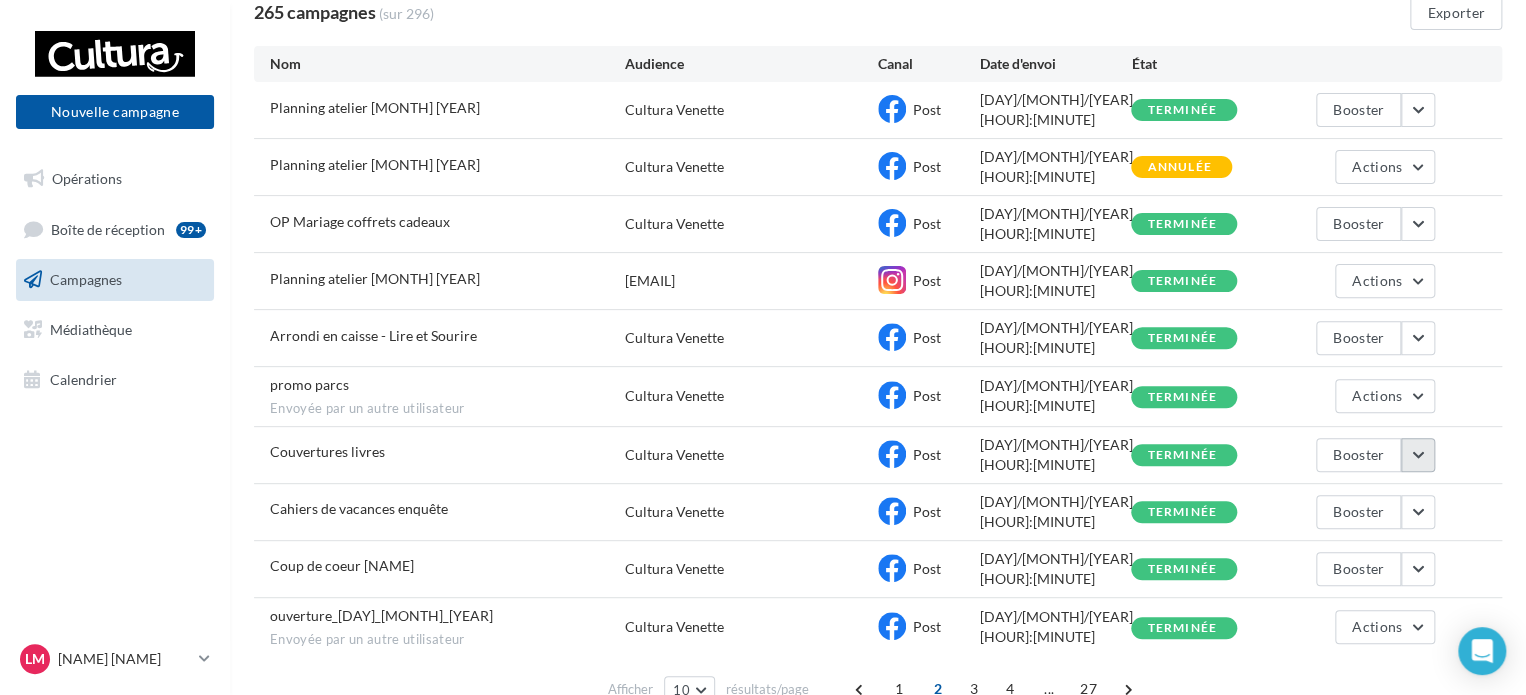click at bounding box center [1418, 455] 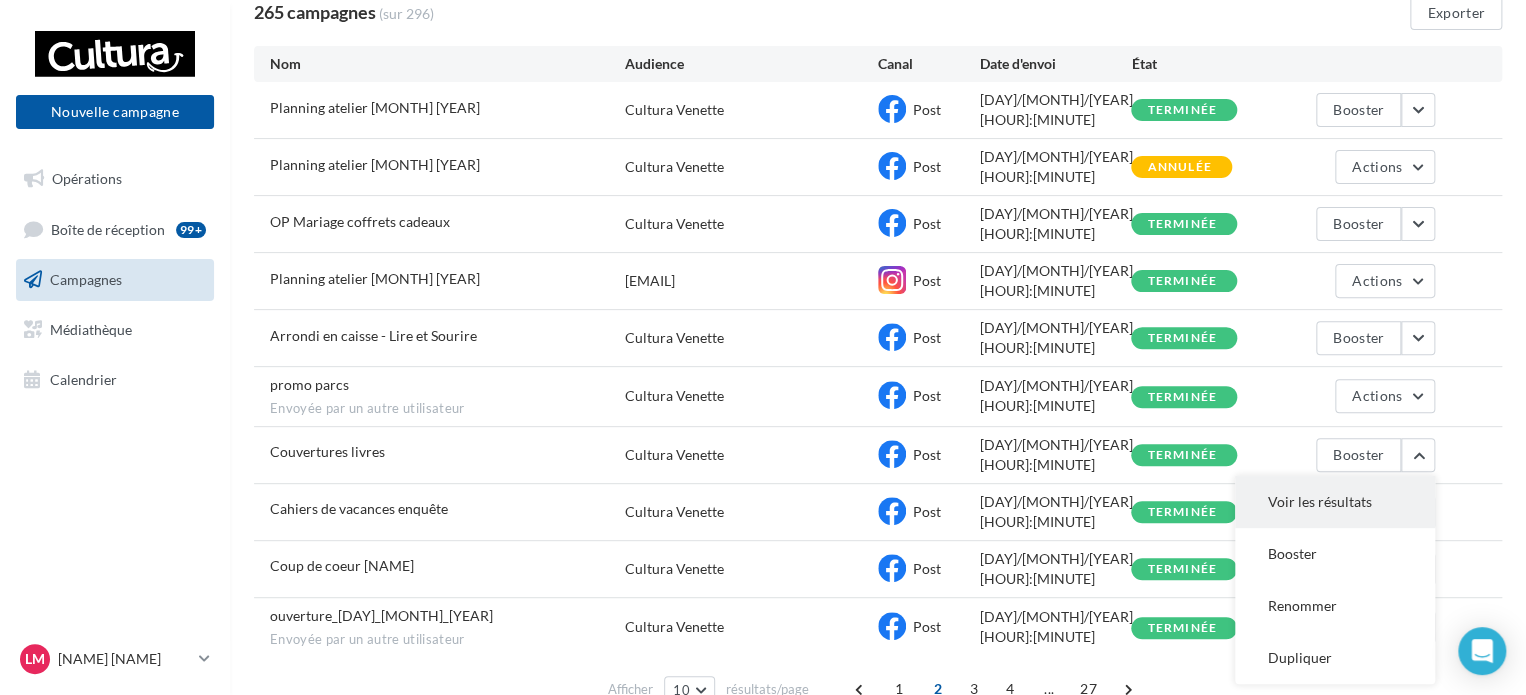 click on "Voir les résultats" at bounding box center (1335, 502) 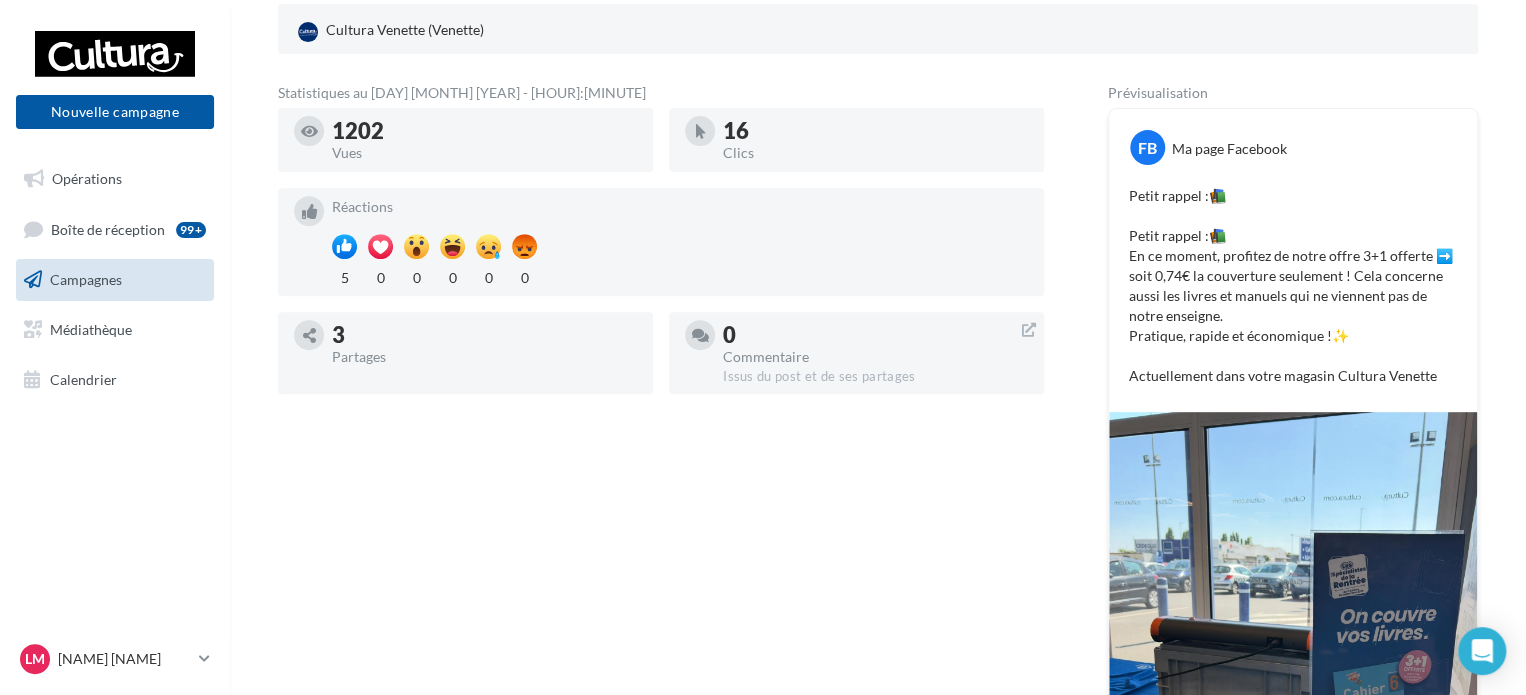 scroll, scrollTop: 300, scrollLeft: 0, axis: vertical 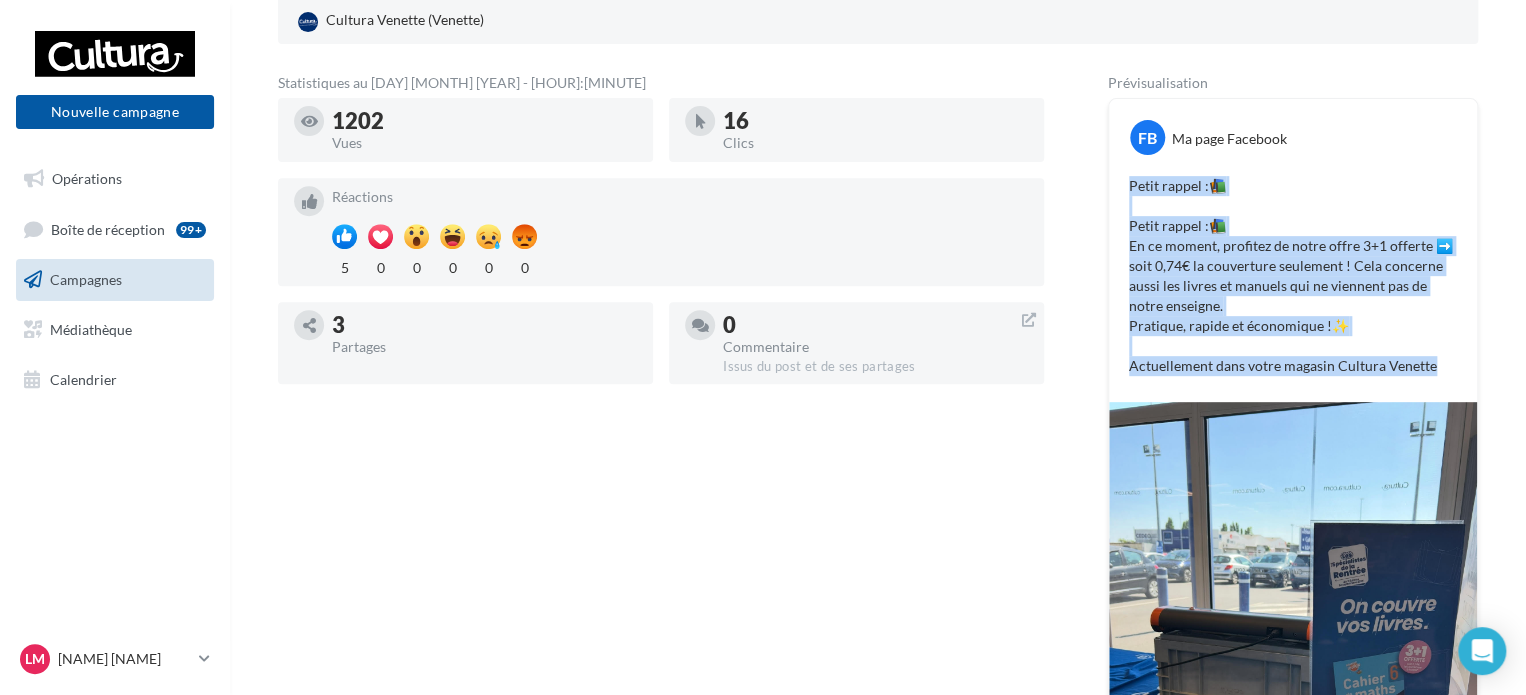 drag, startPoint x: 1131, startPoint y: 187, endPoint x: 1436, endPoint y: 385, distance: 363.63306 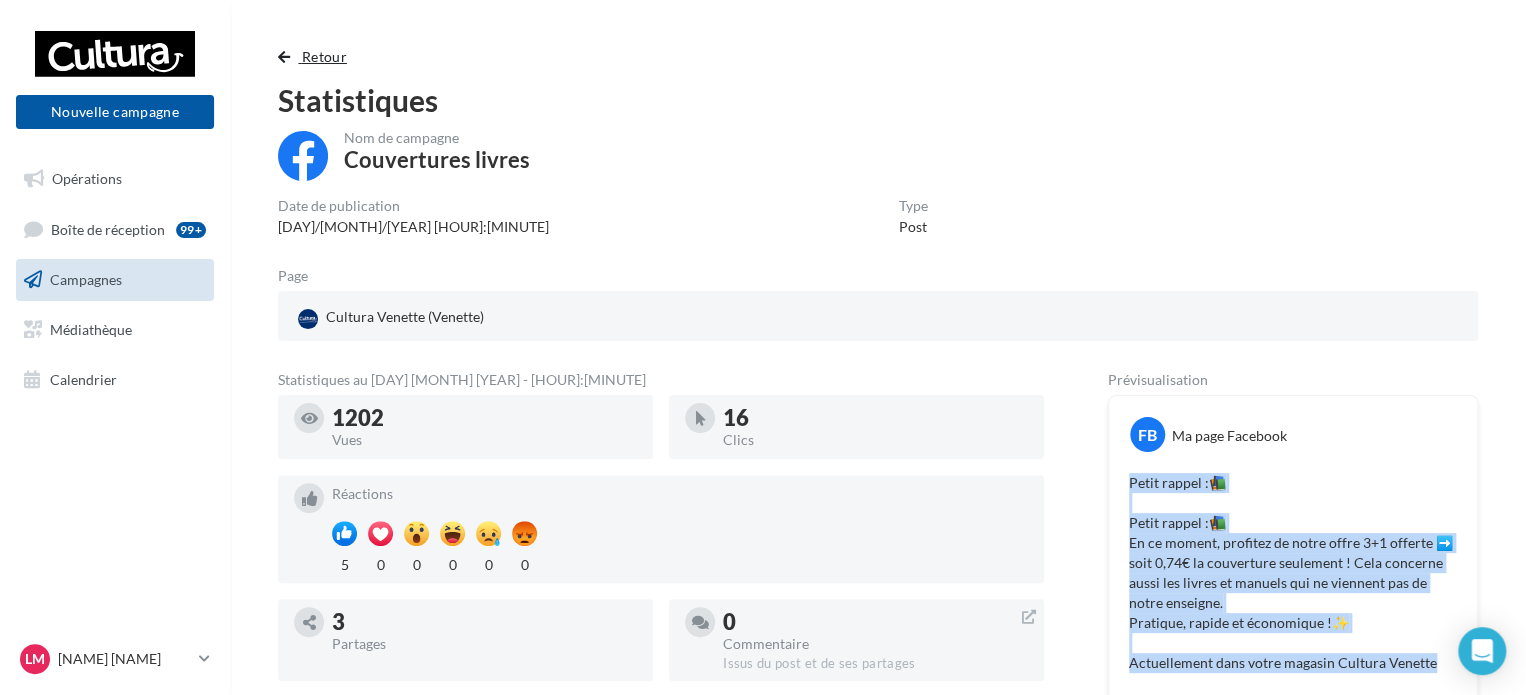 scroll, scrollTop: 0, scrollLeft: 0, axis: both 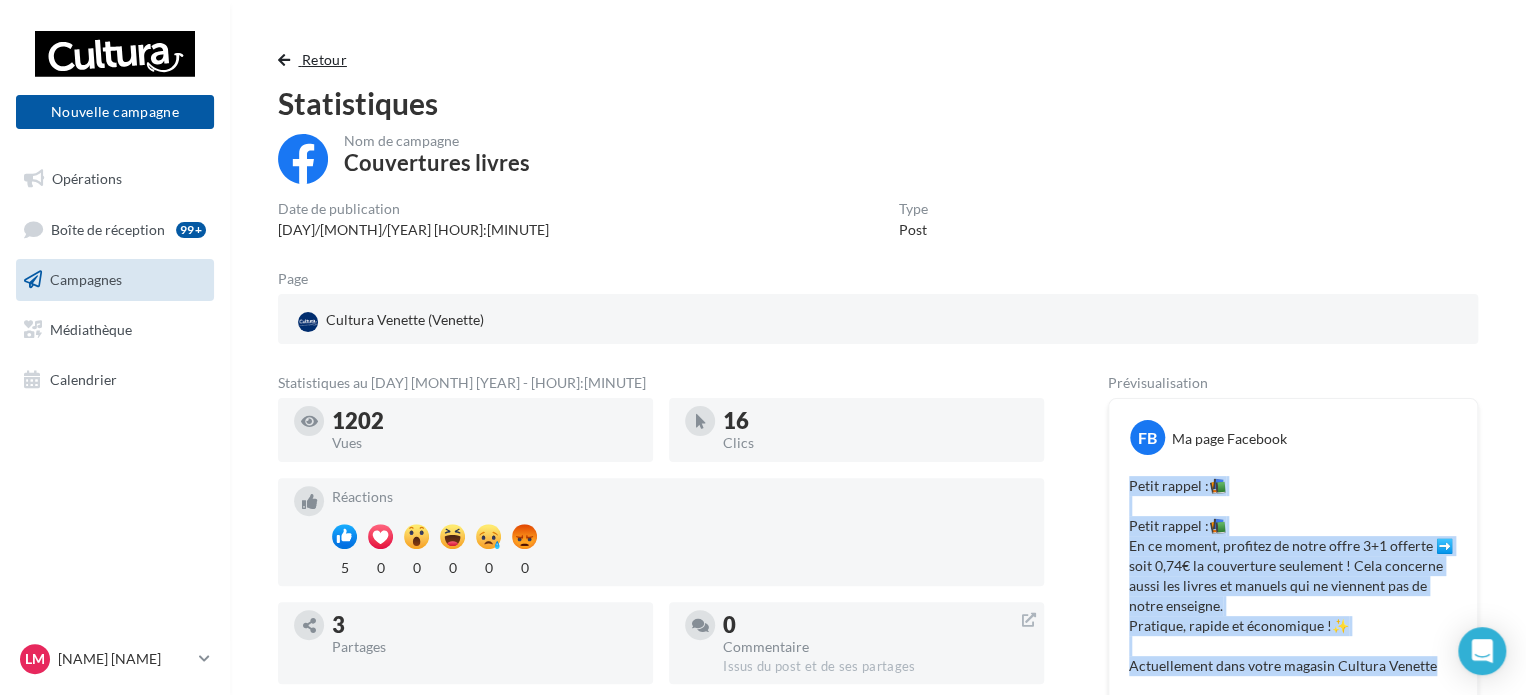click at bounding box center (284, 60) 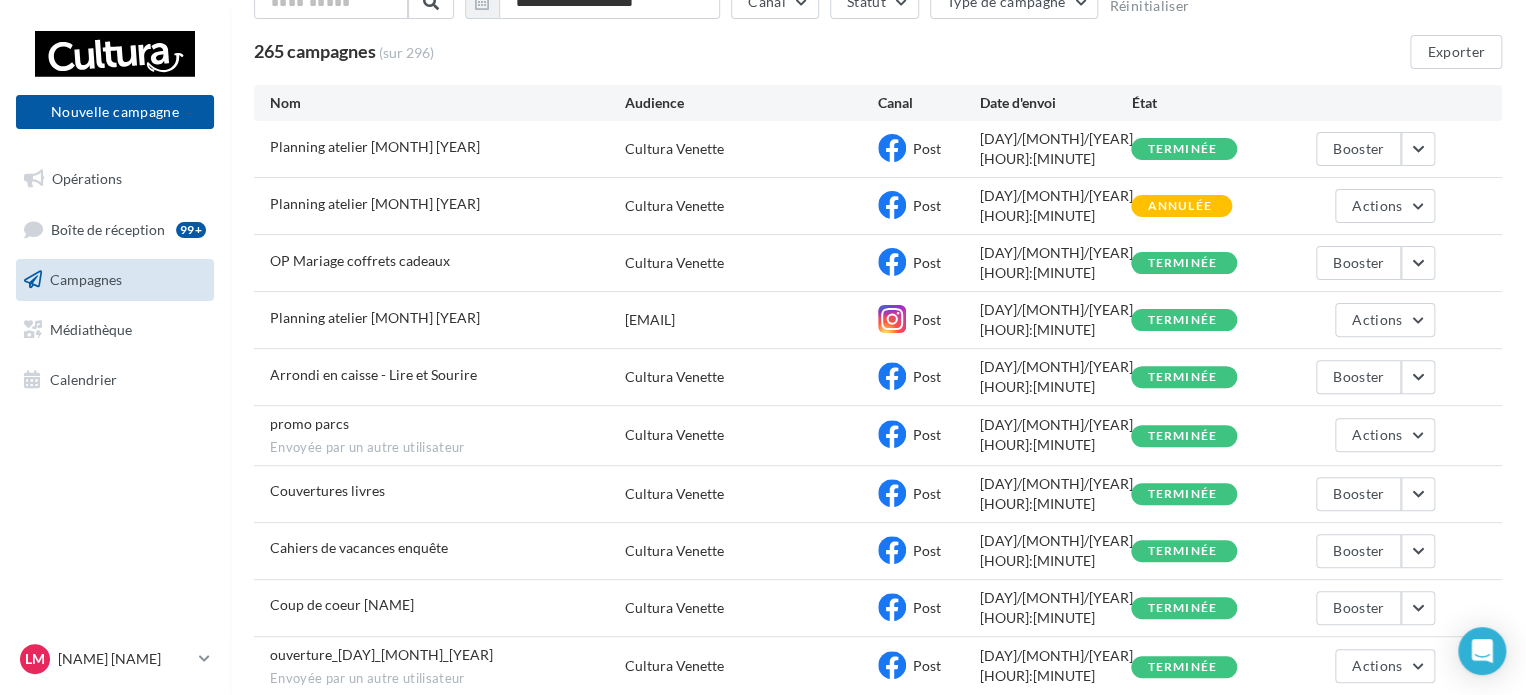 scroll, scrollTop: 0, scrollLeft: 0, axis: both 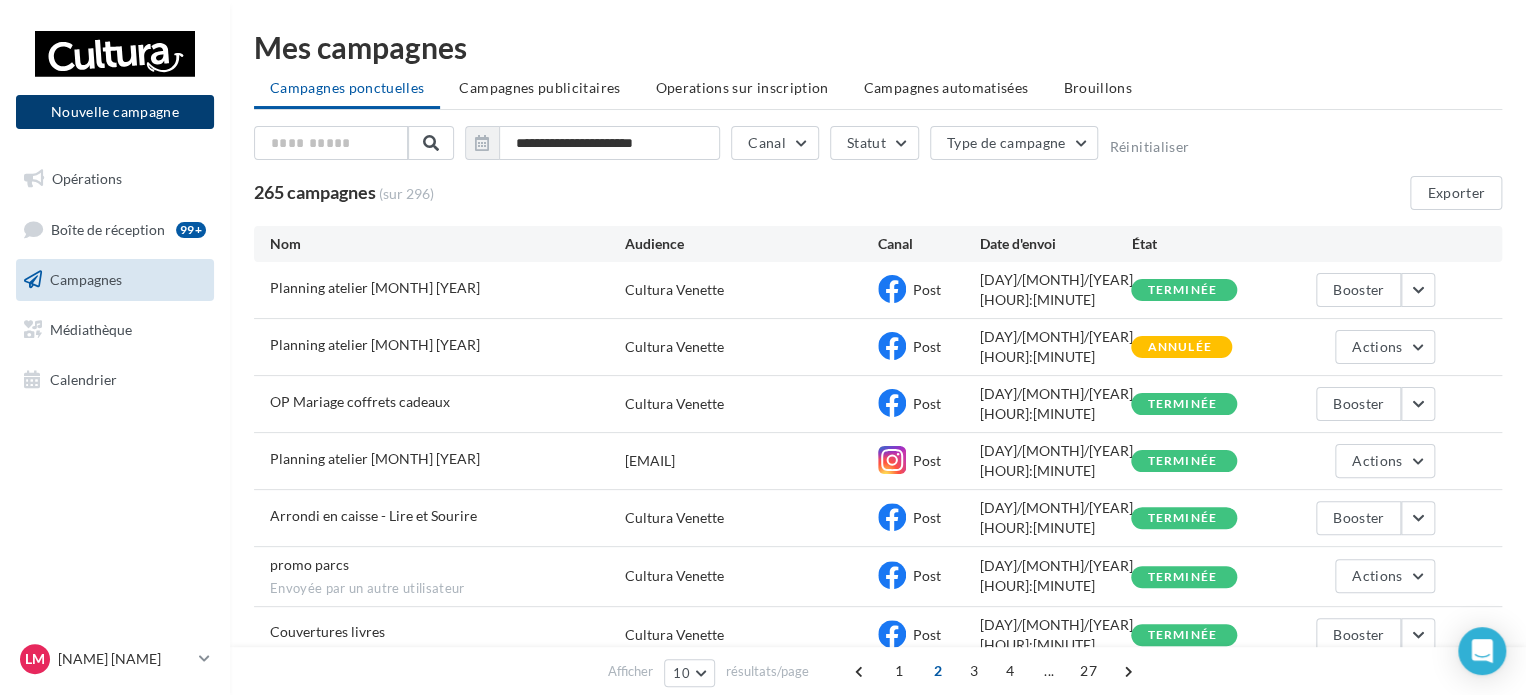 click on "Nouvelle campagne" at bounding box center [115, 112] 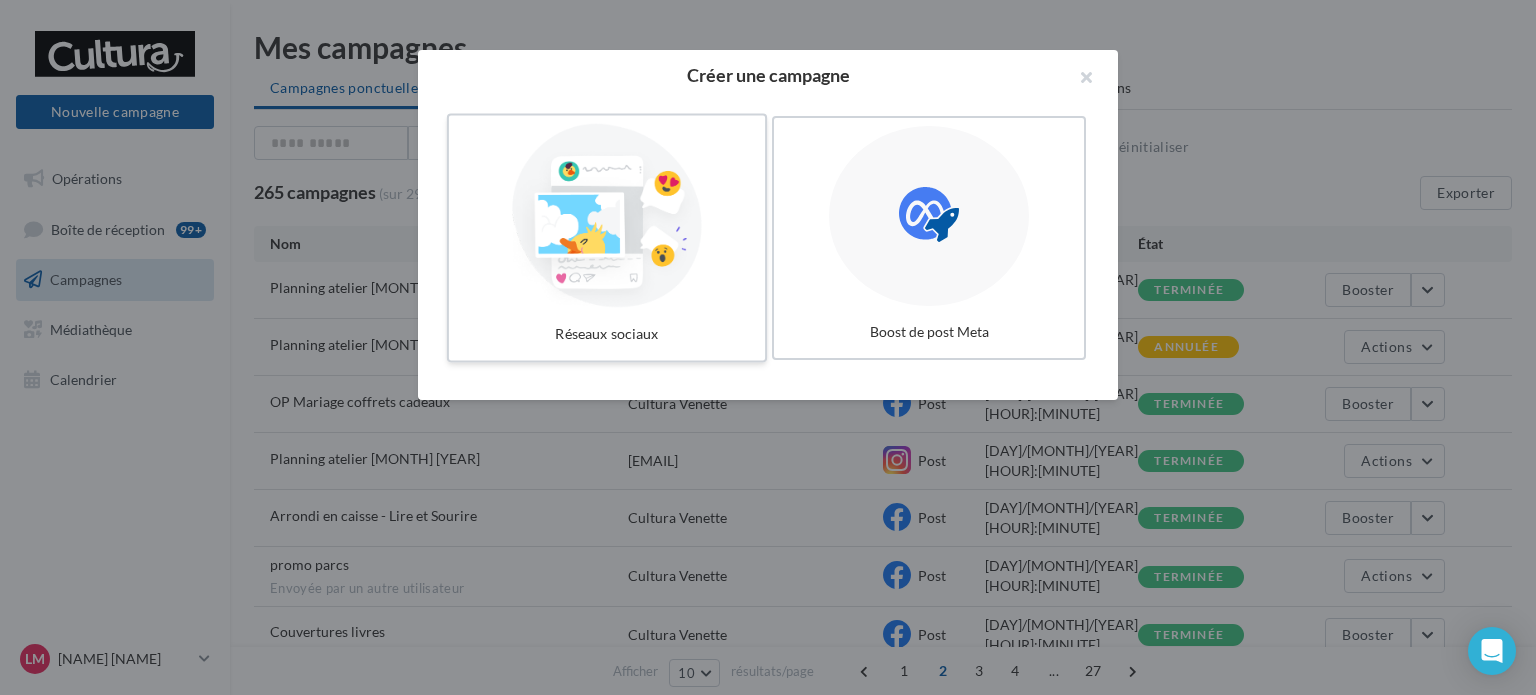 click at bounding box center [607, 216] 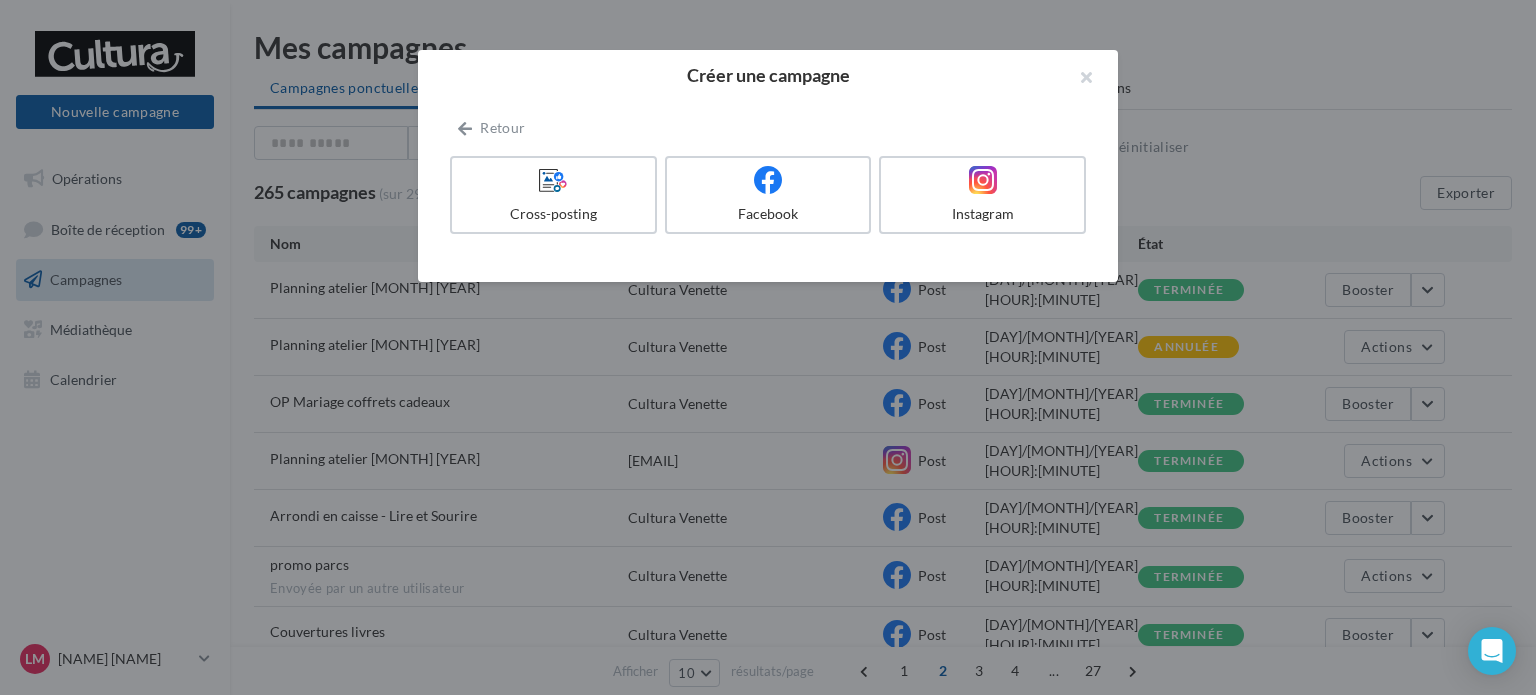 click on "Retour
Cross-posting
Facebook
Instagram" at bounding box center (768, 191) 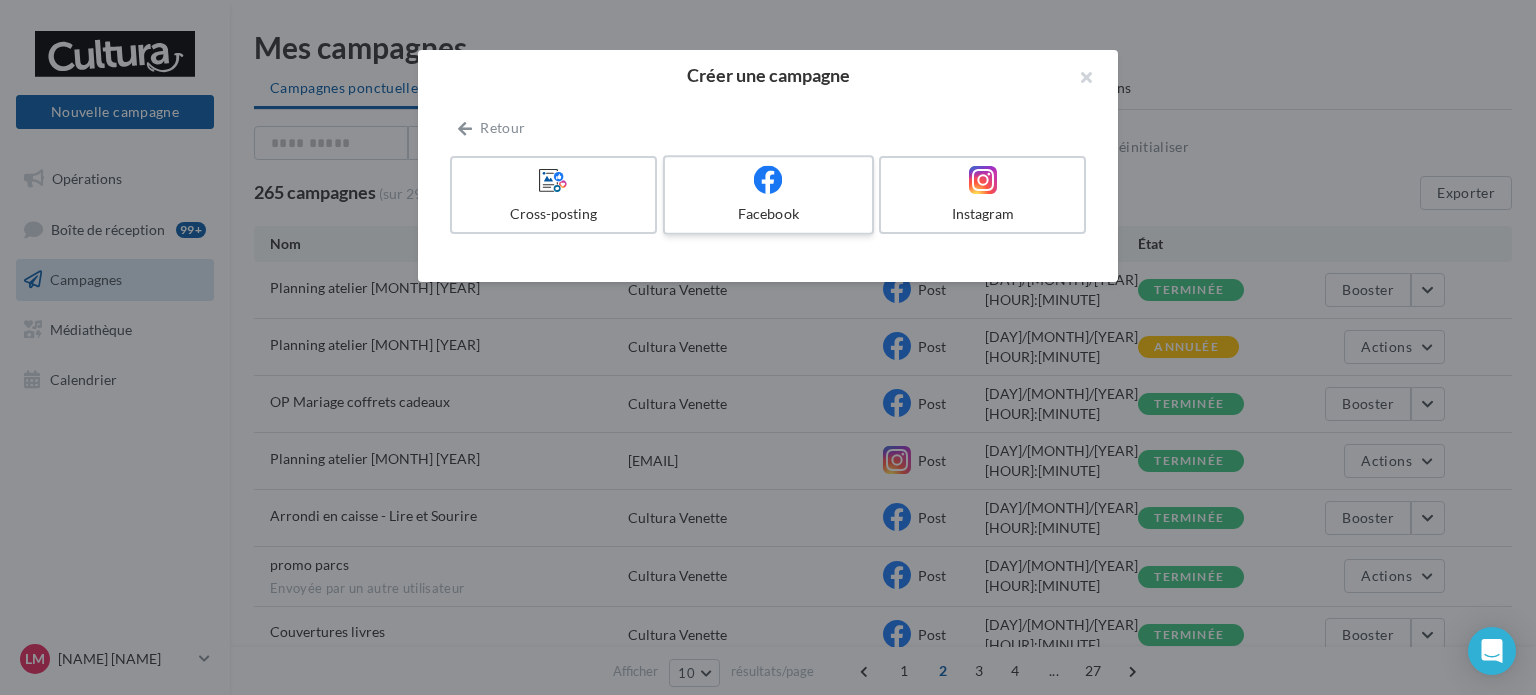 click on "Facebook" at bounding box center [768, 214] 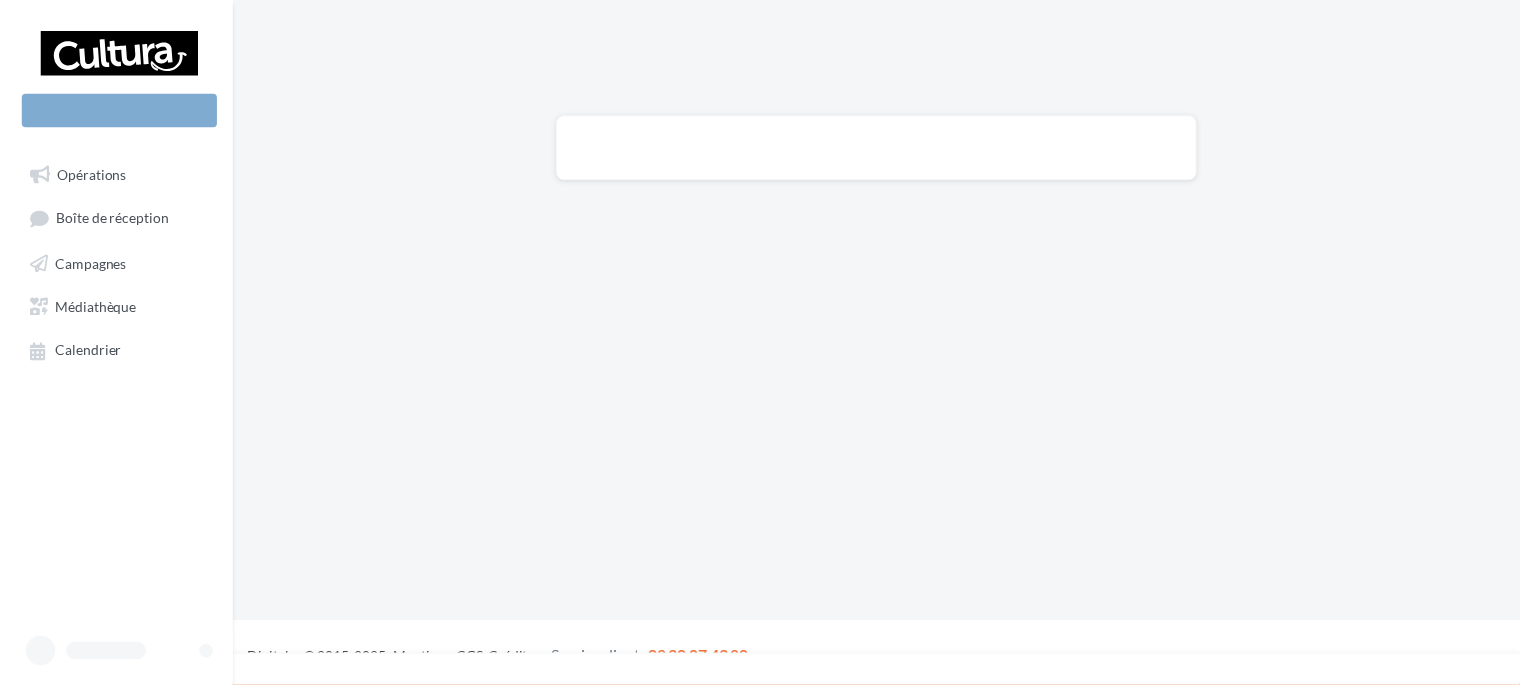 scroll, scrollTop: 0, scrollLeft: 0, axis: both 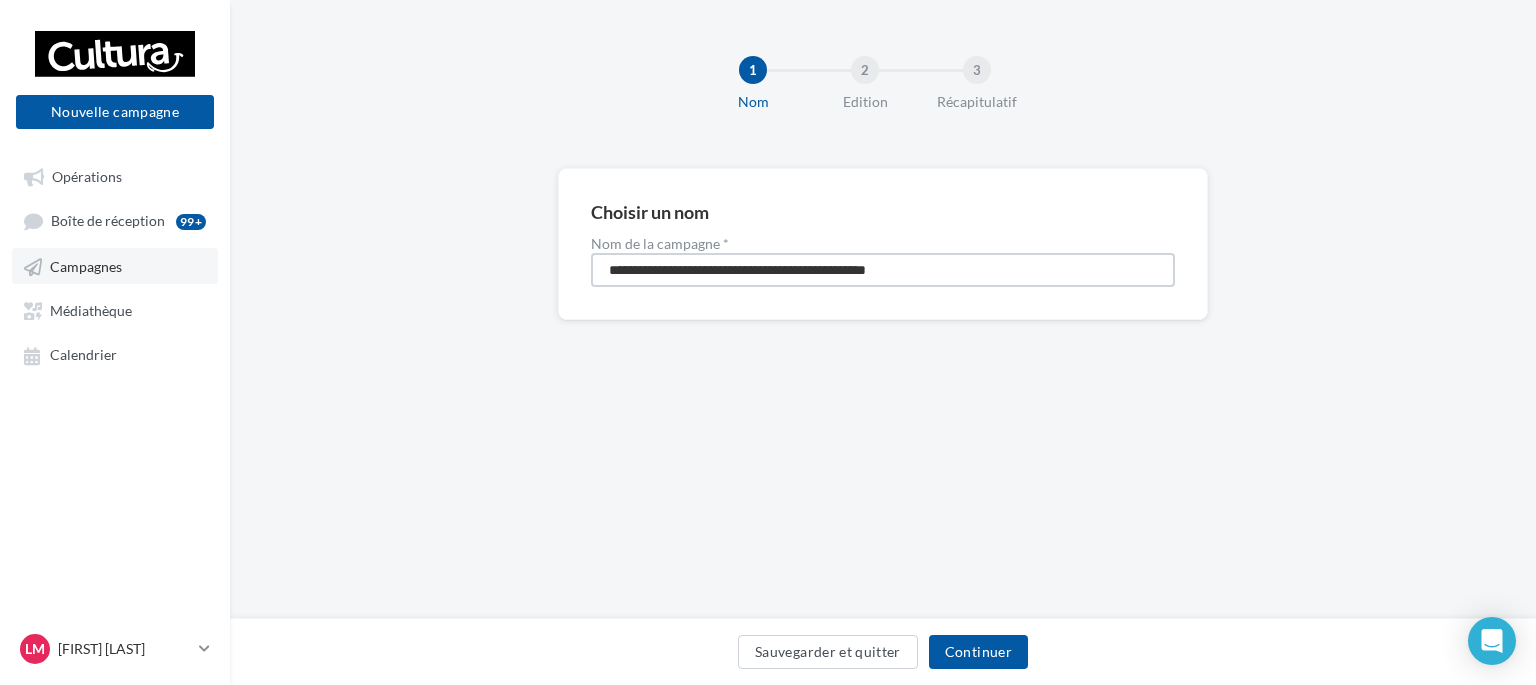 drag, startPoint x: 970, startPoint y: 263, endPoint x: 152, endPoint y: 260, distance: 818.0055 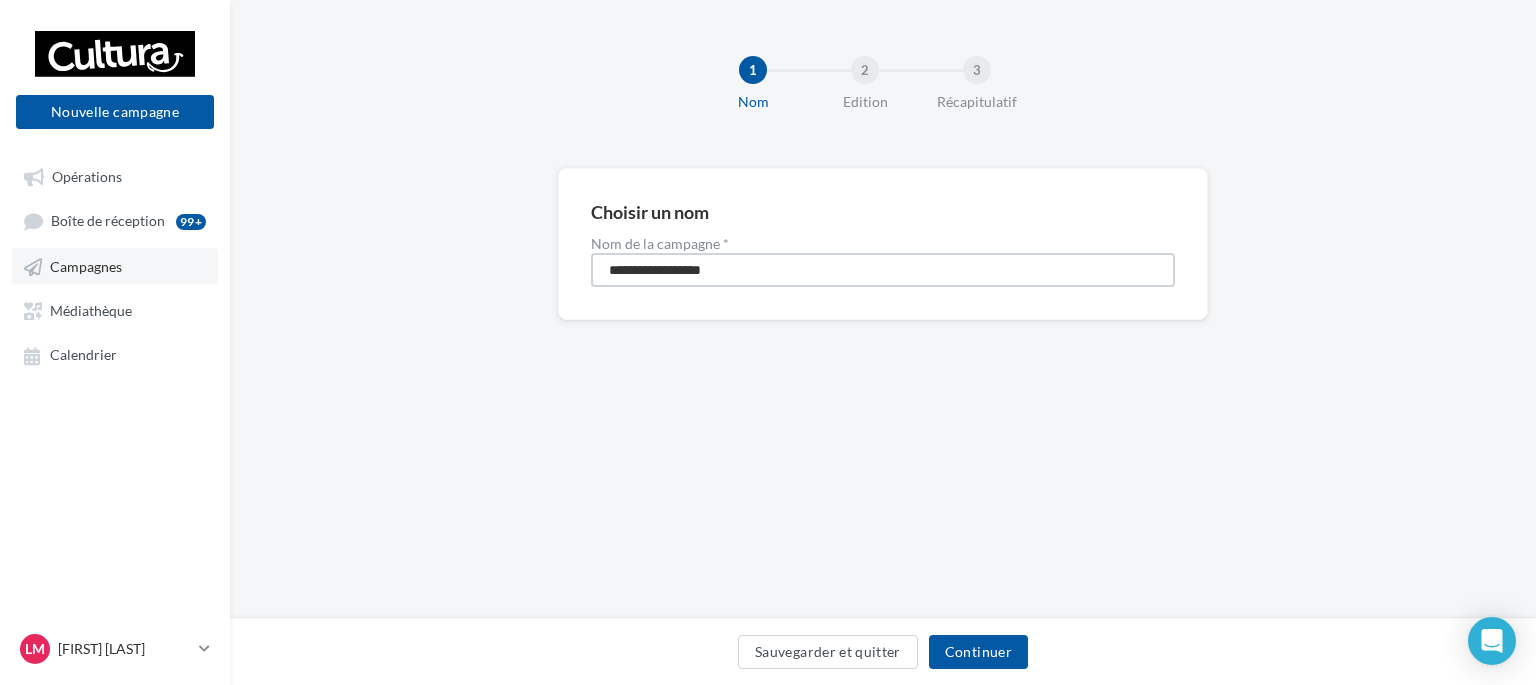 type on "**********" 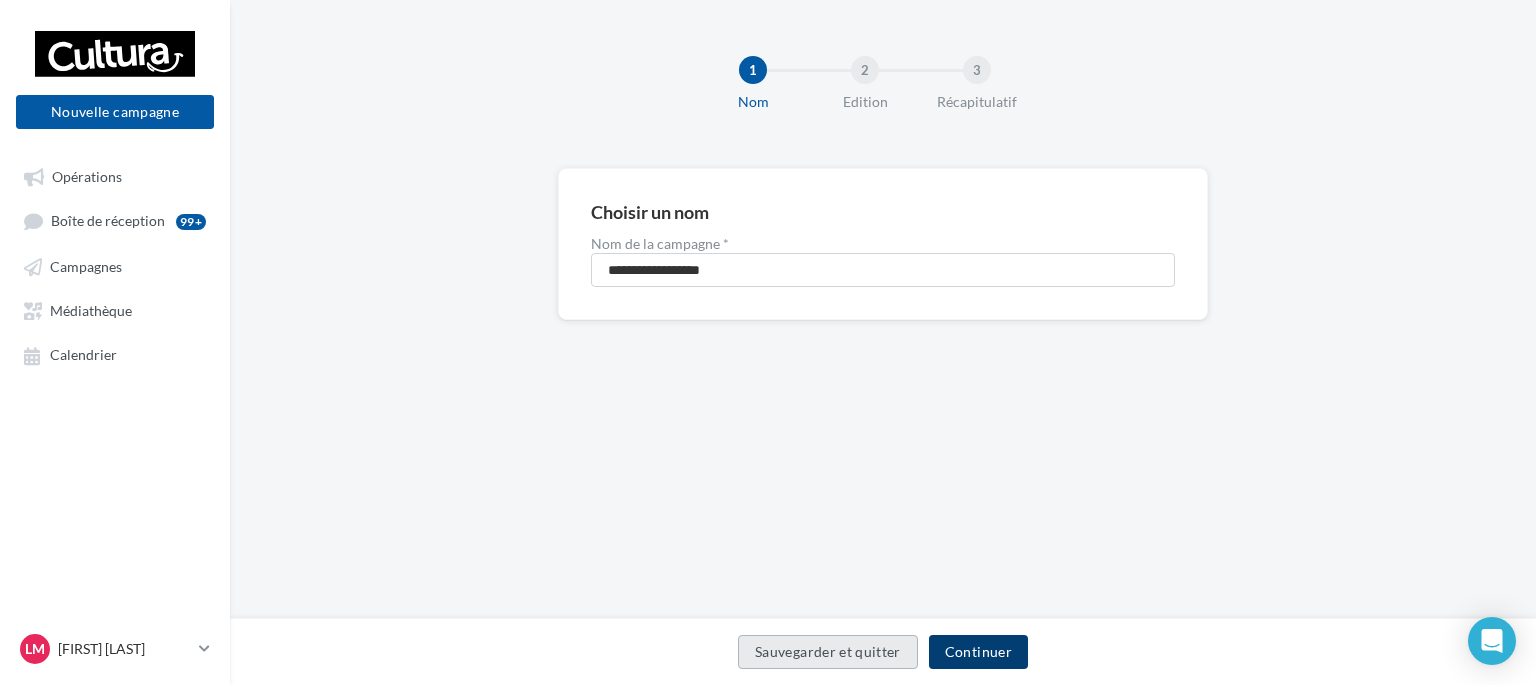 click on "Continuer" at bounding box center (978, 652) 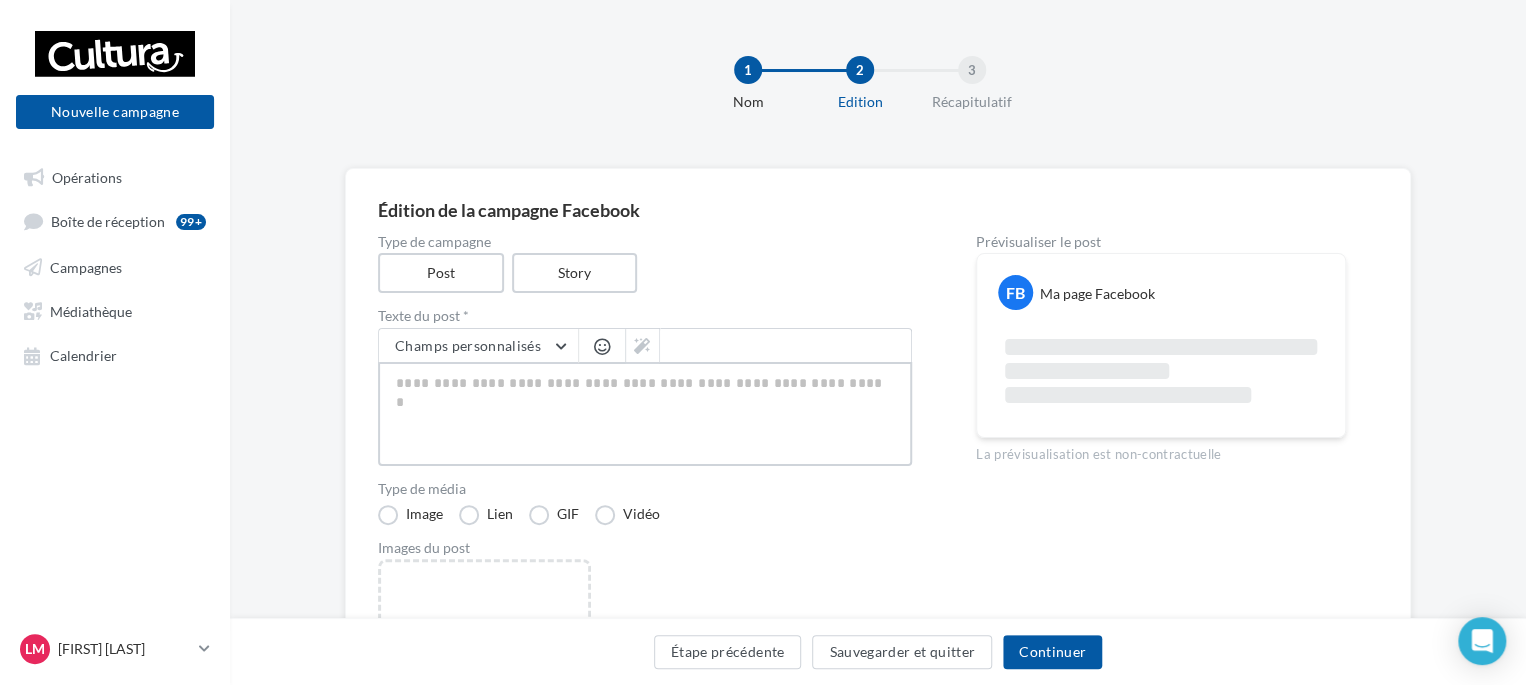 click at bounding box center (645, 414) 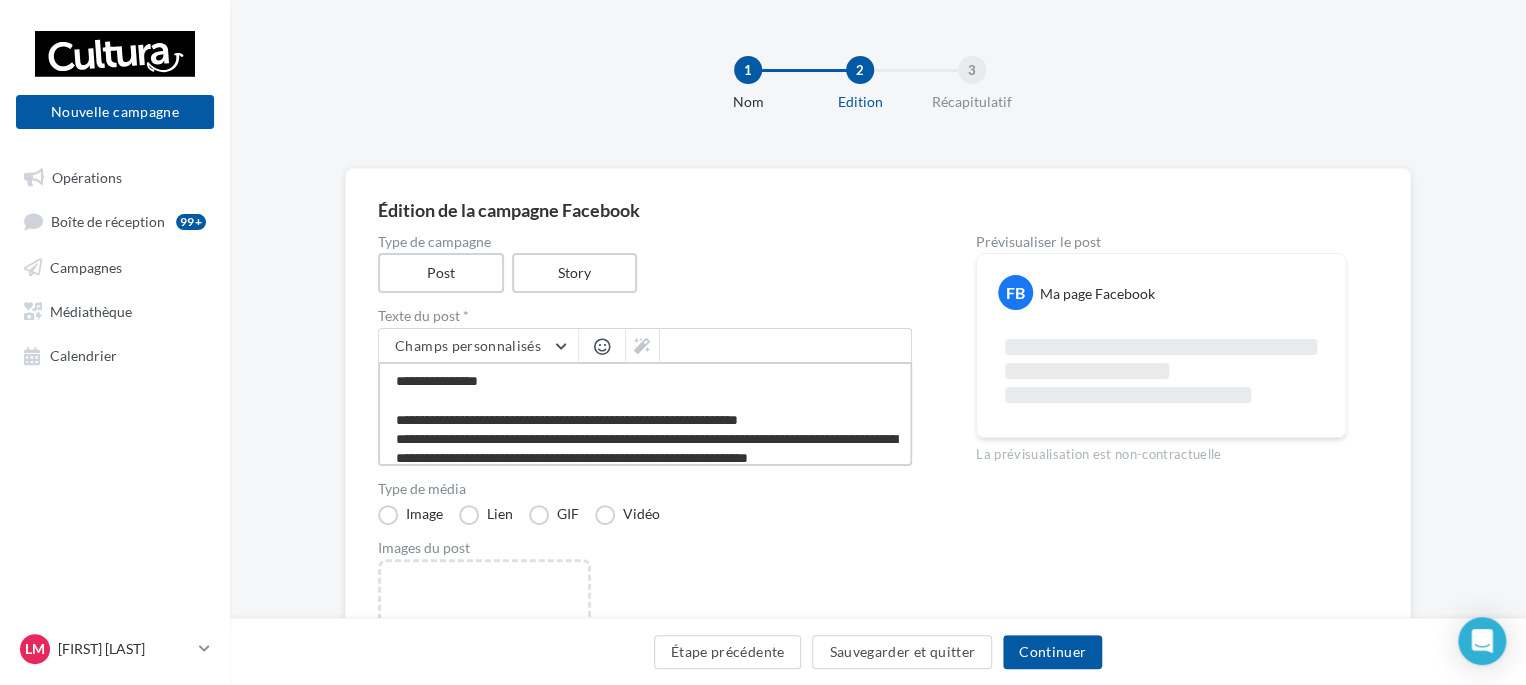 scroll, scrollTop: 68, scrollLeft: 0, axis: vertical 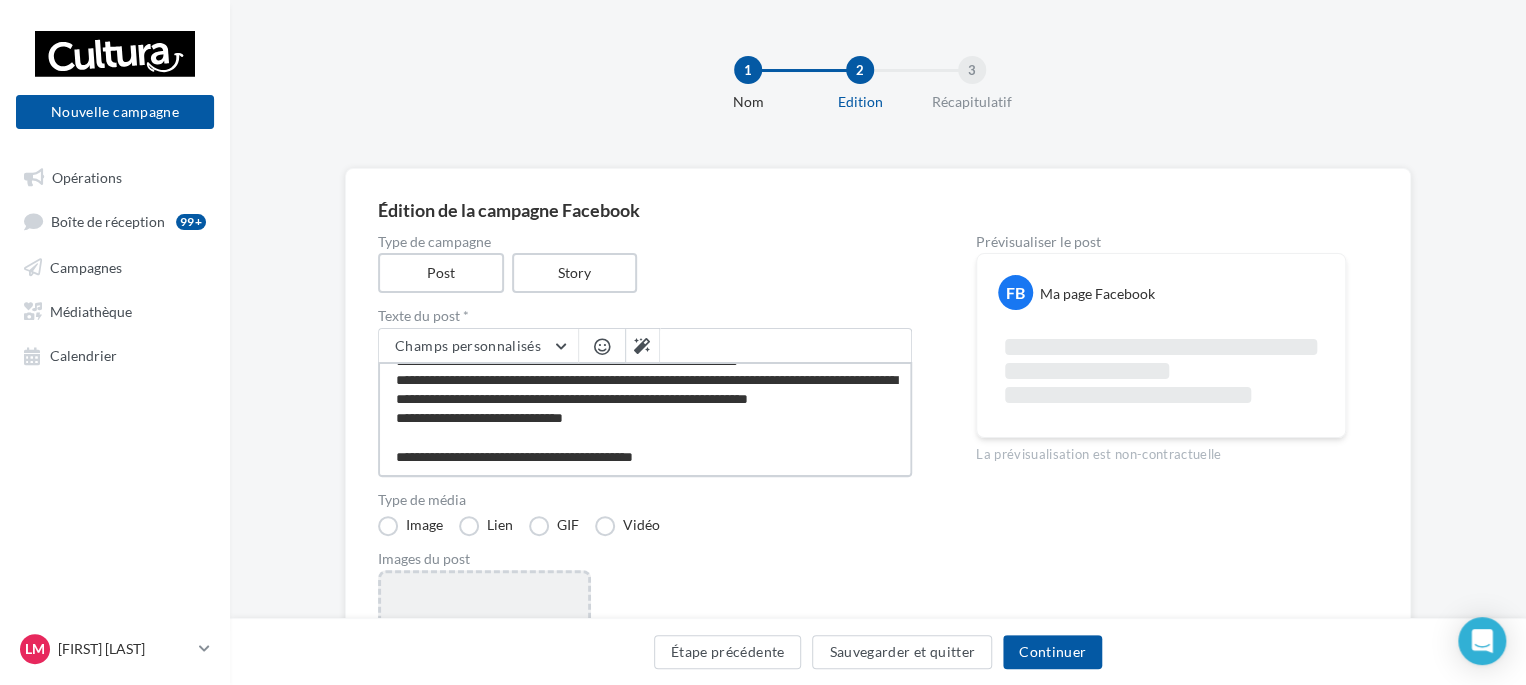 type on "**********" 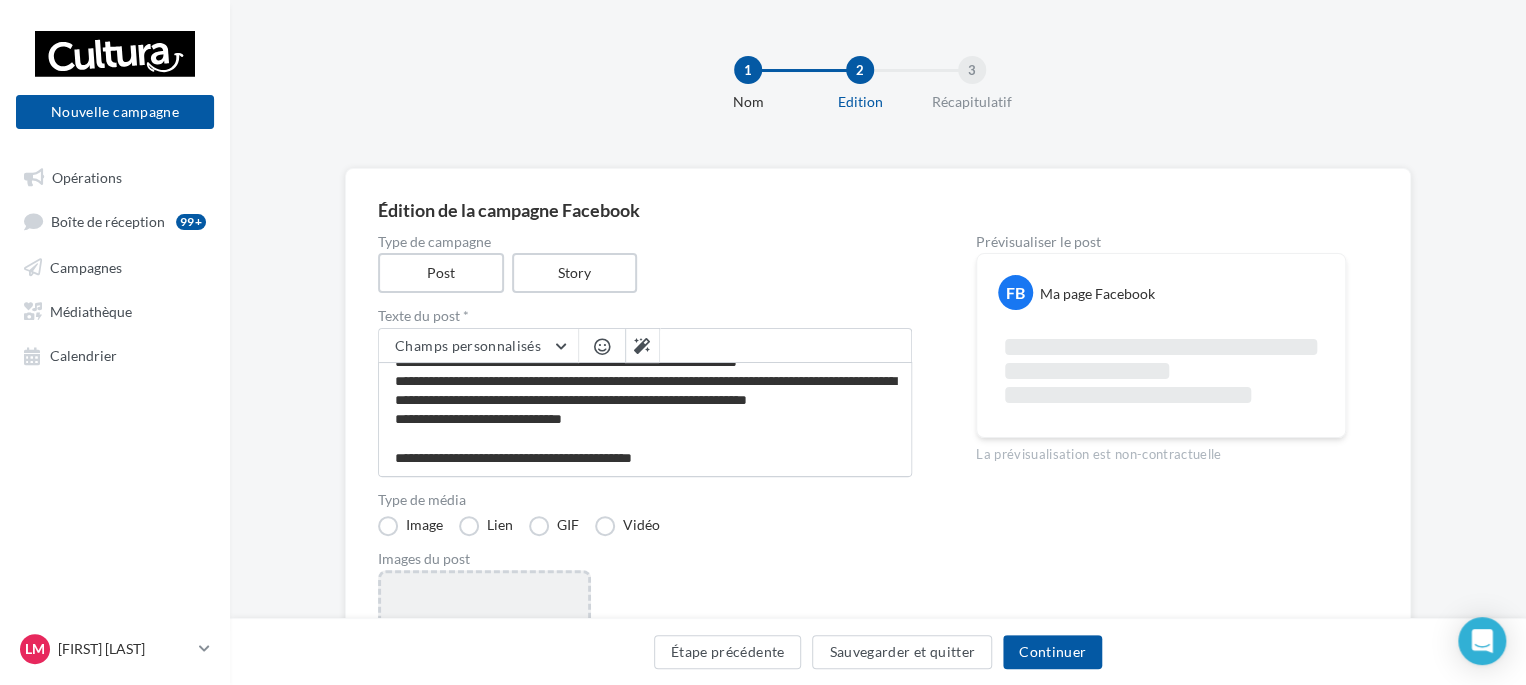 click on "Ajouter une image     Format: png, jpg" at bounding box center (484, 700) 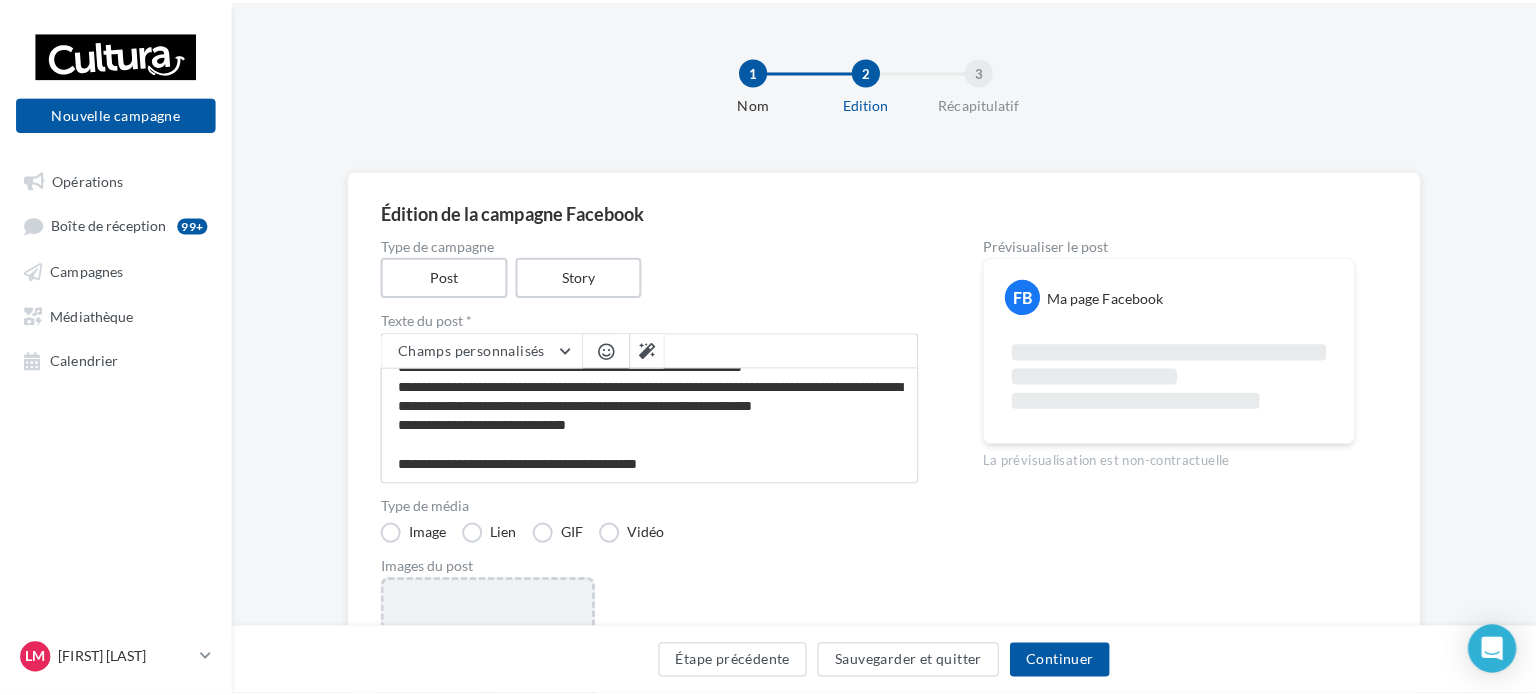 scroll, scrollTop: 67, scrollLeft: 0, axis: vertical 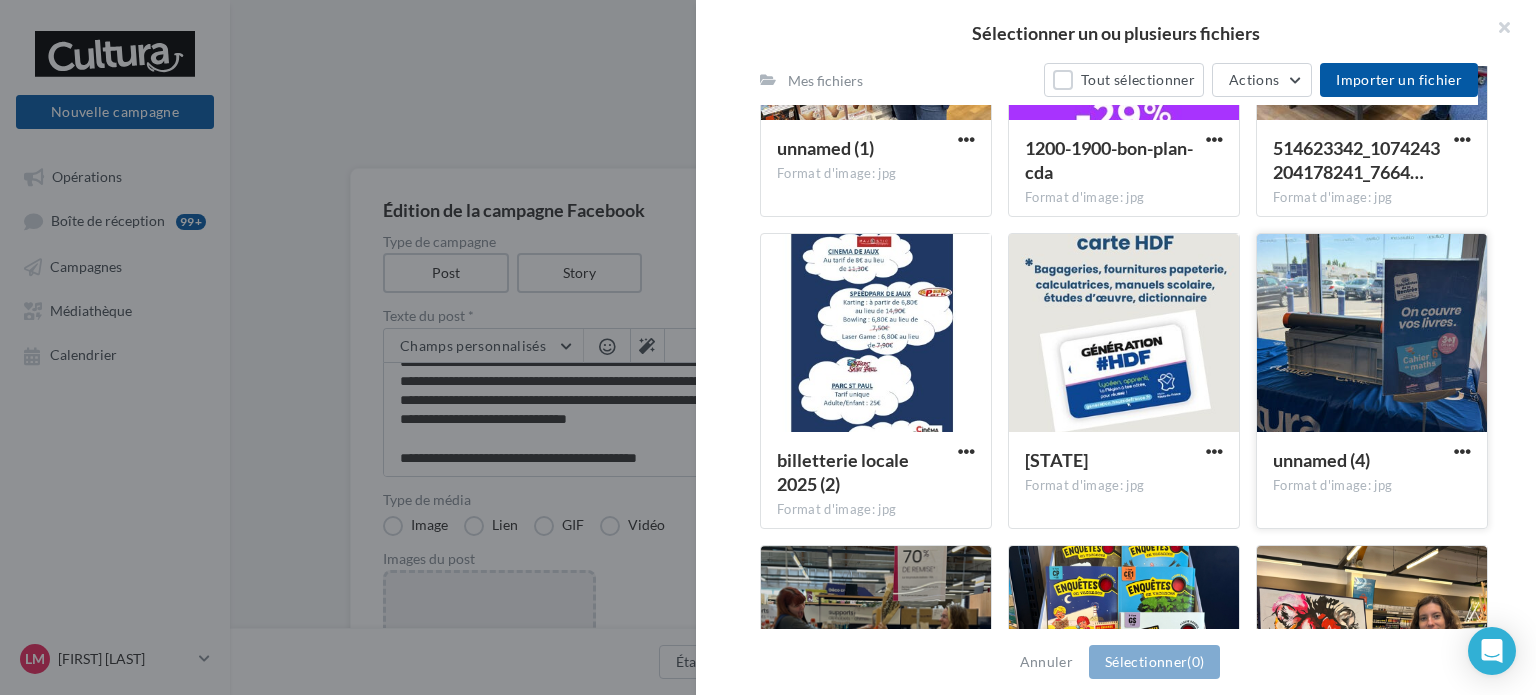 click at bounding box center (1372, 334) 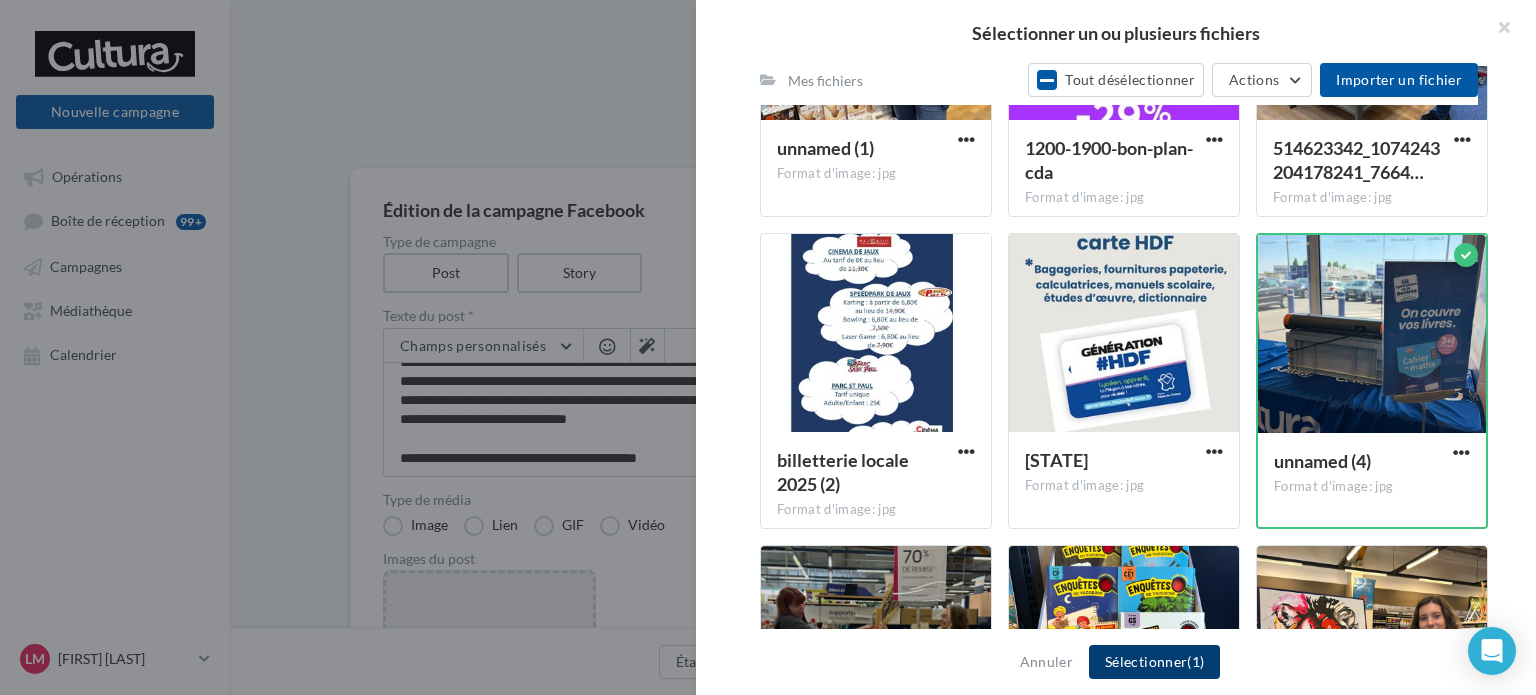 click on "Sélectionner   (1)" at bounding box center [1154, 662] 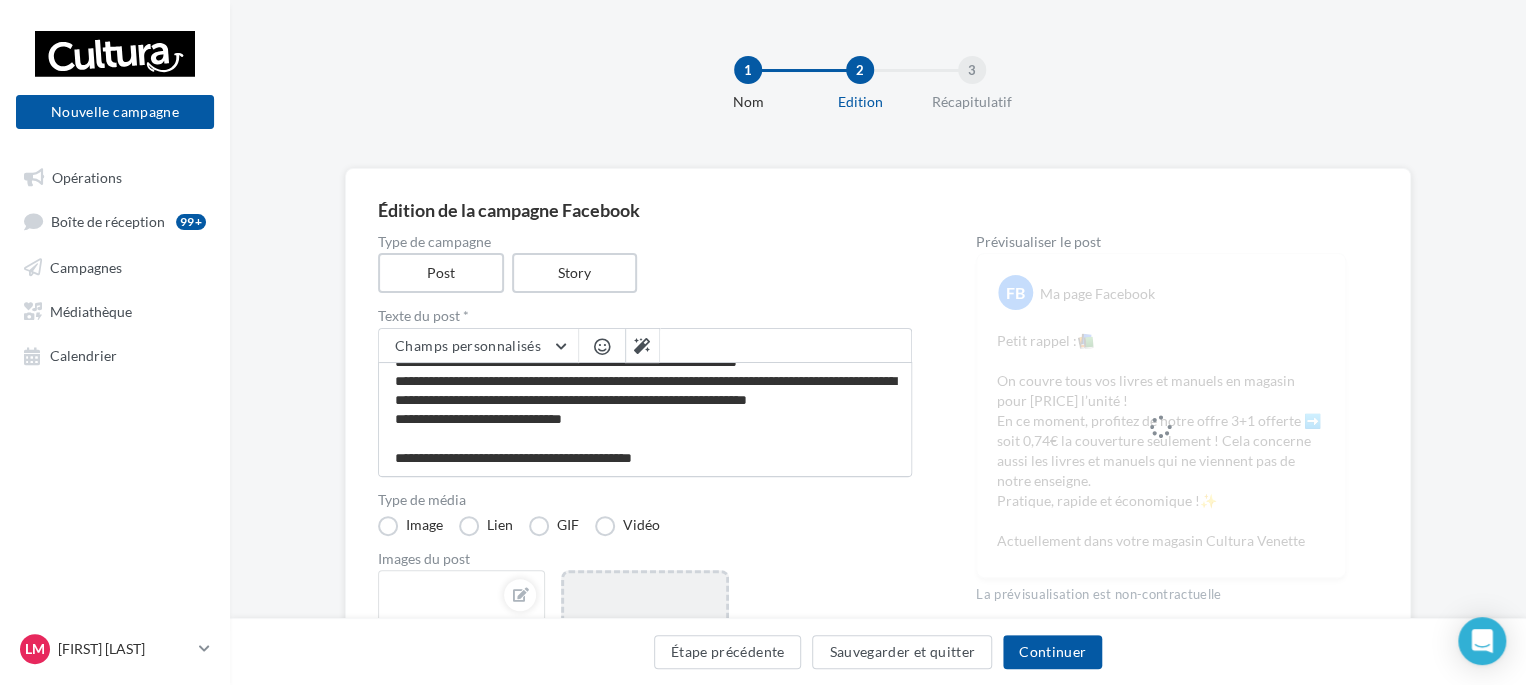 scroll, scrollTop: 76, scrollLeft: 0, axis: vertical 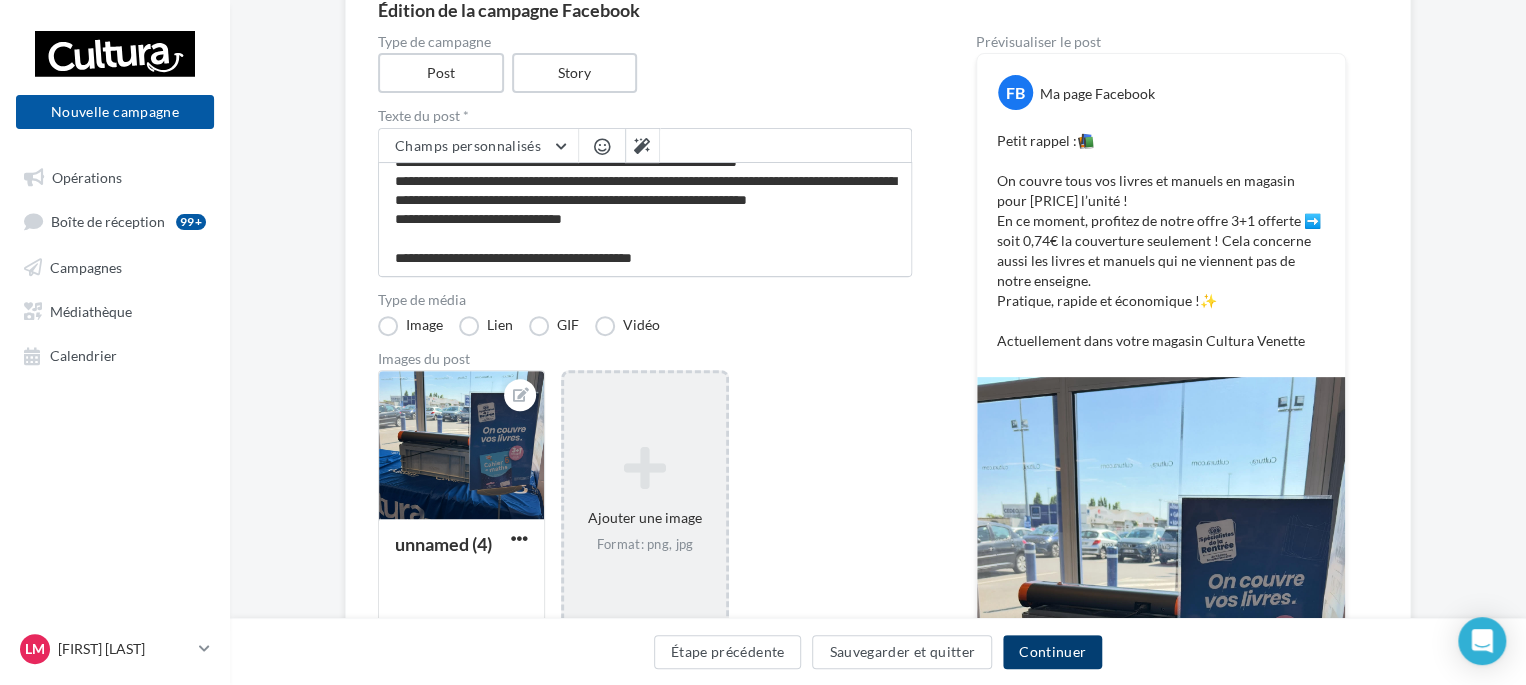 click on "Continuer" at bounding box center [1052, 652] 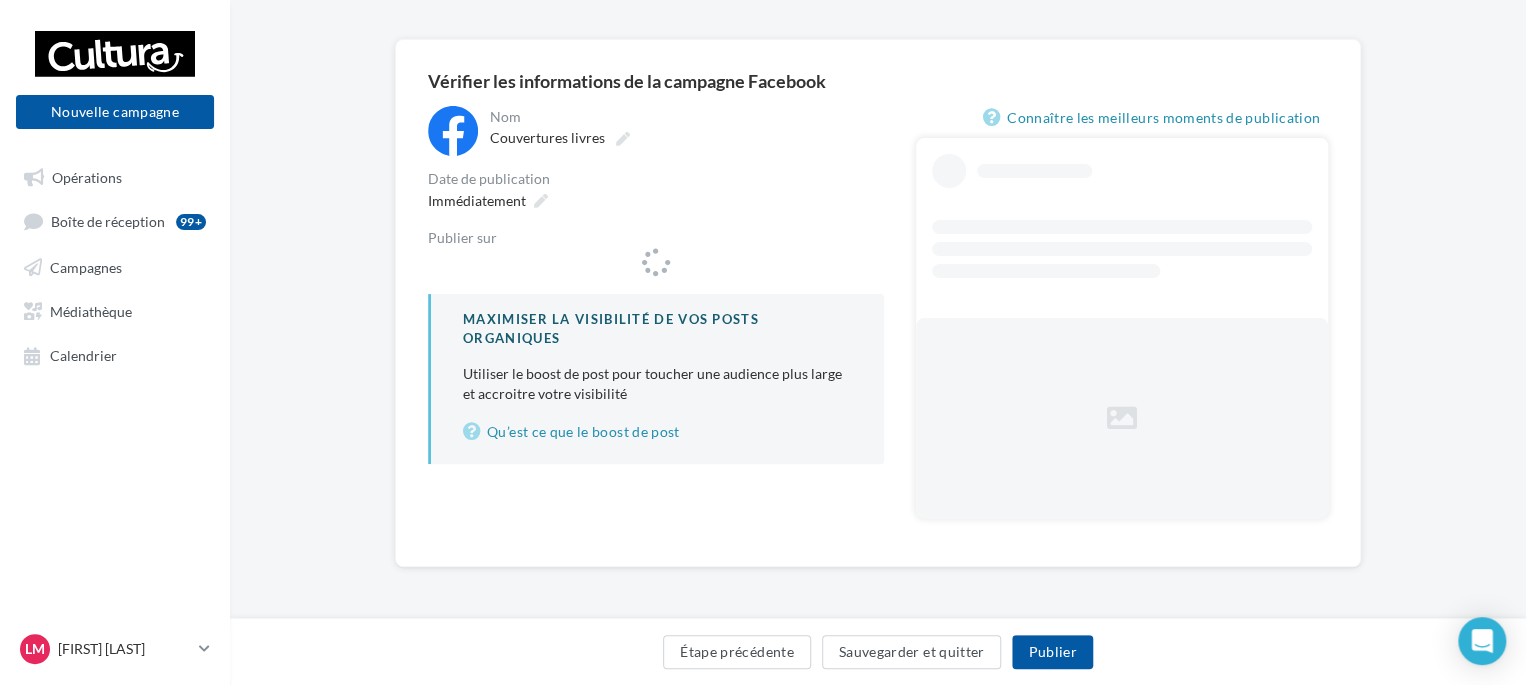 scroll, scrollTop: 0, scrollLeft: 0, axis: both 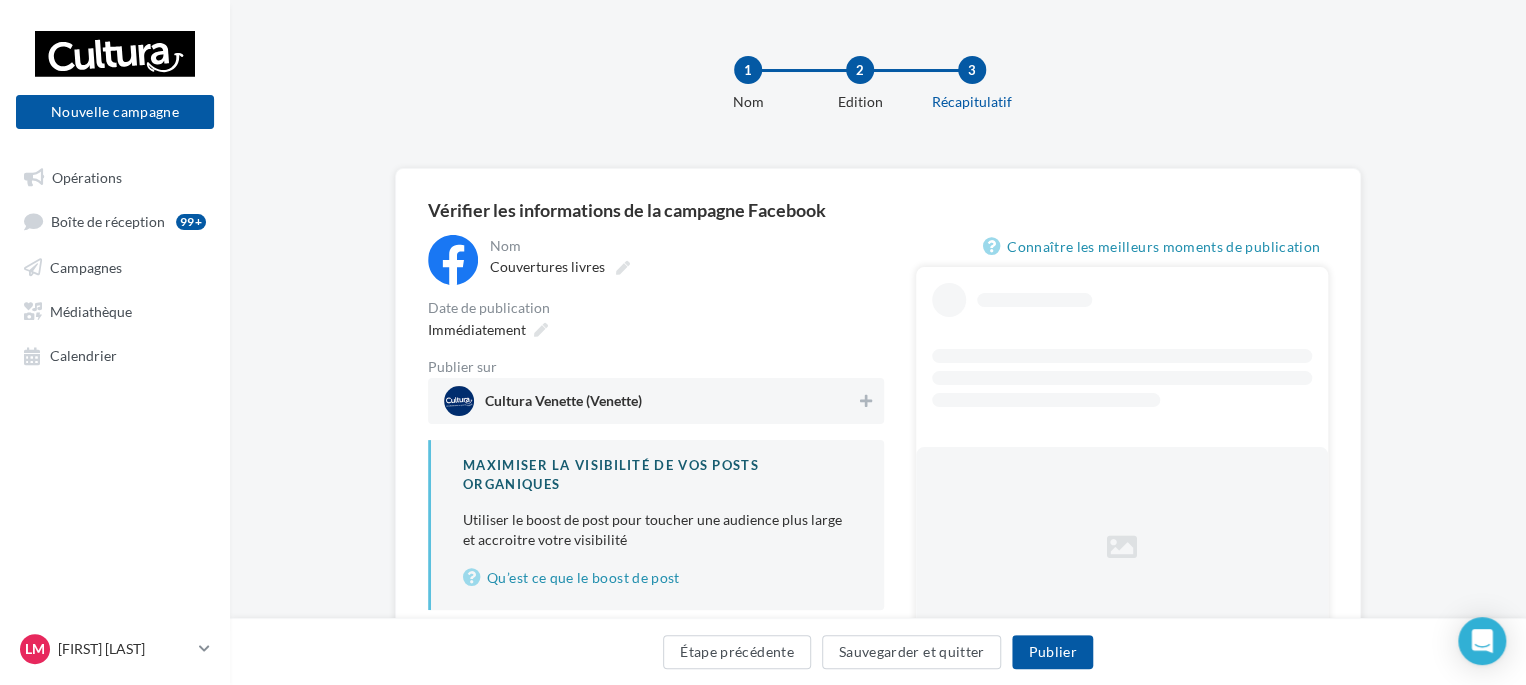 click on "Cultura Venette (Venette)" at bounding box center (563, 405) 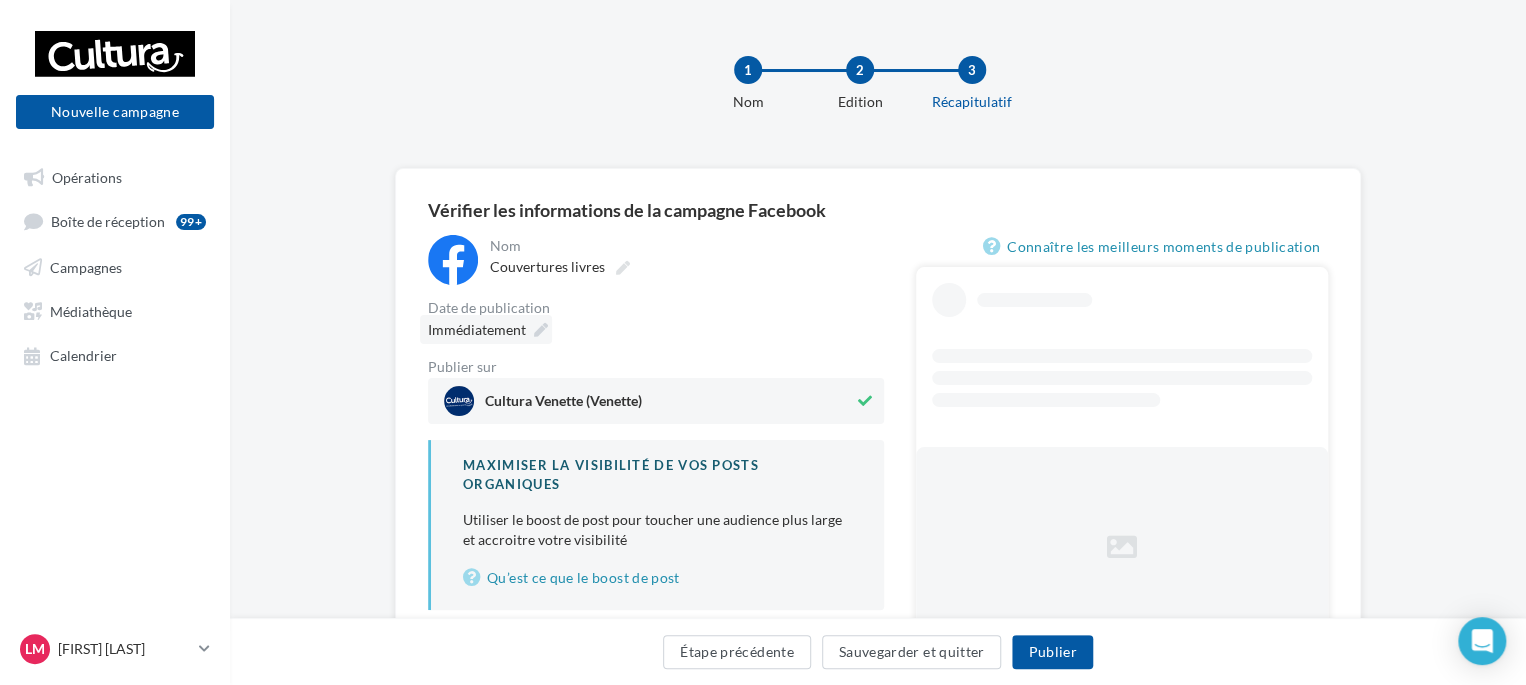 click at bounding box center (541, 330) 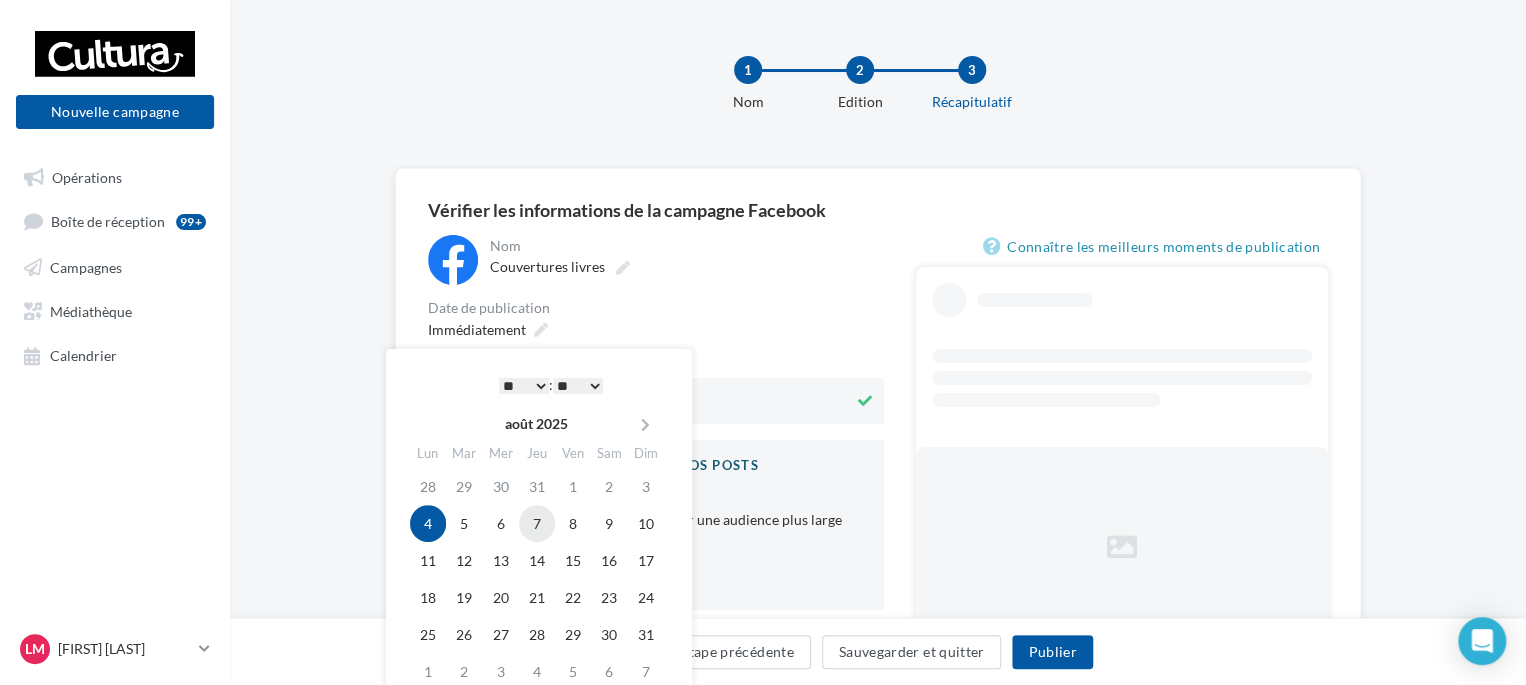 click on "7" at bounding box center [537, 523] 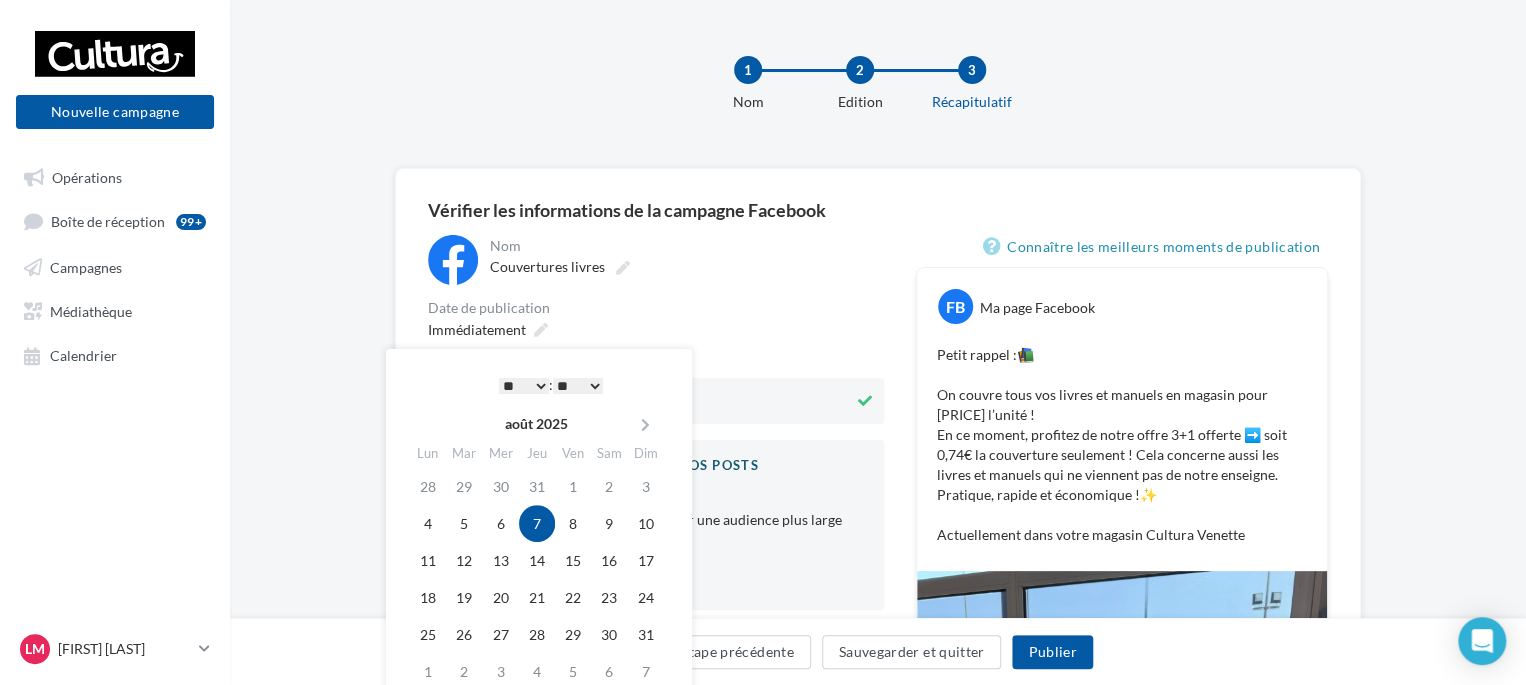click on "* * * * * * * * * * ** ** ** ** ** ** ** ** ** ** ** ** ** **" at bounding box center (524, 386) 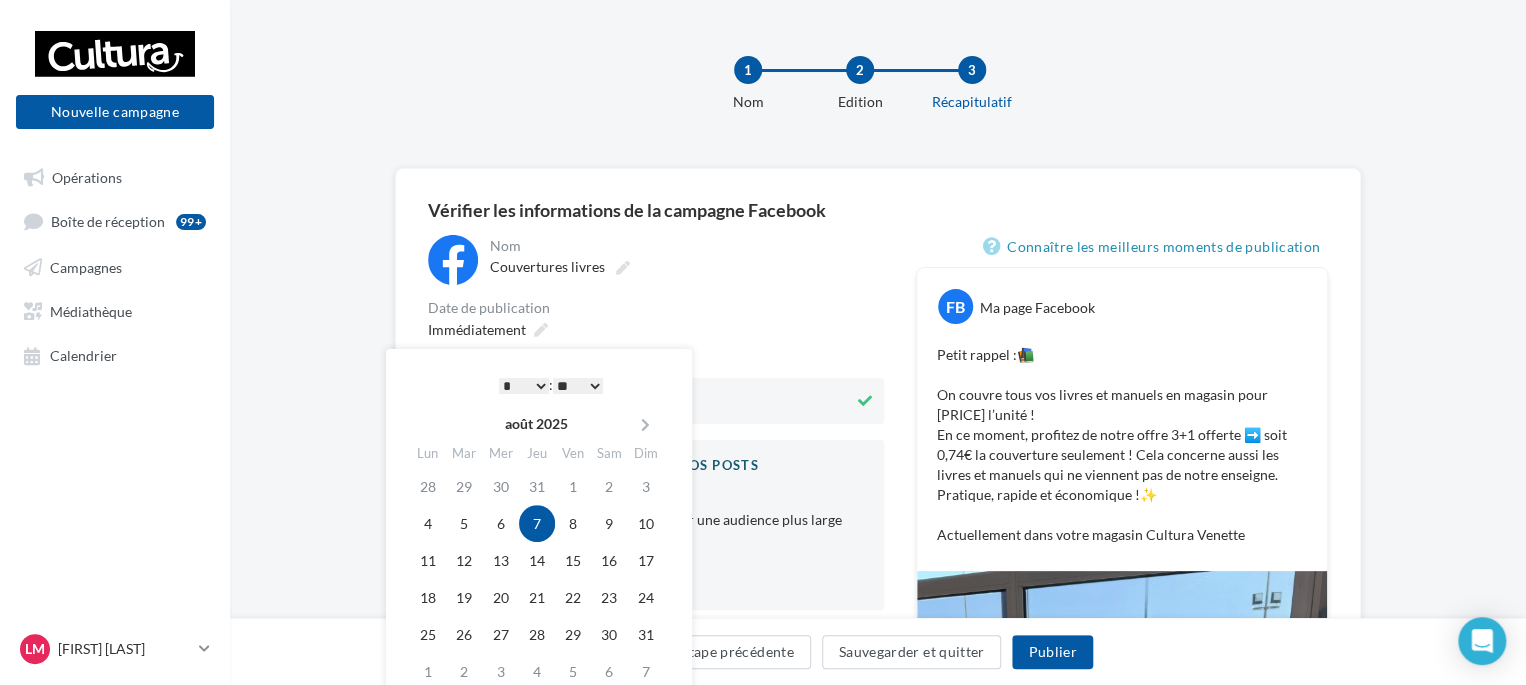 click on "** ** ** ** ** **" at bounding box center [578, 386] 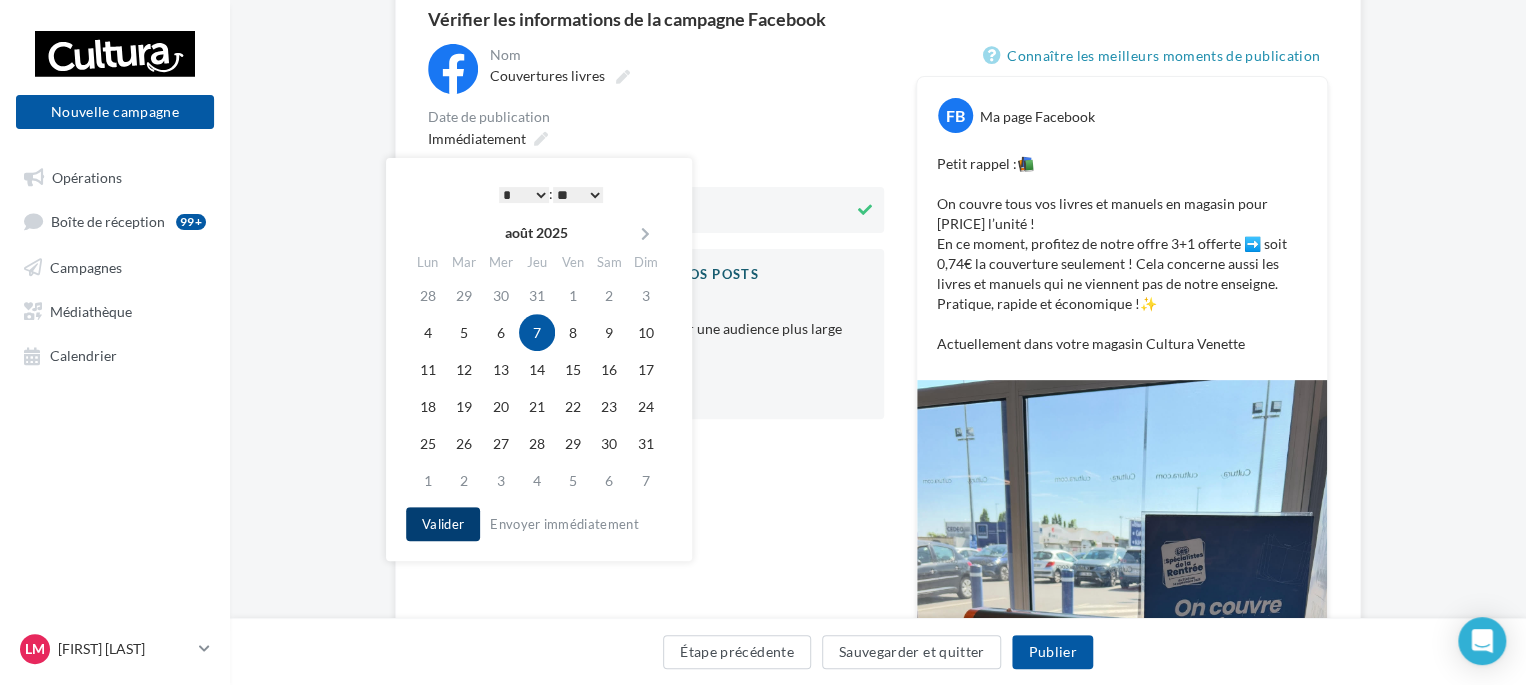 scroll, scrollTop: 200, scrollLeft: 0, axis: vertical 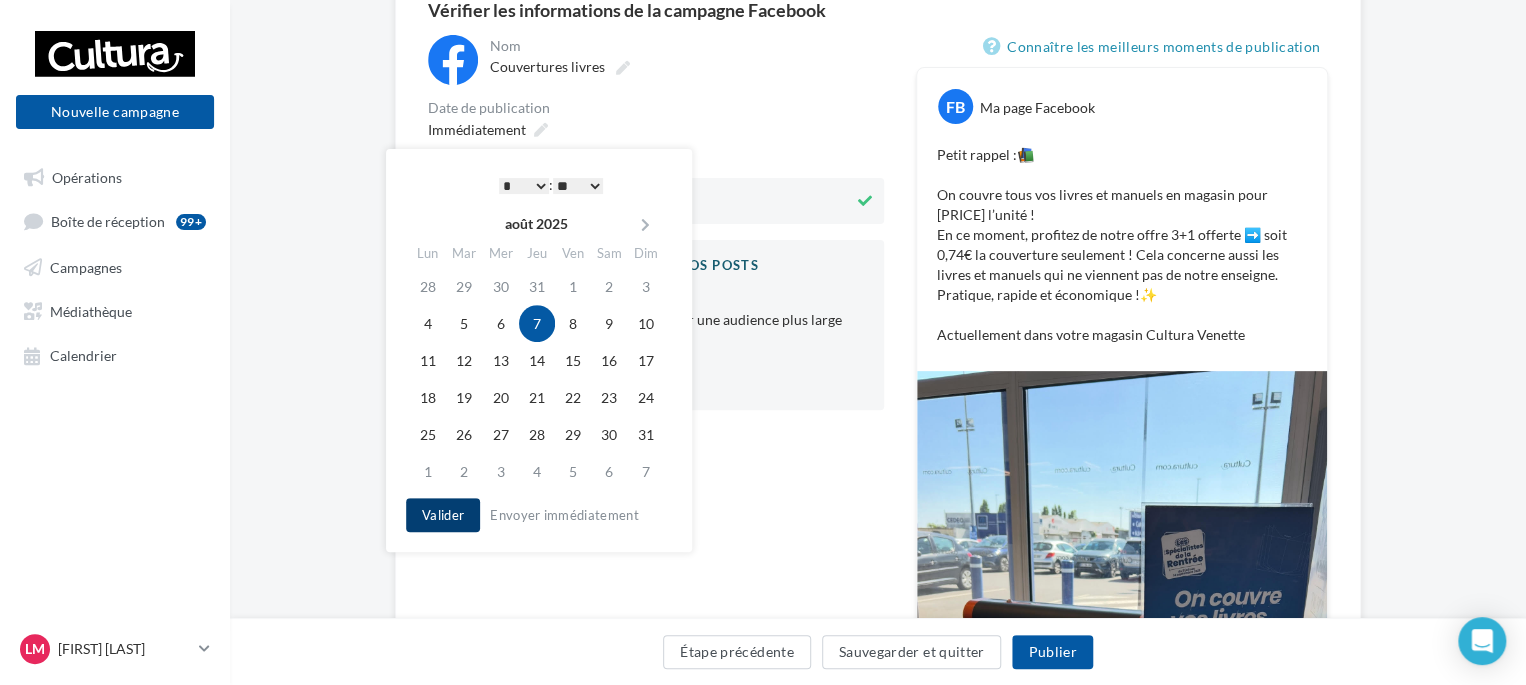 click on "Valider" at bounding box center [443, 515] 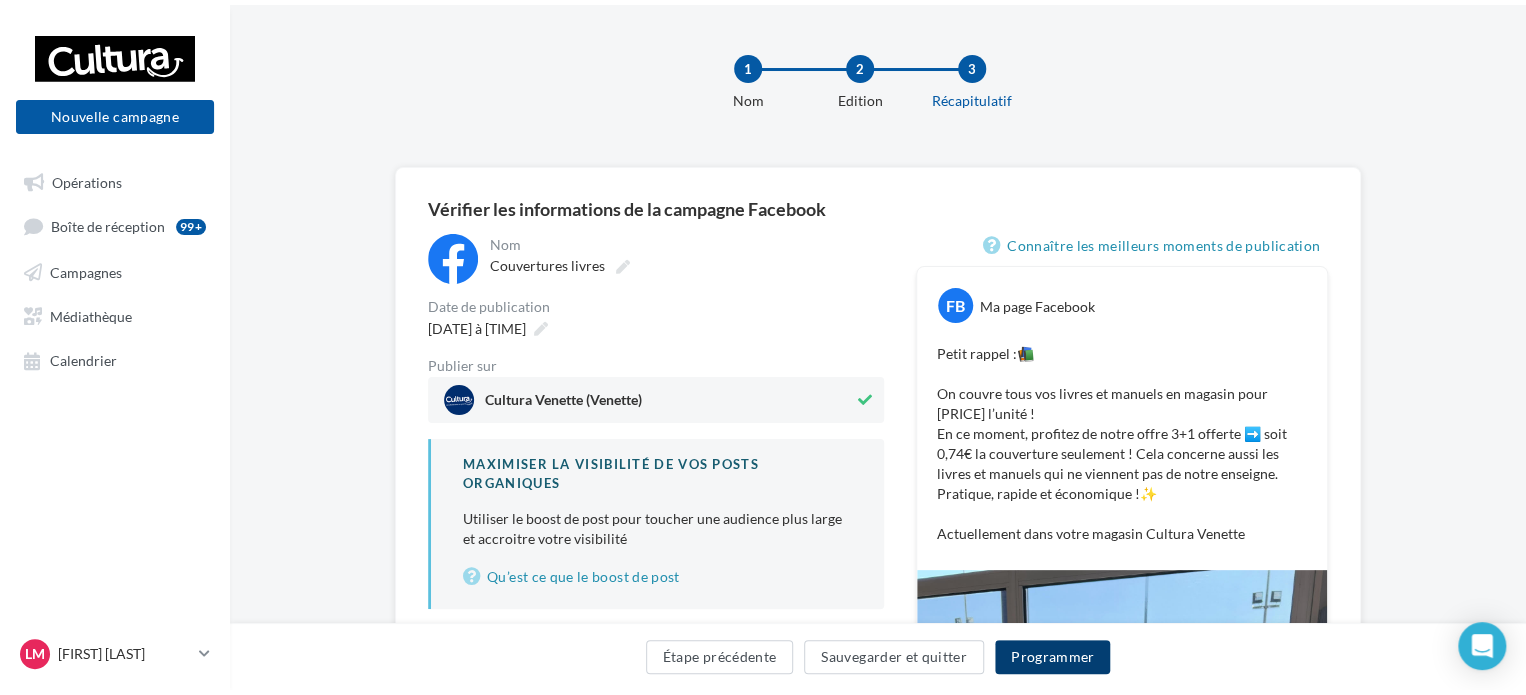scroll, scrollTop: 0, scrollLeft: 0, axis: both 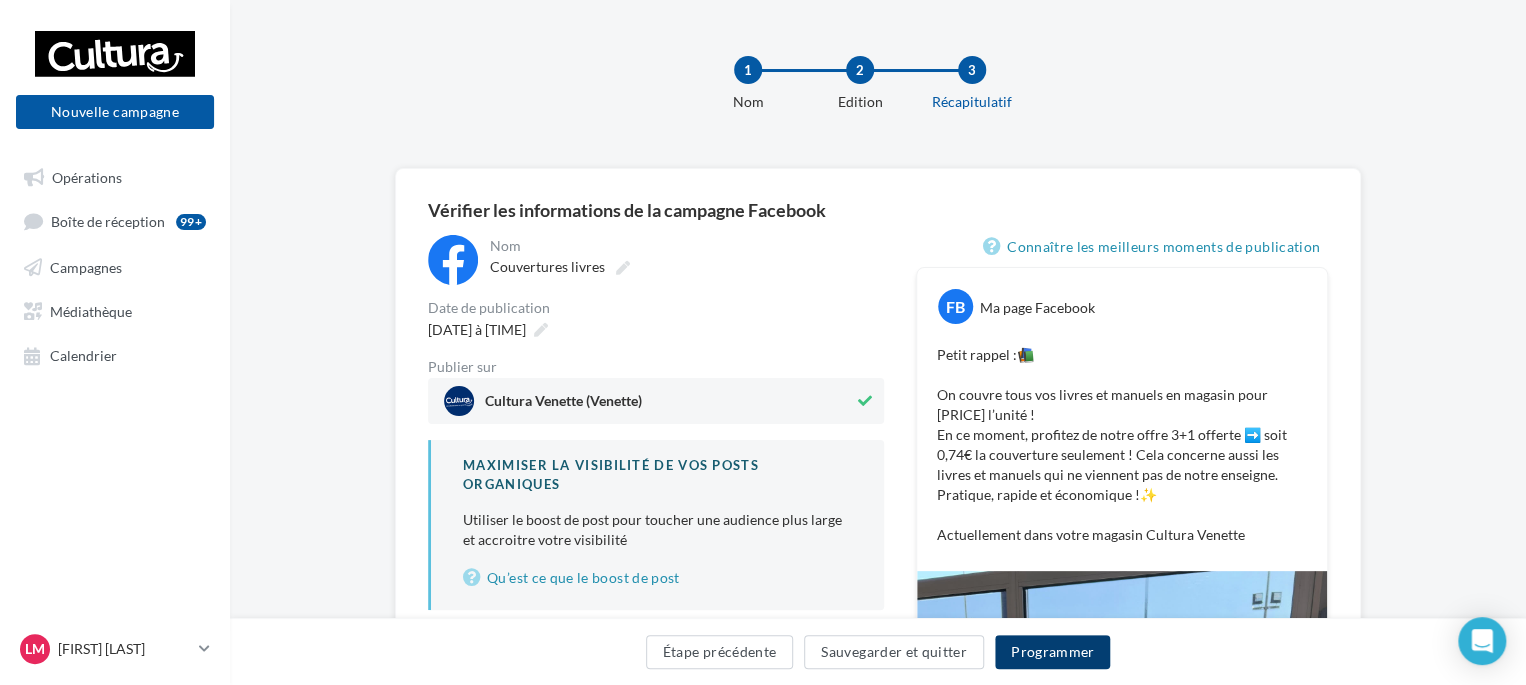 click on "Programmer" at bounding box center (1053, 652) 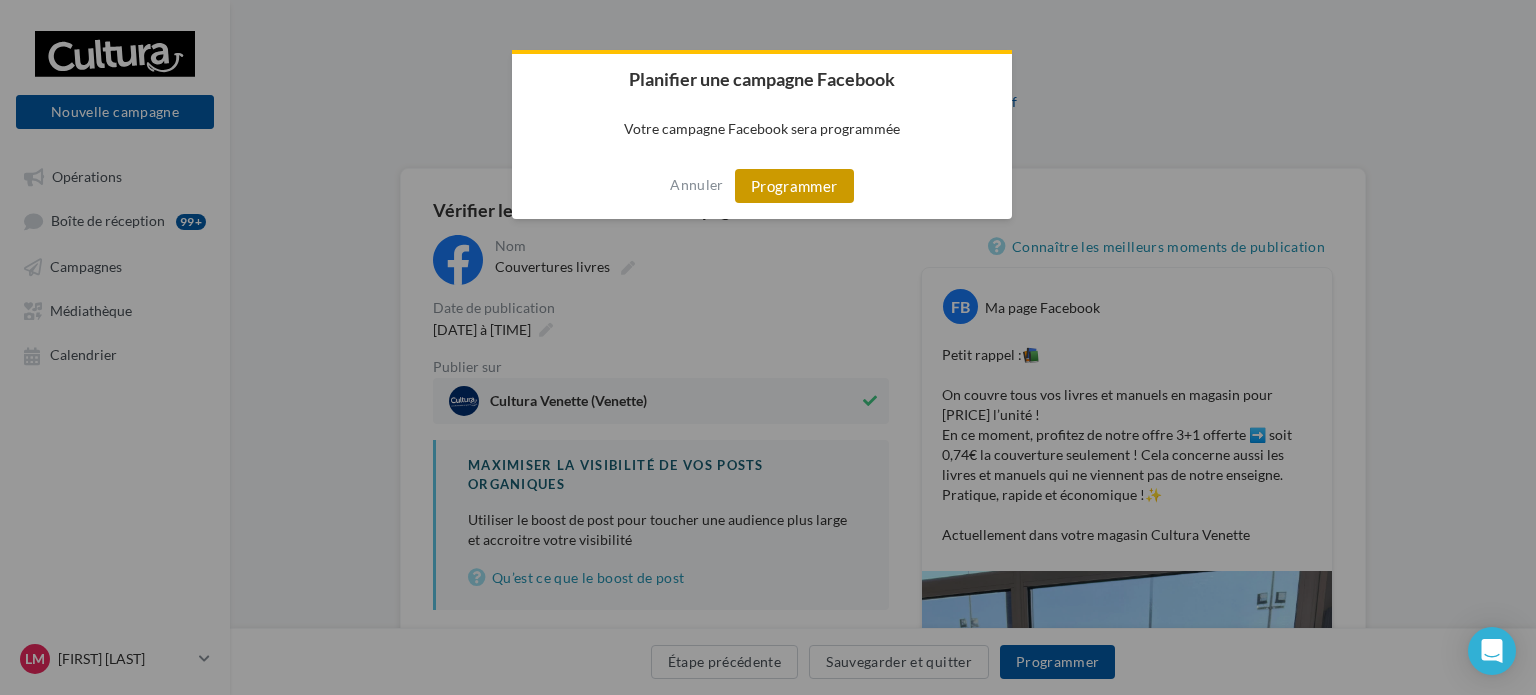 click on "Programmer" at bounding box center (794, 186) 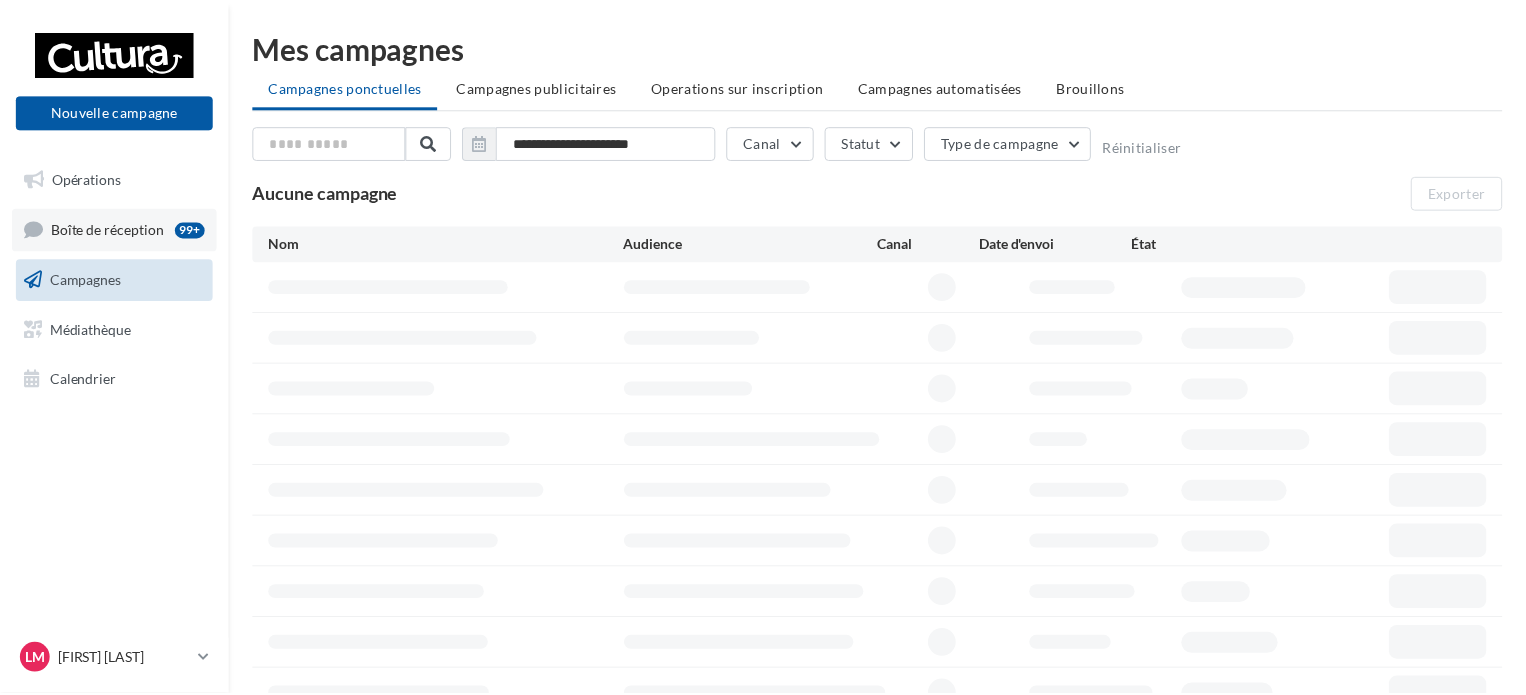 scroll, scrollTop: 0, scrollLeft: 0, axis: both 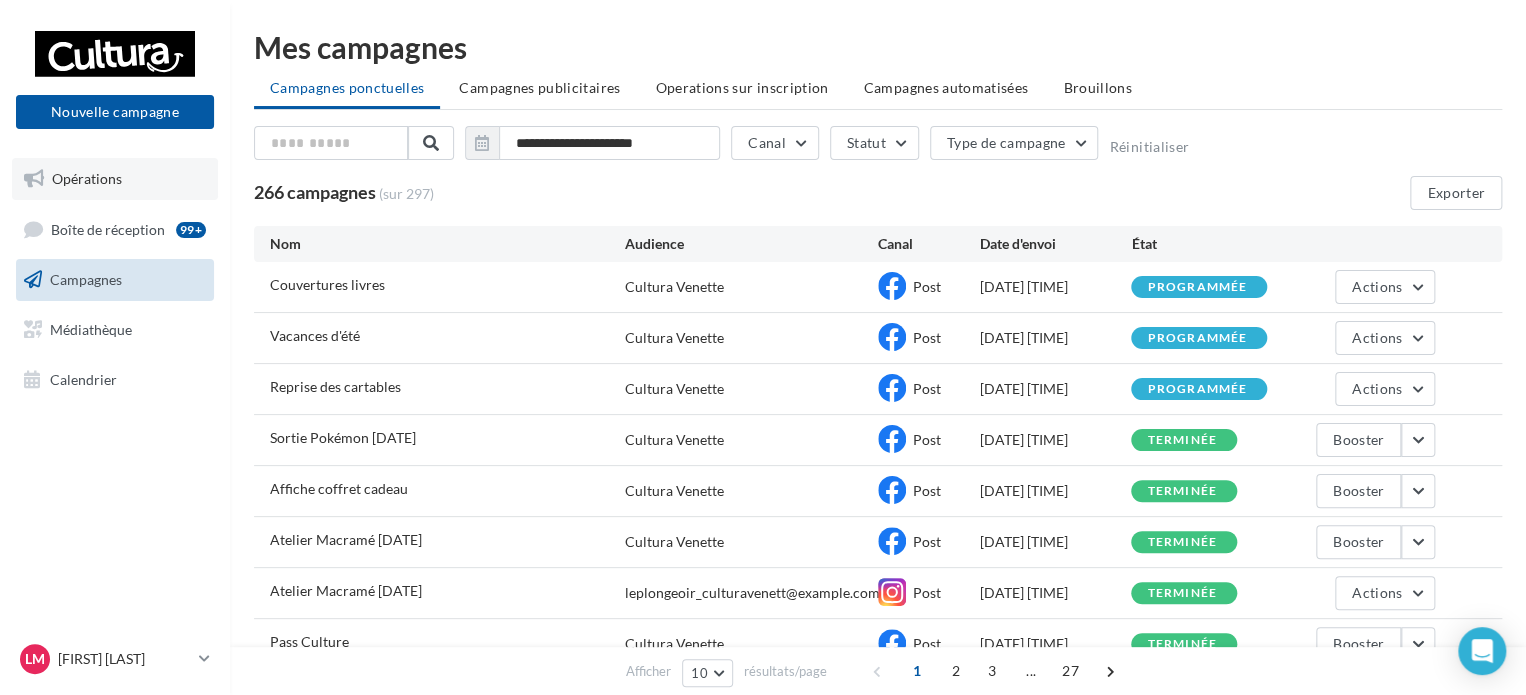 click on "Opérations" at bounding box center [115, 179] 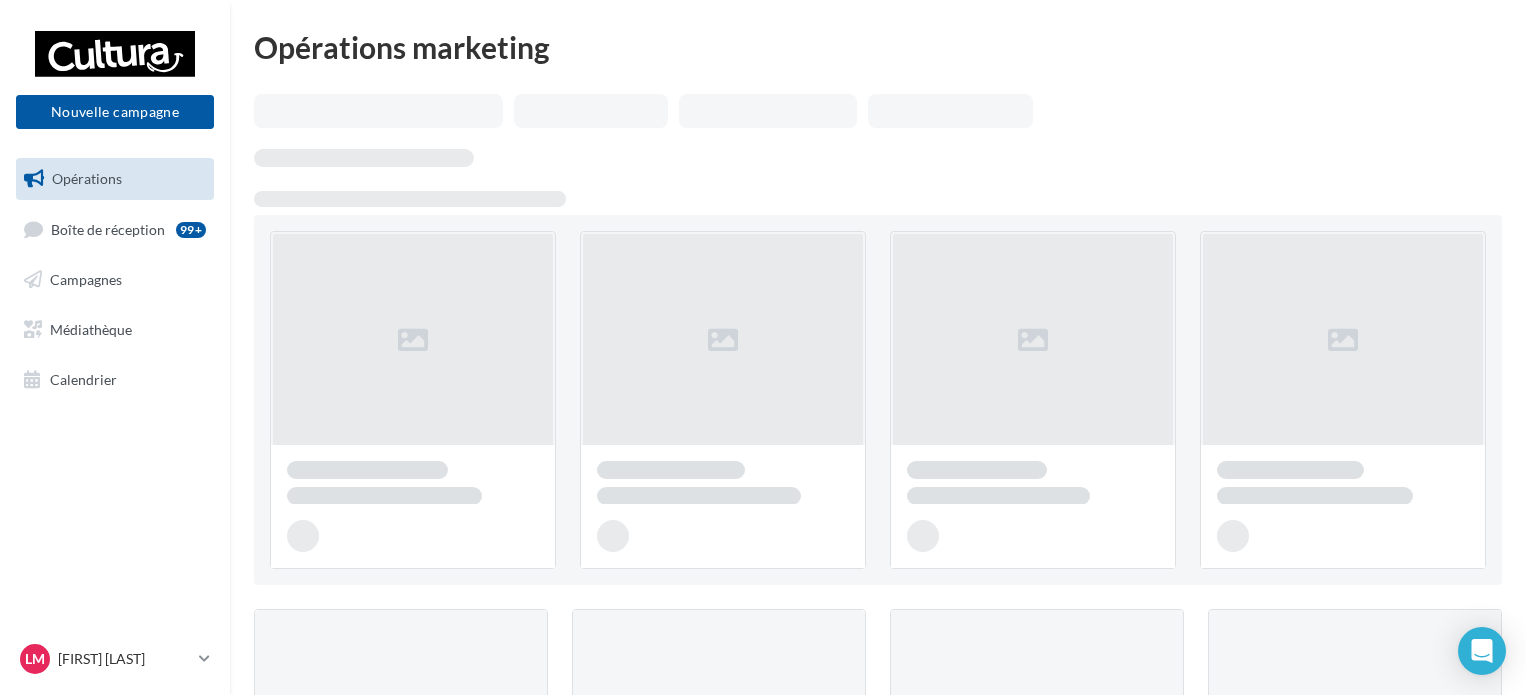 scroll, scrollTop: 0, scrollLeft: 0, axis: both 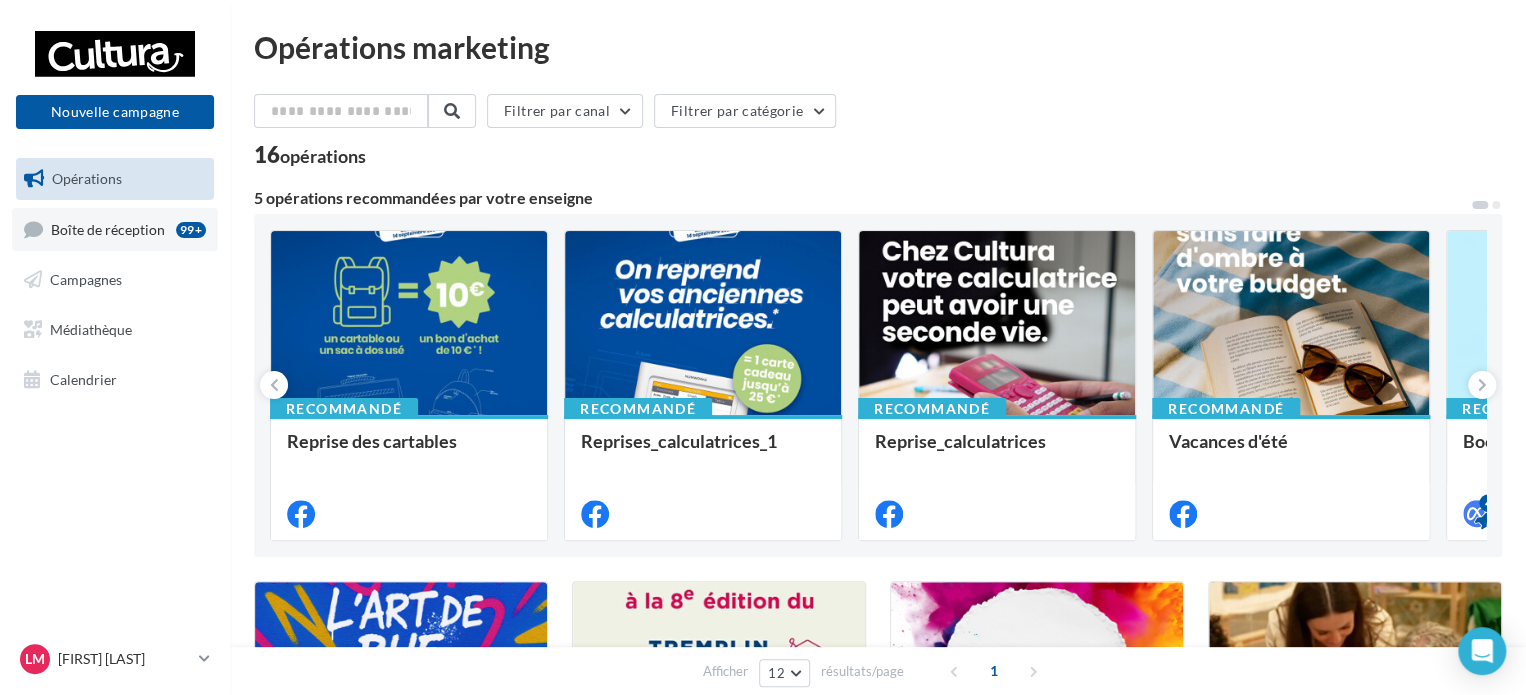 click on "99+" at bounding box center [191, 230] 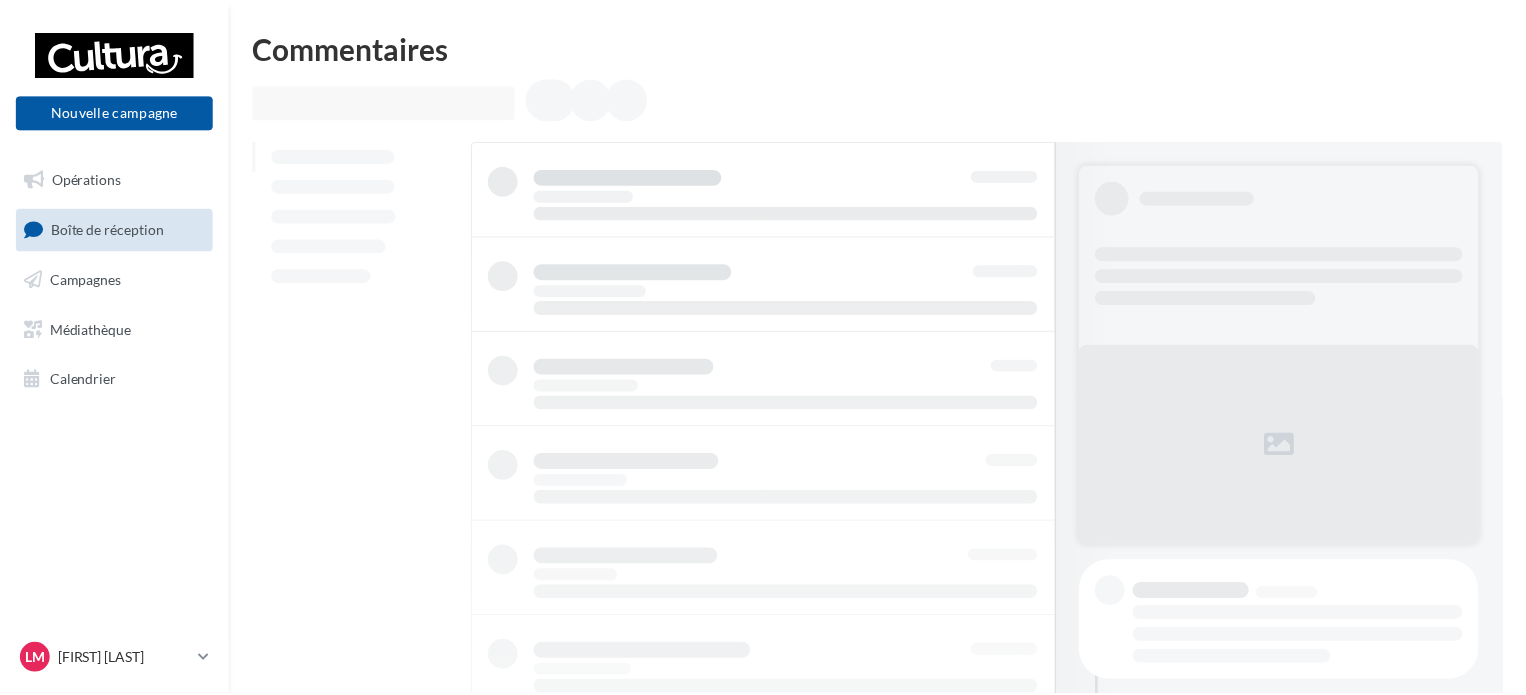 scroll, scrollTop: 0, scrollLeft: 0, axis: both 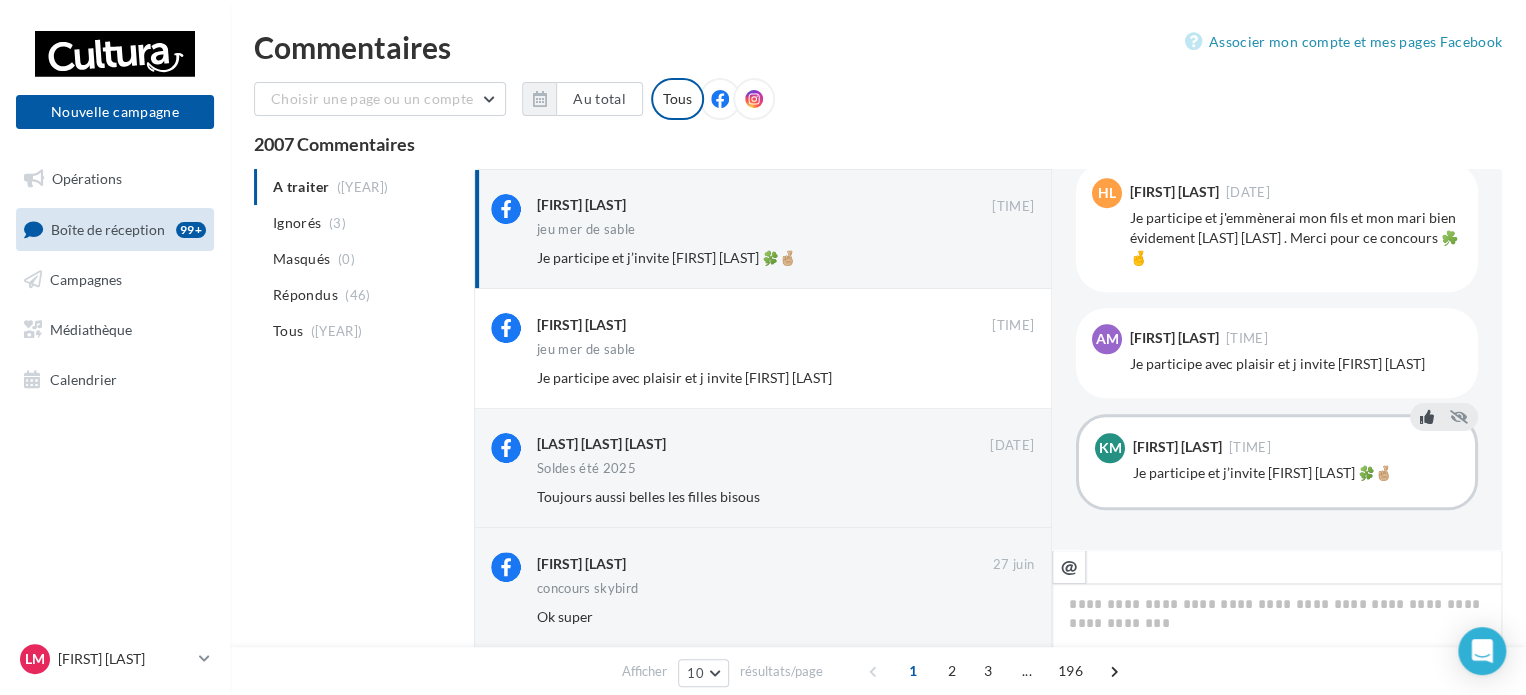 click at bounding box center [1427, 417] 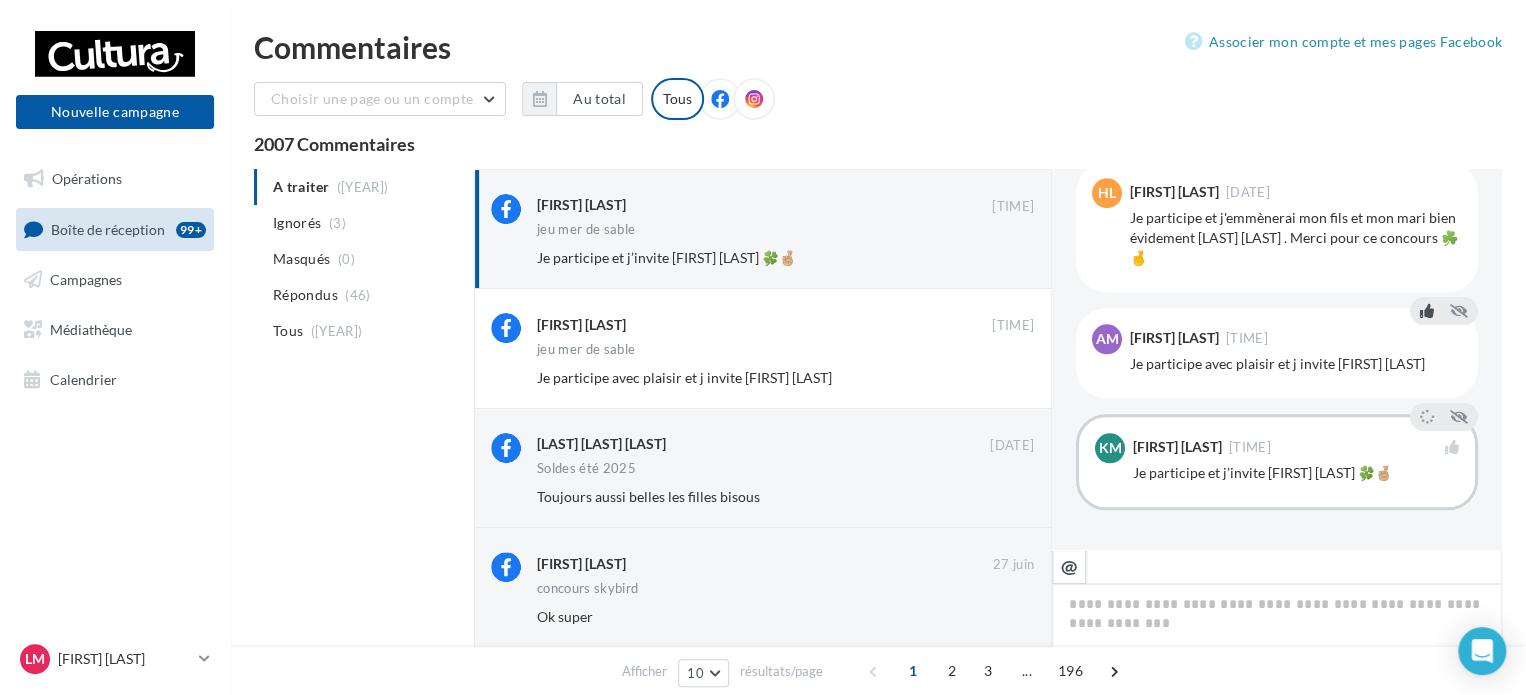 click at bounding box center [1427, 311] 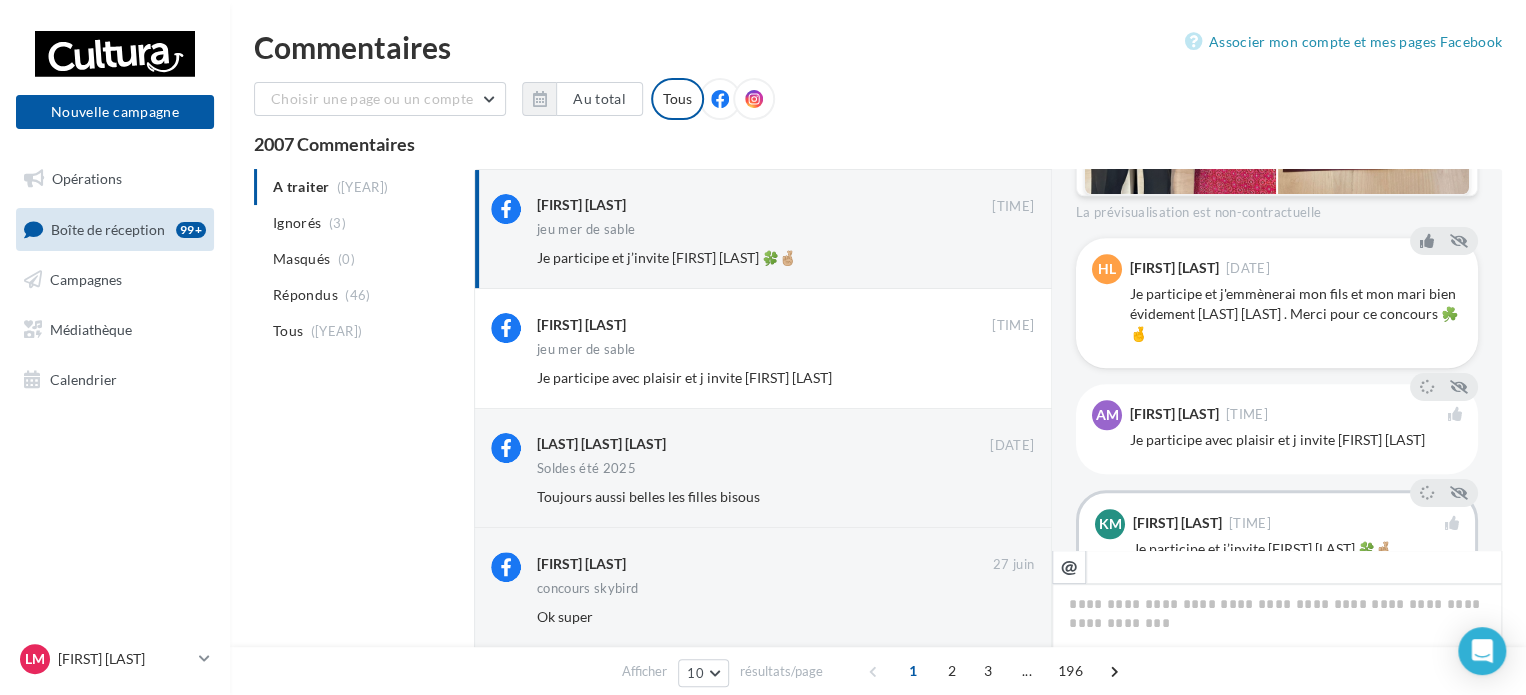 scroll, scrollTop: 801, scrollLeft: 0, axis: vertical 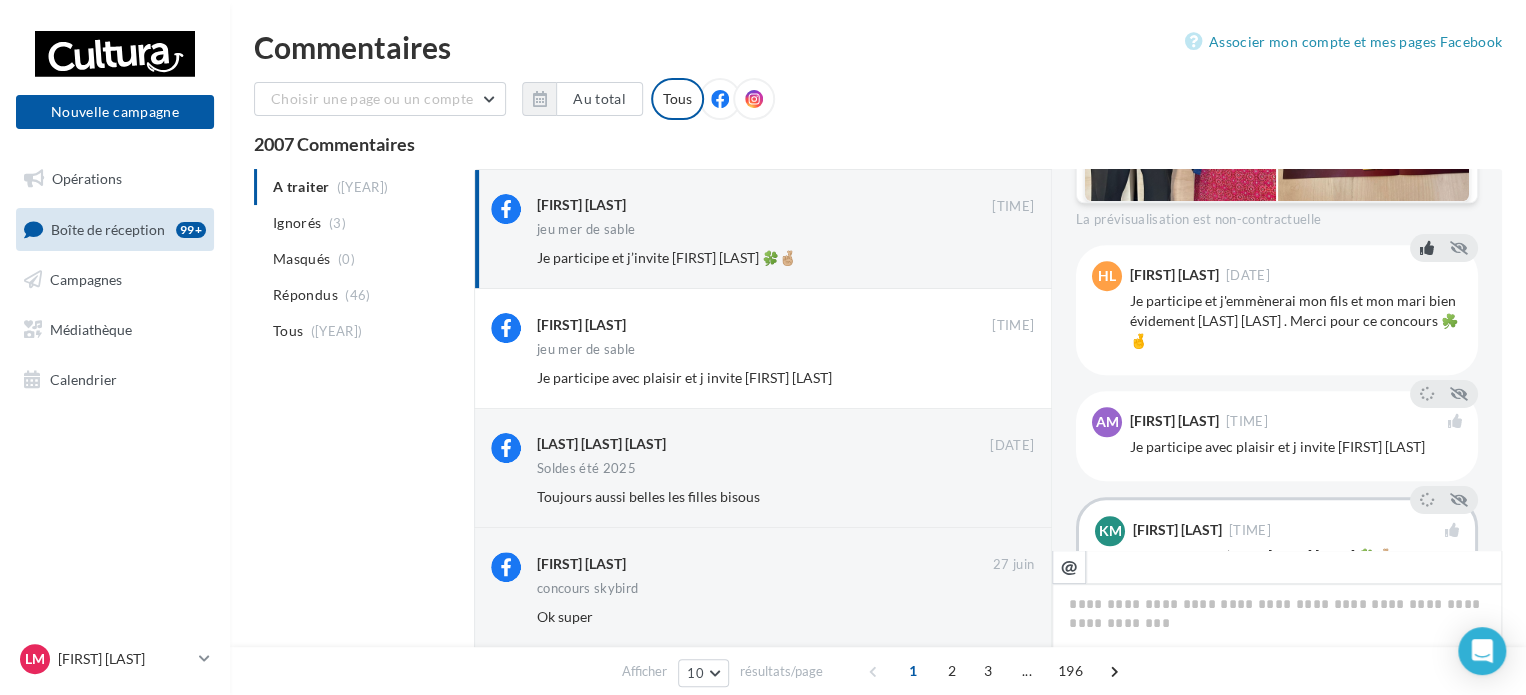 click at bounding box center (1427, 248) 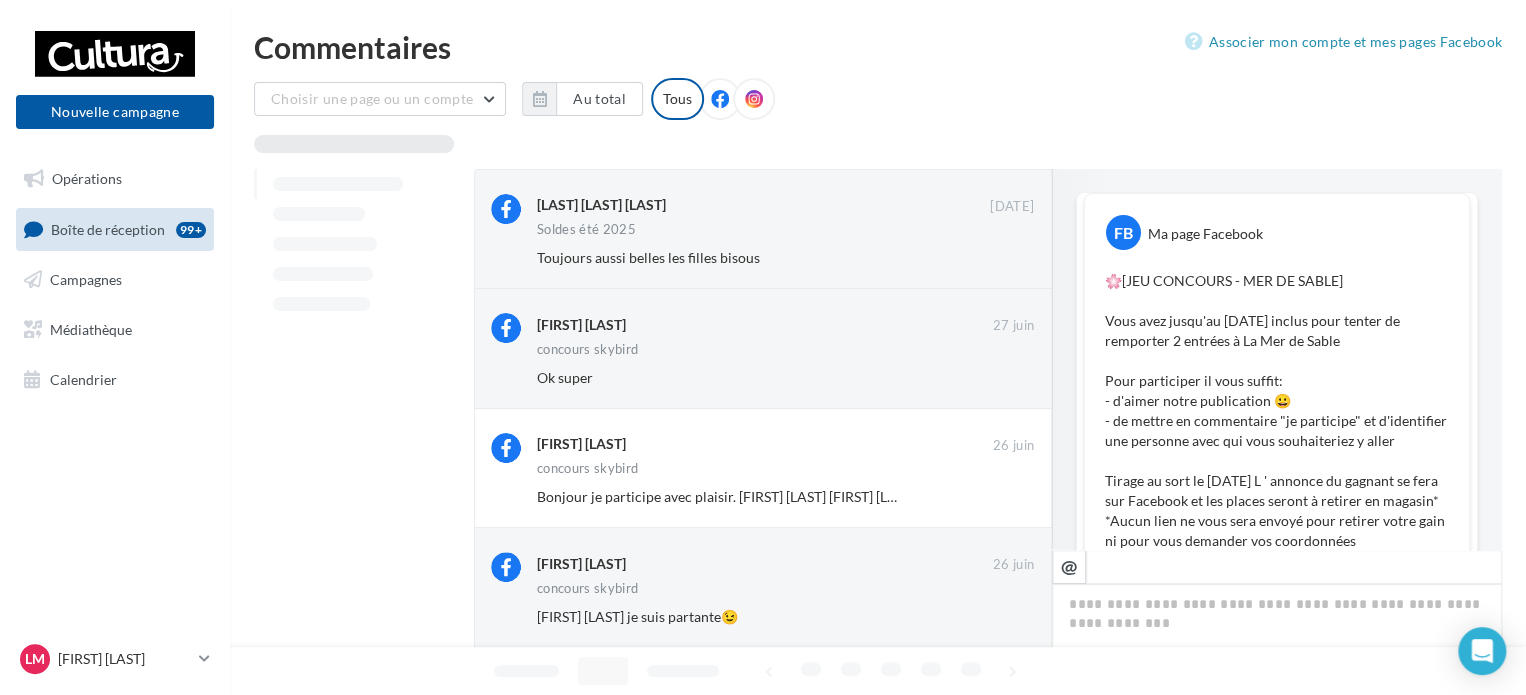 scroll, scrollTop: 0, scrollLeft: 0, axis: both 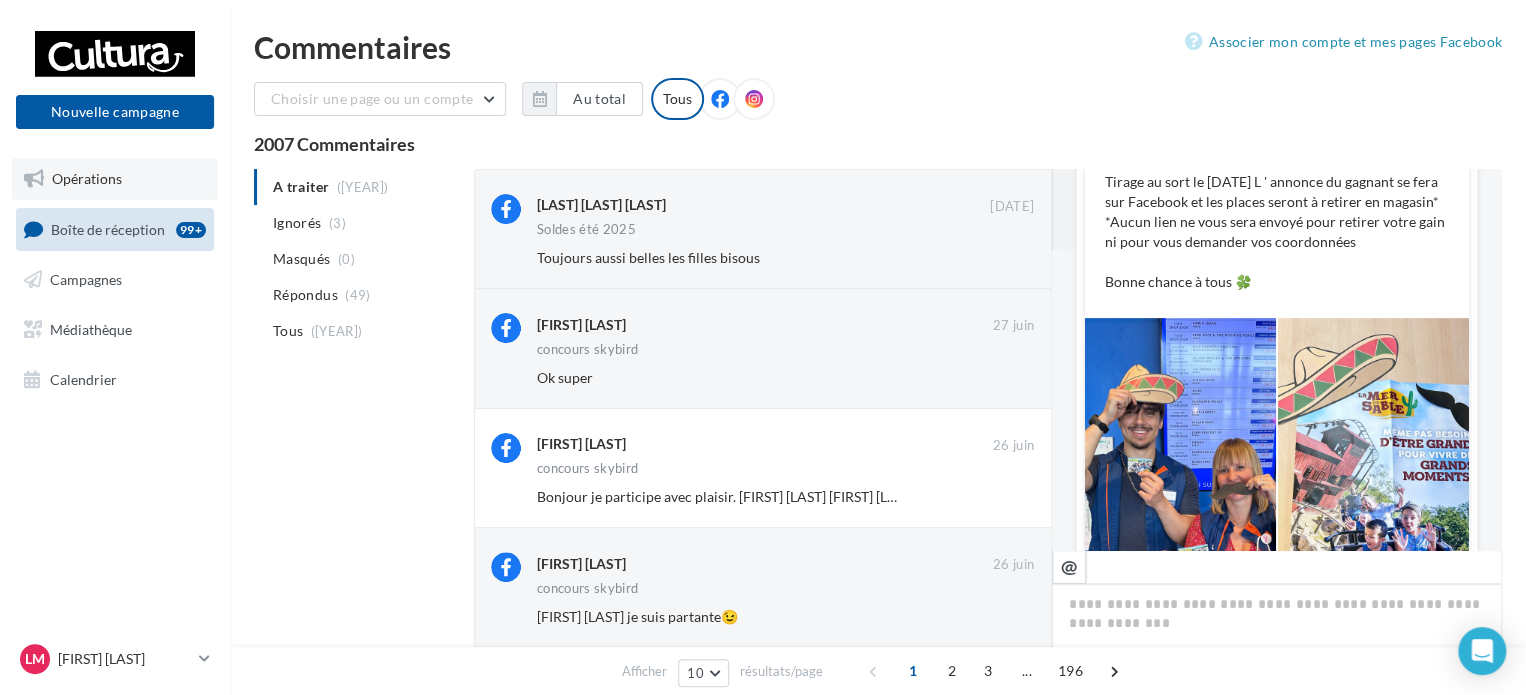 click on "Opérations" at bounding box center [115, 179] 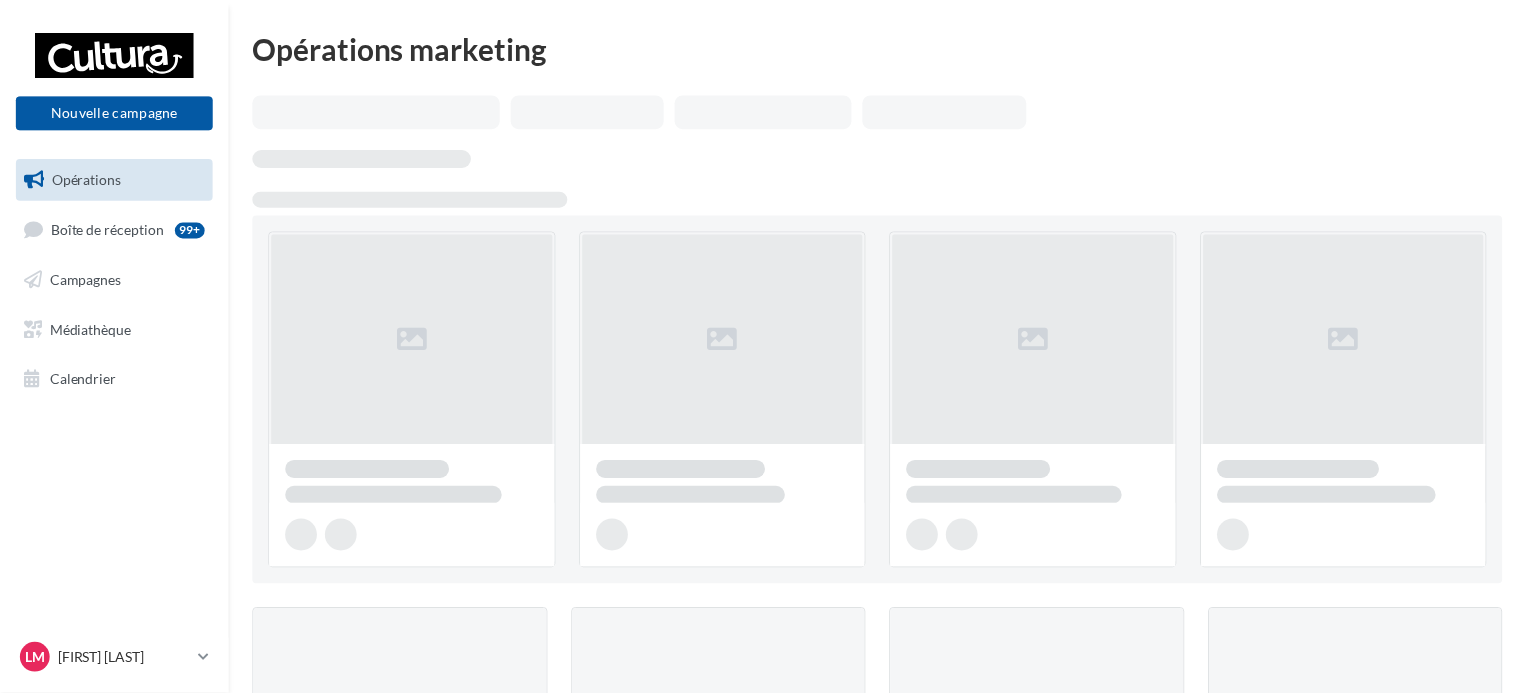 scroll, scrollTop: 0, scrollLeft: 0, axis: both 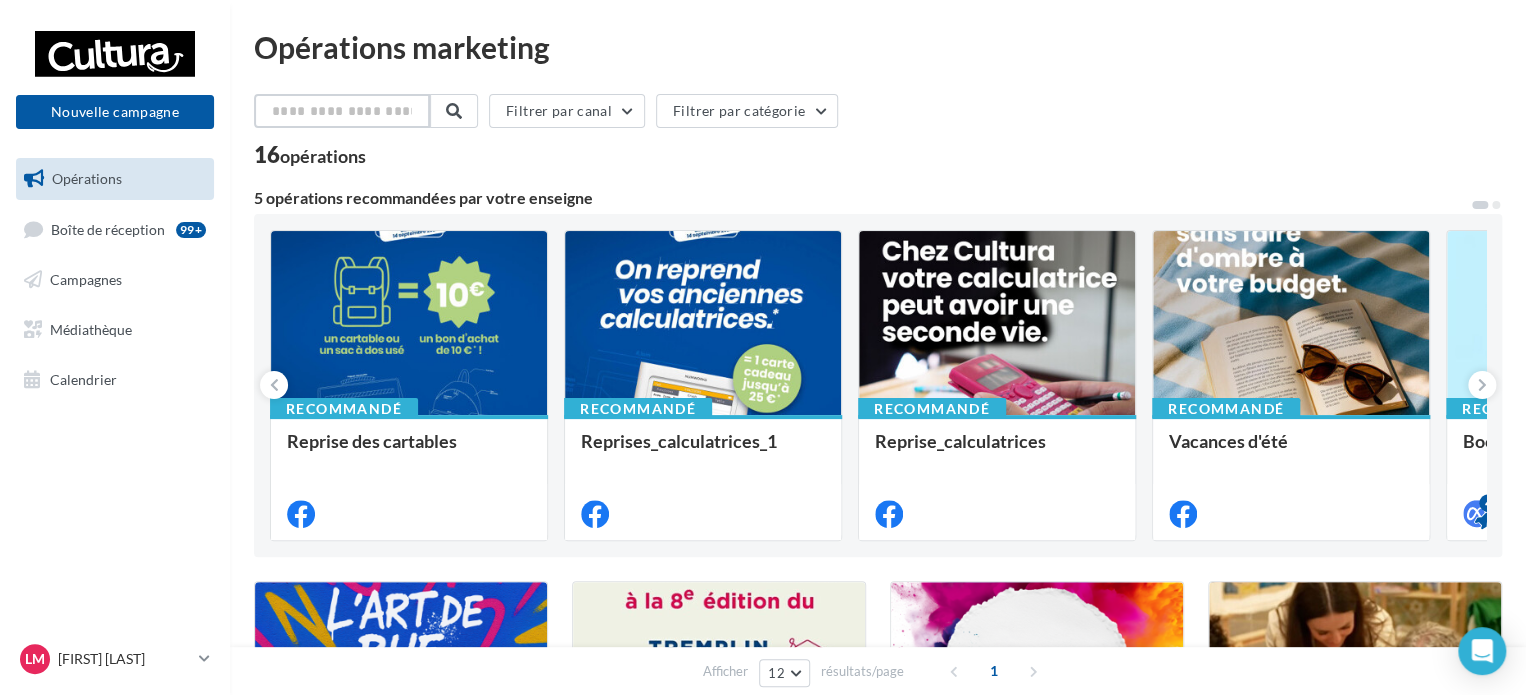 click at bounding box center [342, 111] 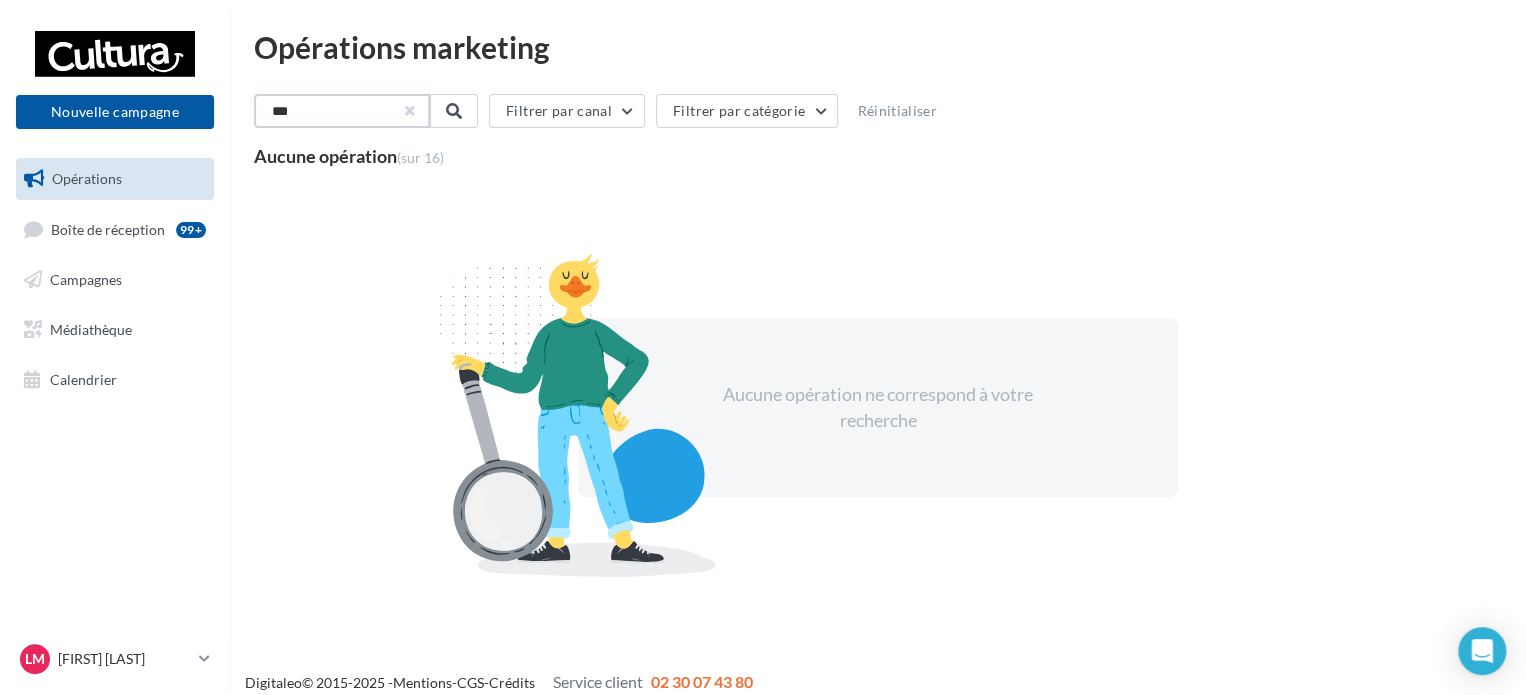 type on "***" 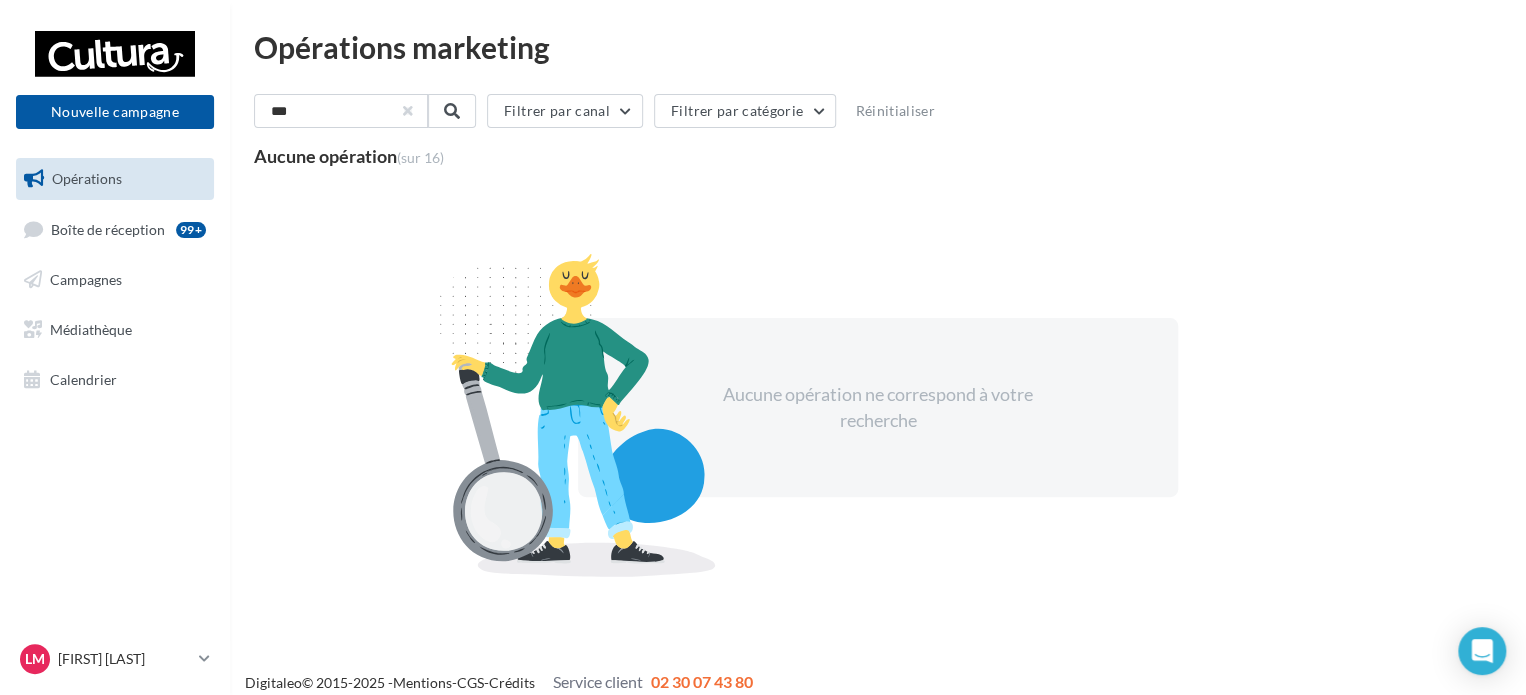 click at bounding box center [408, 111] 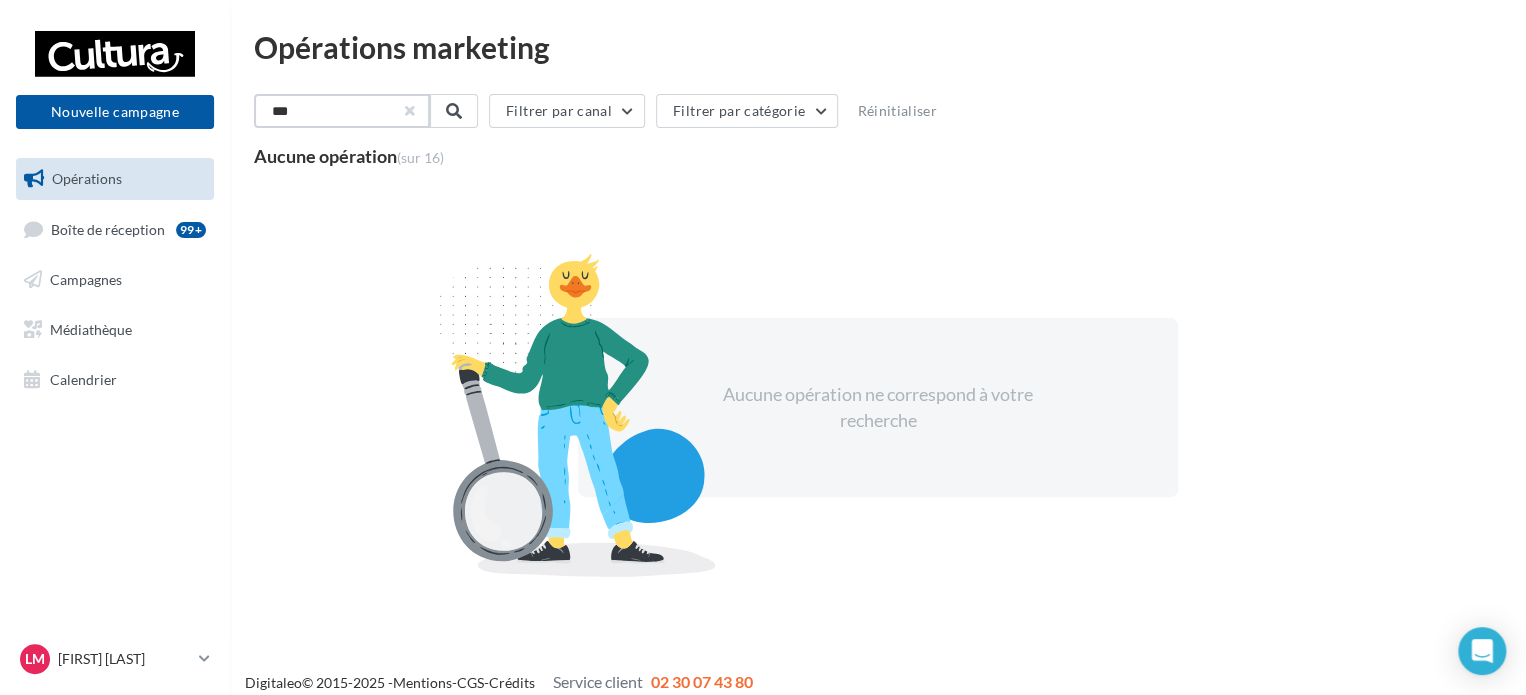 type 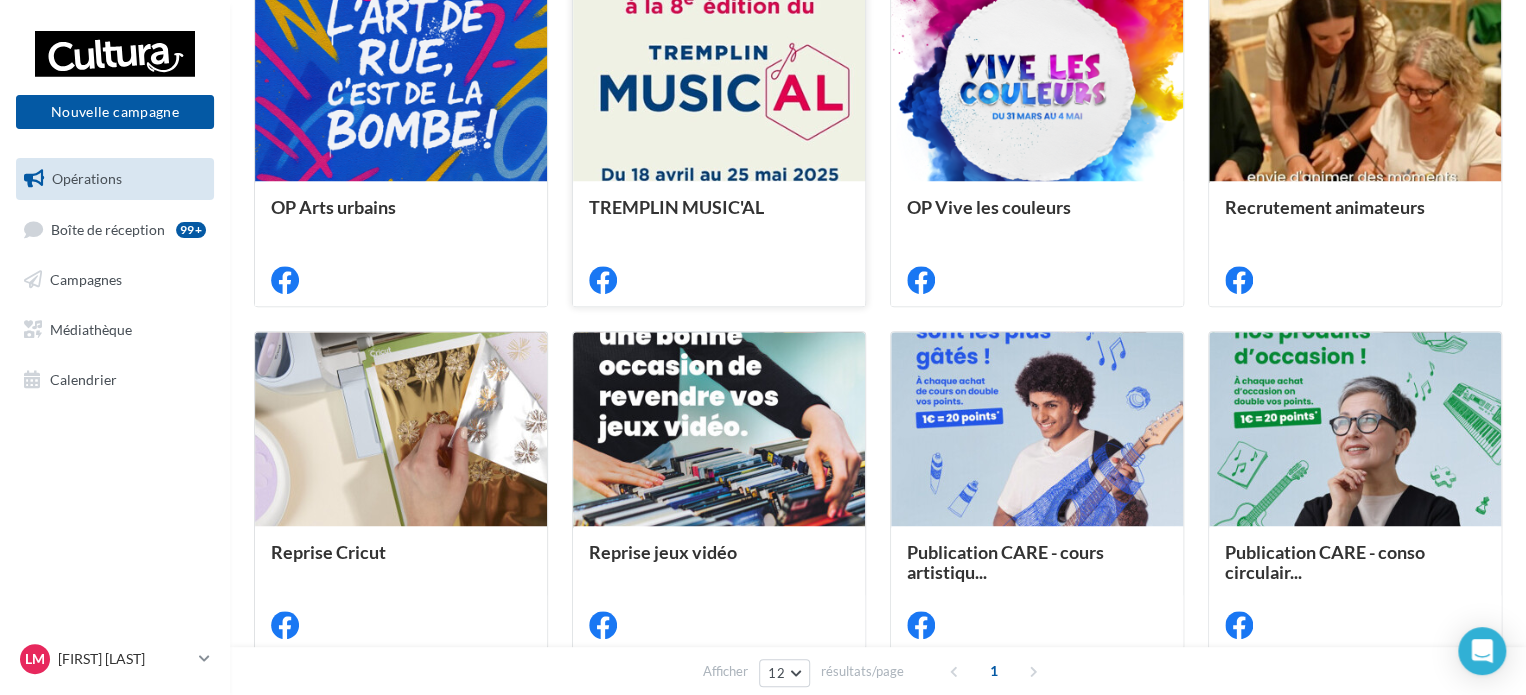 scroll, scrollTop: 600, scrollLeft: 0, axis: vertical 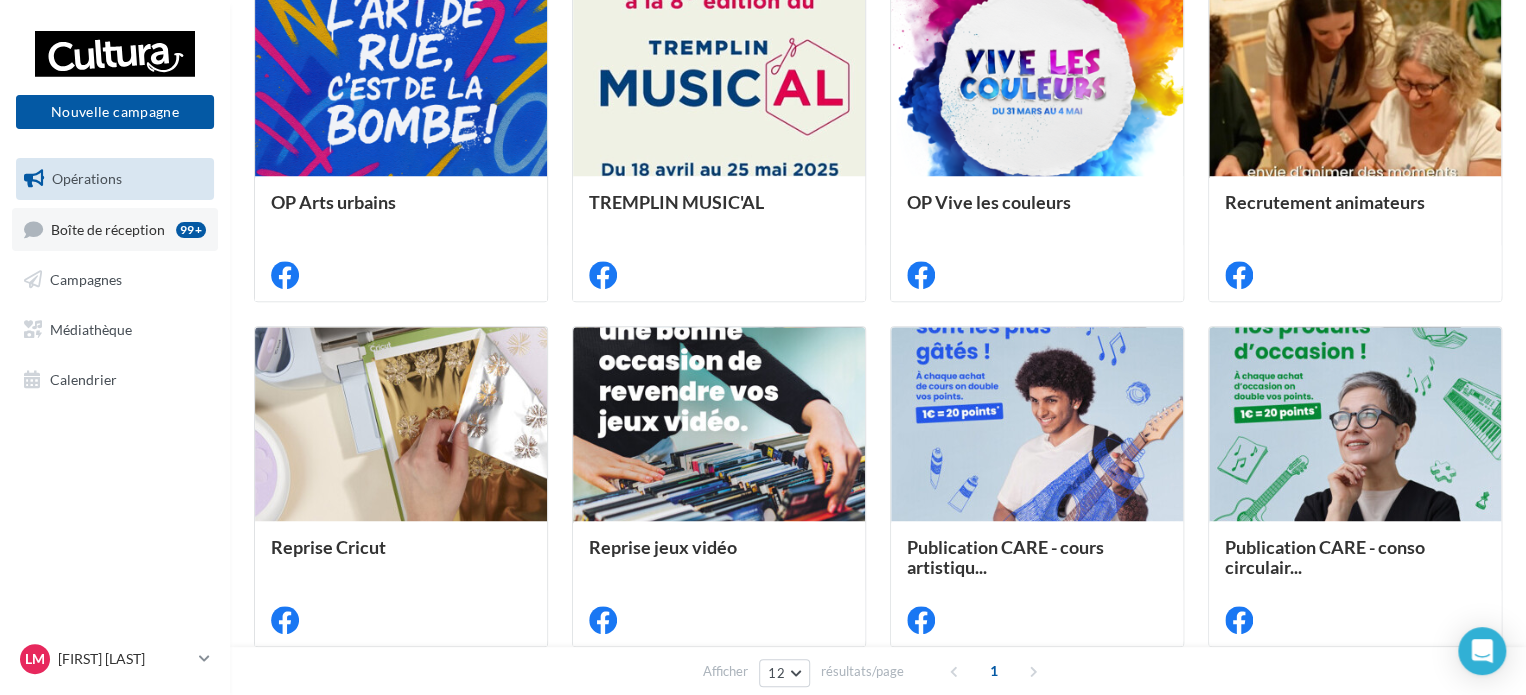 click on "Boîte de réception" at bounding box center [108, 228] 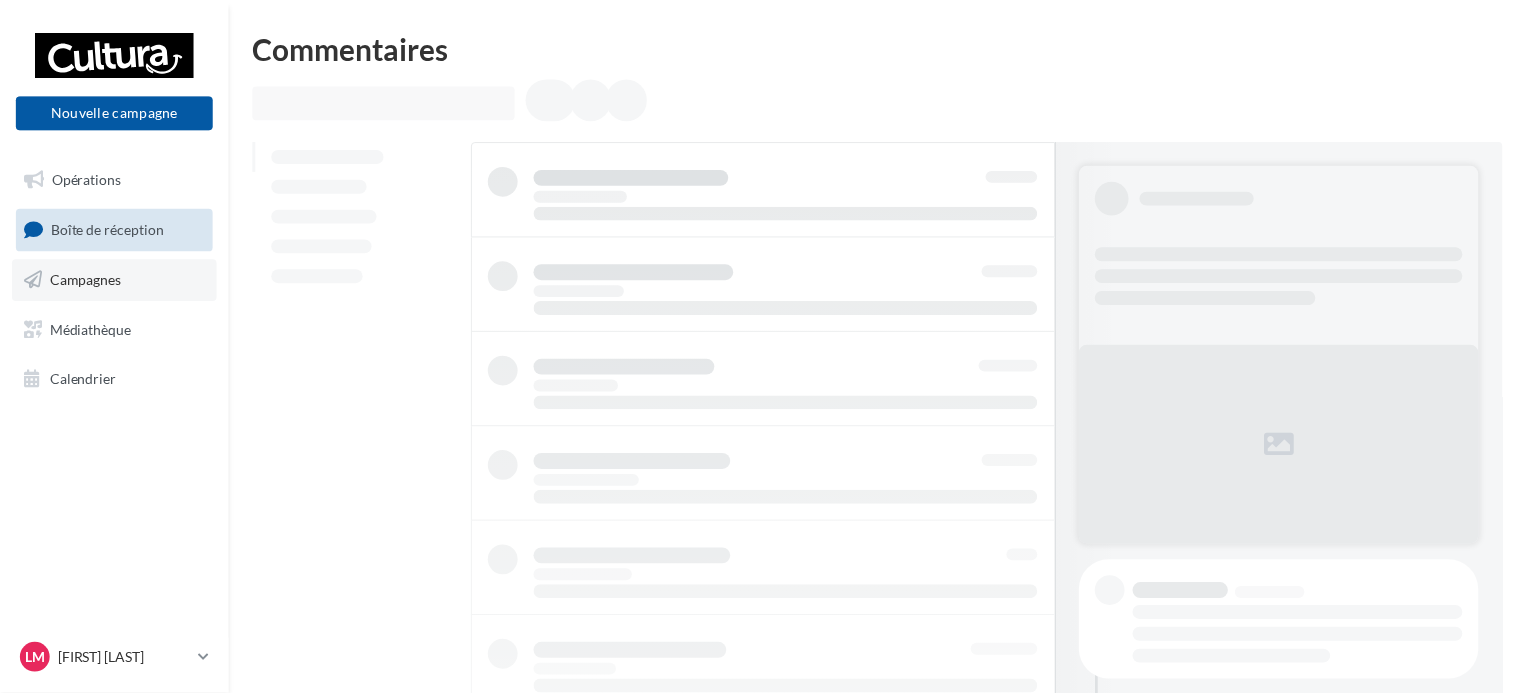 scroll, scrollTop: 0, scrollLeft: 0, axis: both 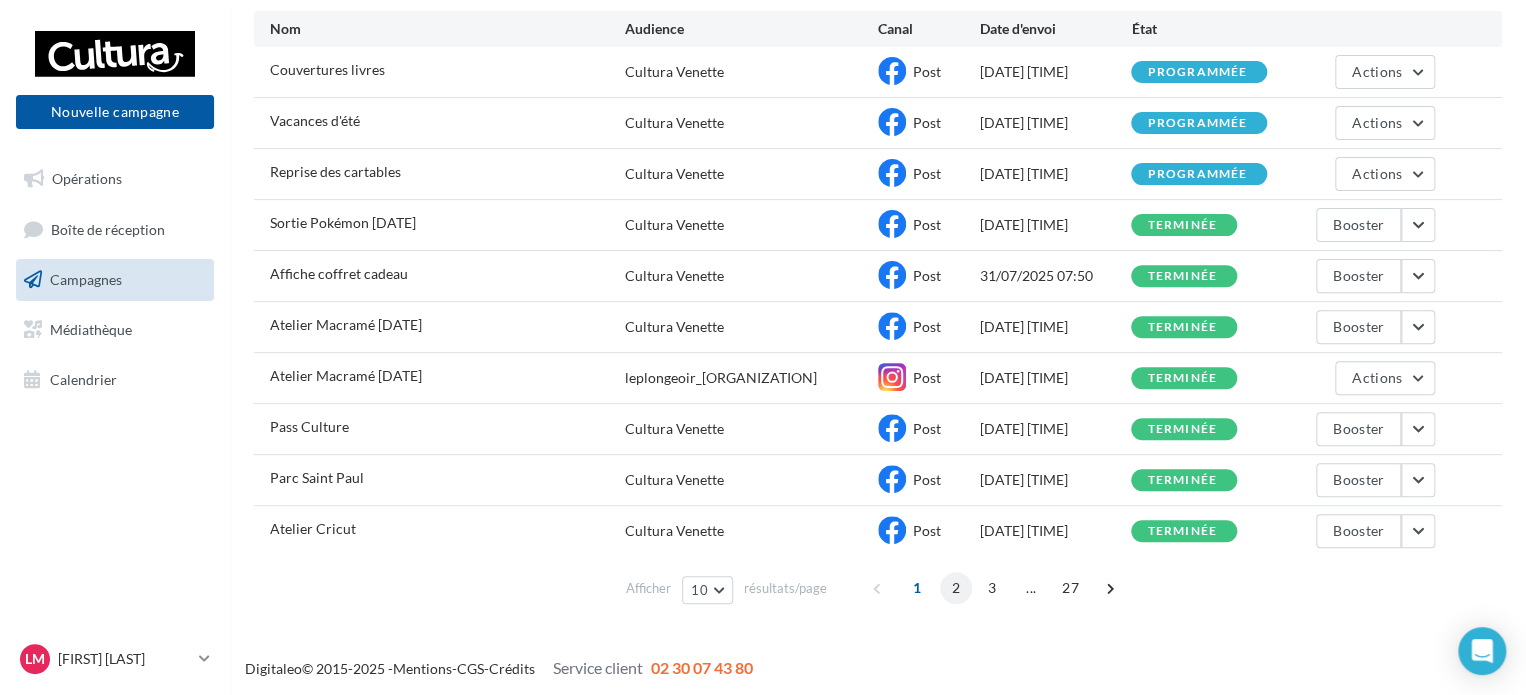 click on "2" at bounding box center (956, 588) 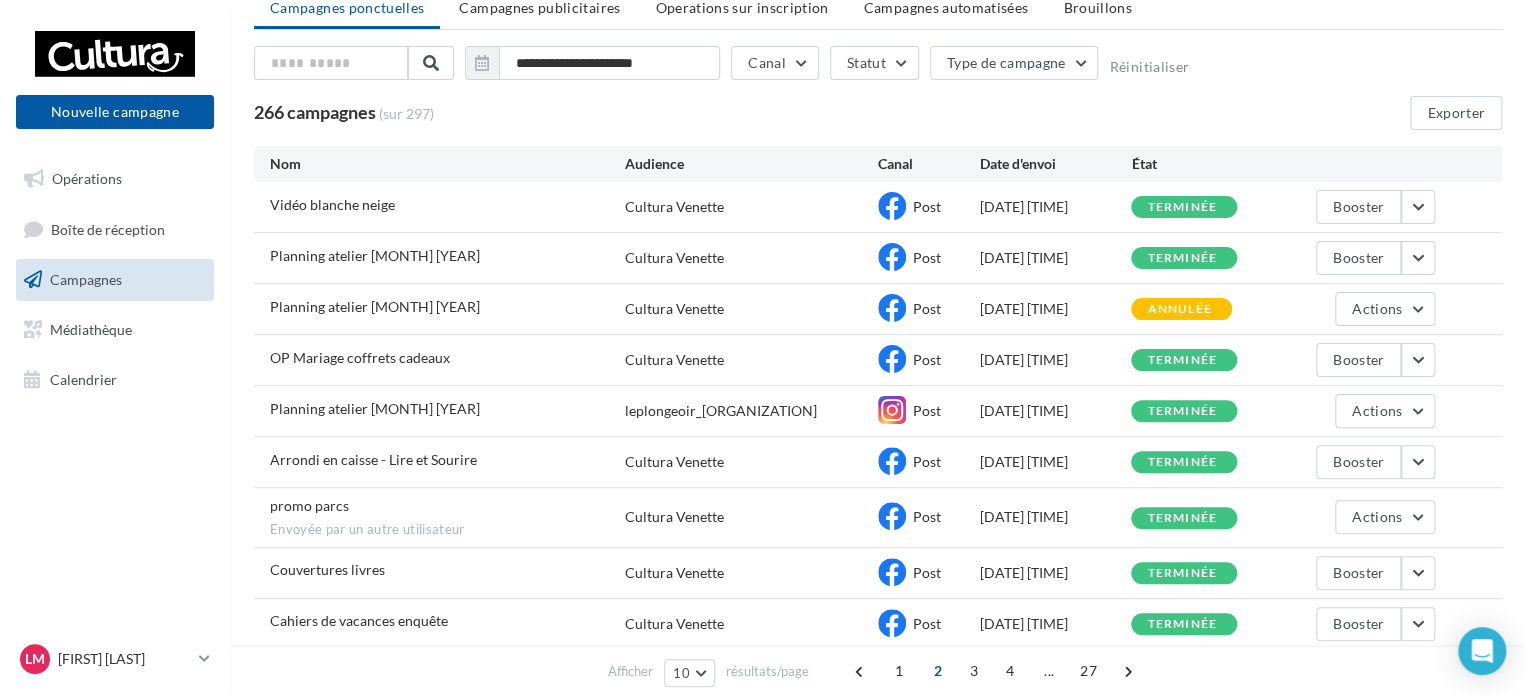 scroll, scrollTop: 224, scrollLeft: 0, axis: vertical 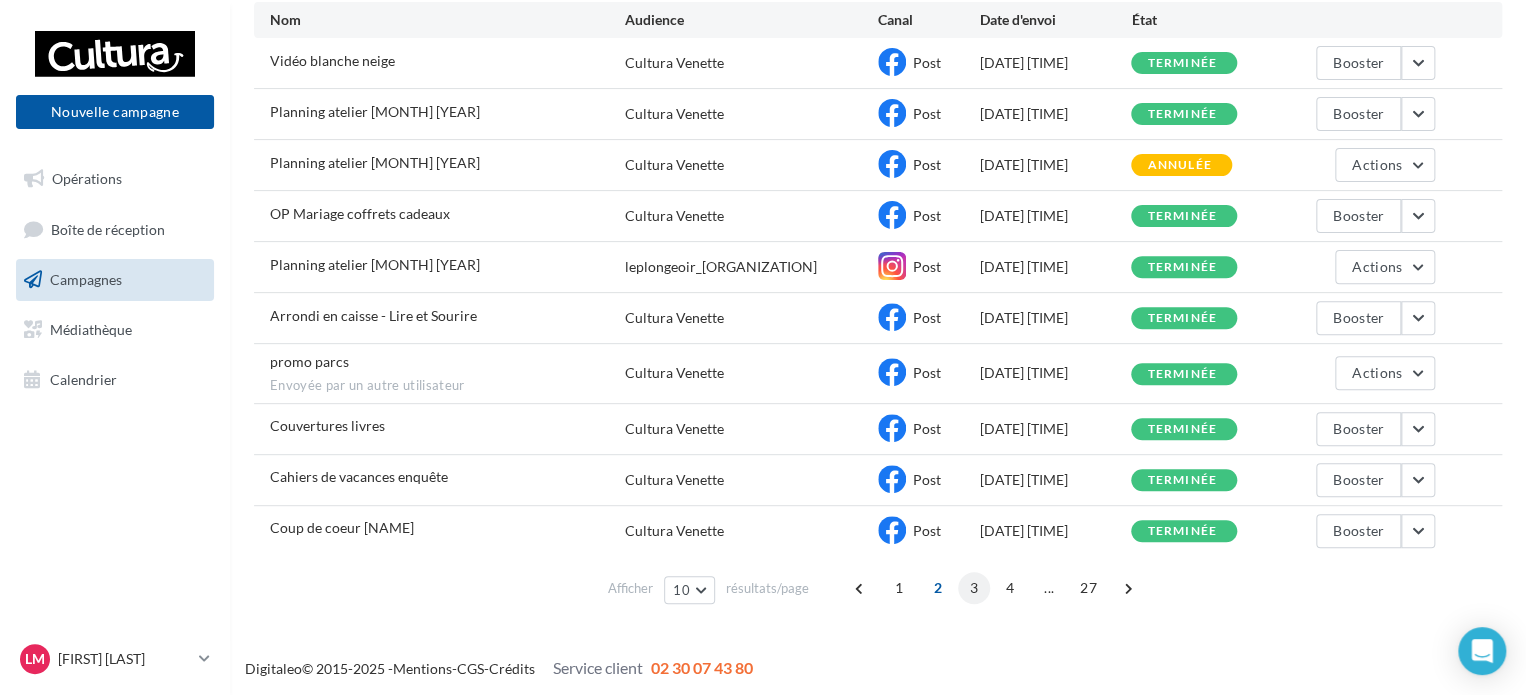 click on "3" at bounding box center (974, 588) 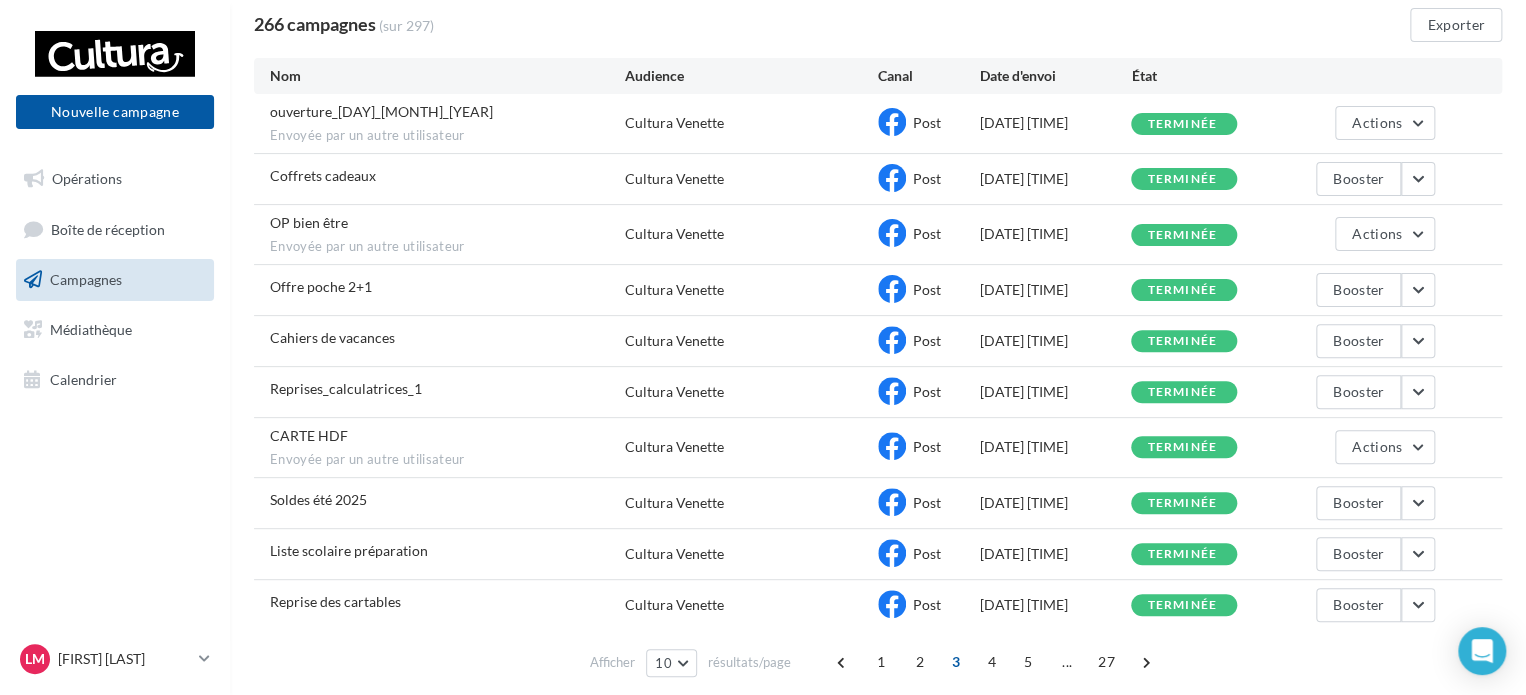 scroll, scrollTop: 180, scrollLeft: 0, axis: vertical 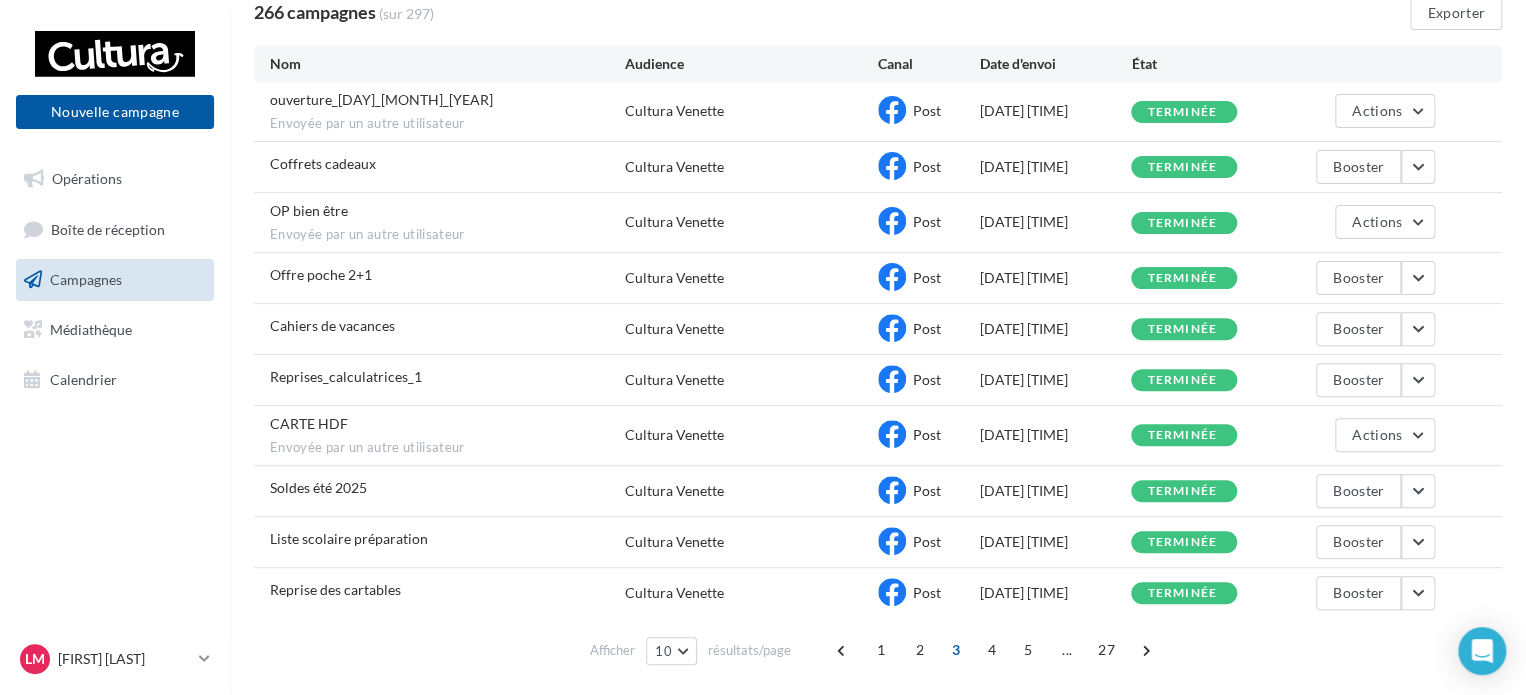 click on "CARTE HDF     Envoyée par un autre utilisateur
Cultura Venette
Post
05/07/2025 11:30
terminée
Actions" at bounding box center (878, 435) 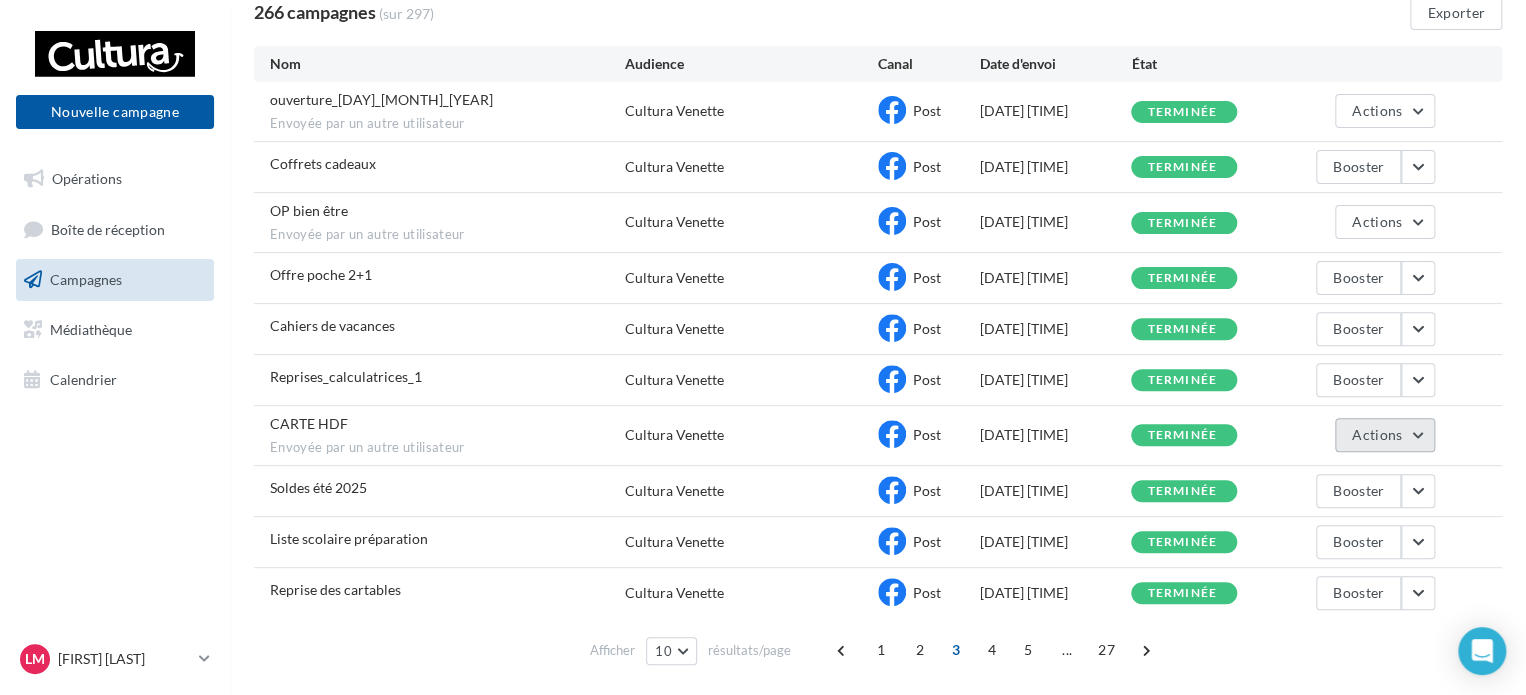 click on "Actions" at bounding box center (1385, 435) 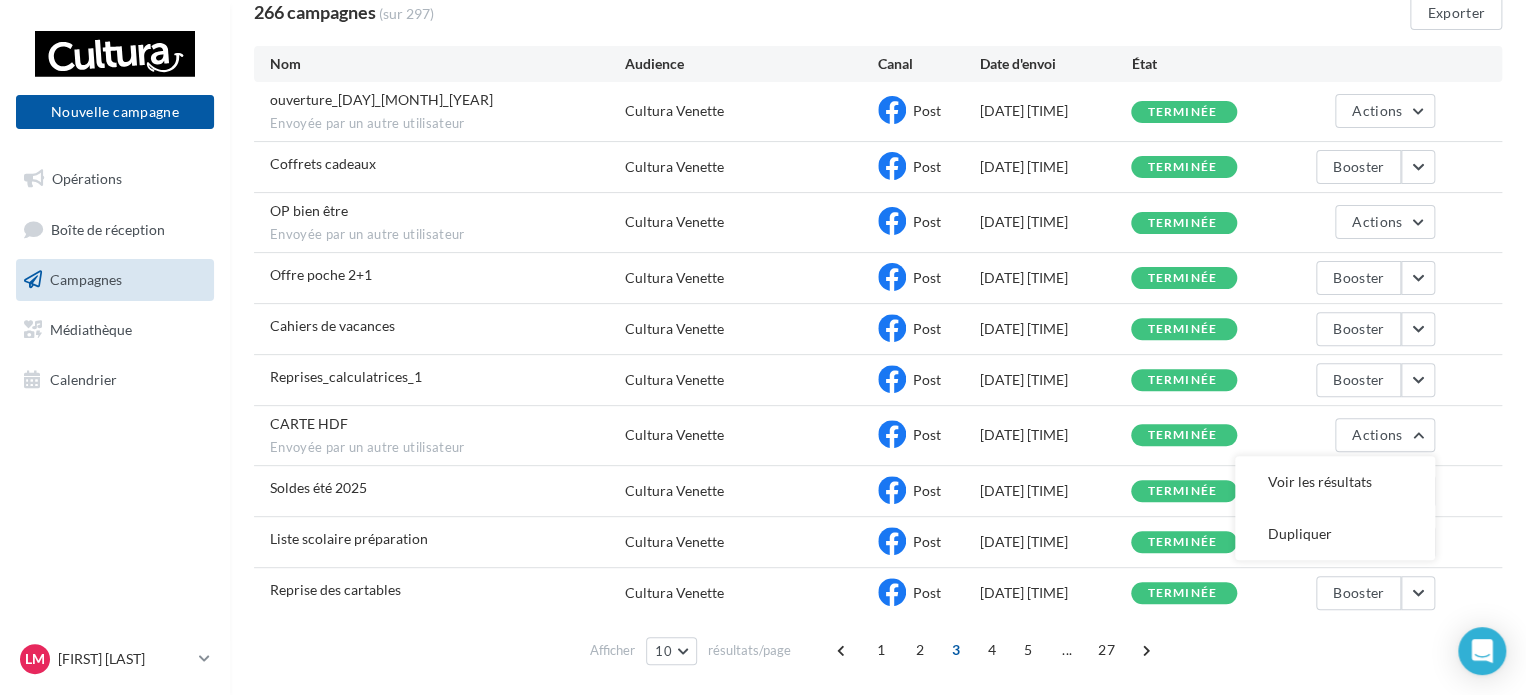 click on "Voir les résultats" at bounding box center (1335, 482) 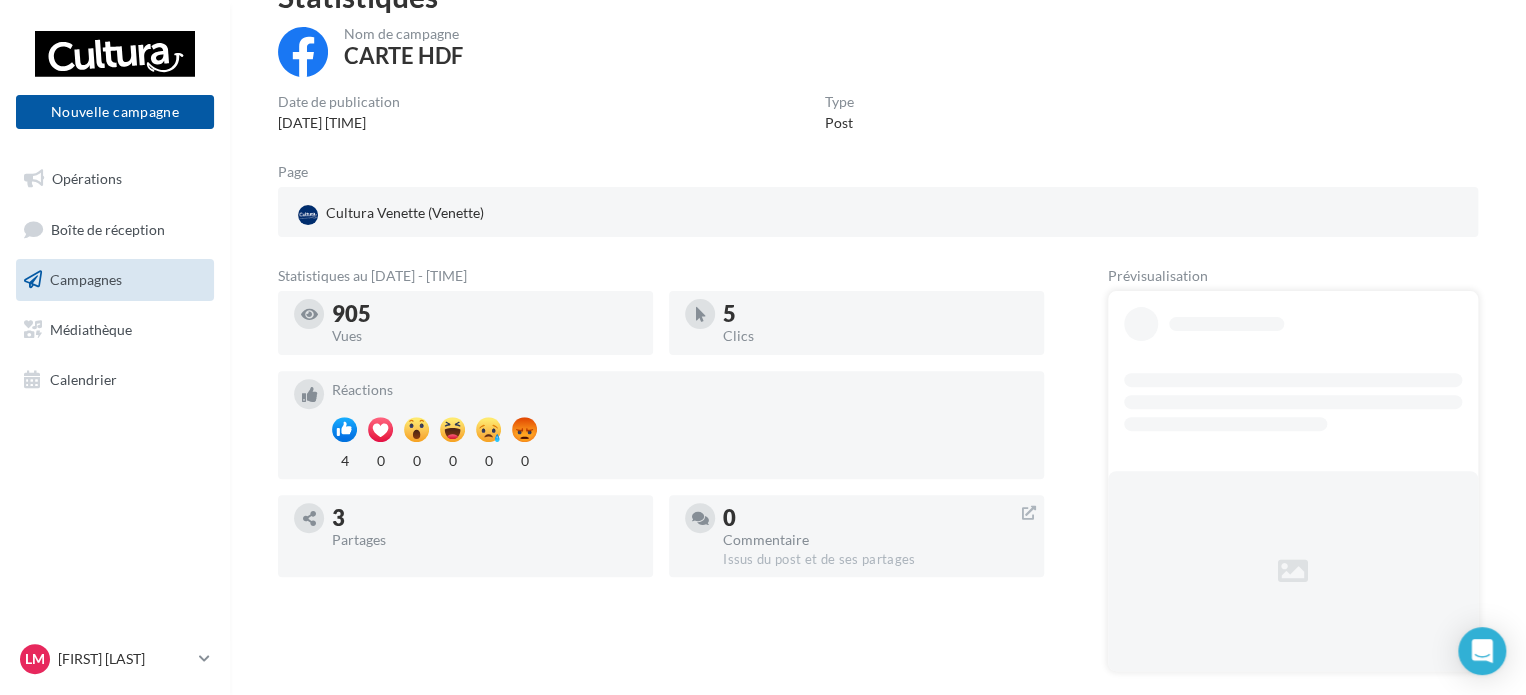 scroll, scrollTop: 200, scrollLeft: 0, axis: vertical 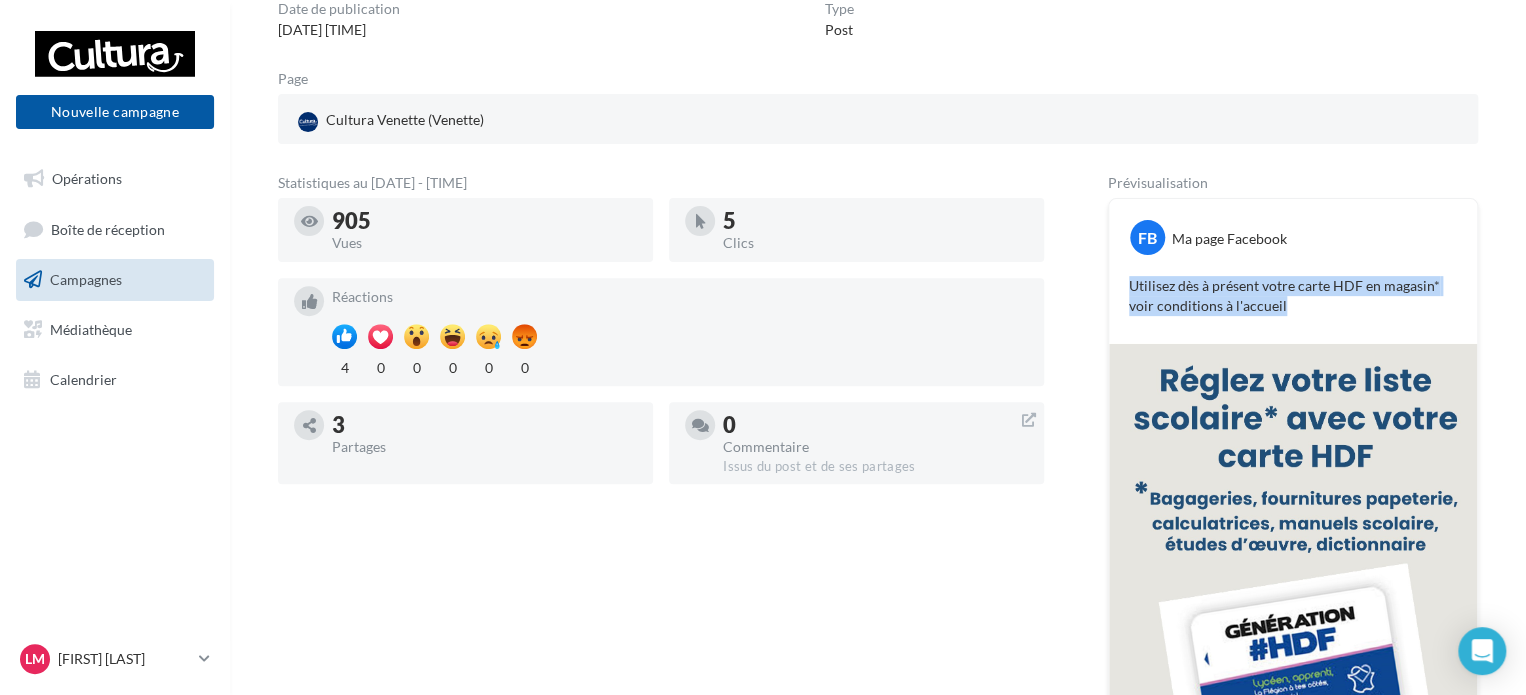 drag, startPoint x: 1131, startPoint y: 285, endPoint x: 1311, endPoint y: 311, distance: 181.86809 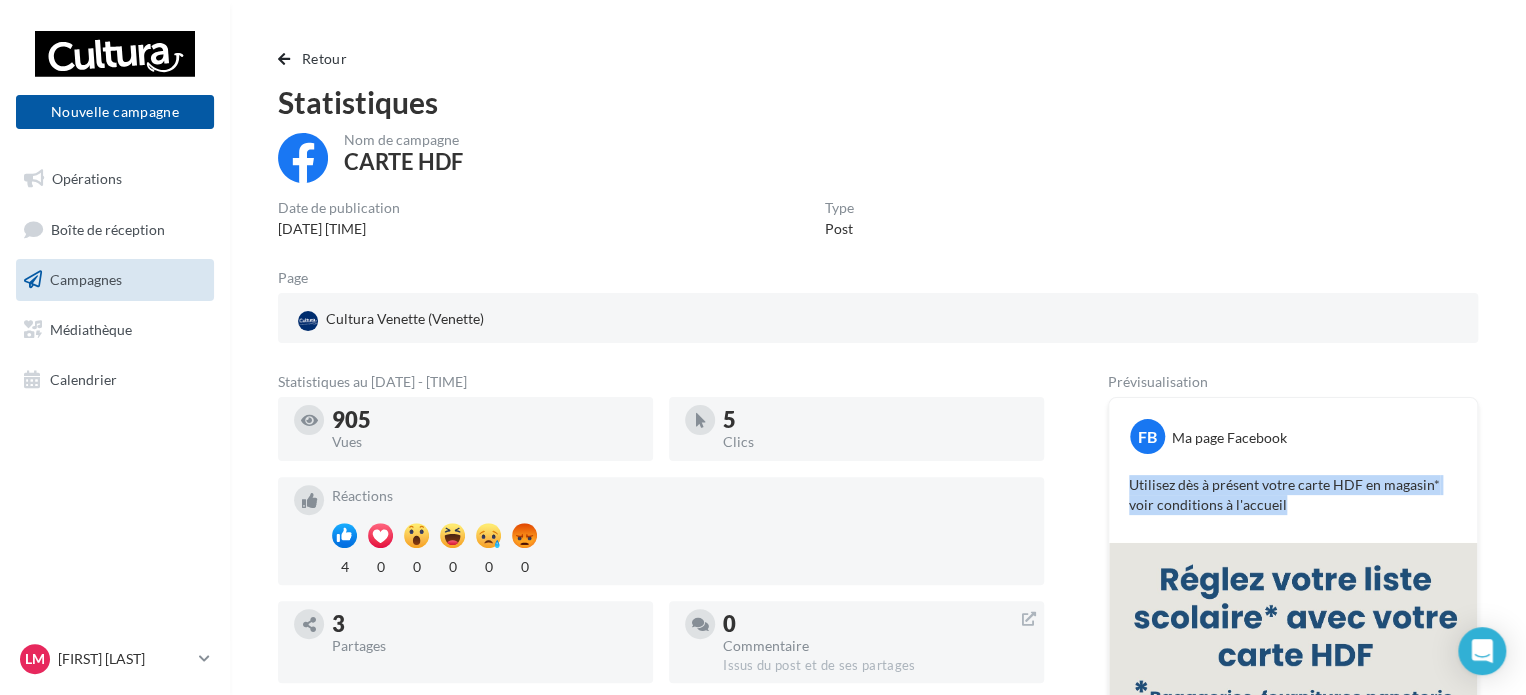 scroll, scrollTop: 0, scrollLeft: 0, axis: both 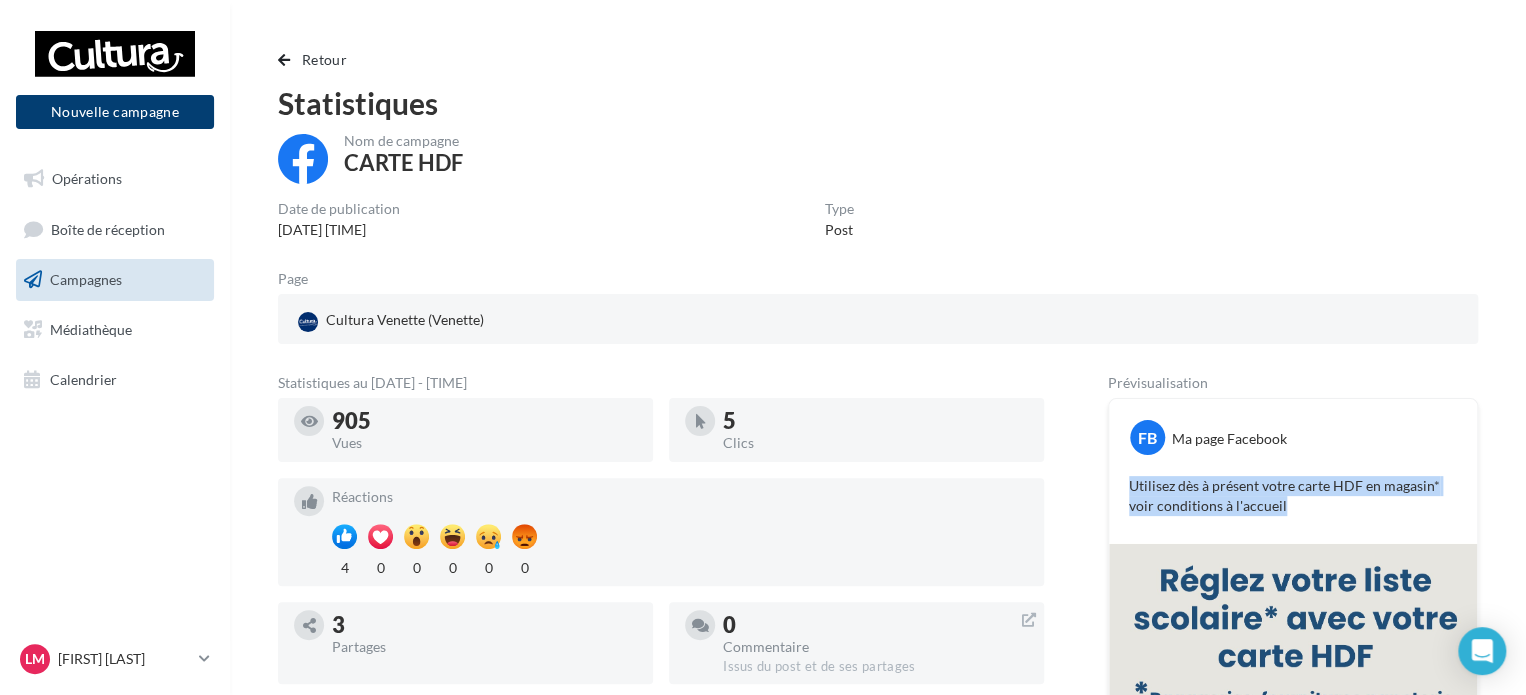 click on "Nouvelle campagne" at bounding box center [115, 112] 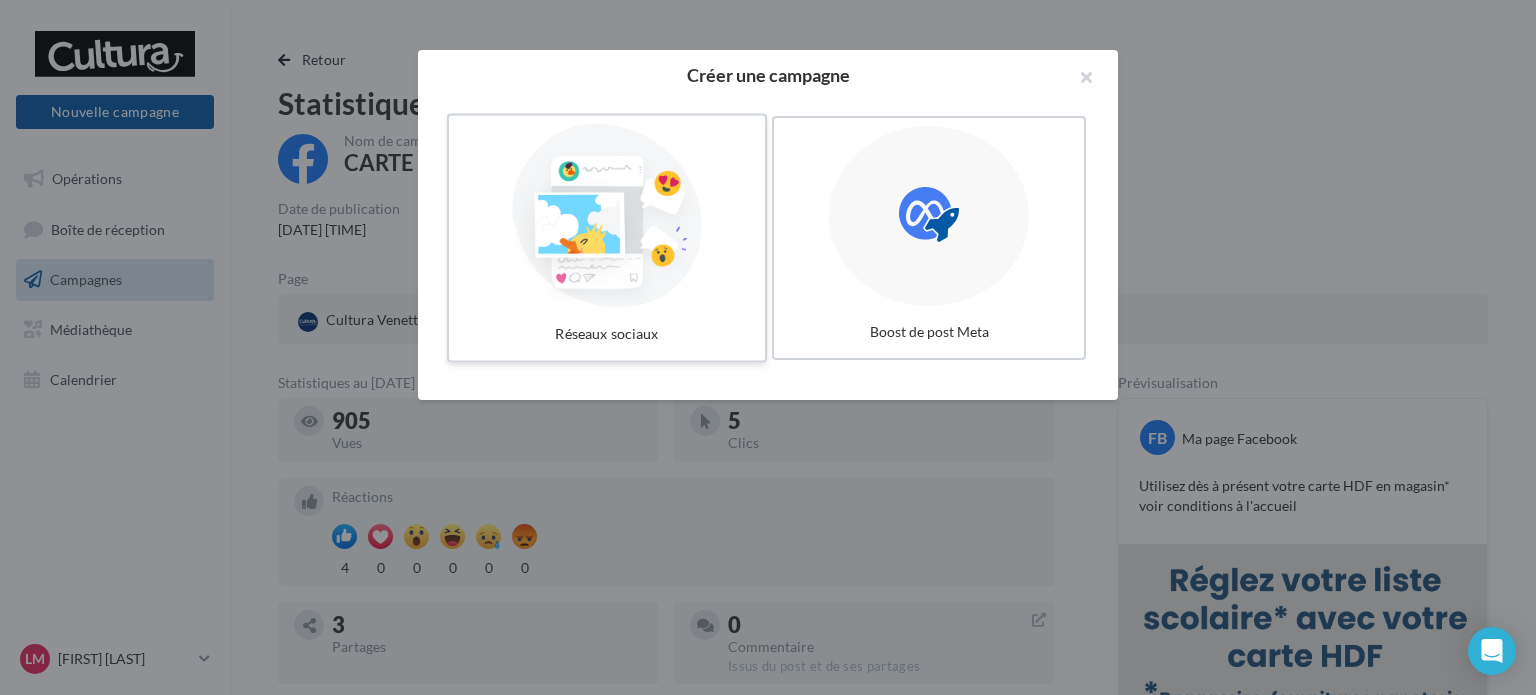 click at bounding box center (607, 216) 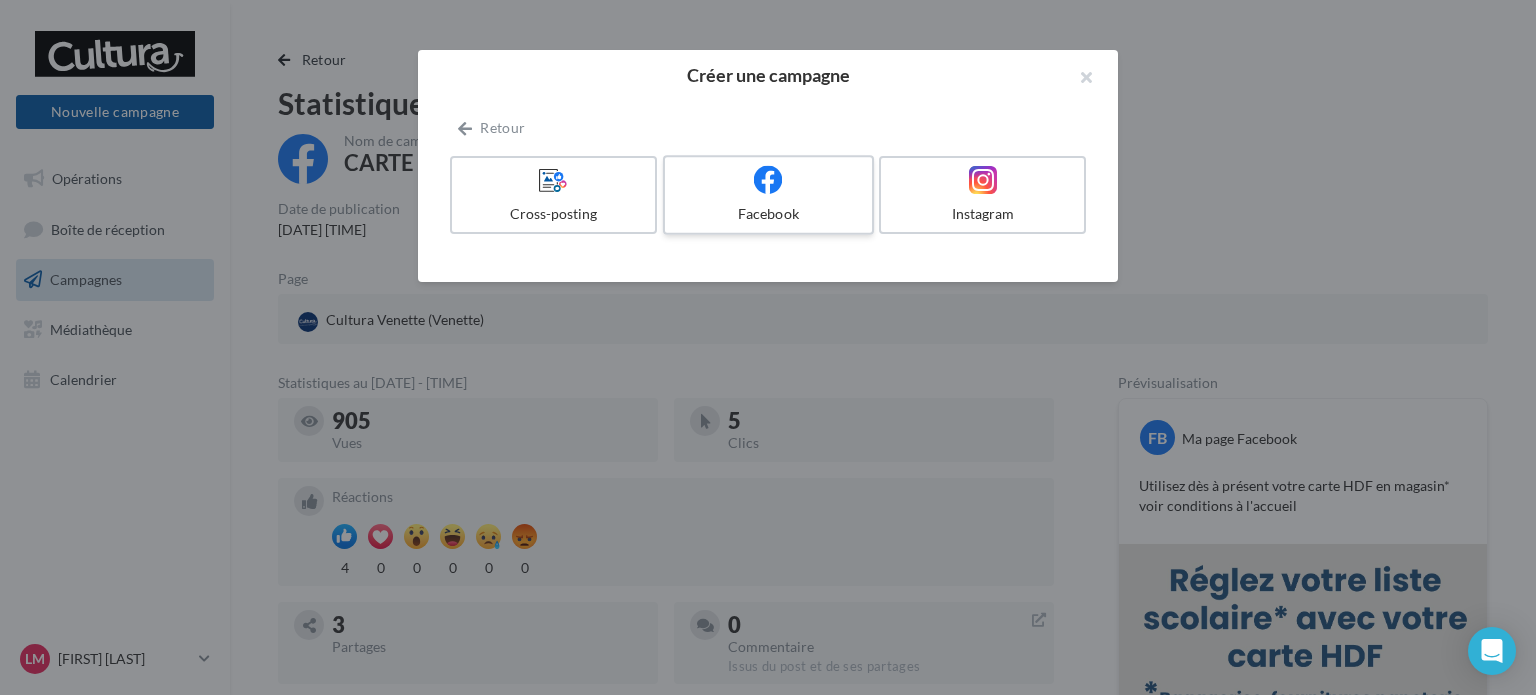 click at bounding box center (768, 180) 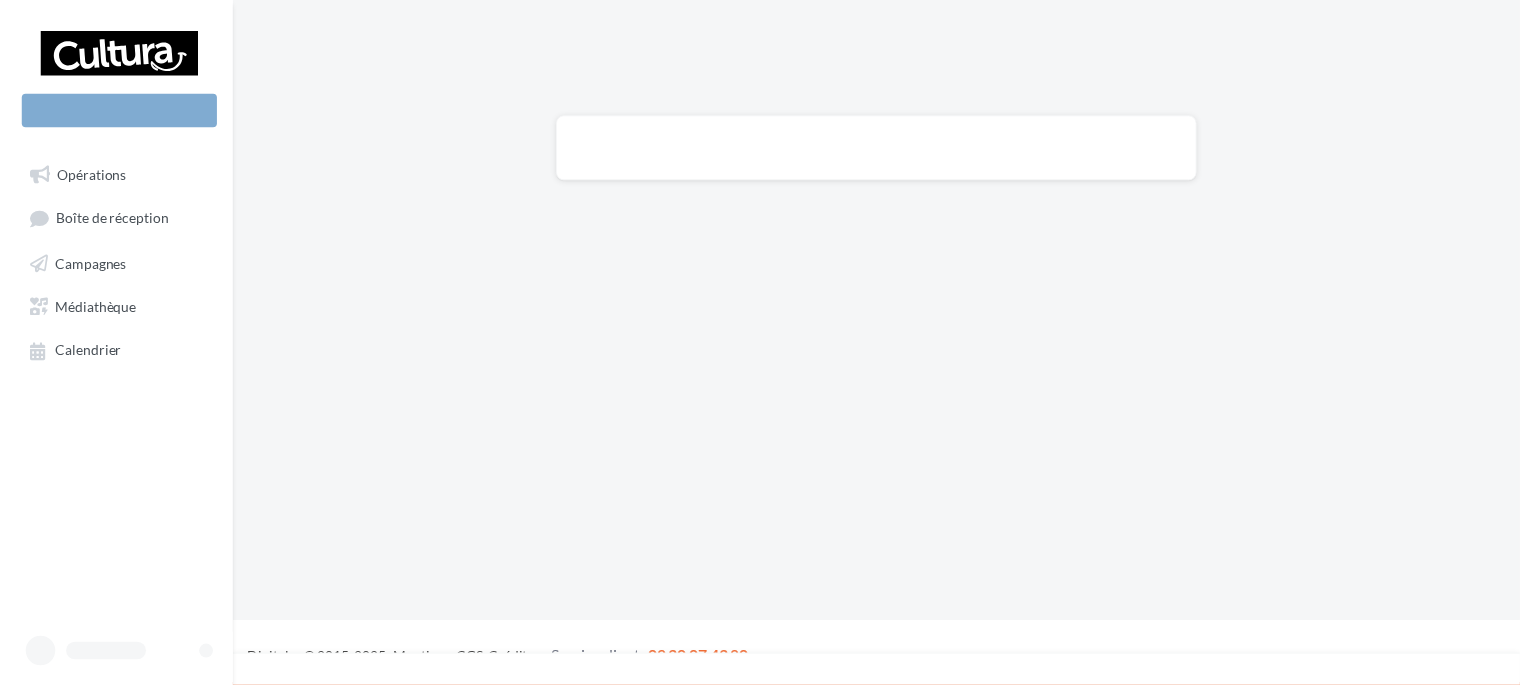 scroll, scrollTop: 0, scrollLeft: 0, axis: both 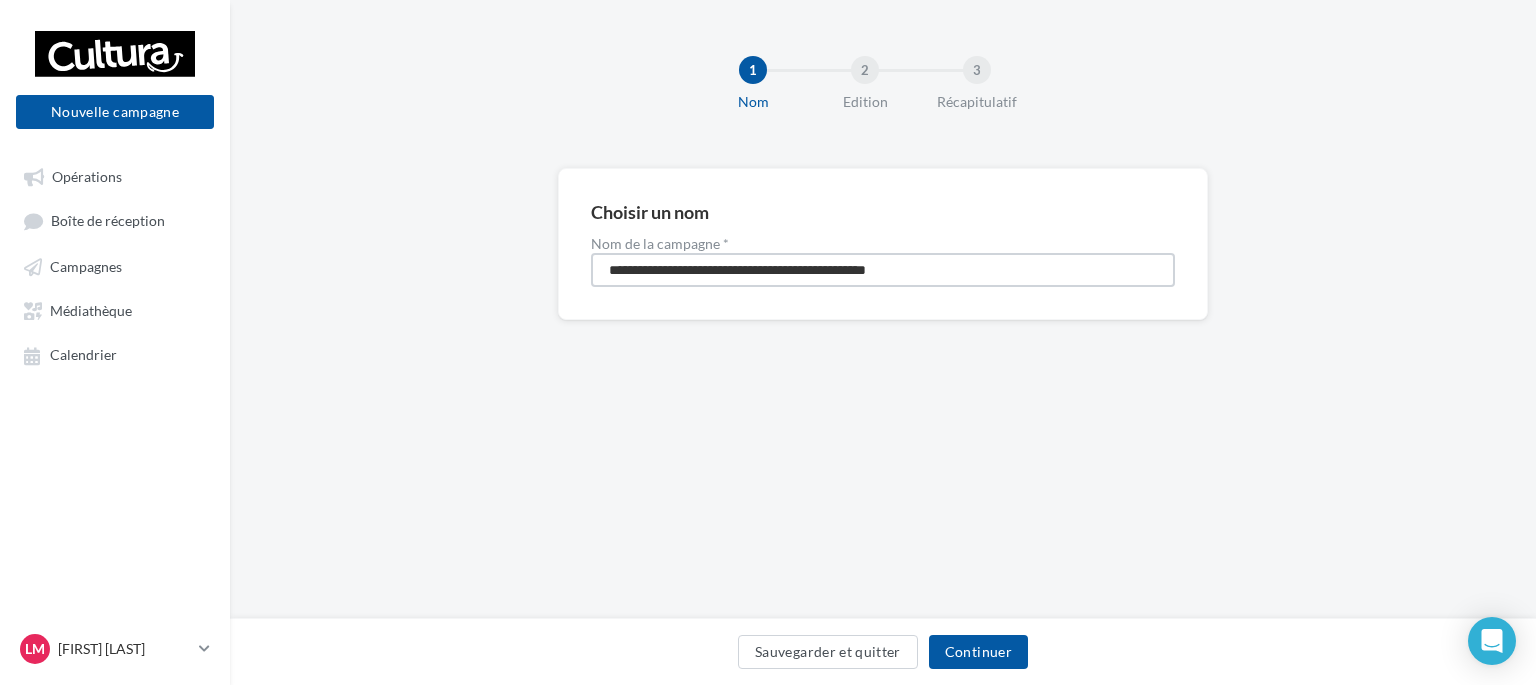 drag, startPoint x: 920, startPoint y: 275, endPoint x: 0, endPoint y: 147, distance: 928.8617 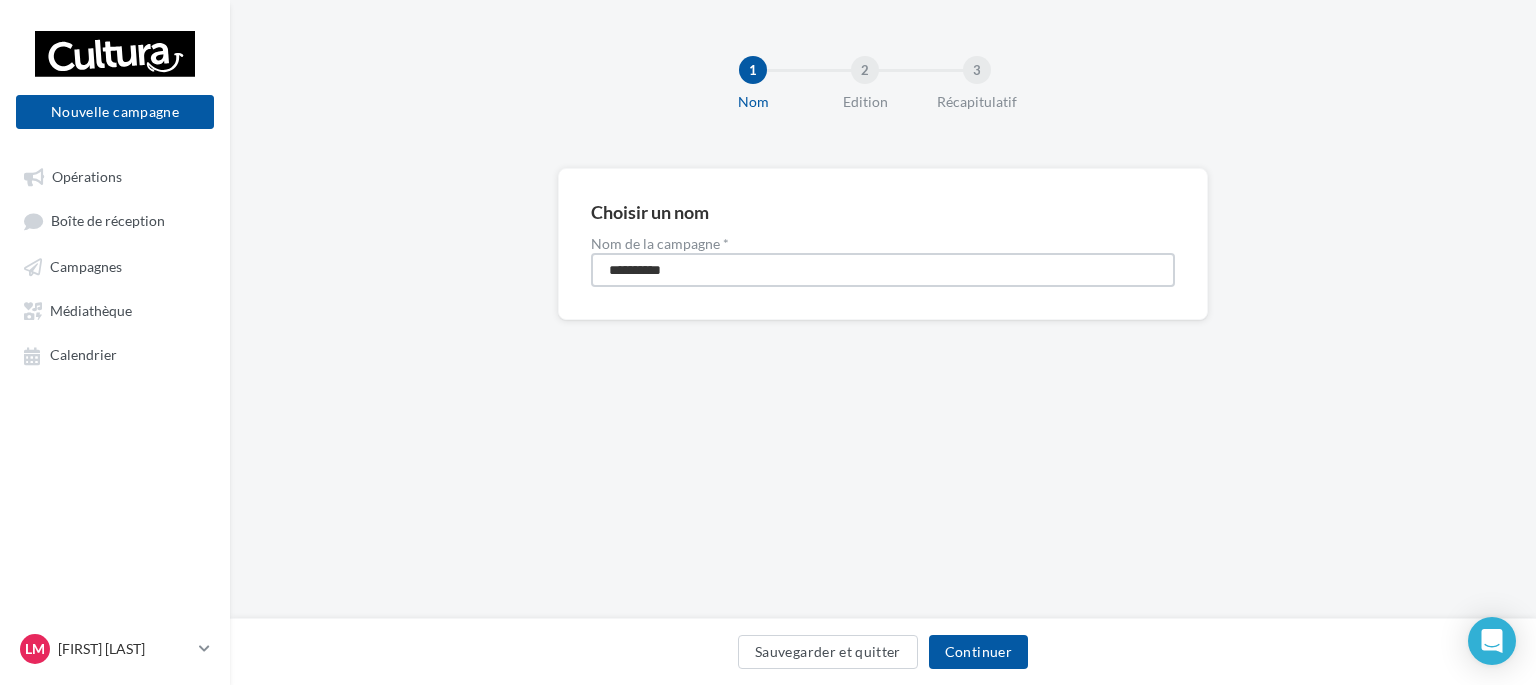 type on "*********" 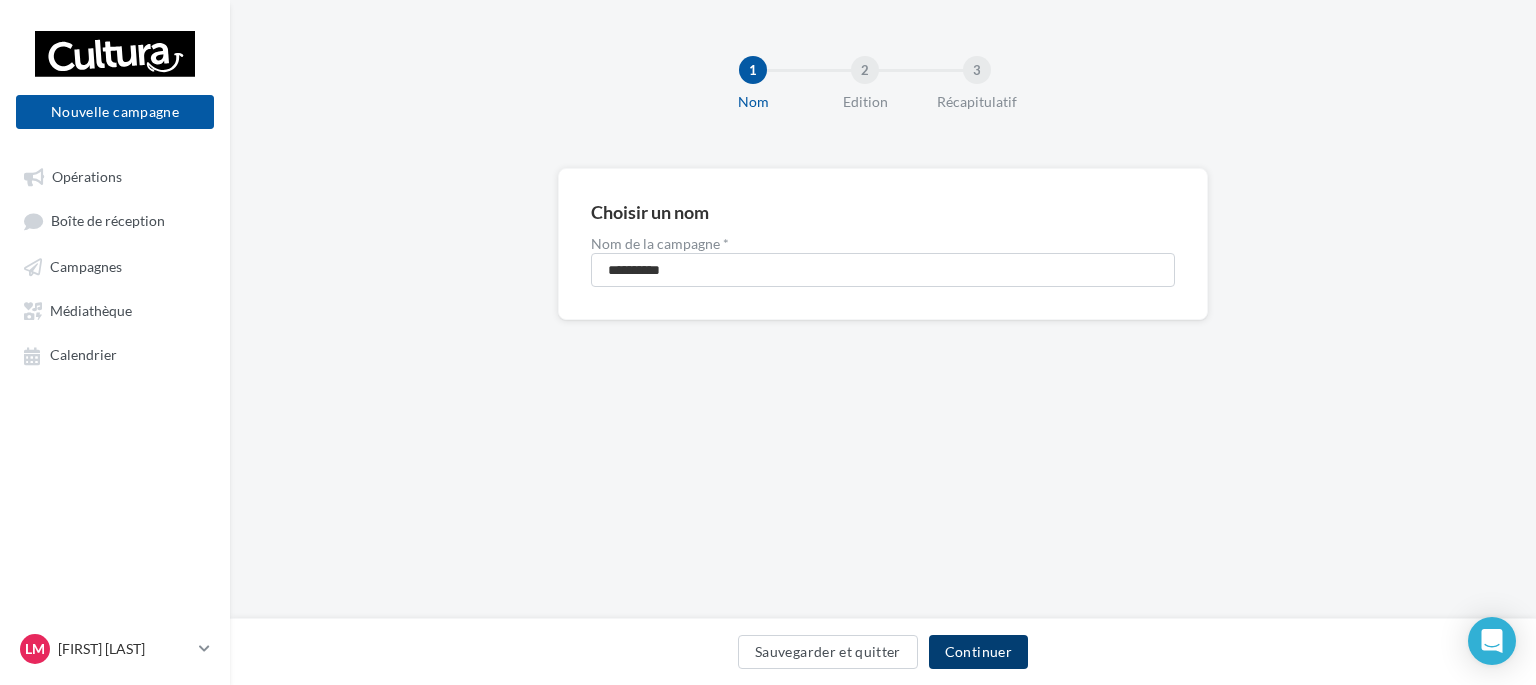 click on "Continuer" at bounding box center [978, 652] 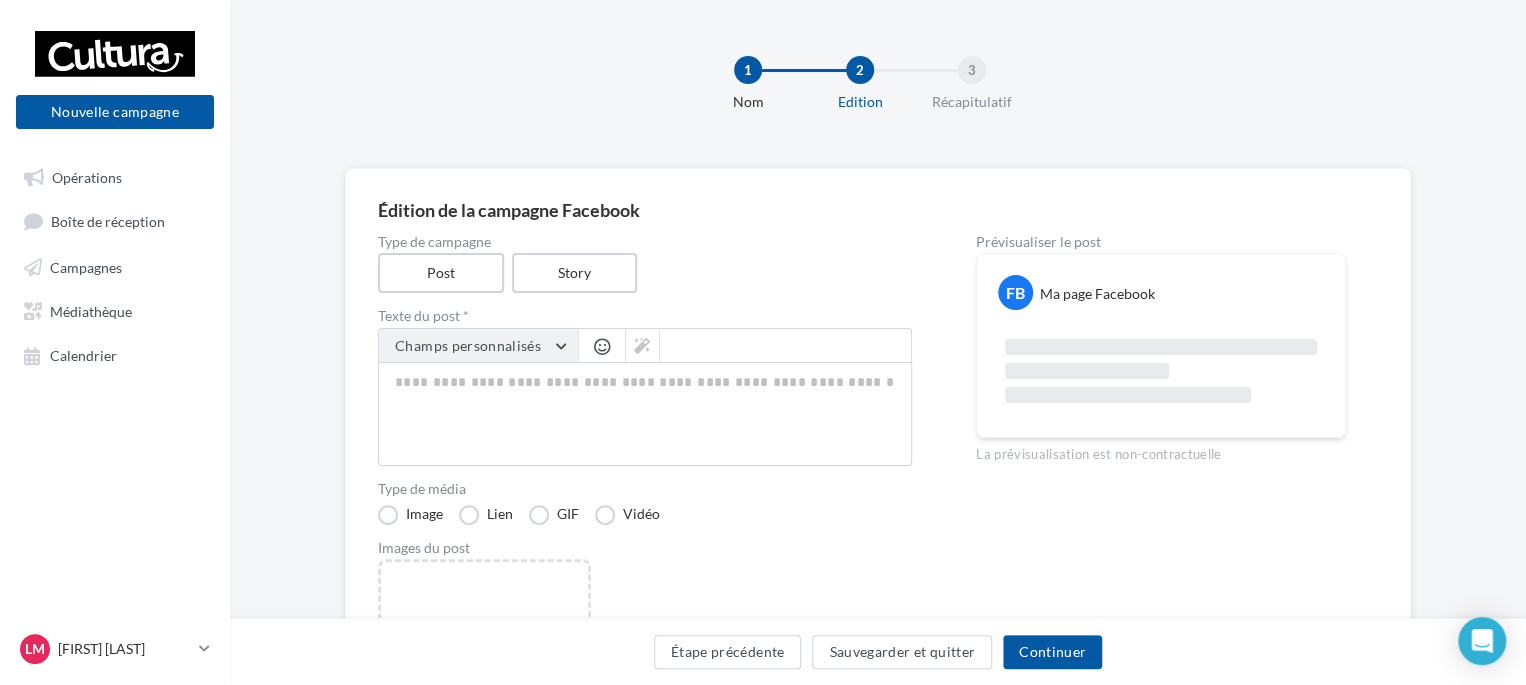 click on "Champs personnalisés" at bounding box center (478, 346) 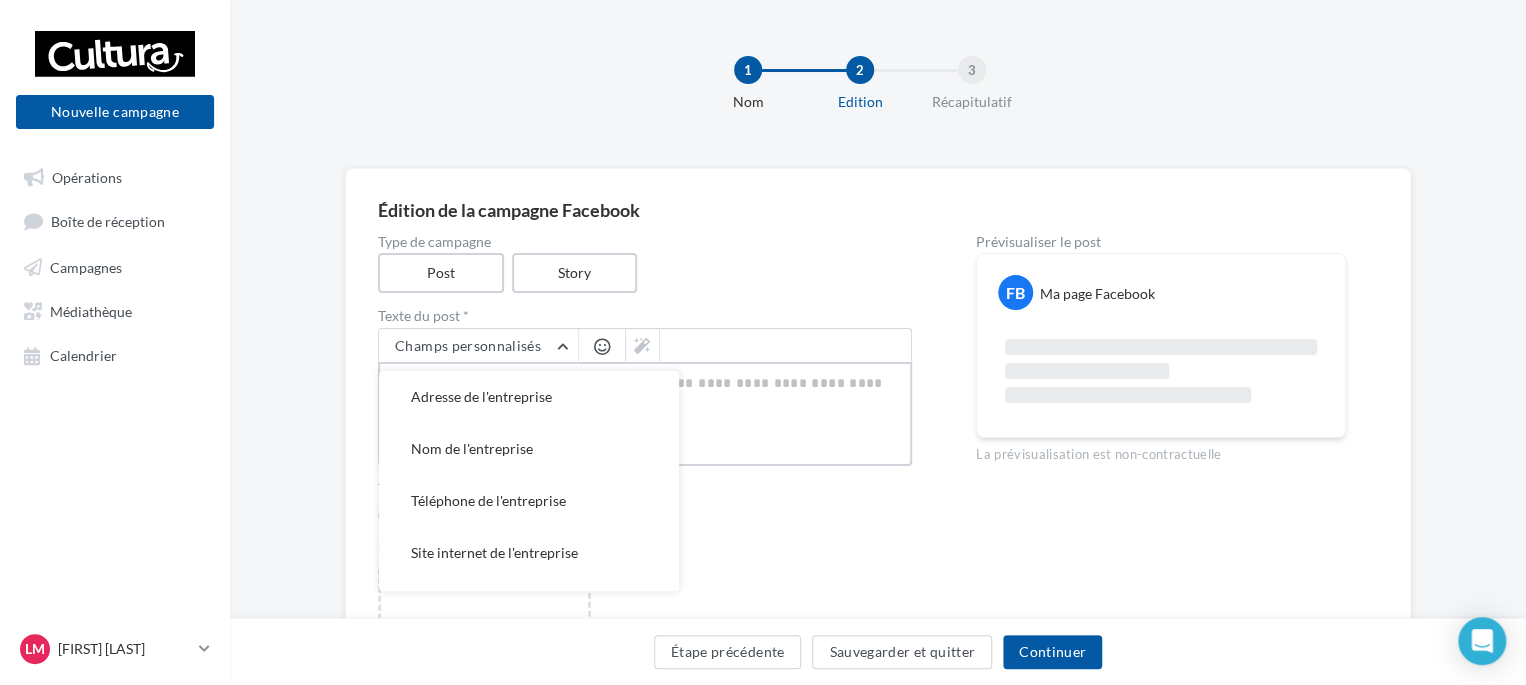 click at bounding box center [645, 414] 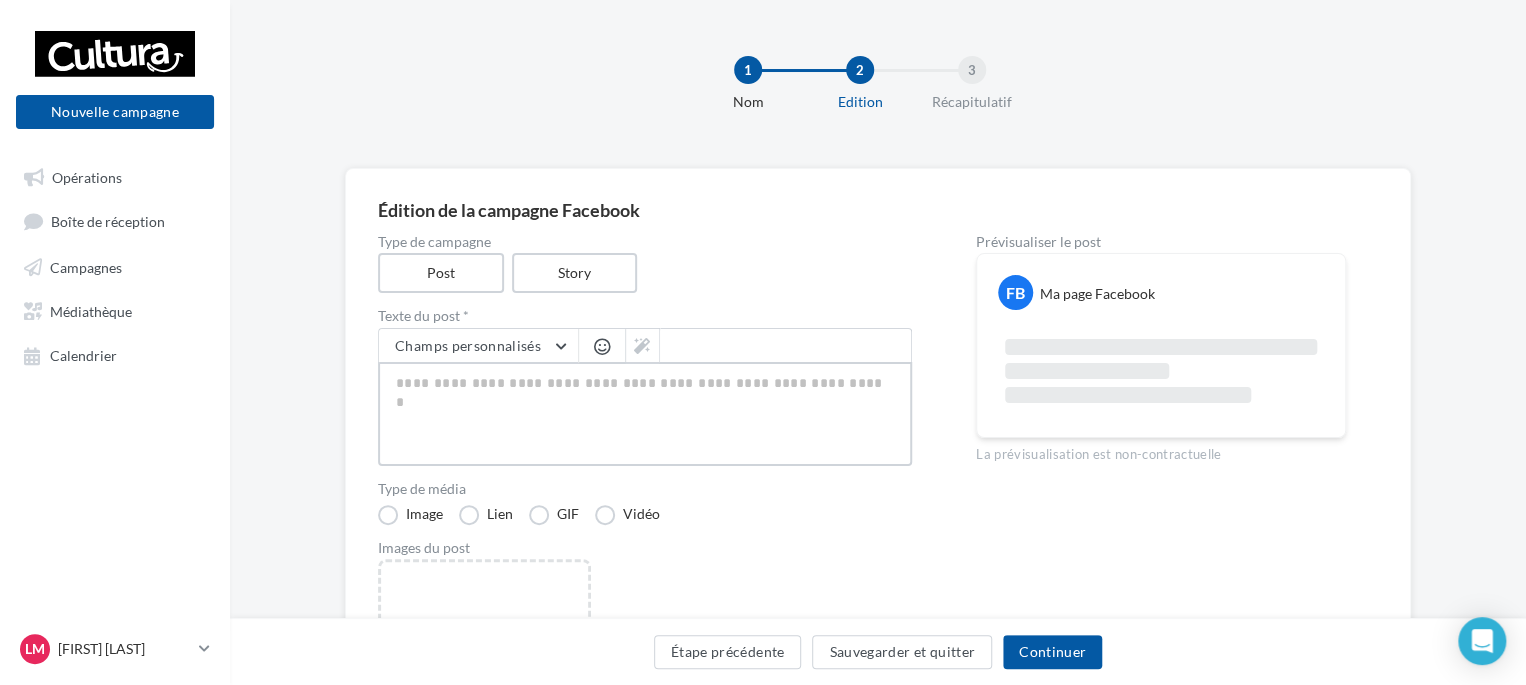 click at bounding box center [645, 414] 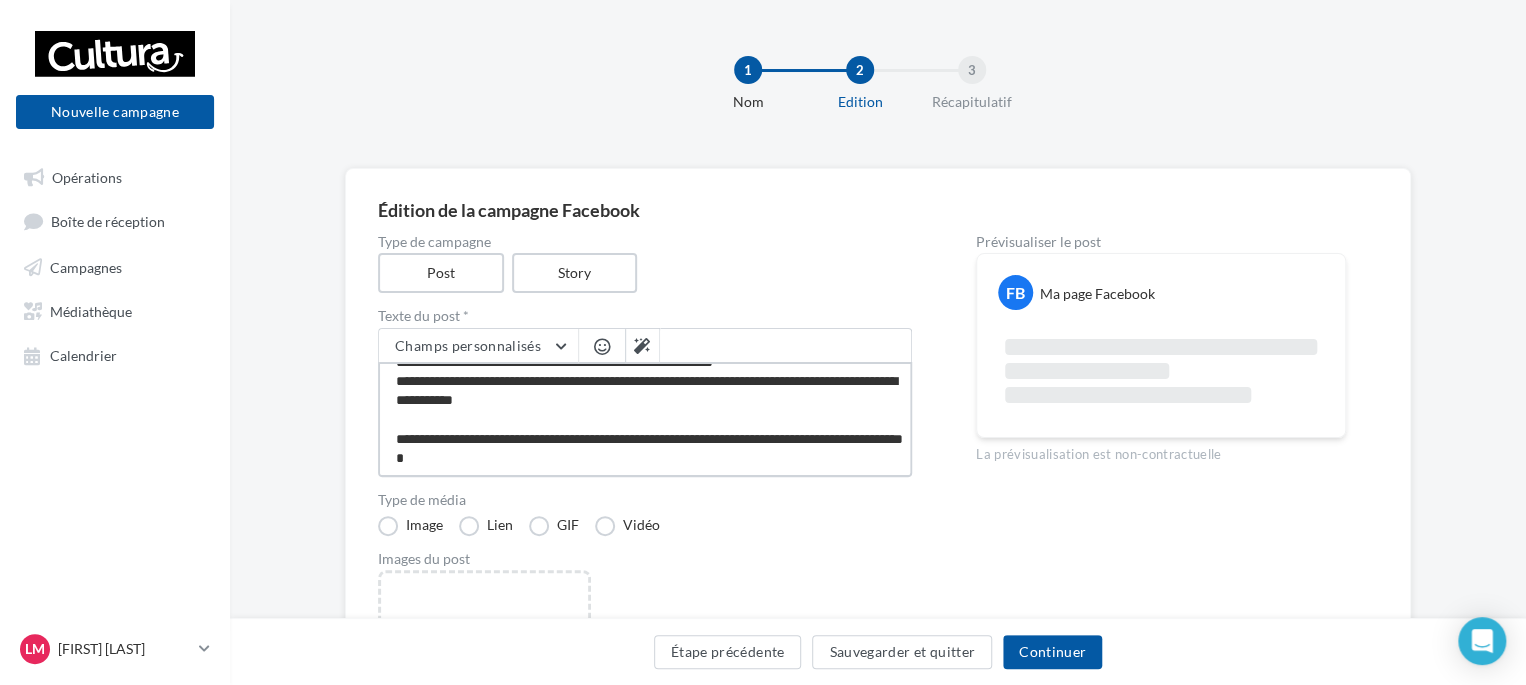 type on "**********" 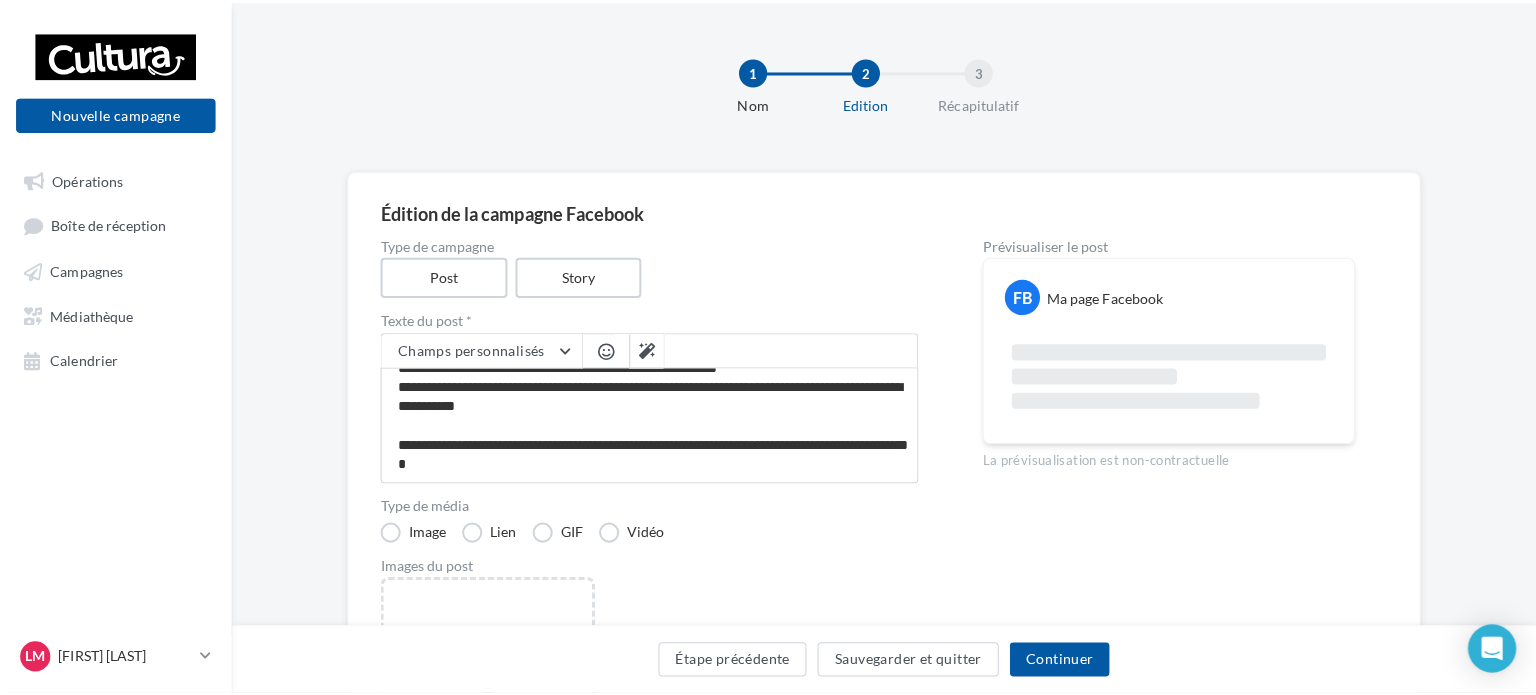 scroll, scrollTop: 76, scrollLeft: 0, axis: vertical 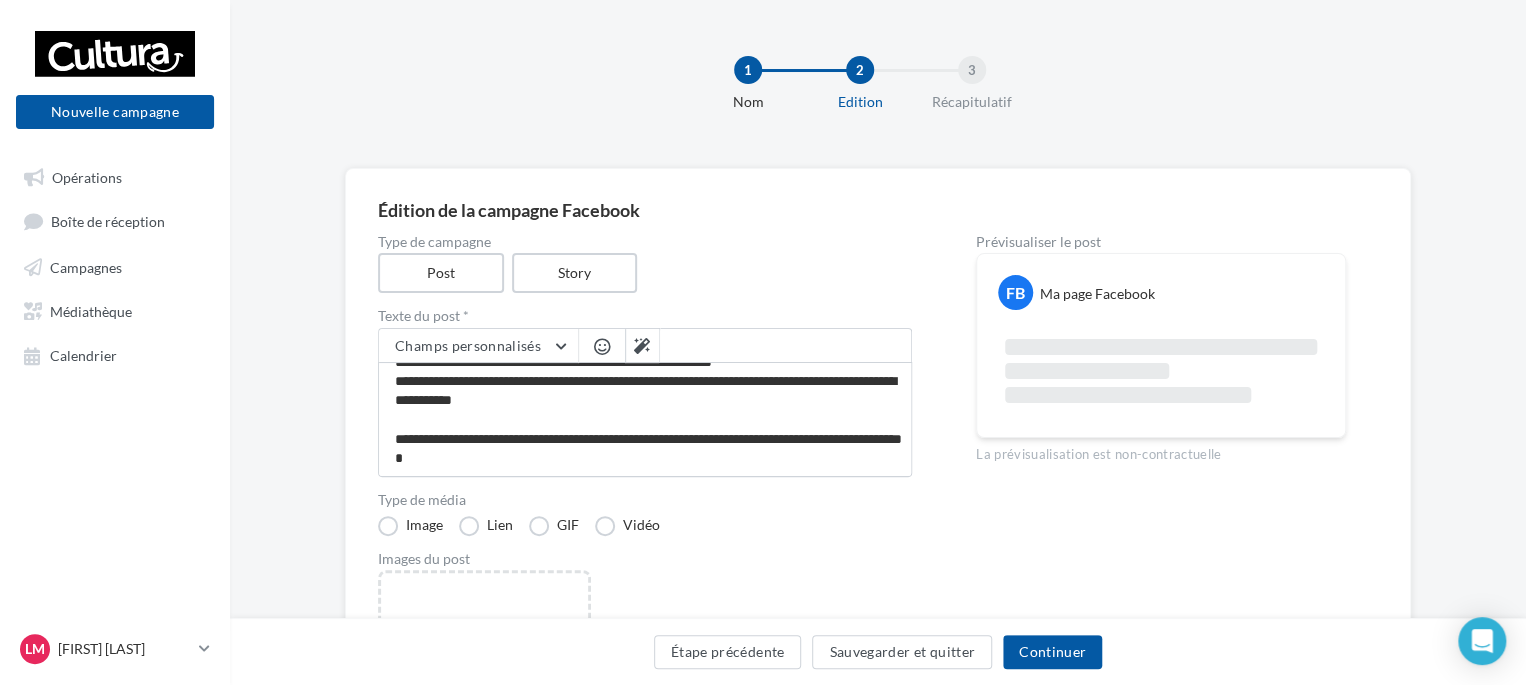 click on "Étape précédente   Sauvegarder et quitter        Continuer" at bounding box center [878, 651] 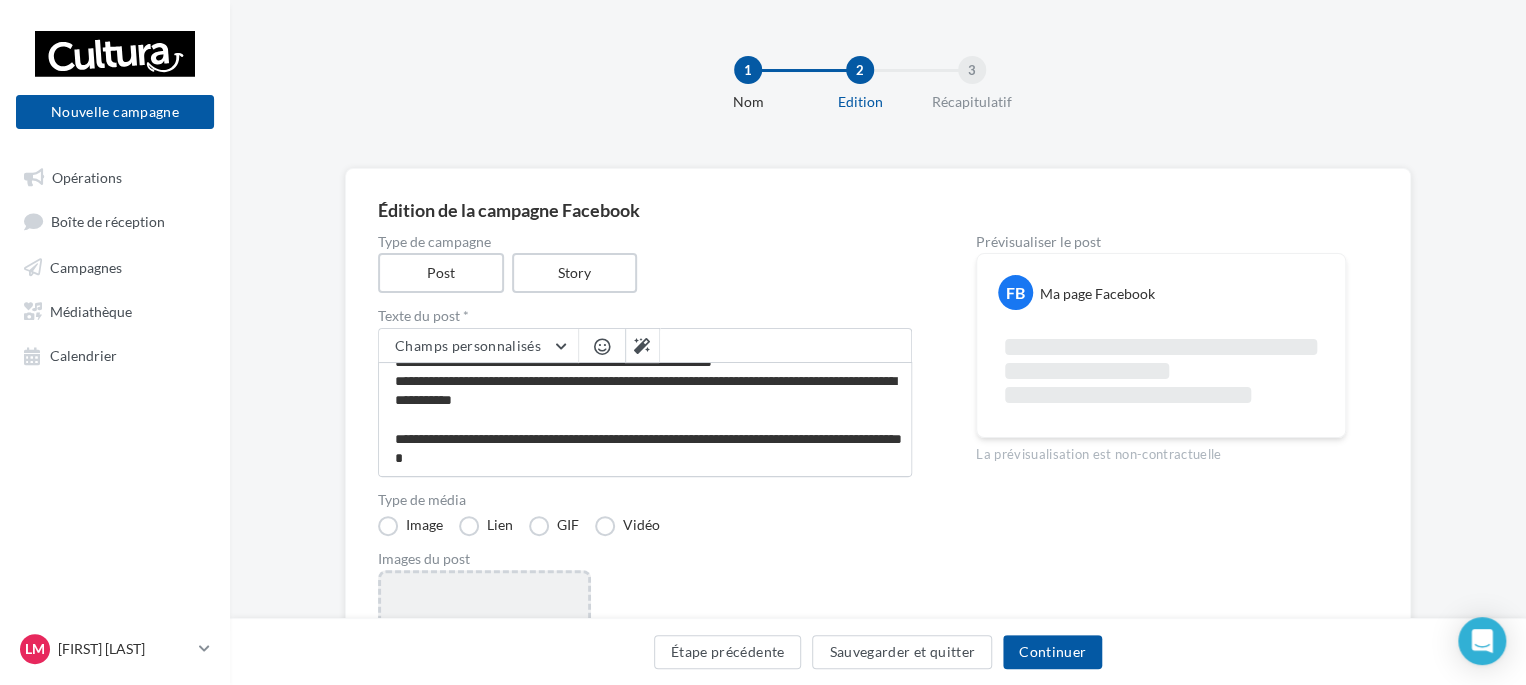 click on "Ajouter une image     Format: png, jpg" at bounding box center [484, 700] 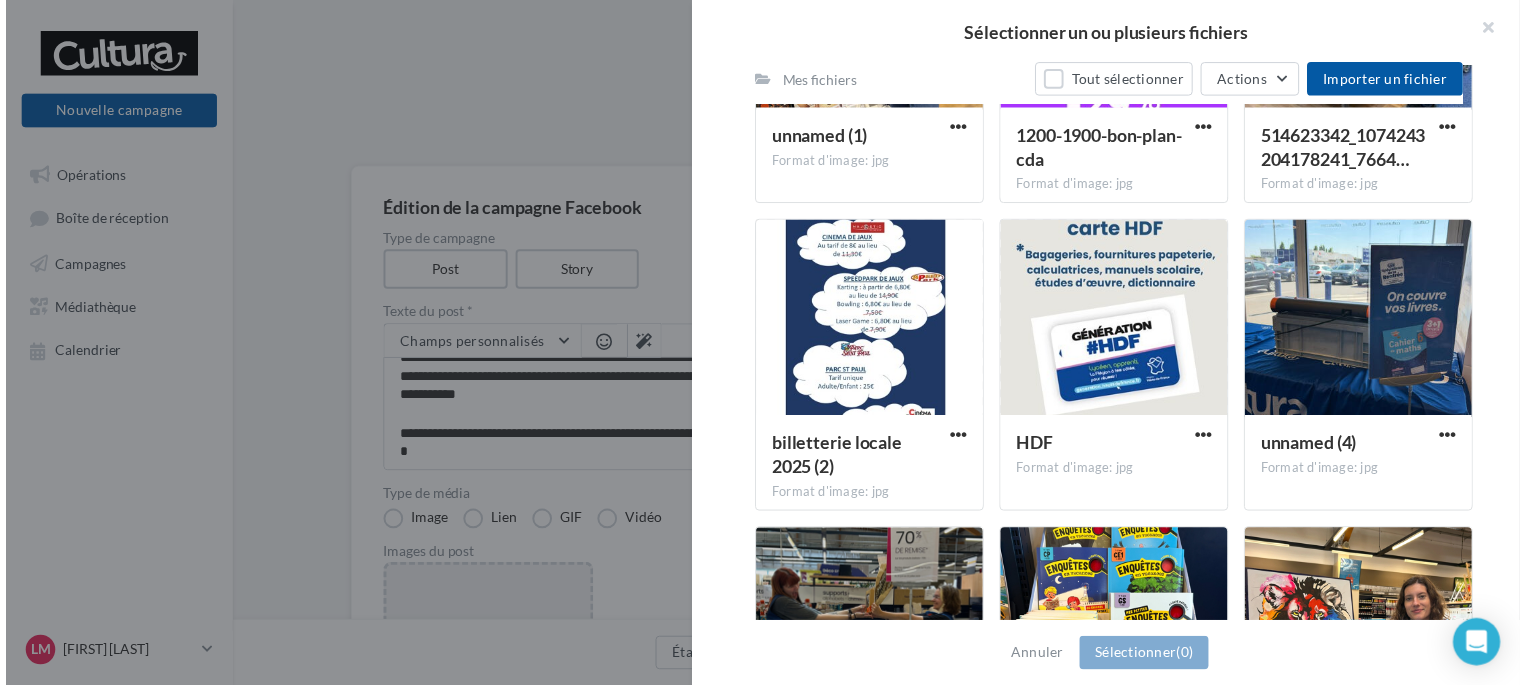 scroll, scrollTop: 1298, scrollLeft: 0, axis: vertical 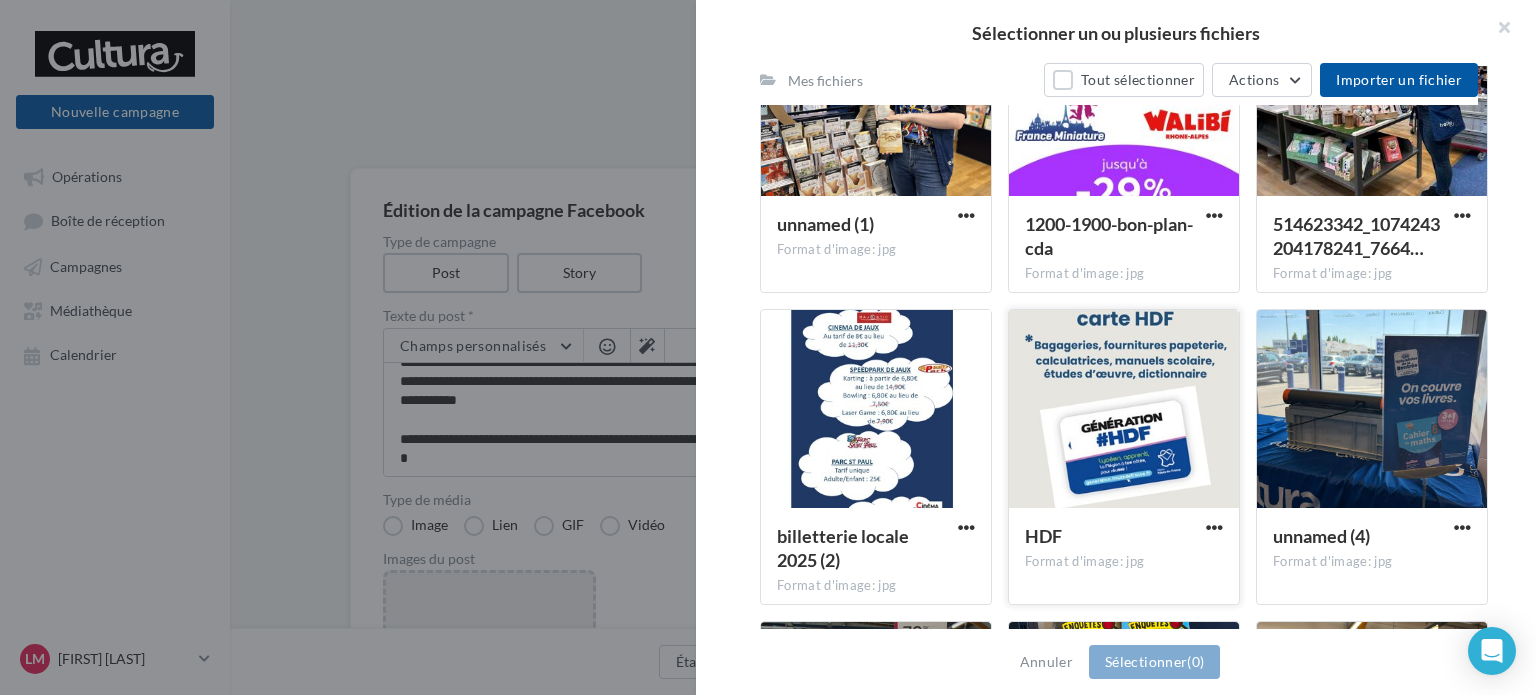 click at bounding box center (1124, 410) 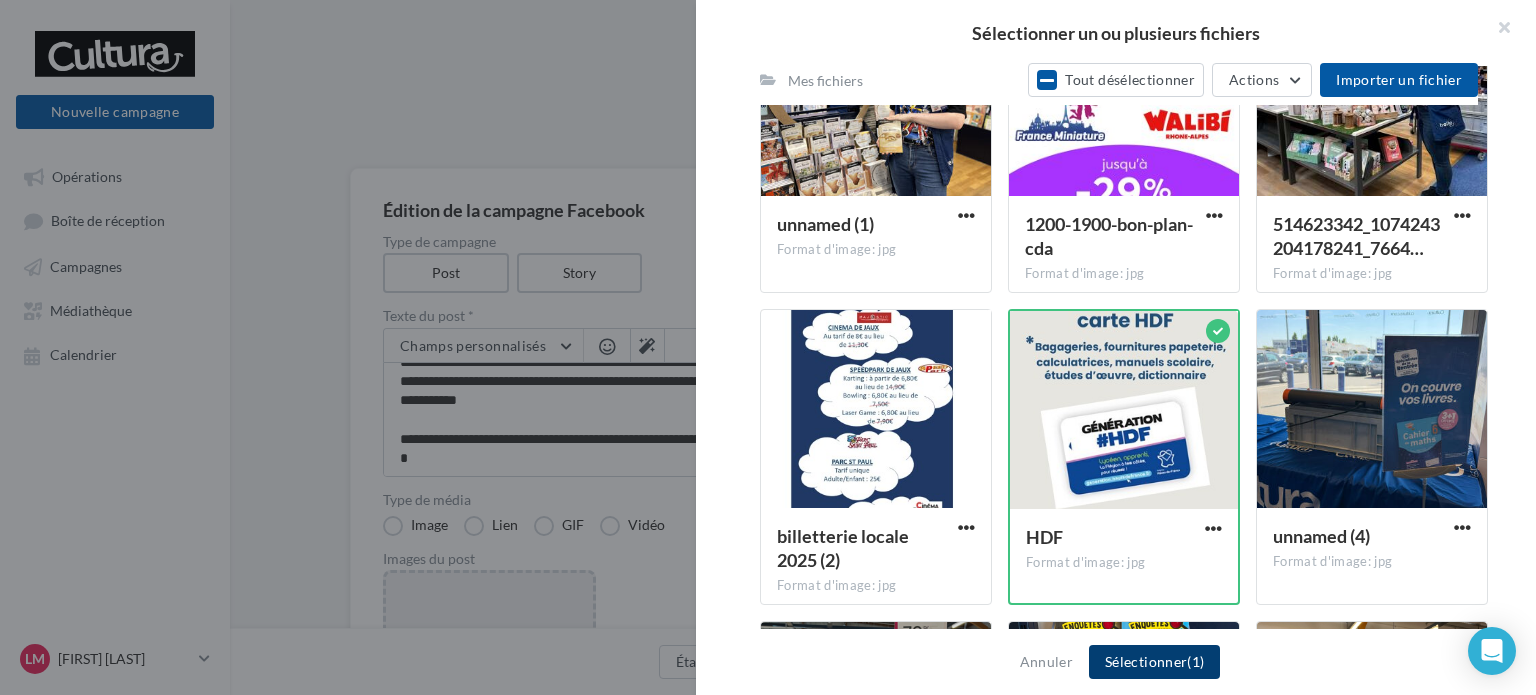 click on "Sélectionner   (1)" at bounding box center [1154, 662] 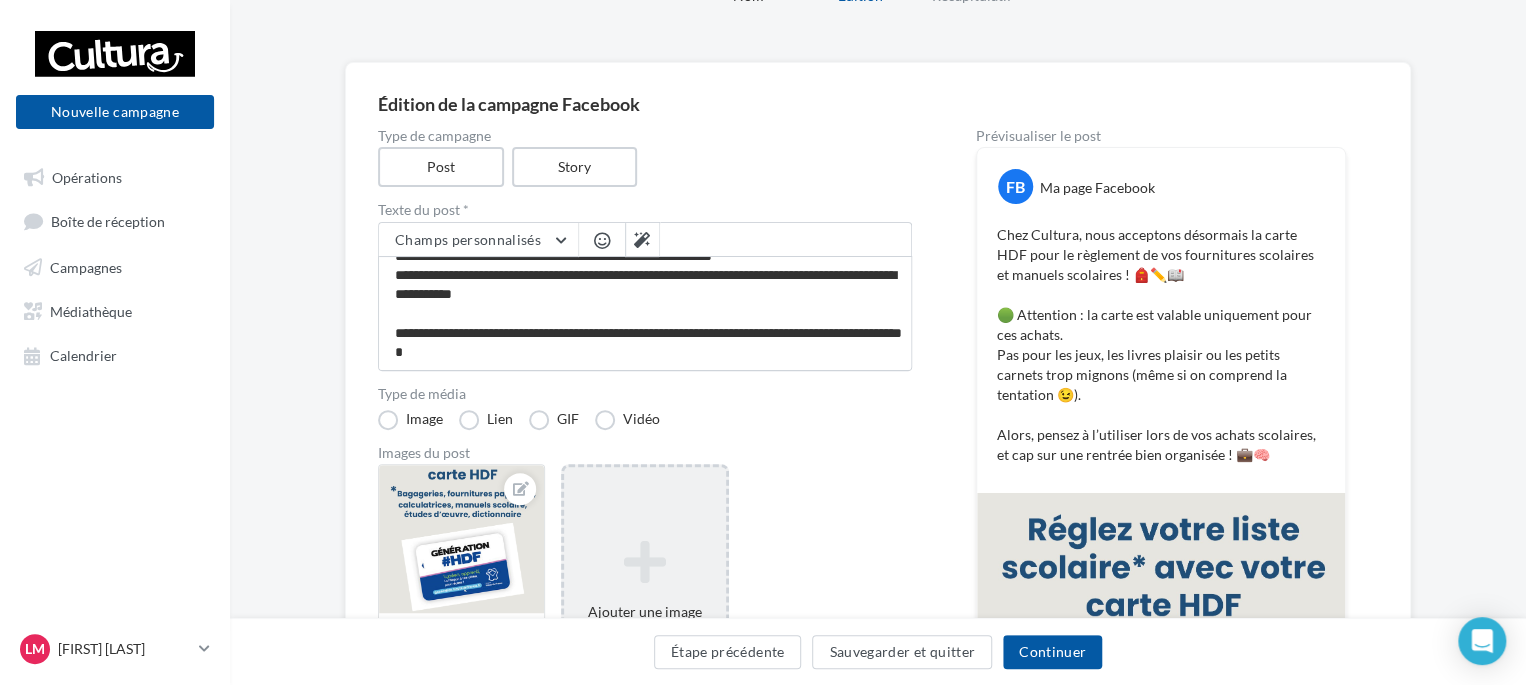 scroll, scrollTop: 100, scrollLeft: 0, axis: vertical 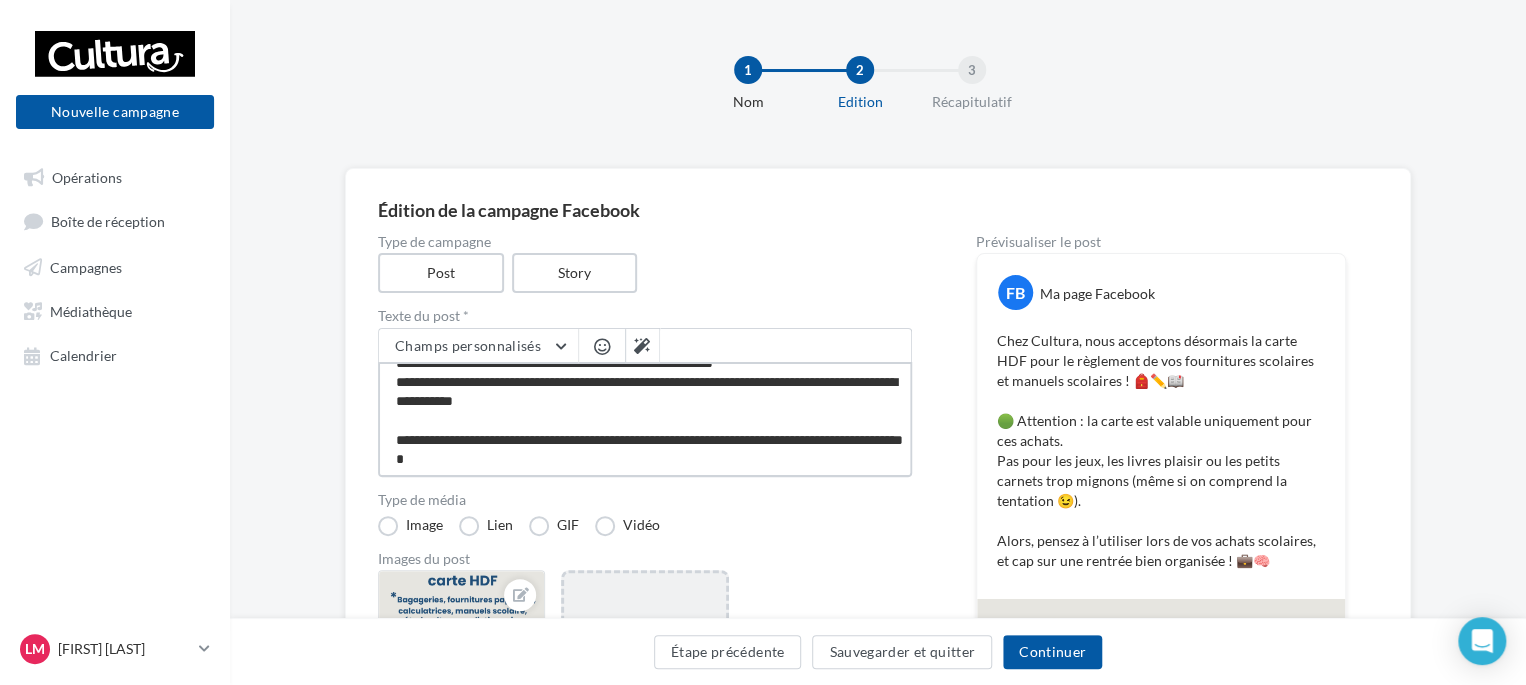 drag, startPoint x: 552, startPoint y: 453, endPoint x: 361, endPoint y: 440, distance: 191.4419 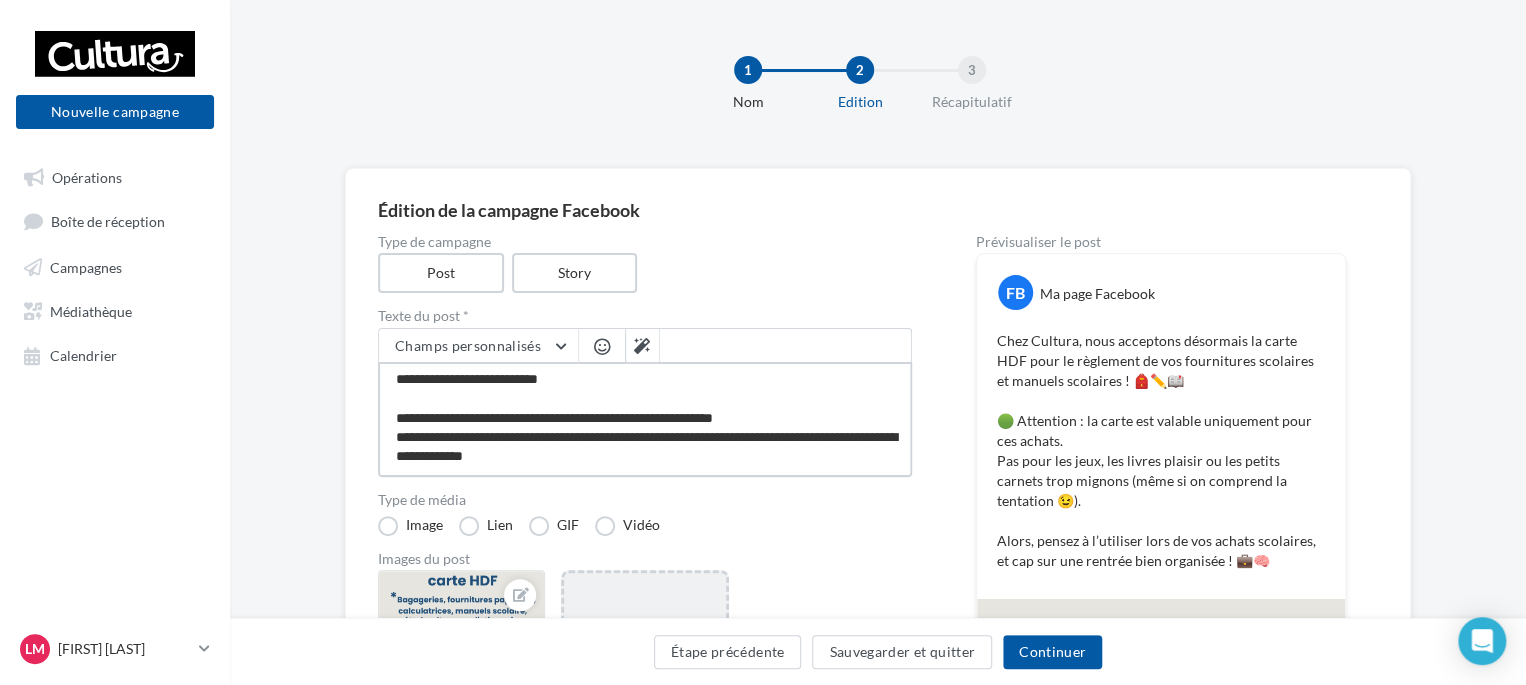 scroll, scrollTop: 58, scrollLeft: 0, axis: vertical 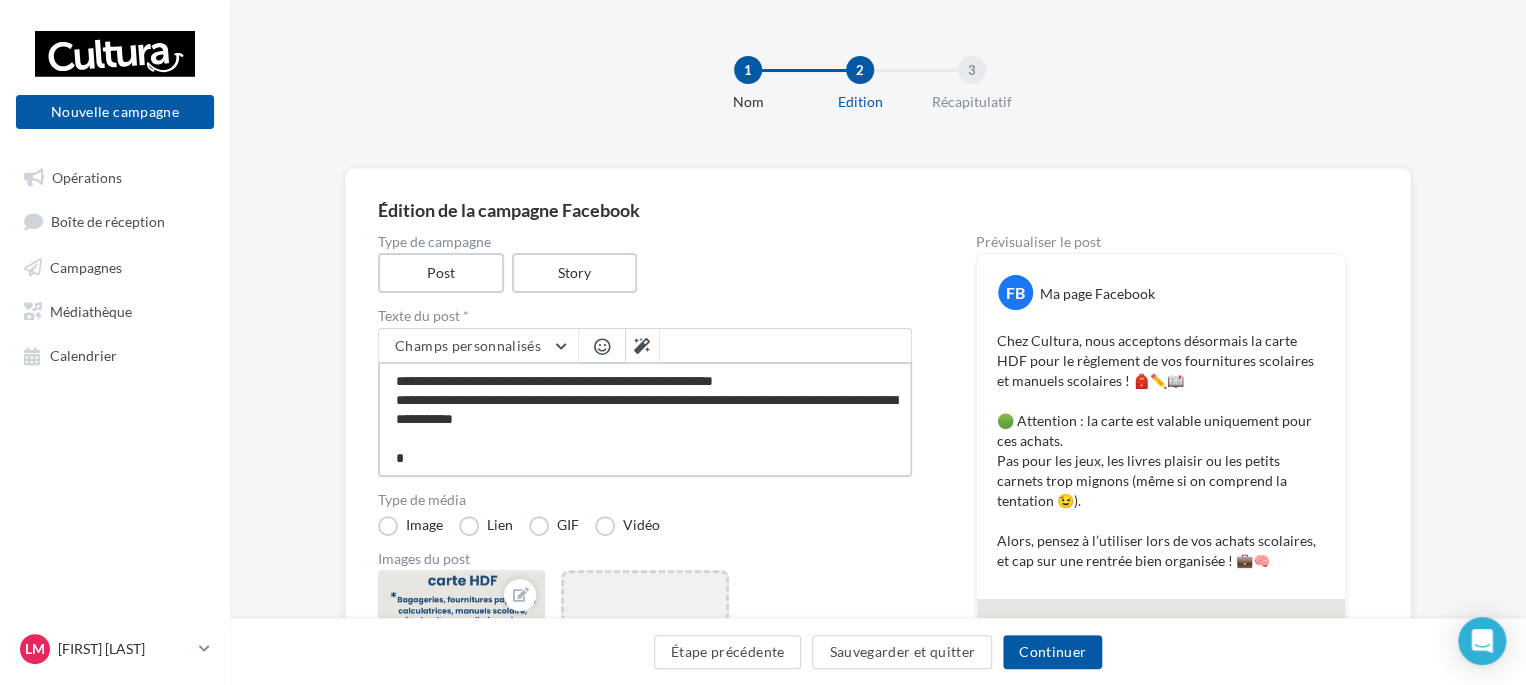 type on "**********" 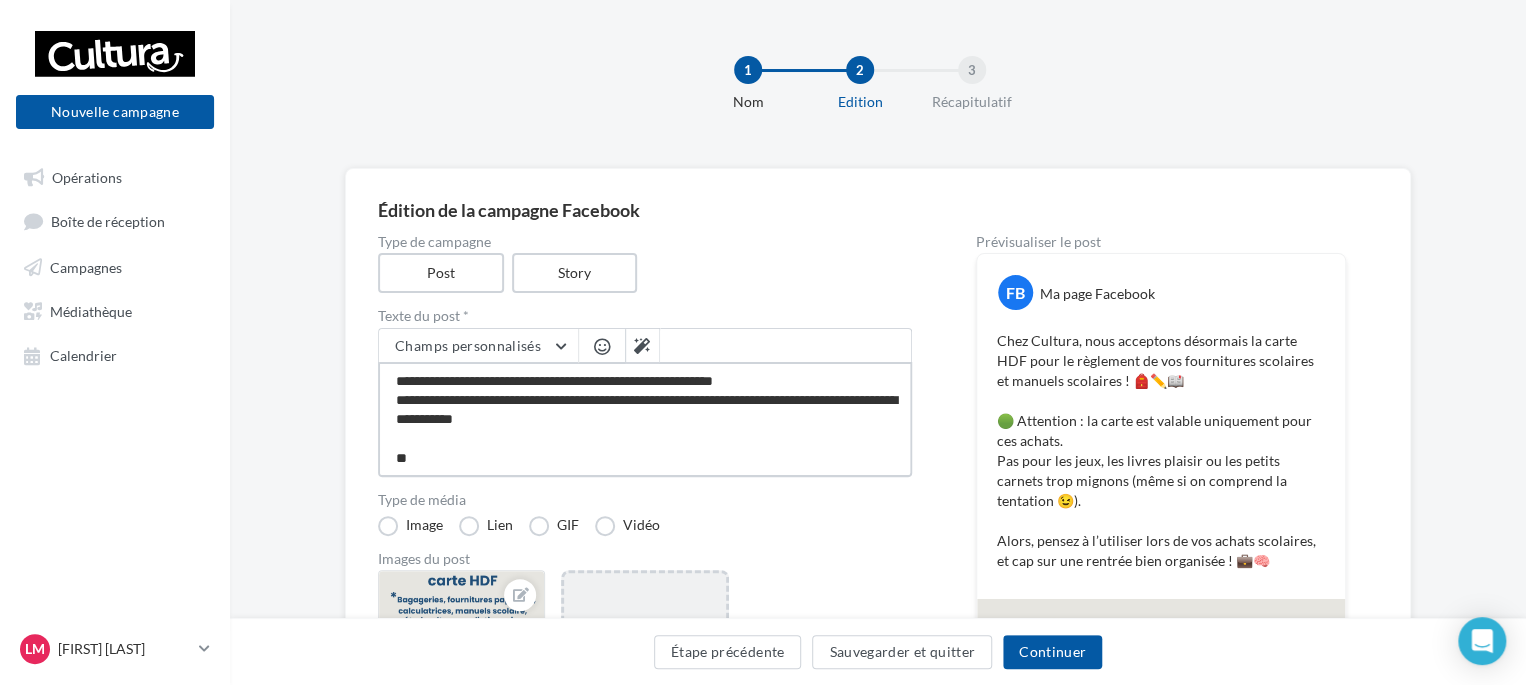 type on "**********" 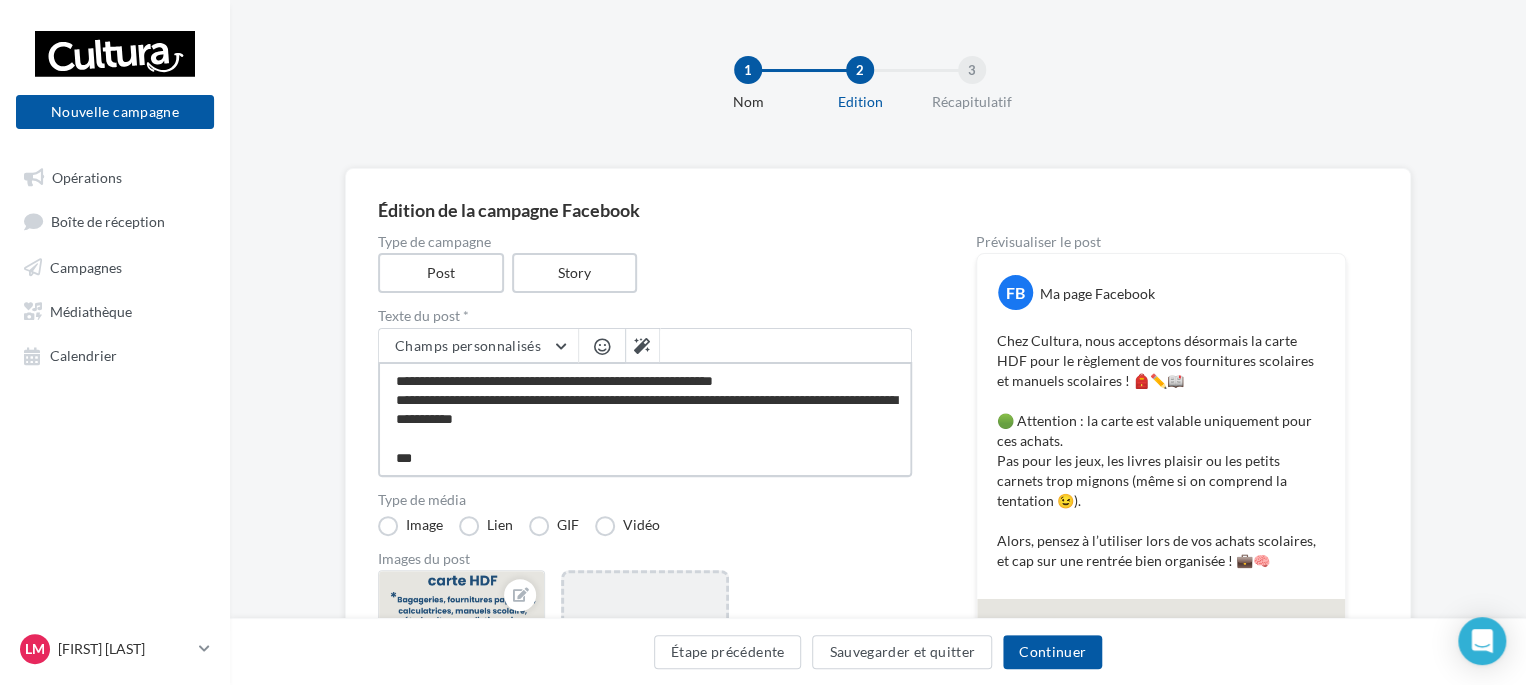 type on "**********" 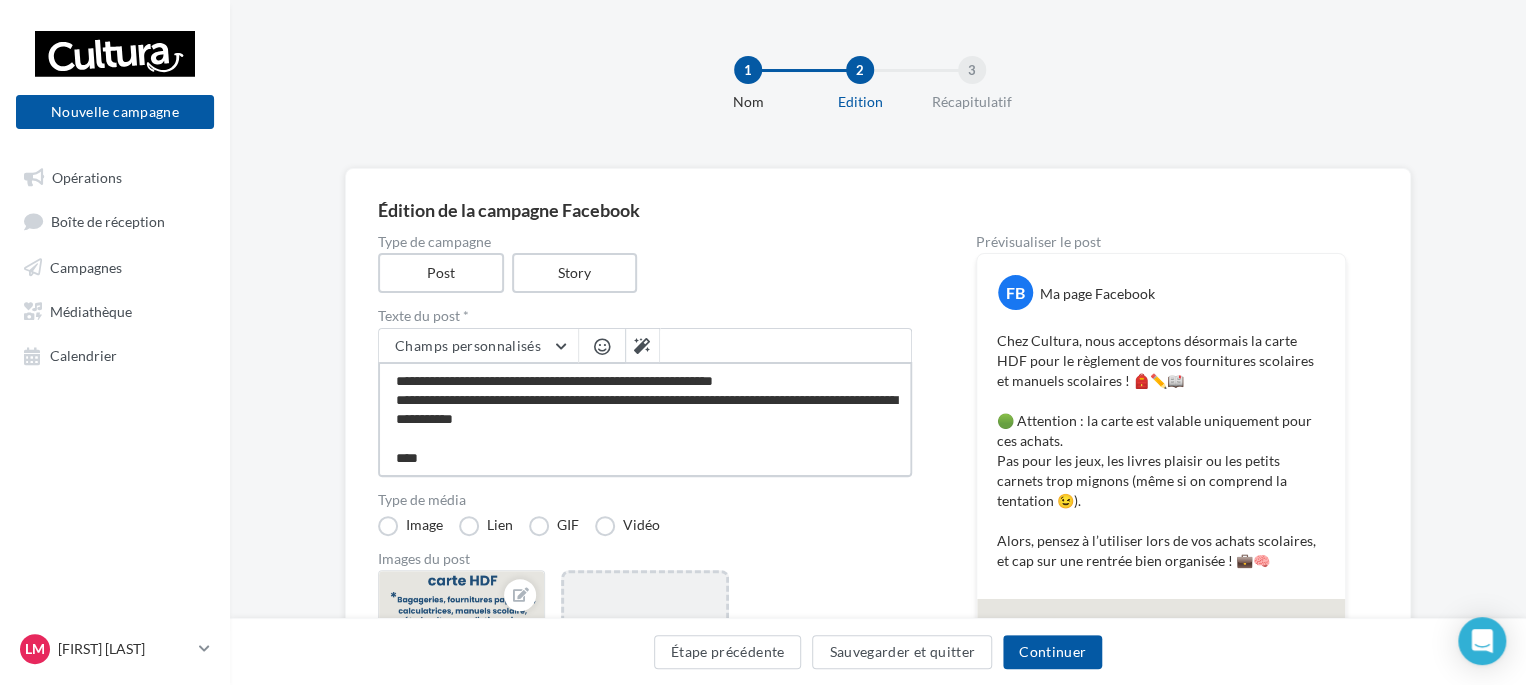 type on "**********" 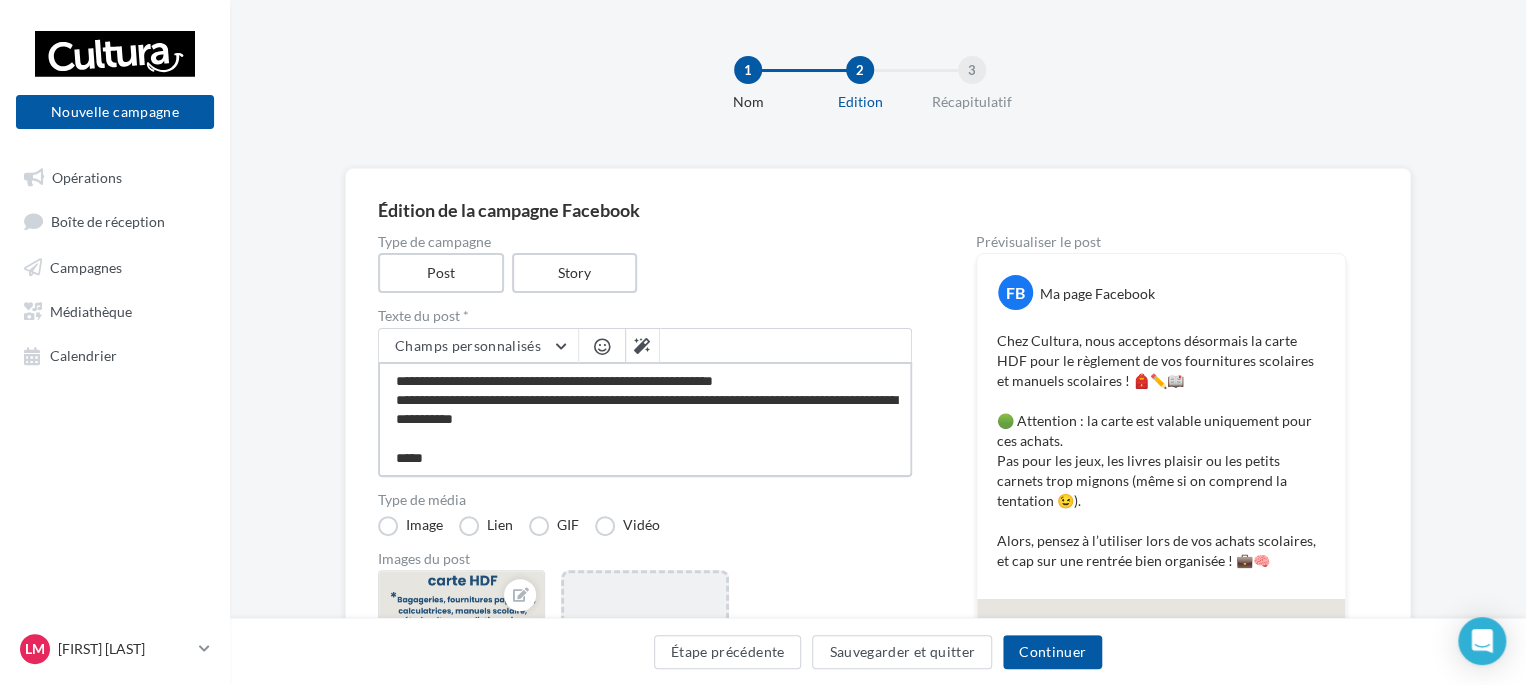 type on "**********" 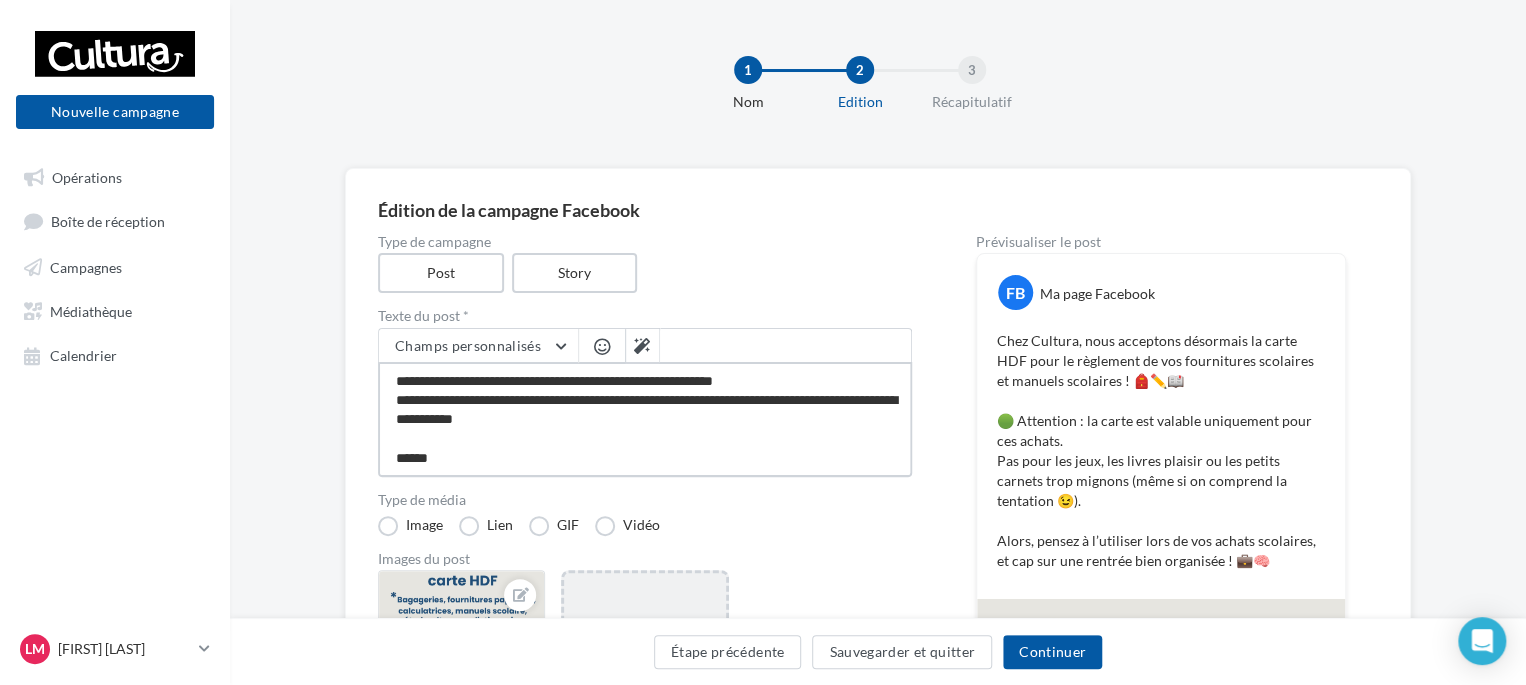 type on "**********" 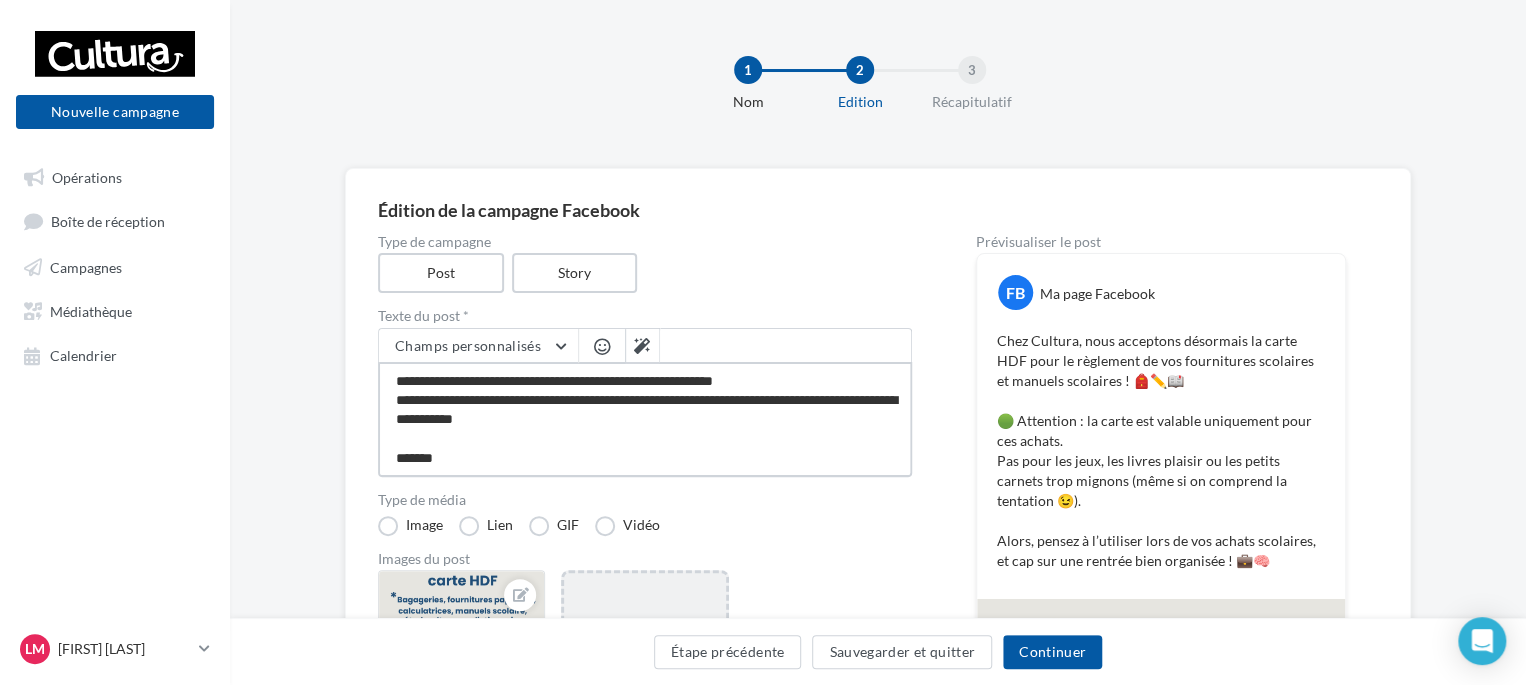type on "**********" 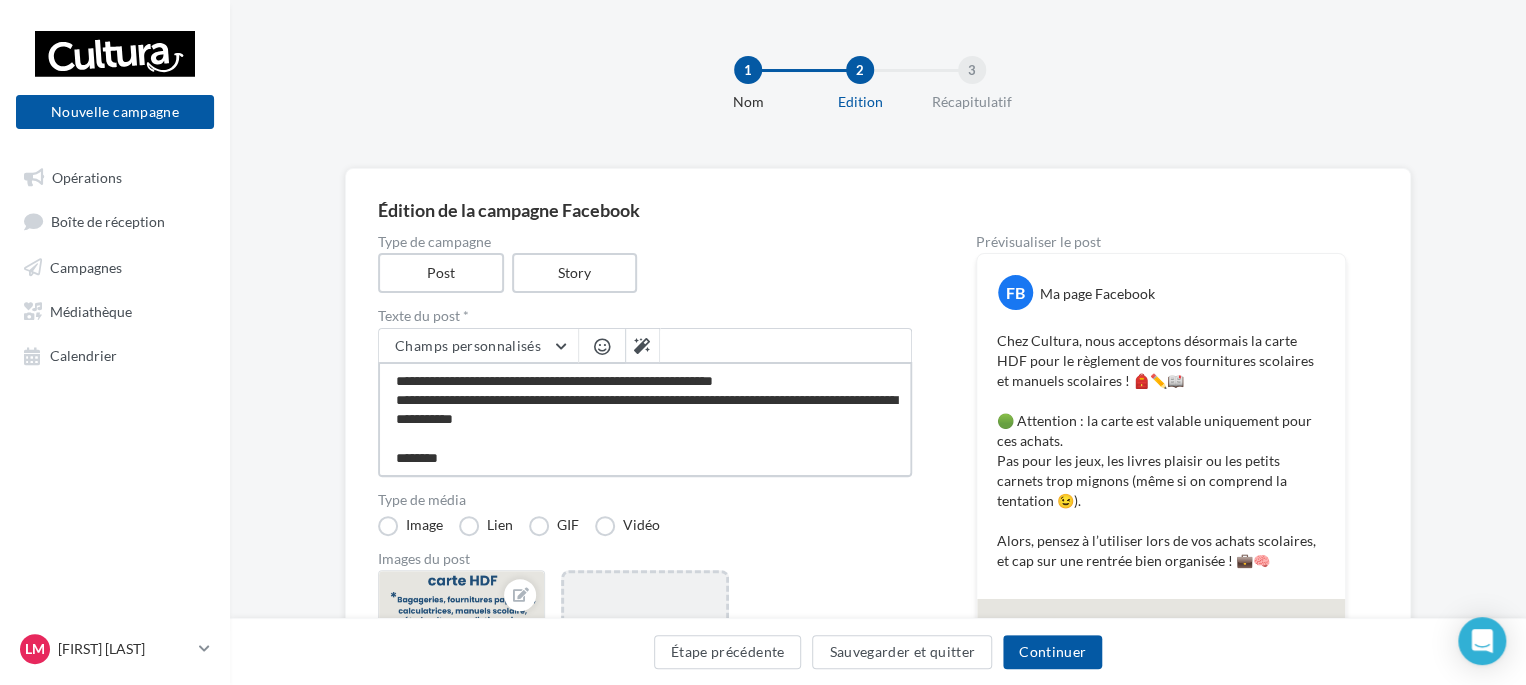 type on "**********" 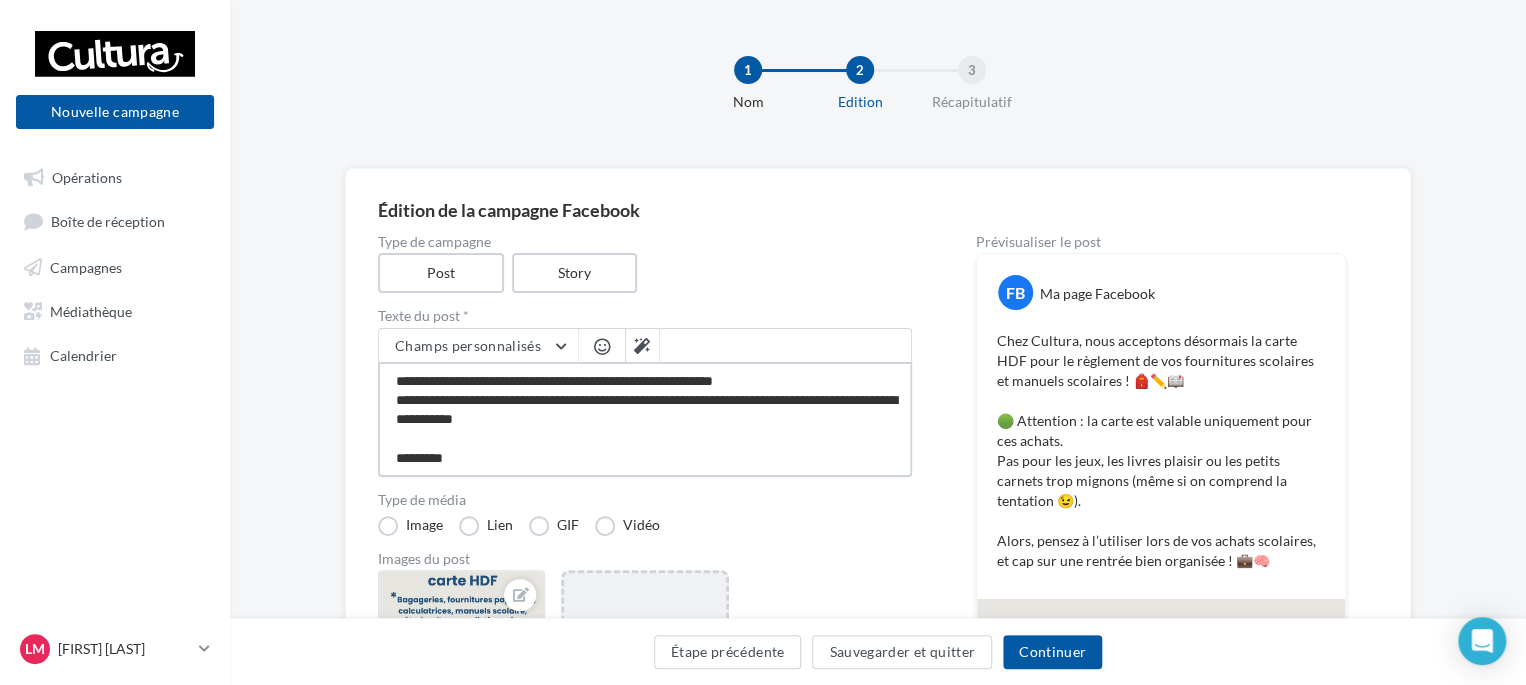 type on "**********" 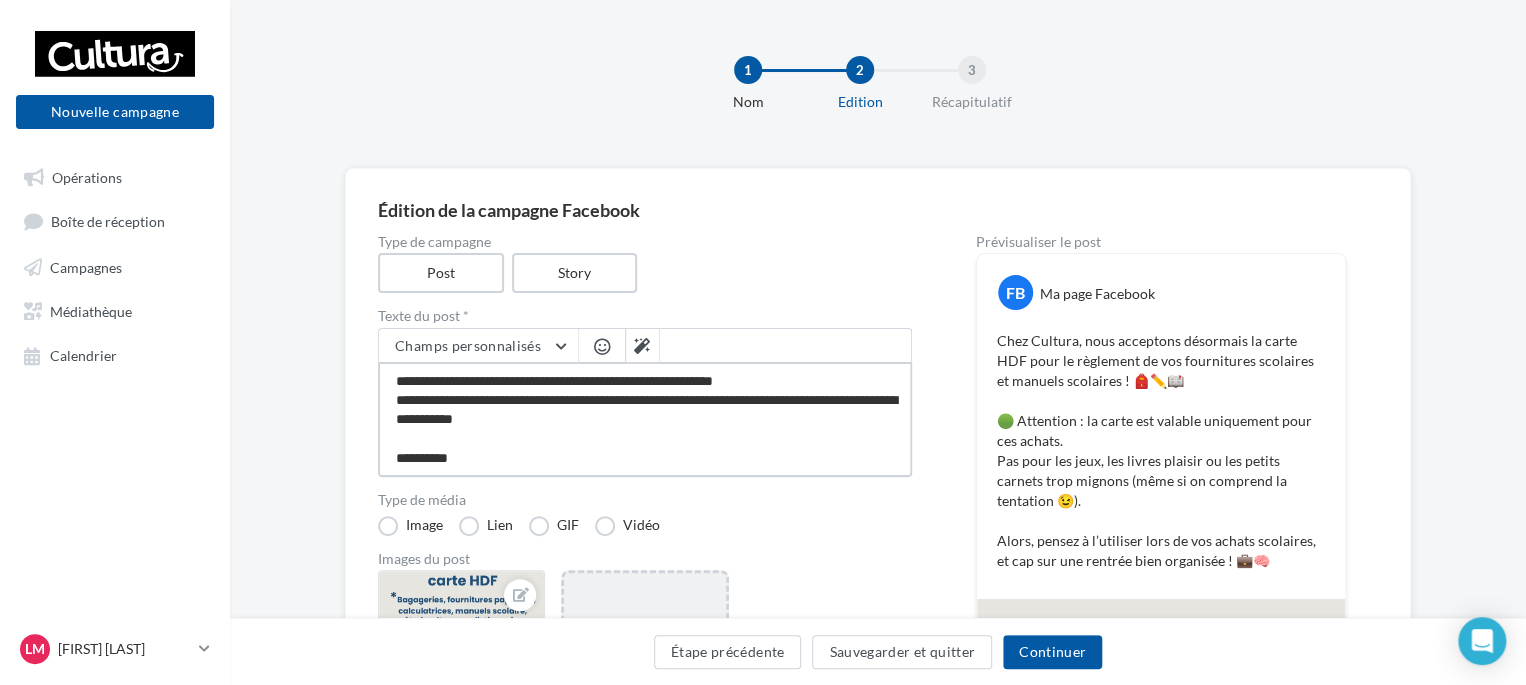 type on "**********" 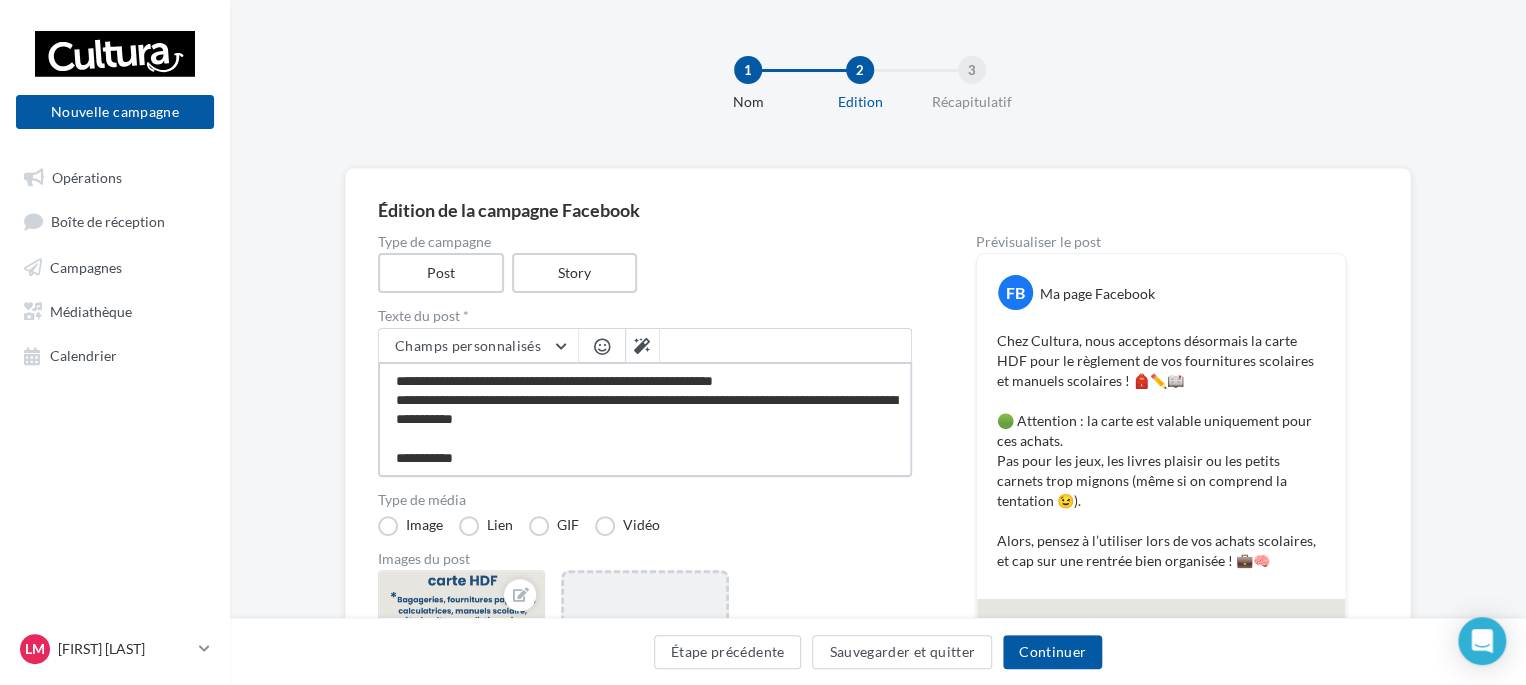 type on "**********" 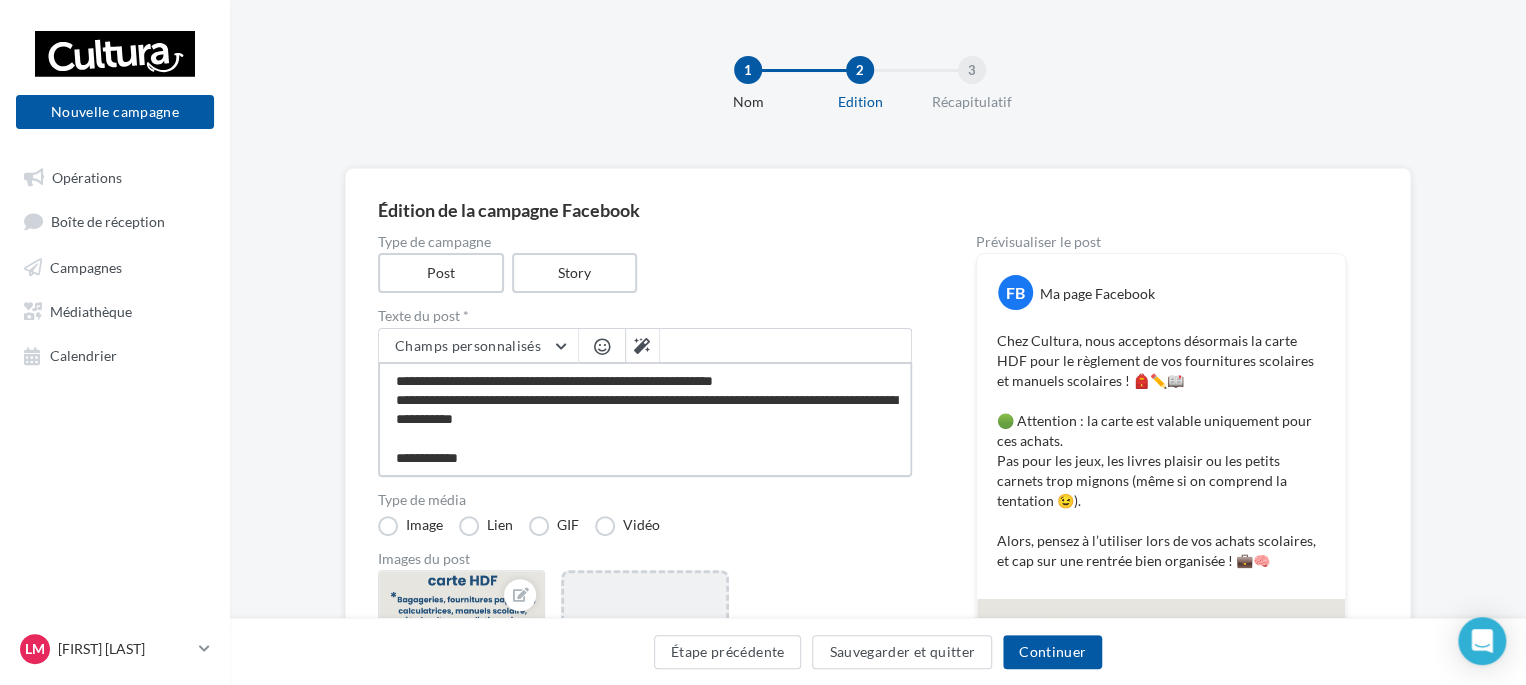 type on "**********" 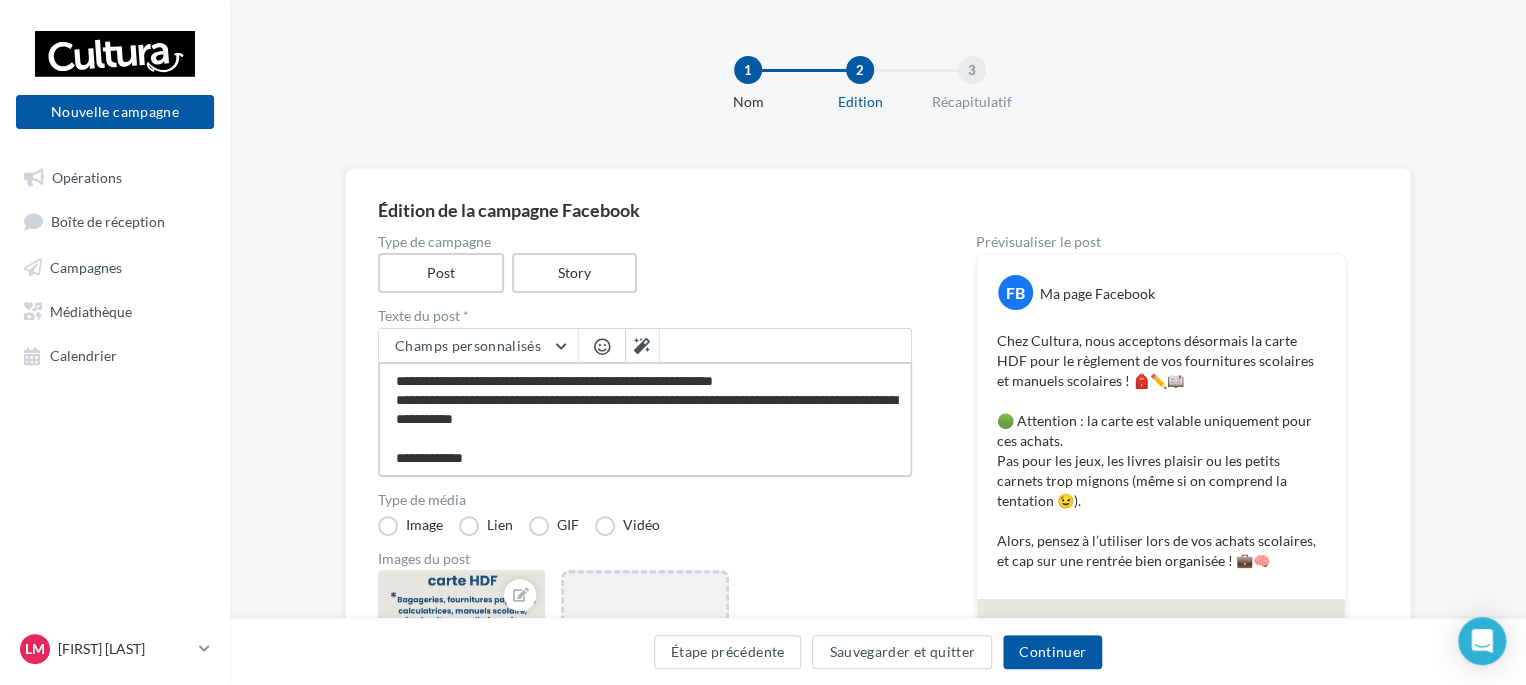 type on "**********" 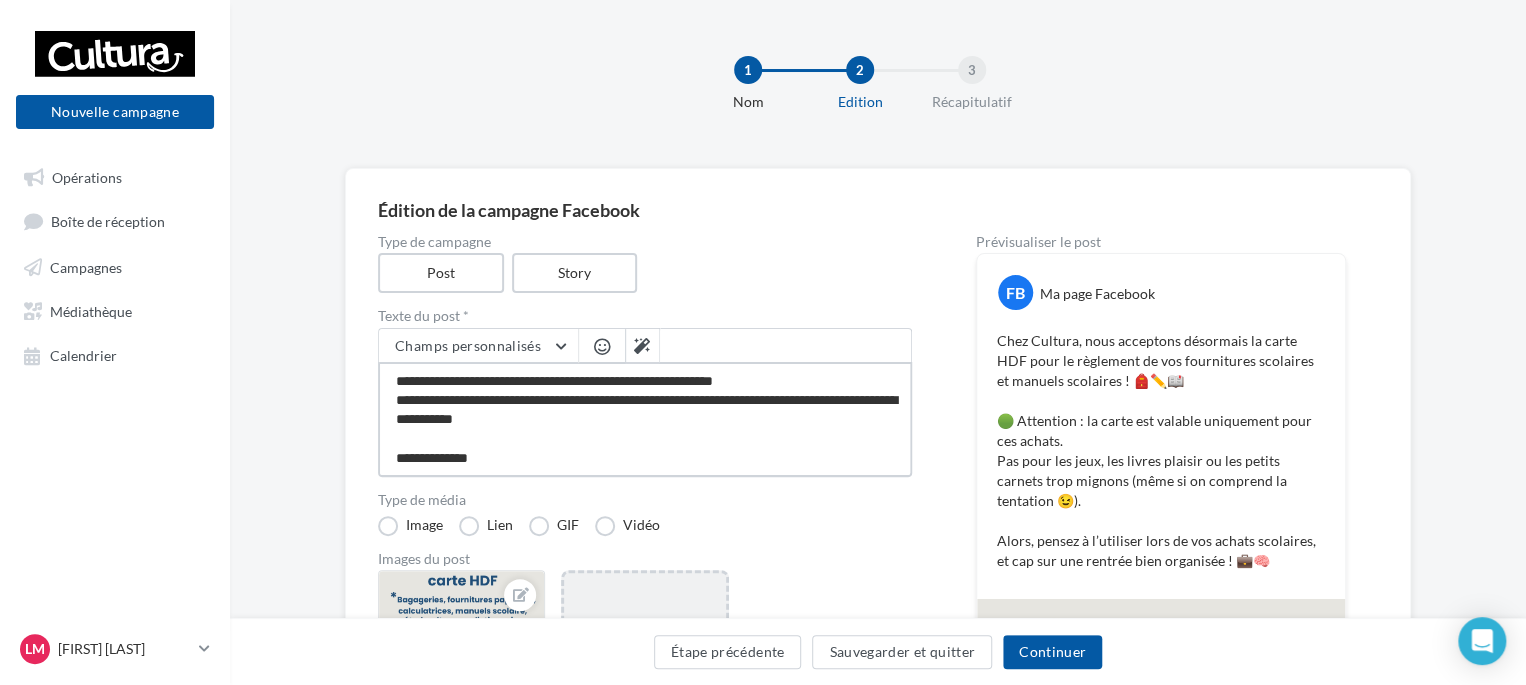 type on "**********" 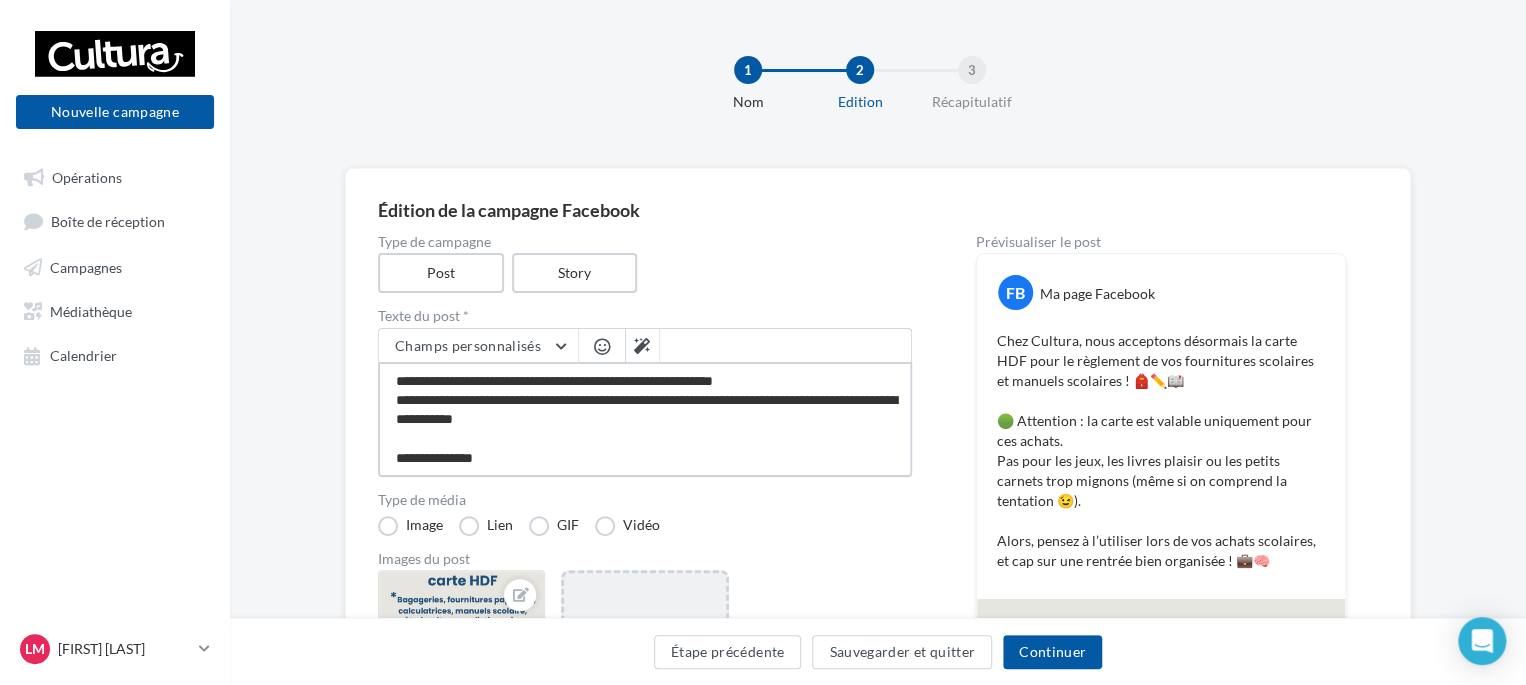 type on "**********" 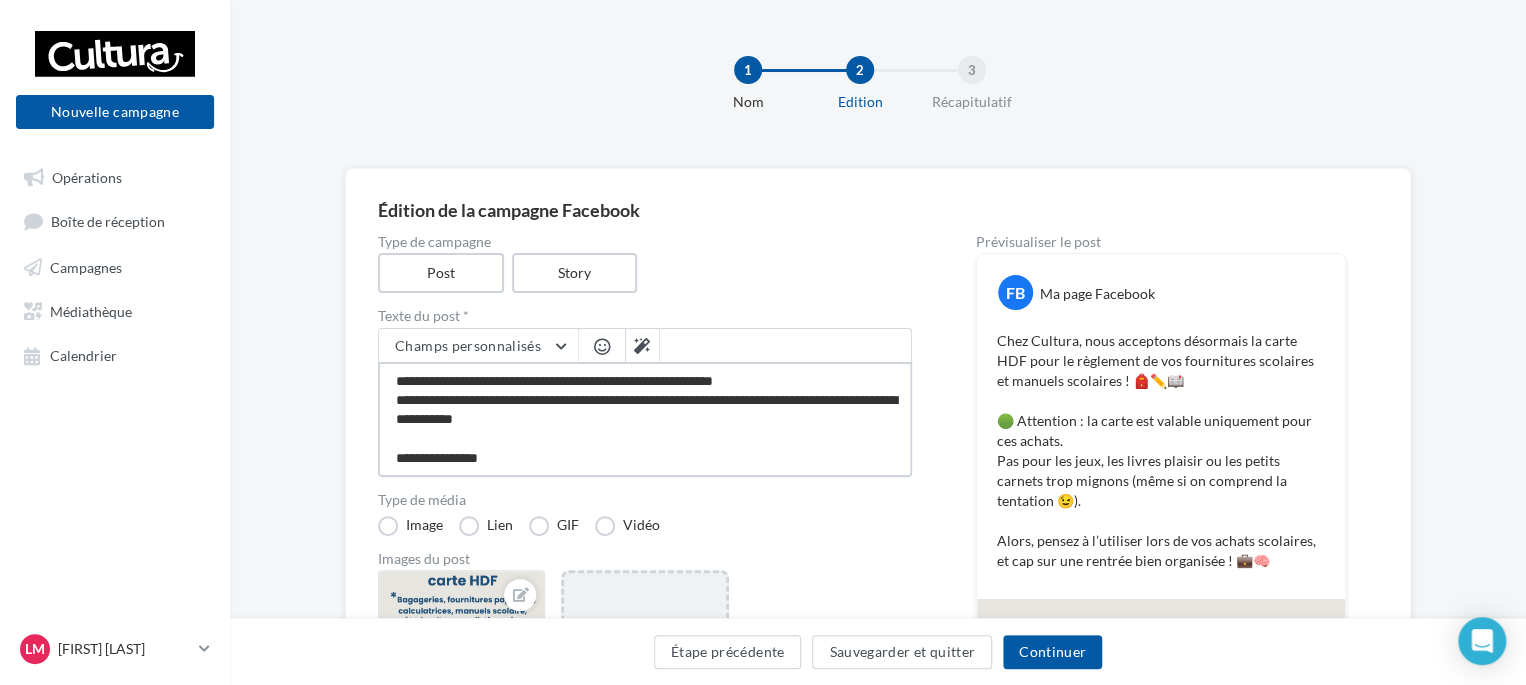 type on "**********" 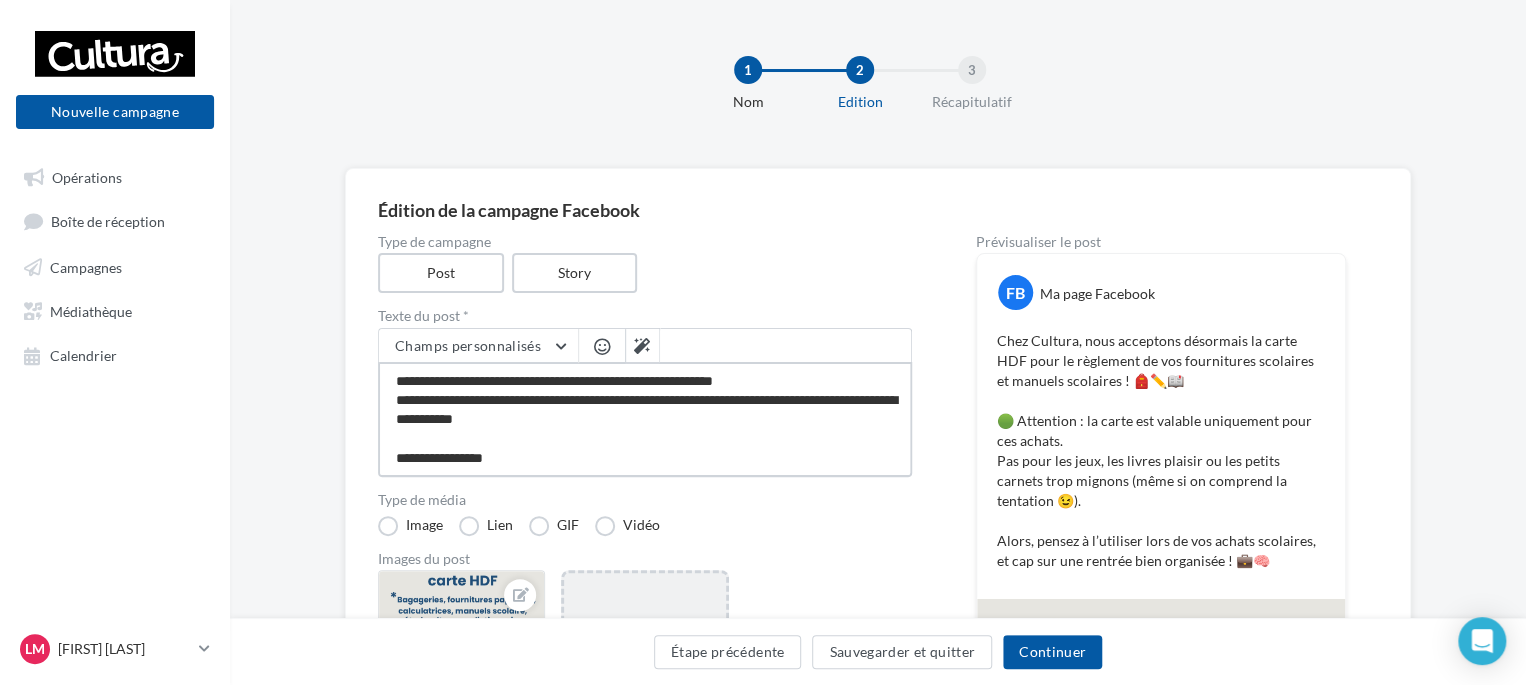 type on "**********" 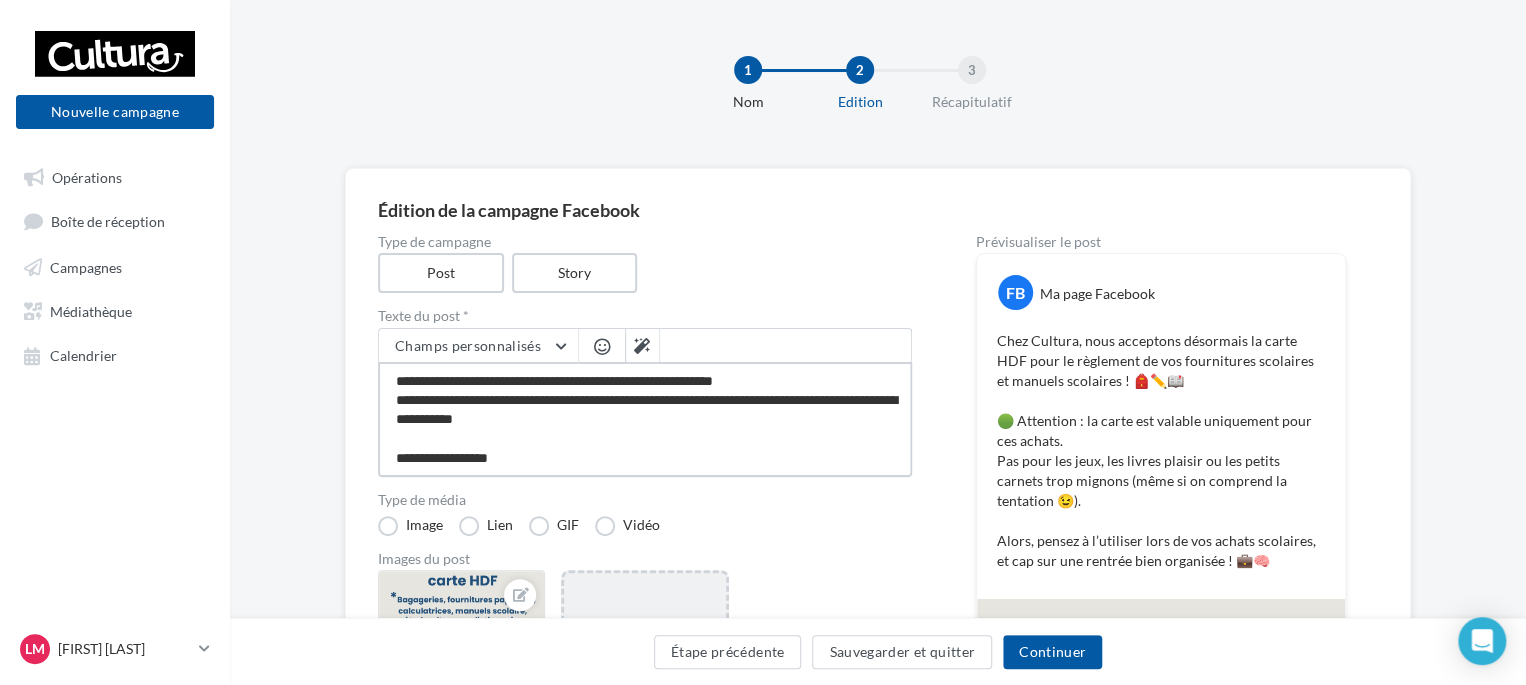 type on "**********" 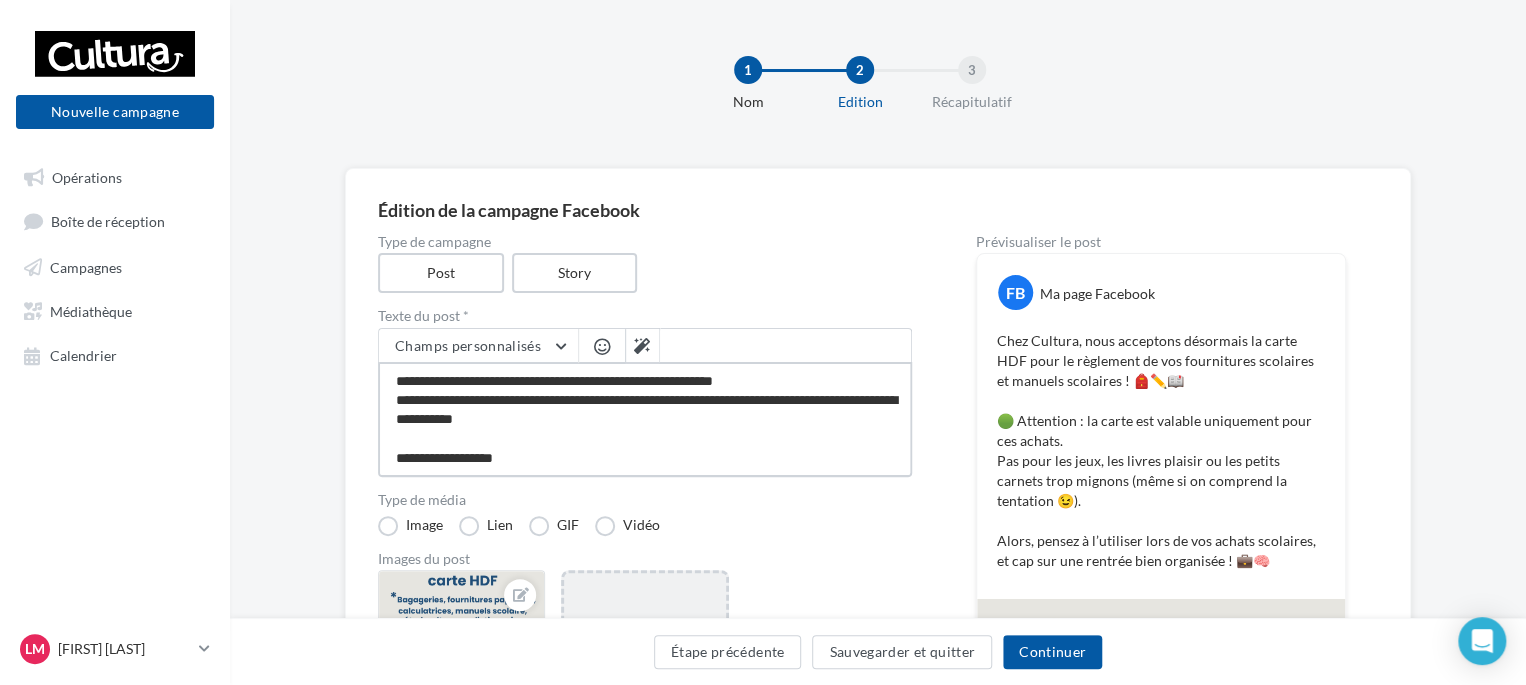 type on "**********" 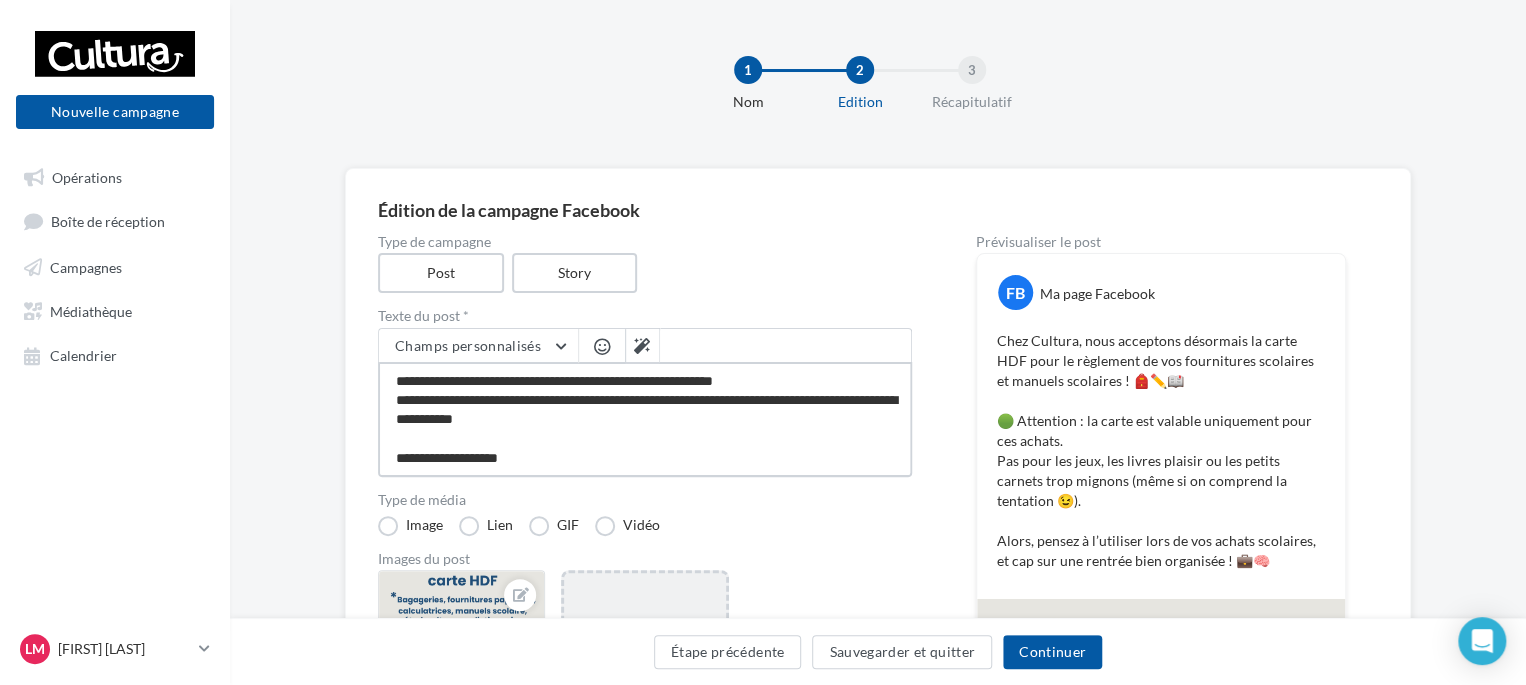 type on "**********" 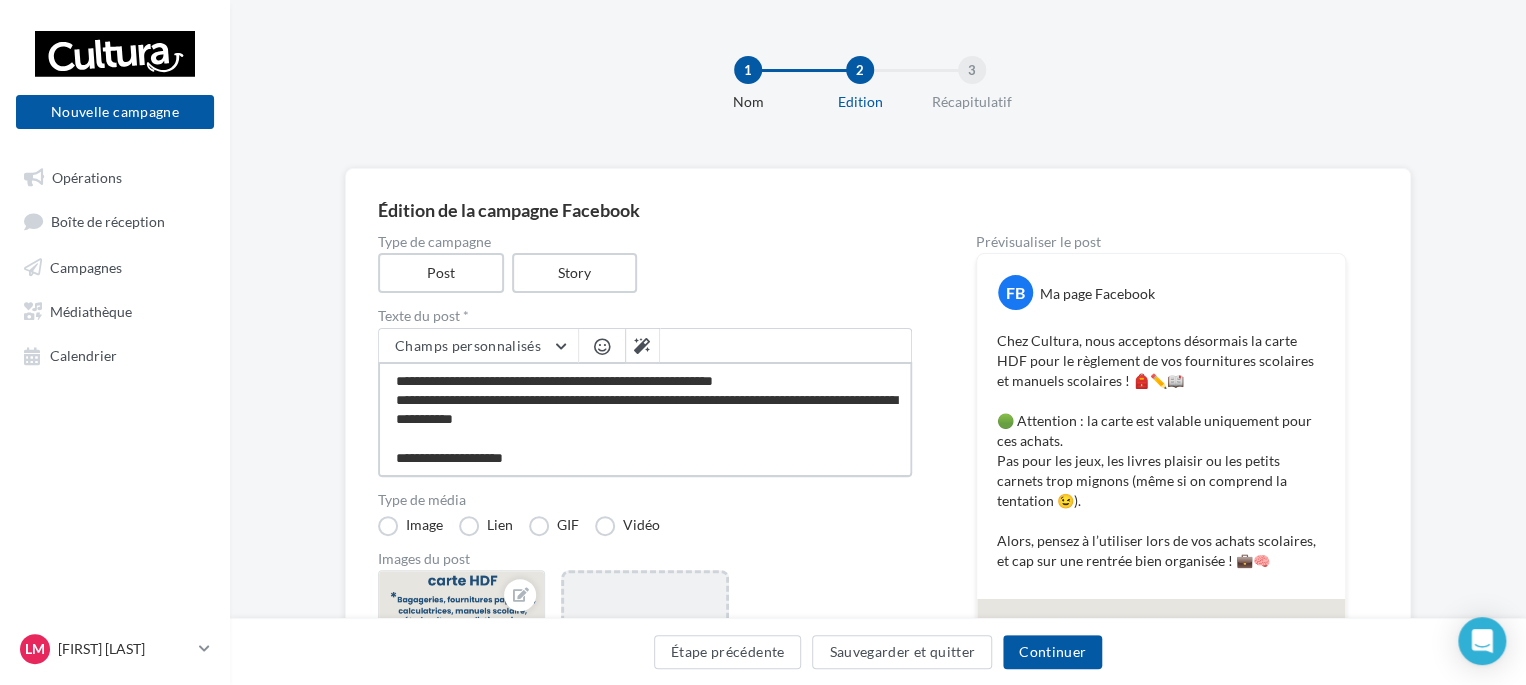 type on "**********" 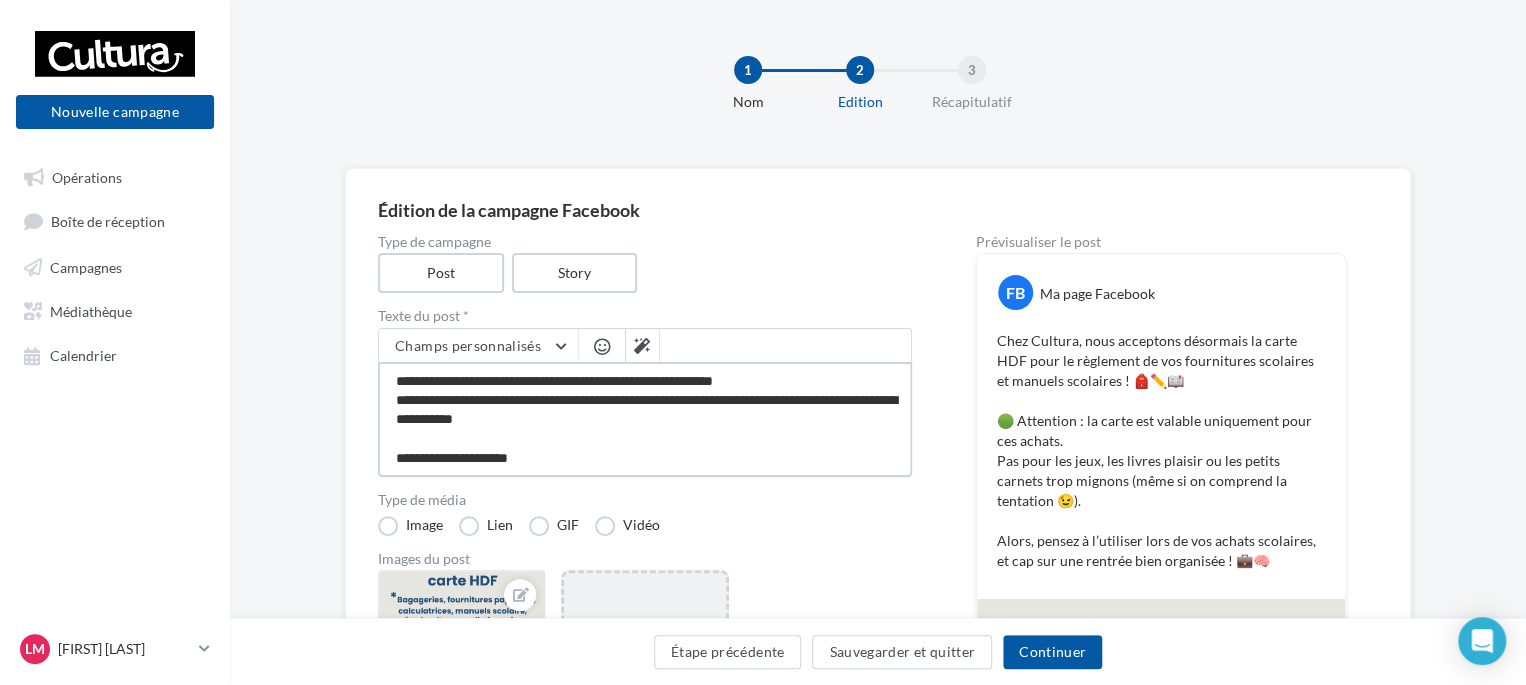 type on "**********" 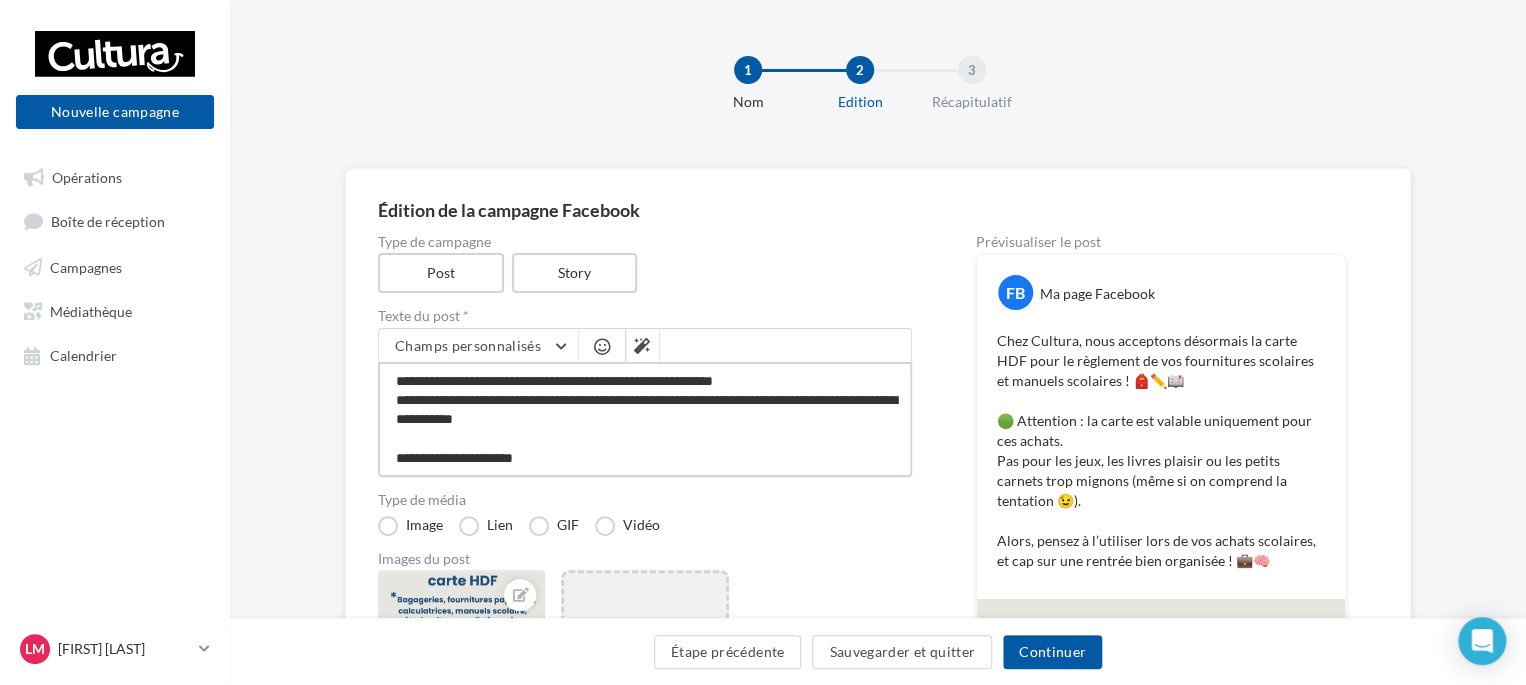 type on "**********" 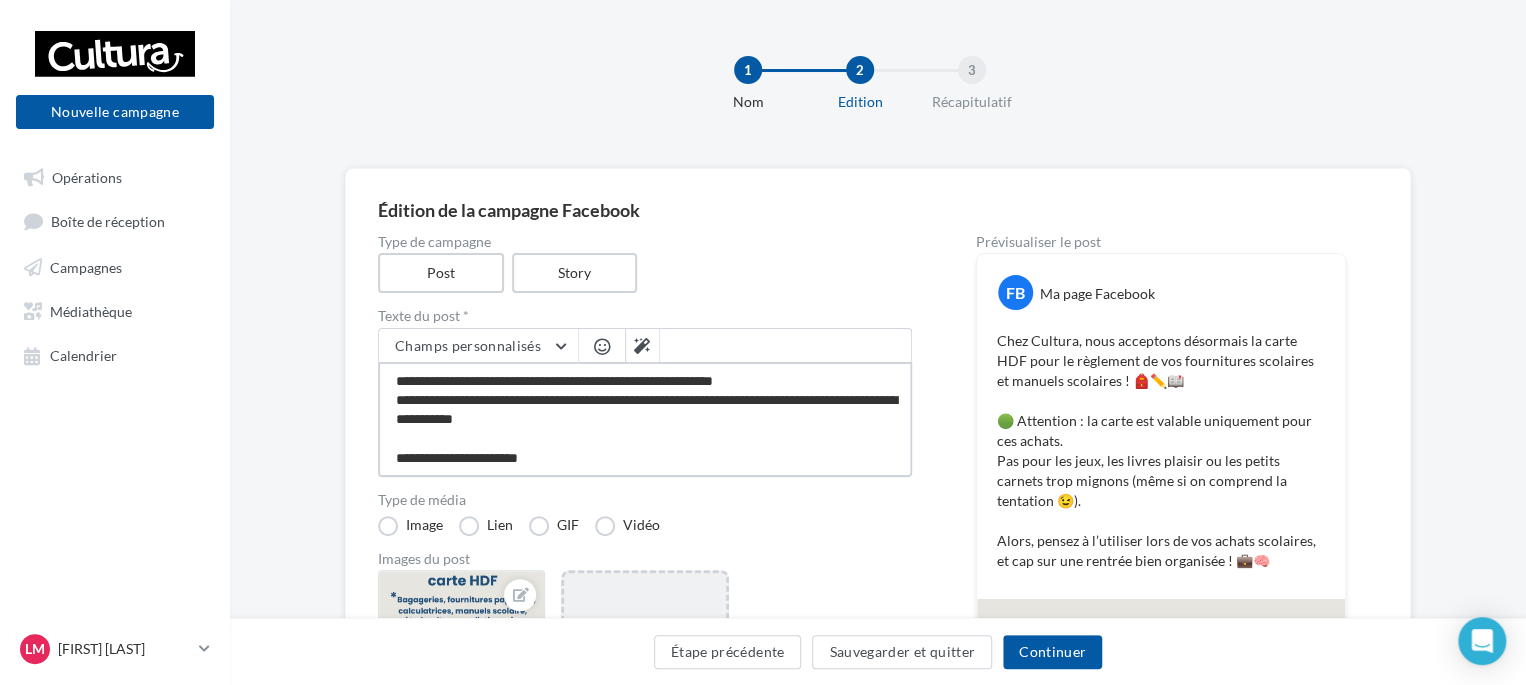 type on "**********" 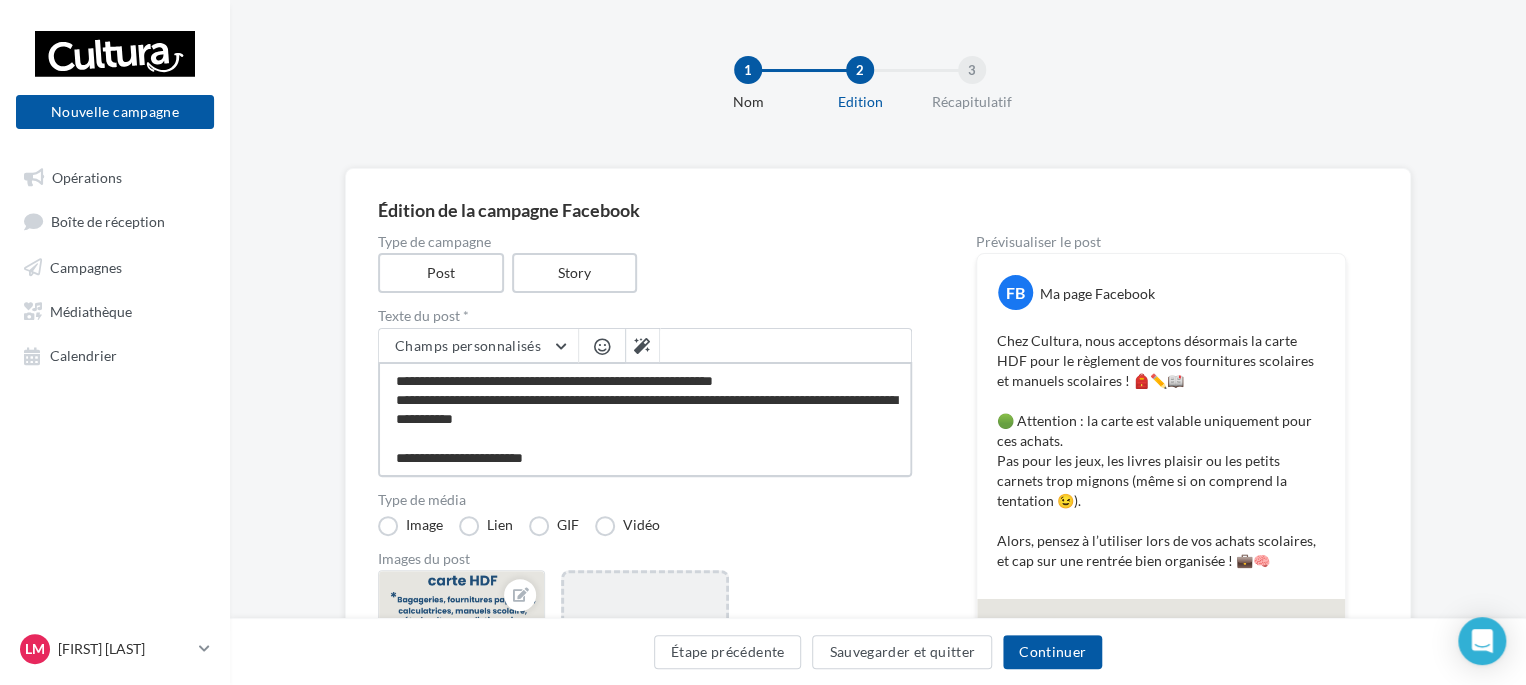 type on "**********" 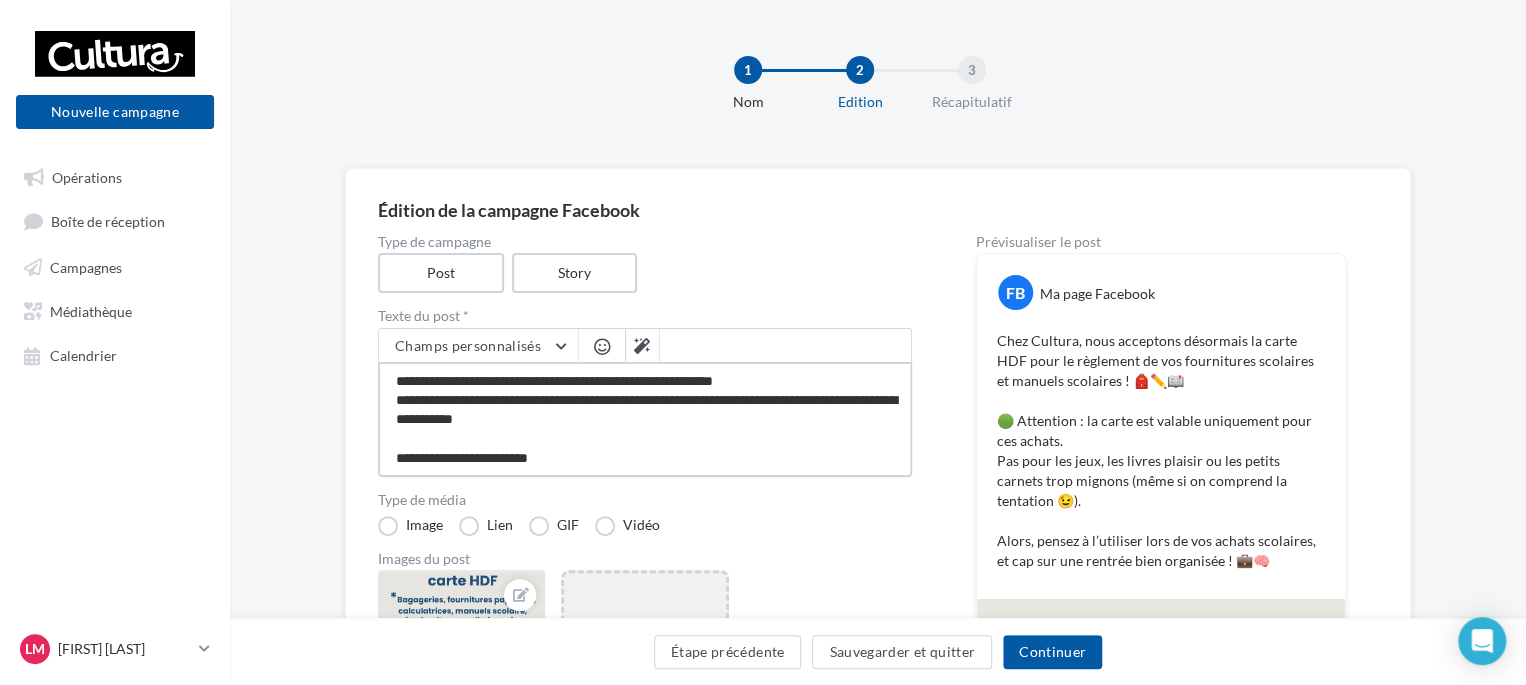type on "**********" 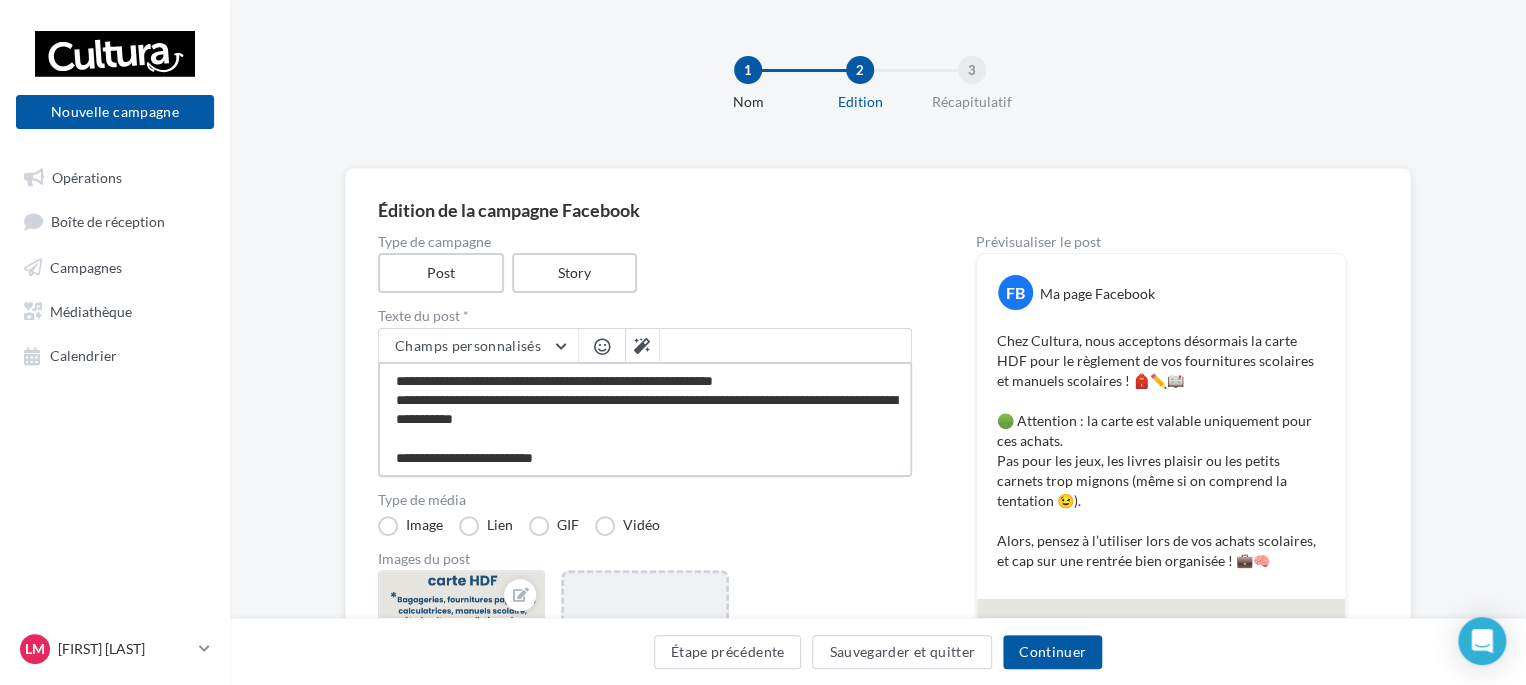 type on "**********" 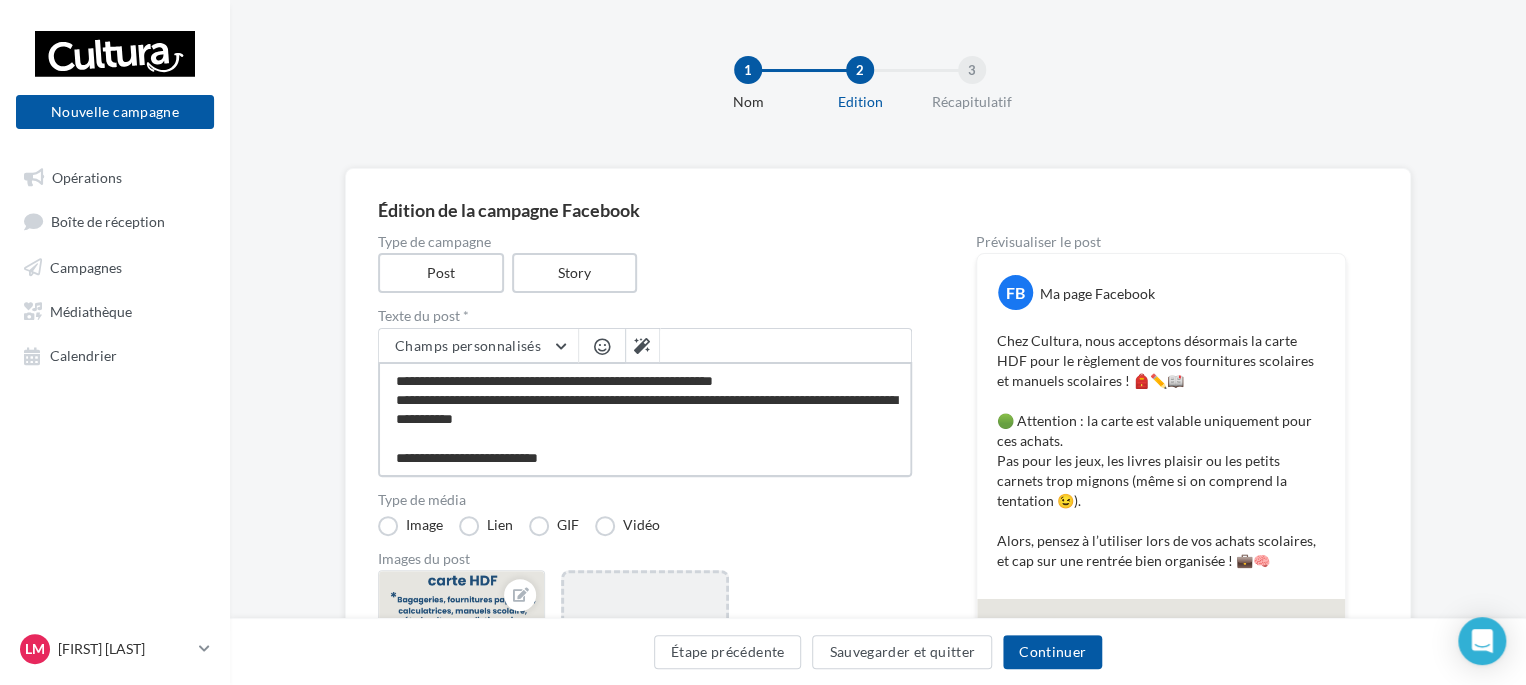 type on "**********" 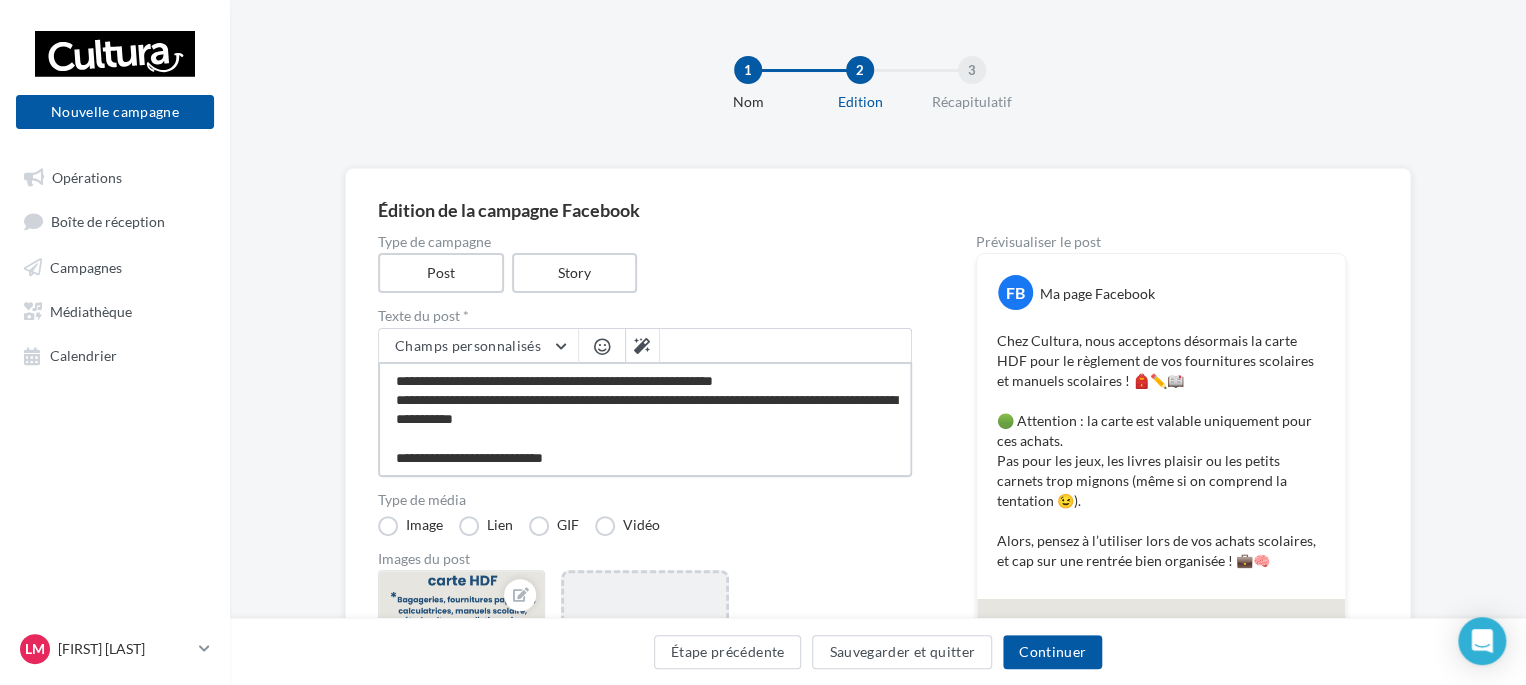 type on "**********" 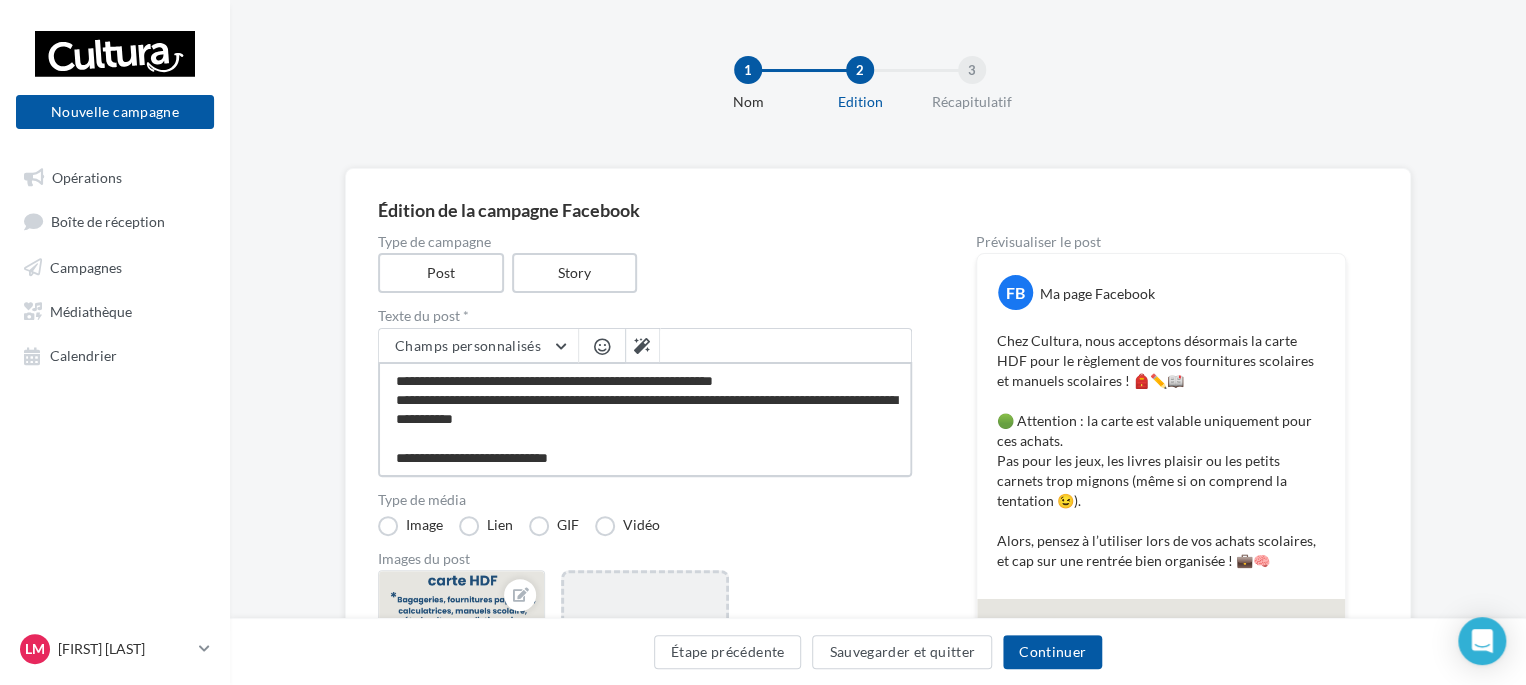 type on "**********" 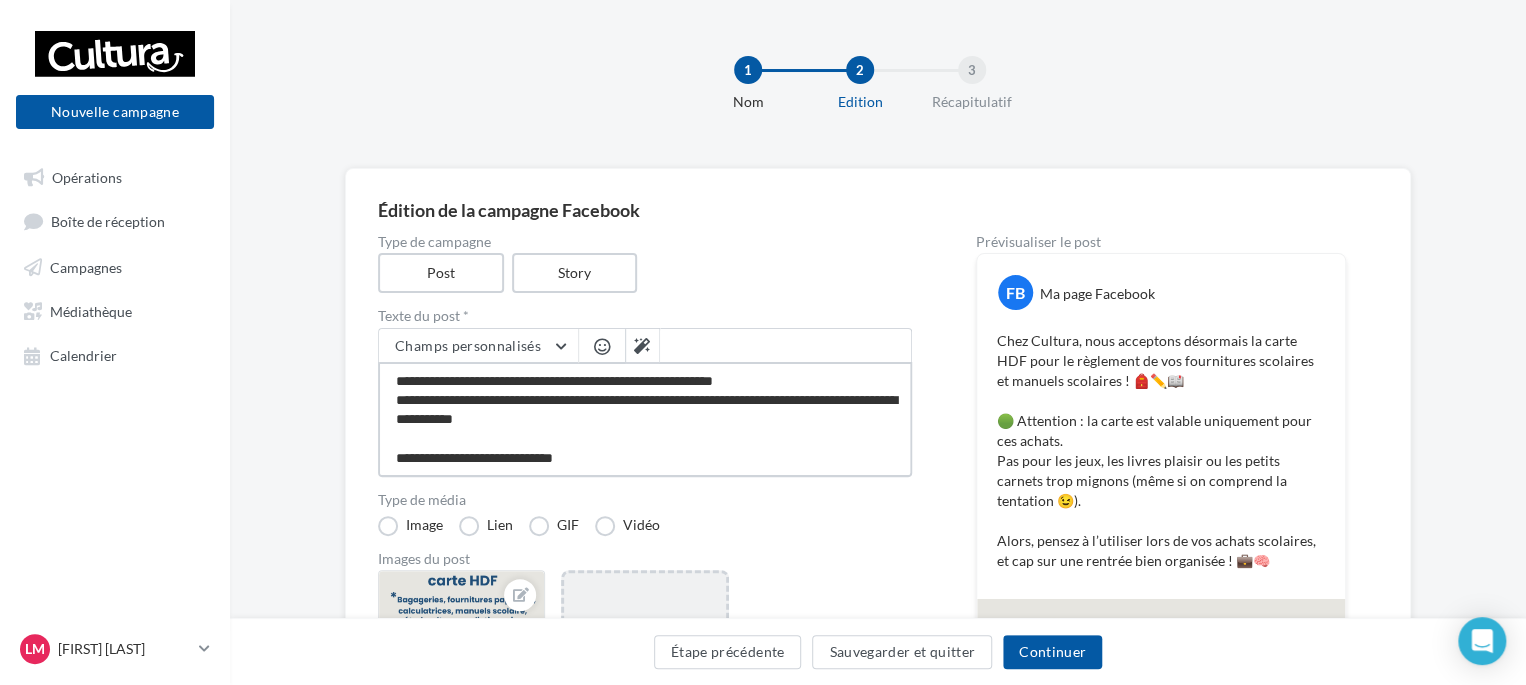 type on "**********" 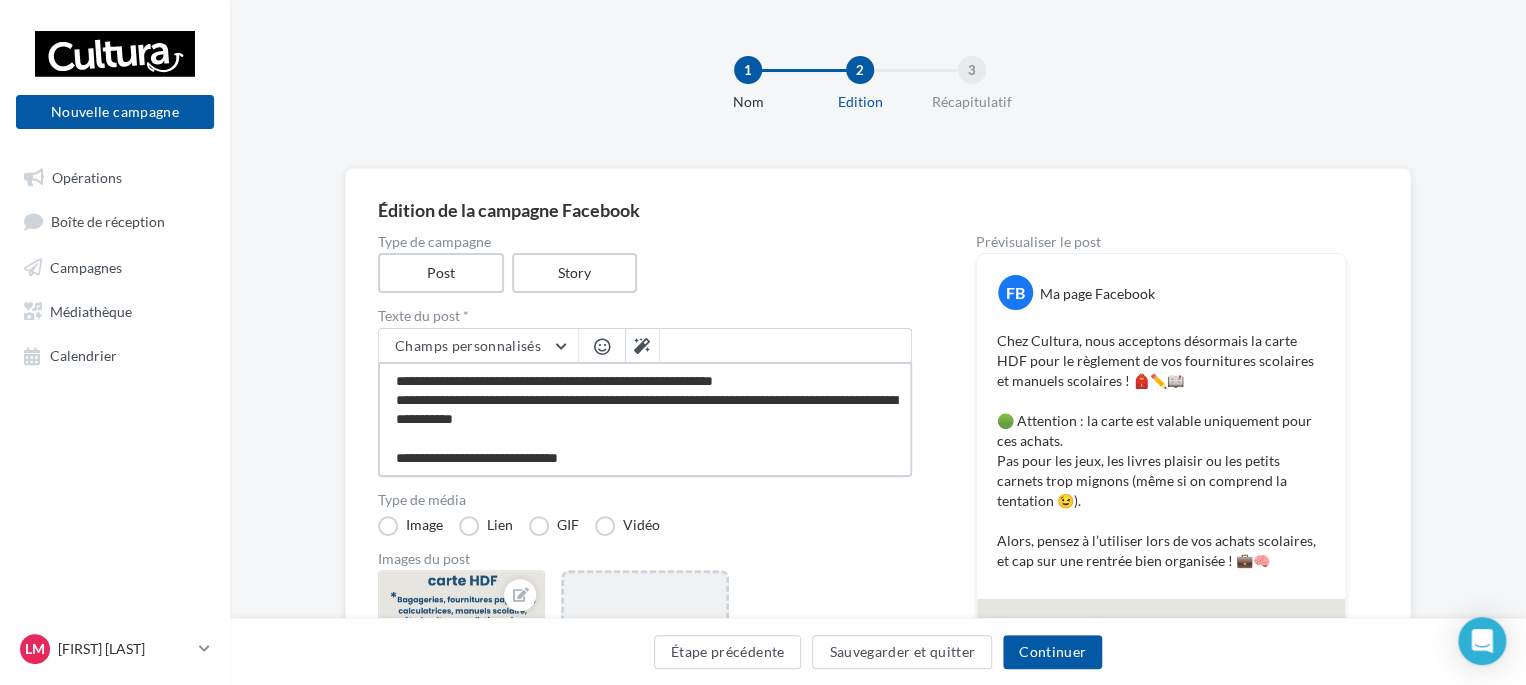 type on "**********" 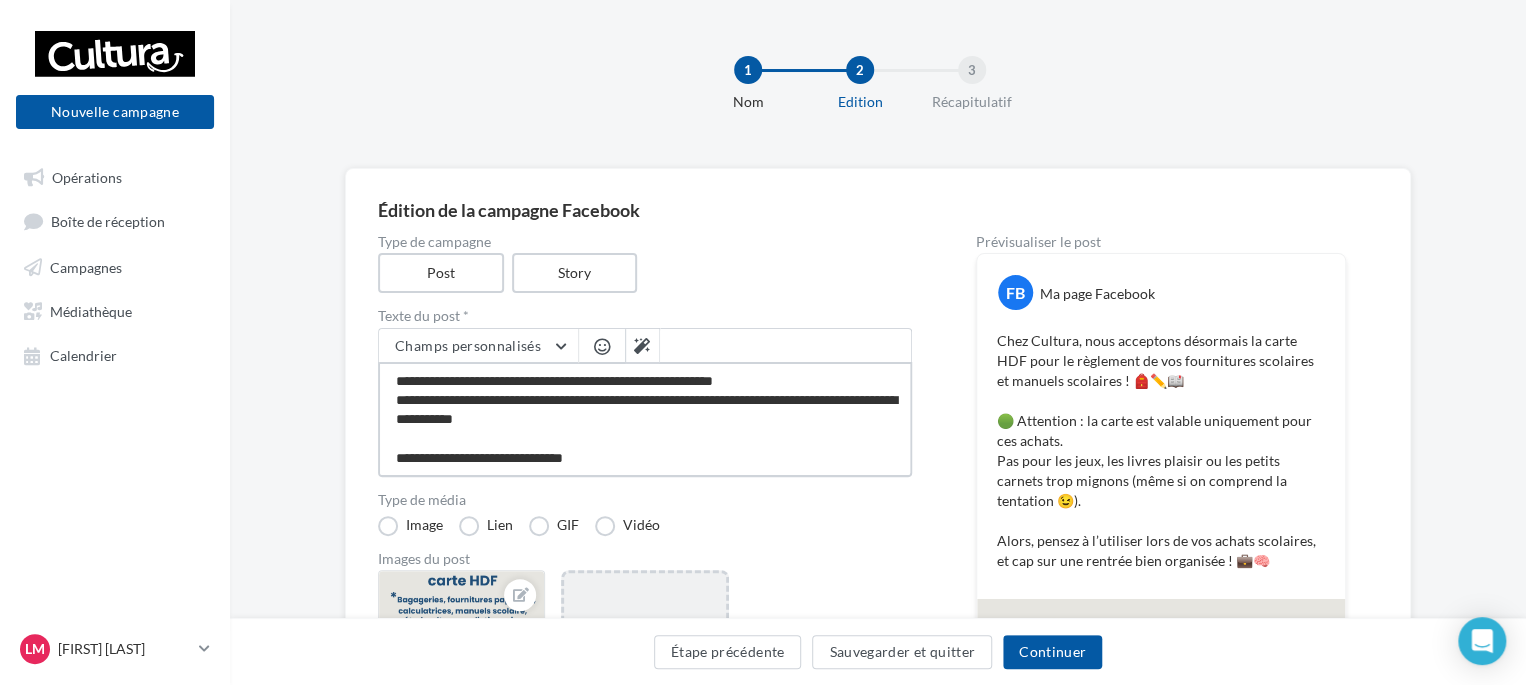 type on "**********" 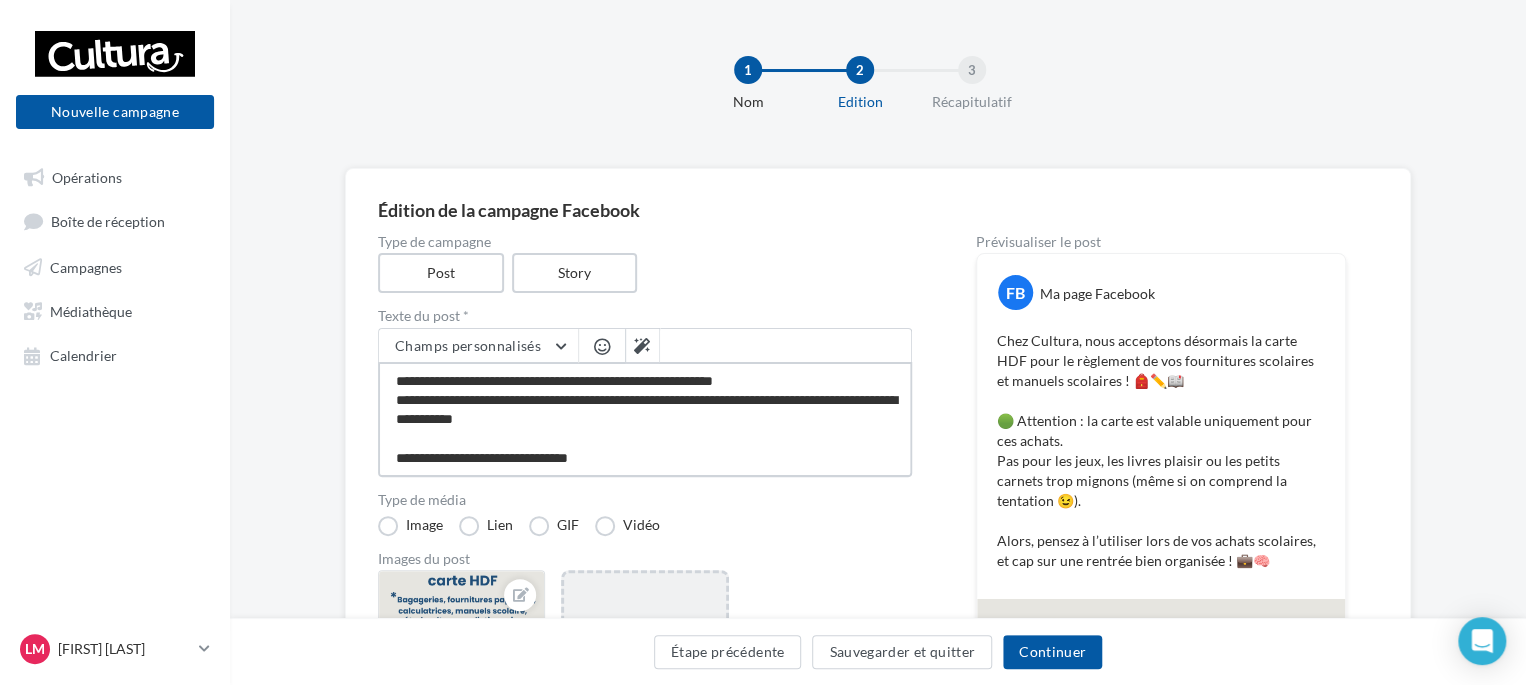 type on "**********" 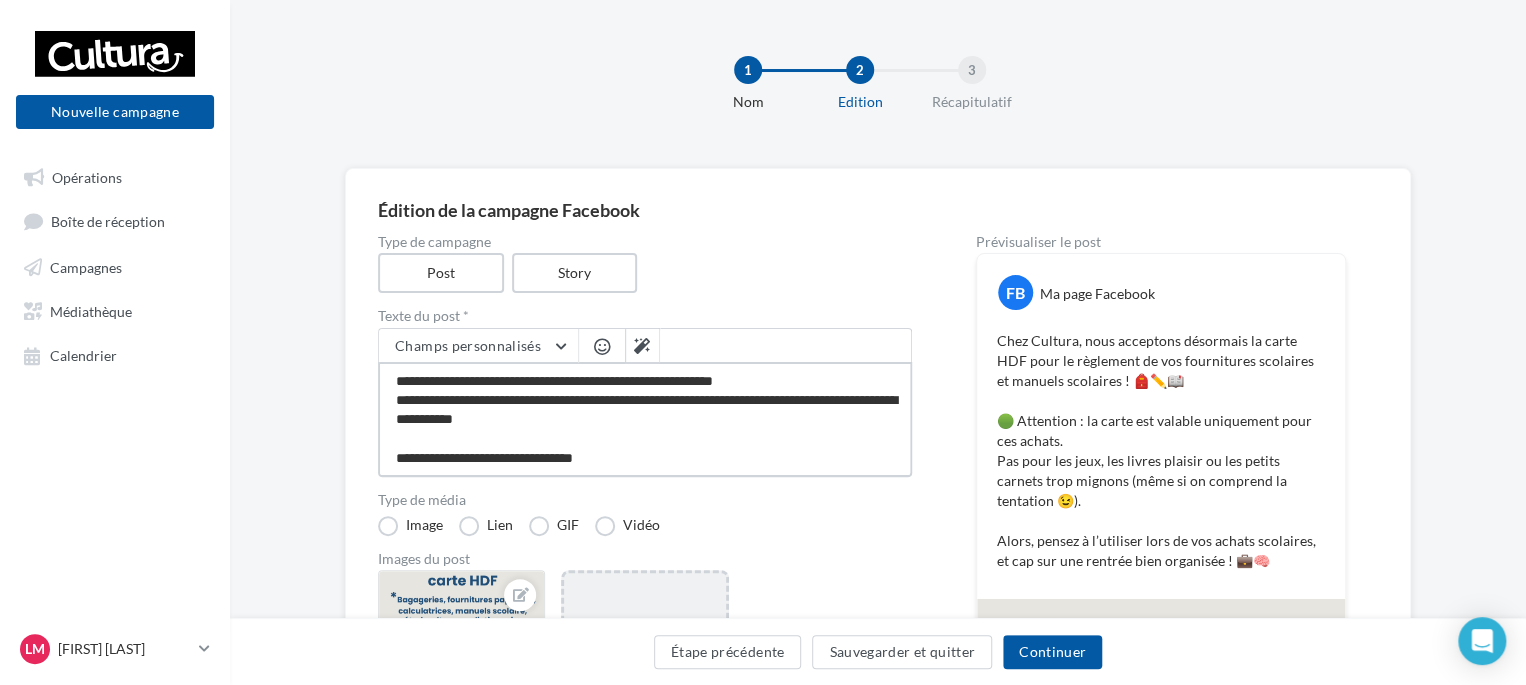 type on "**********" 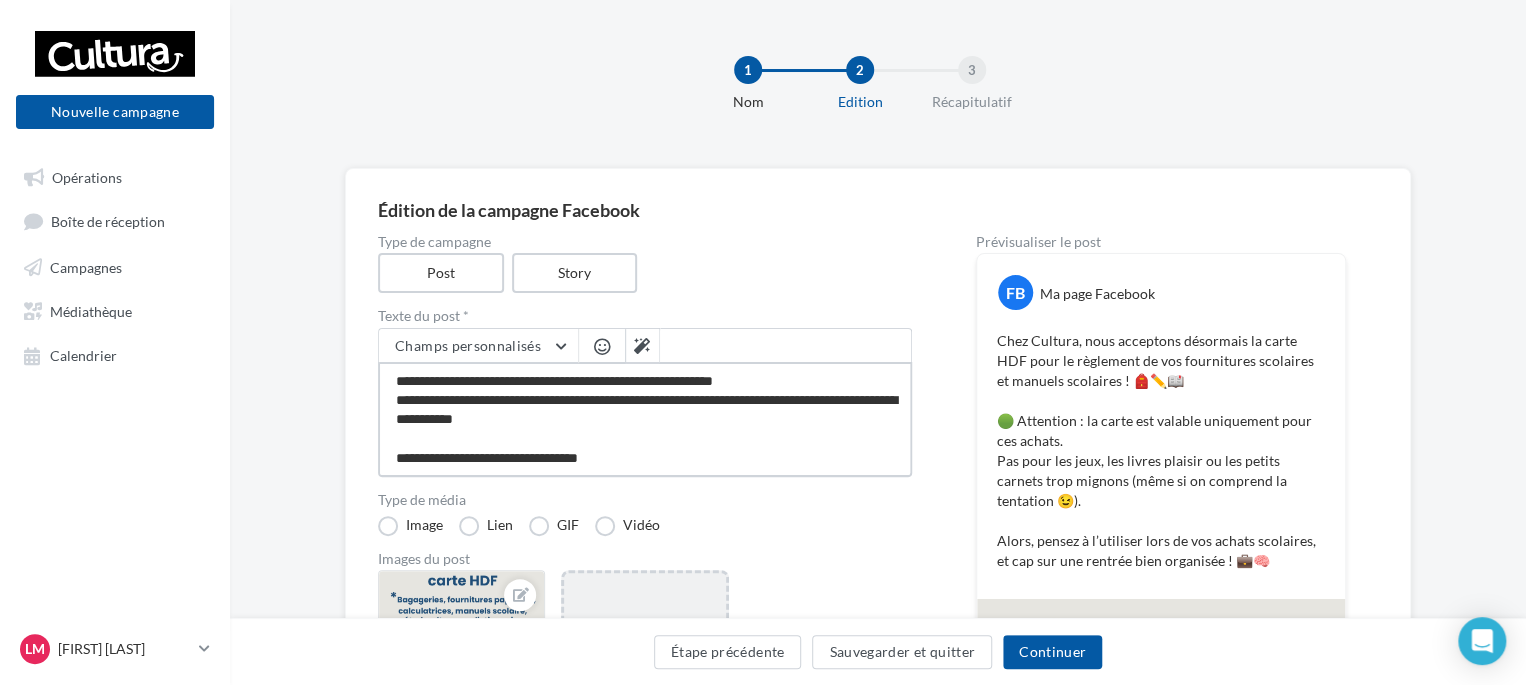 type on "**********" 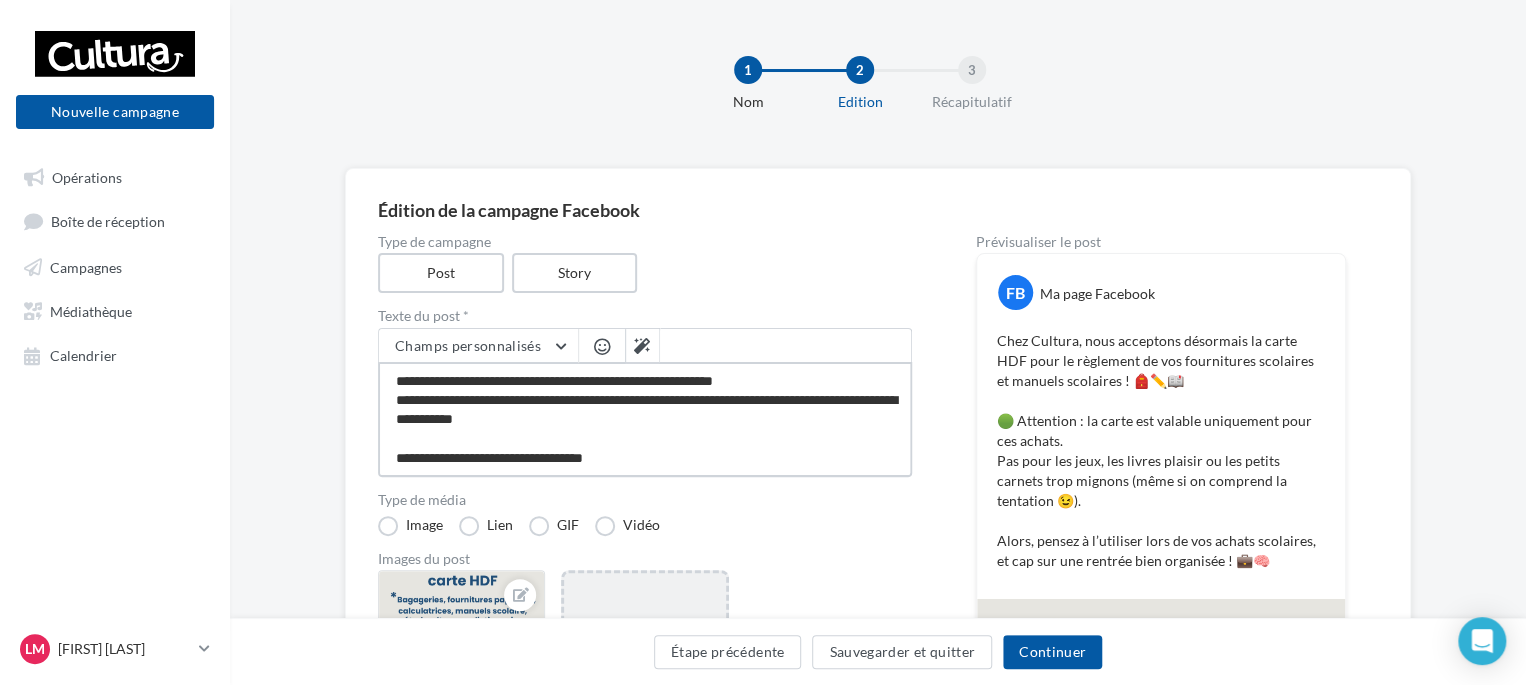 type on "**********" 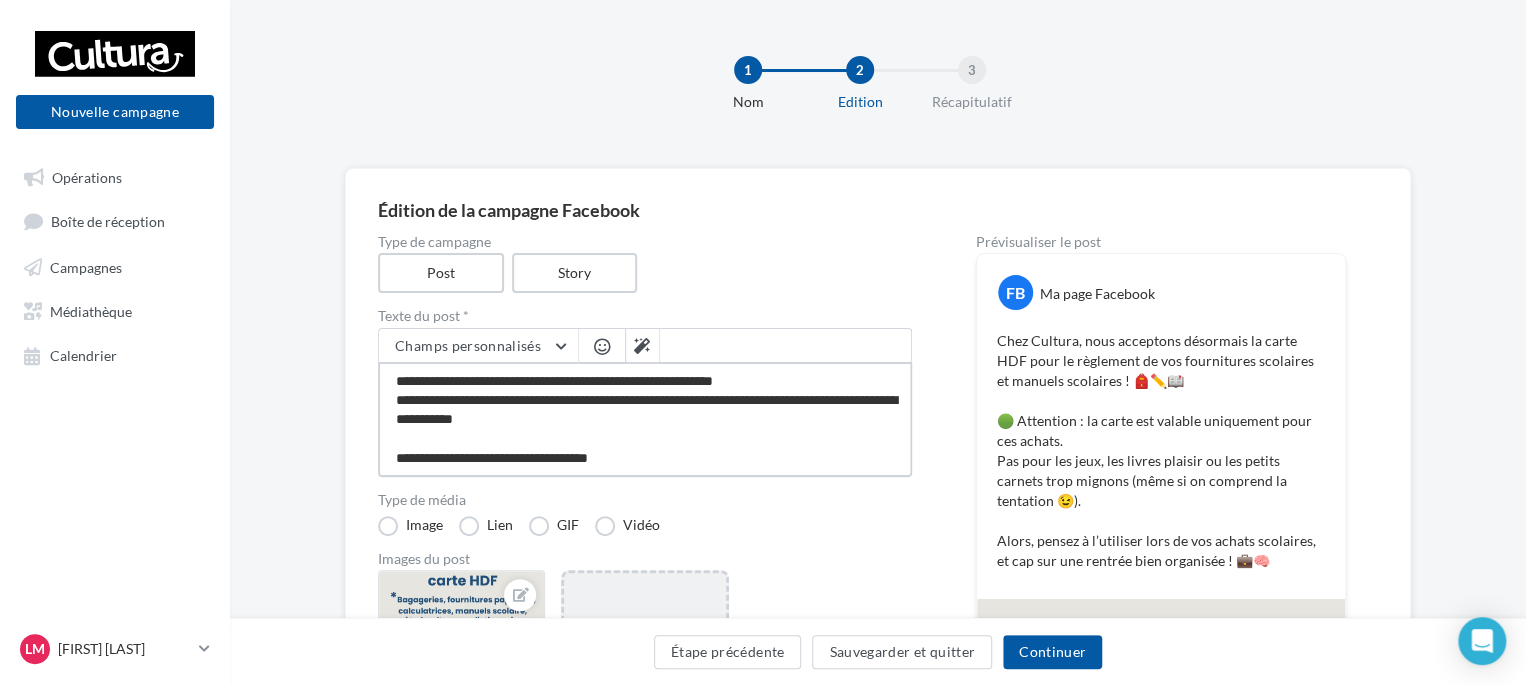type on "**********" 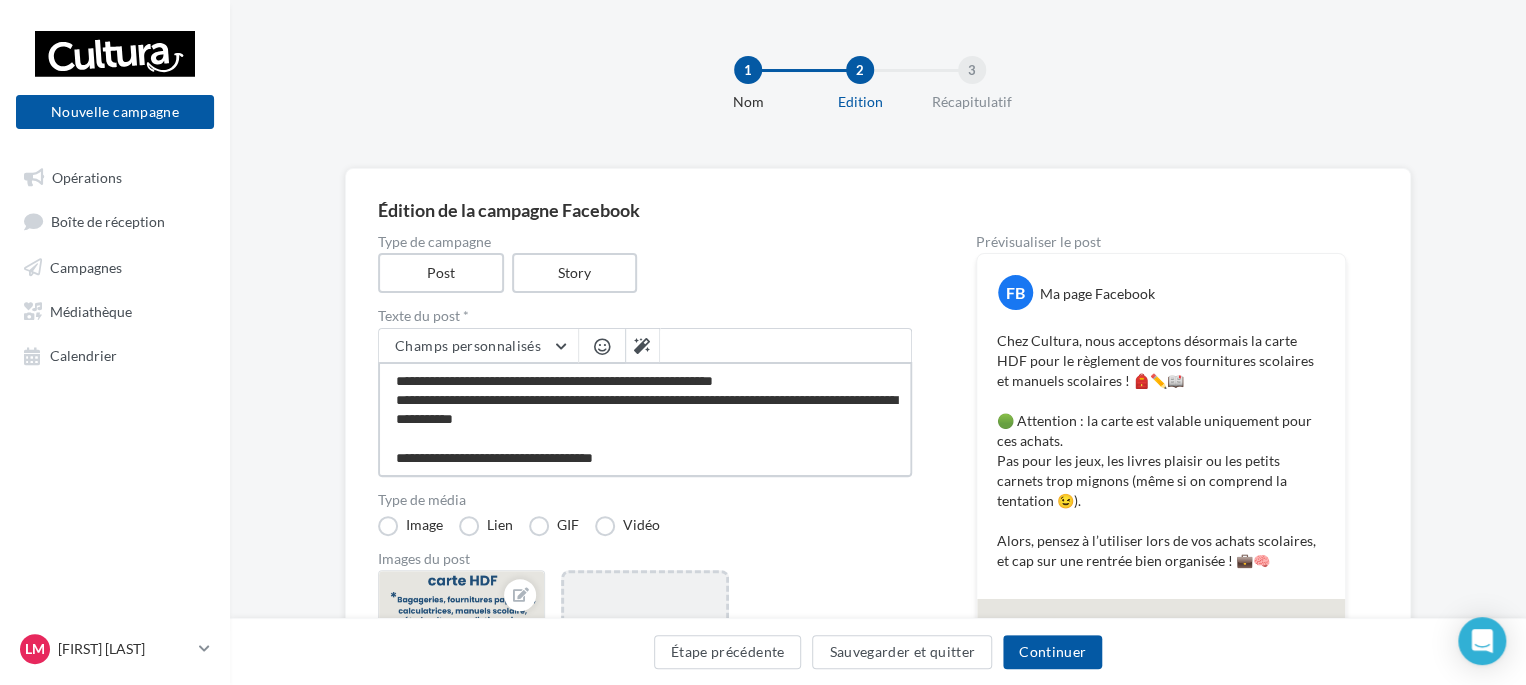 type on "**********" 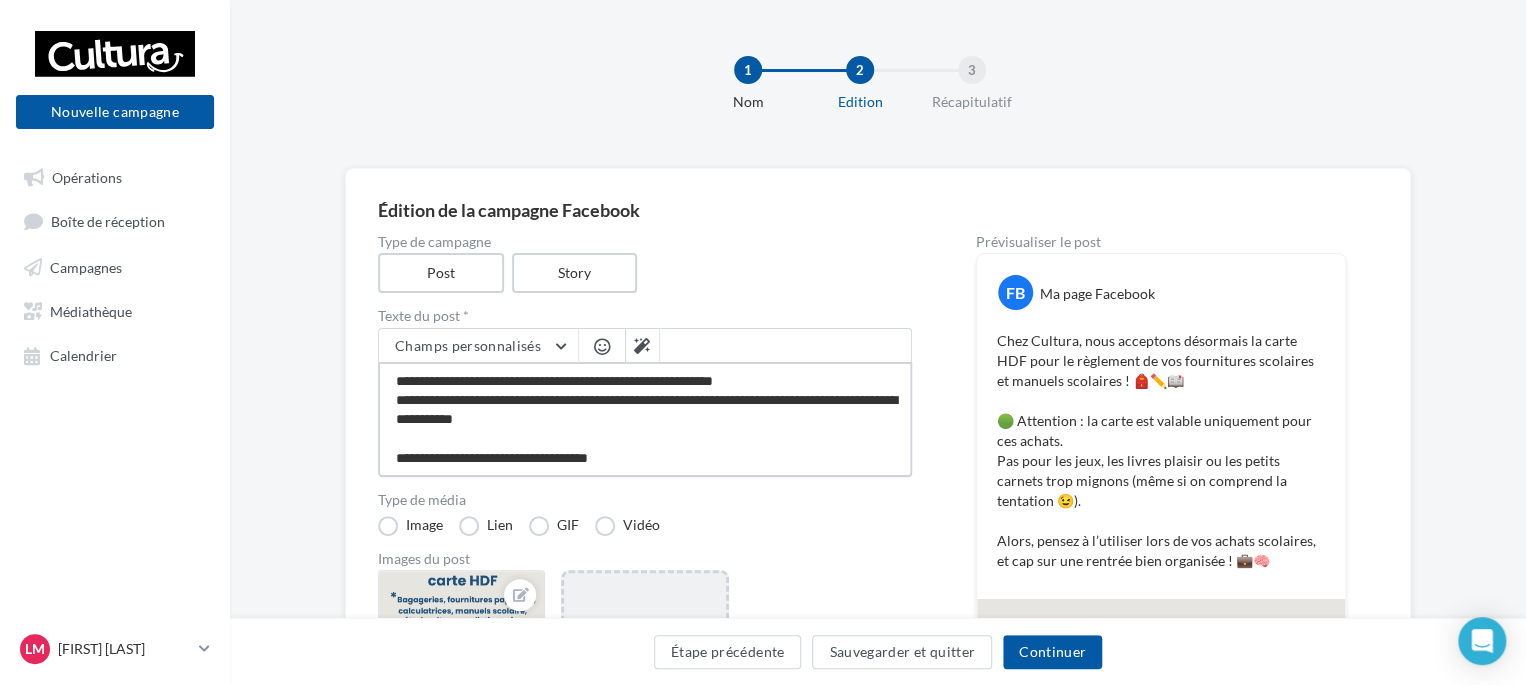 type on "**********" 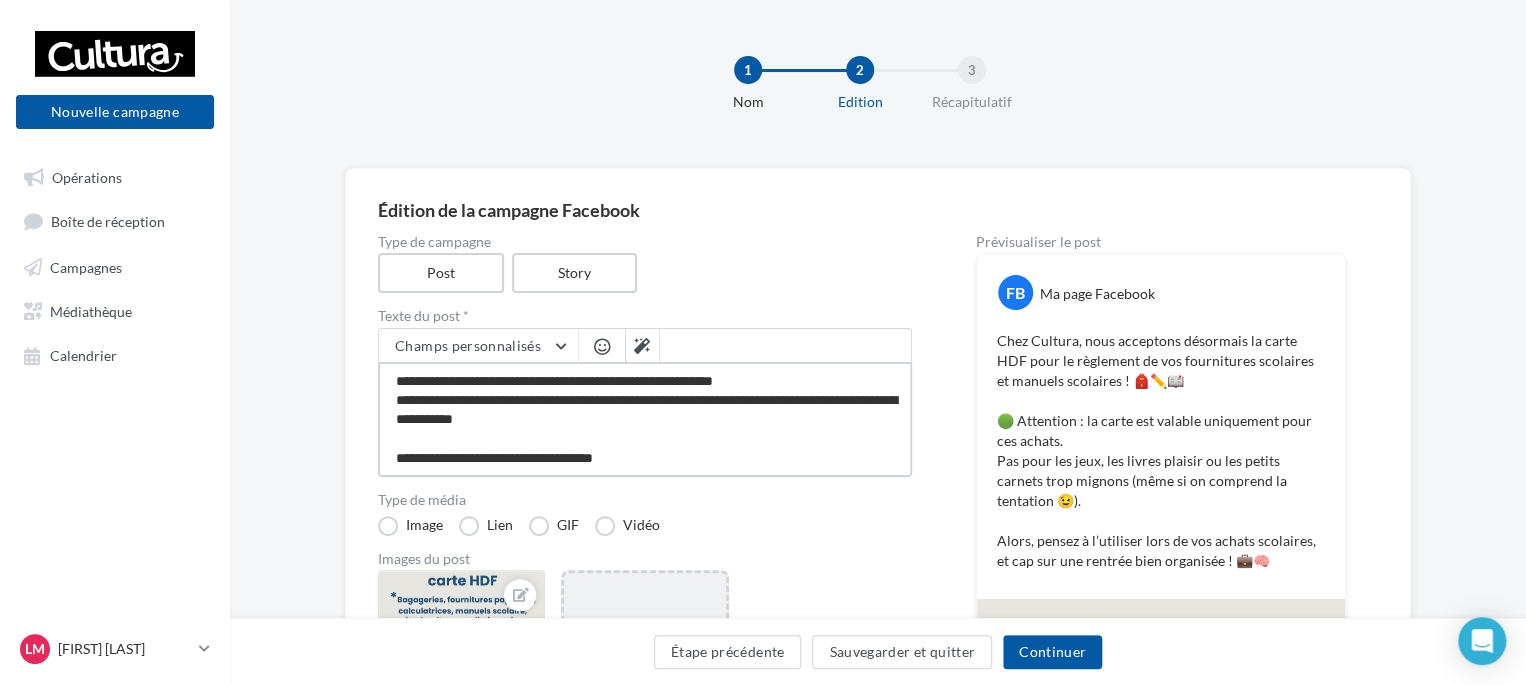 type on "**********" 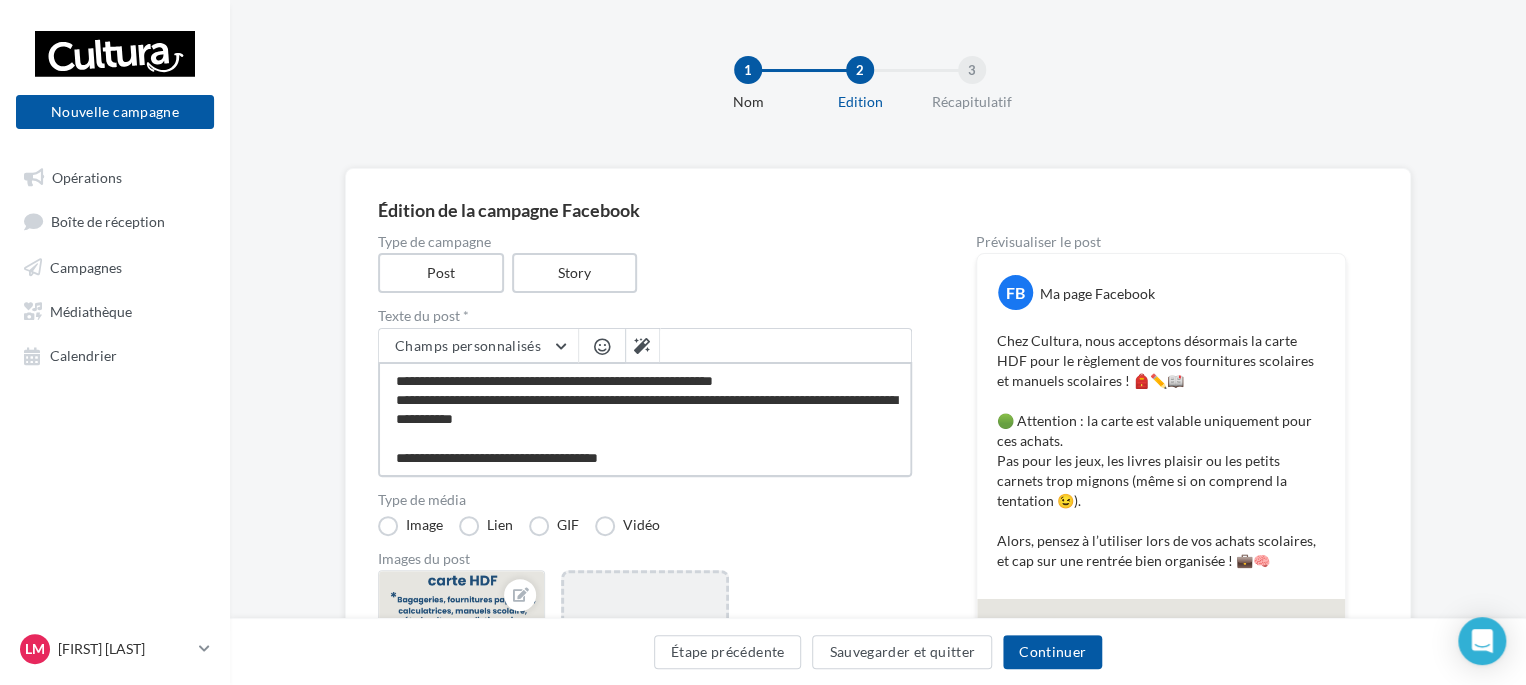 type on "**********" 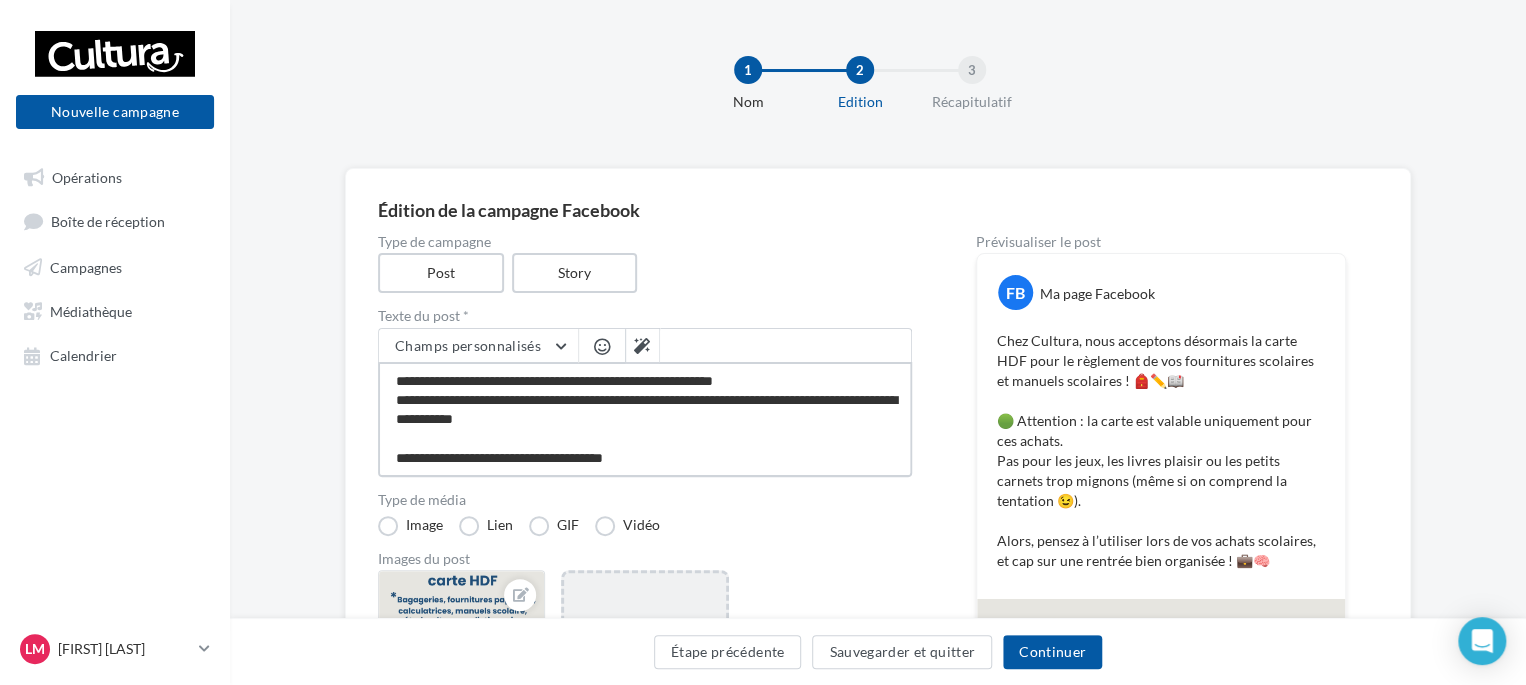 type on "**********" 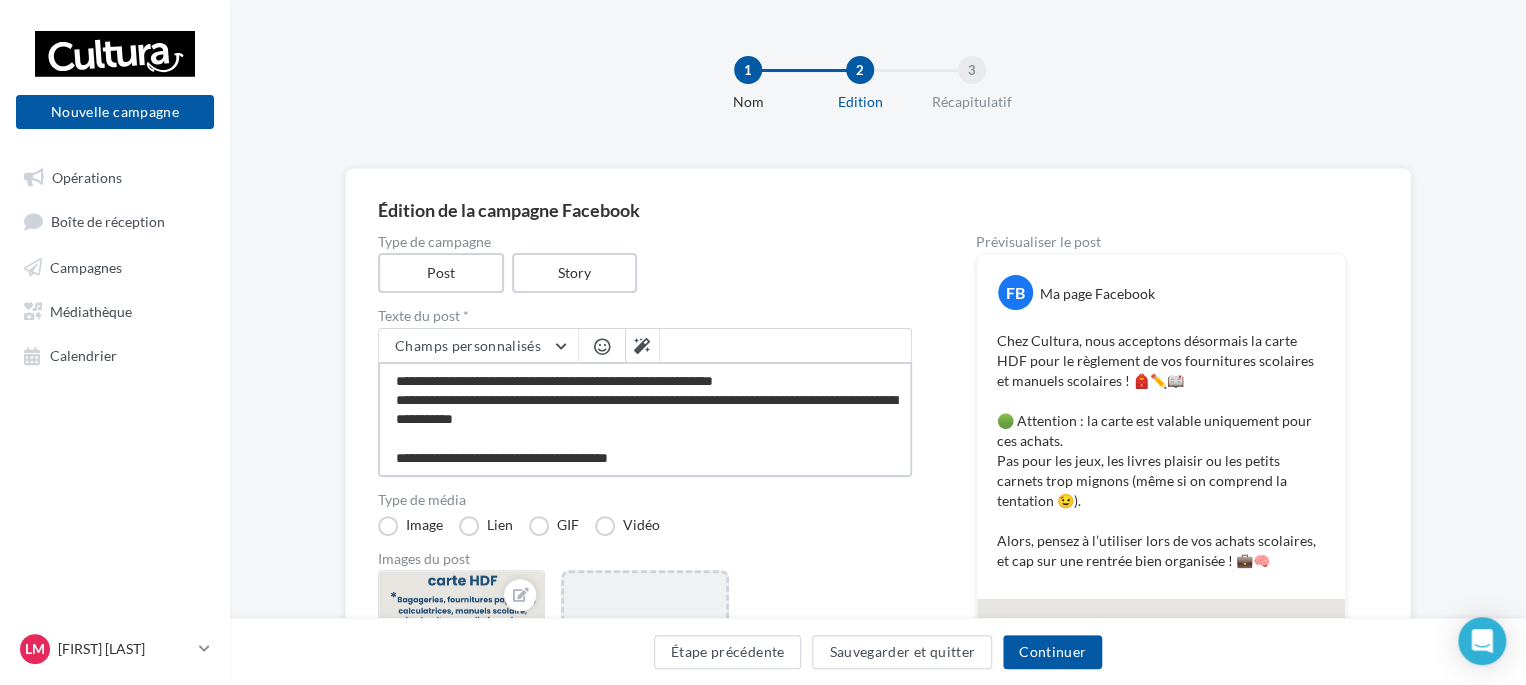 type on "**********" 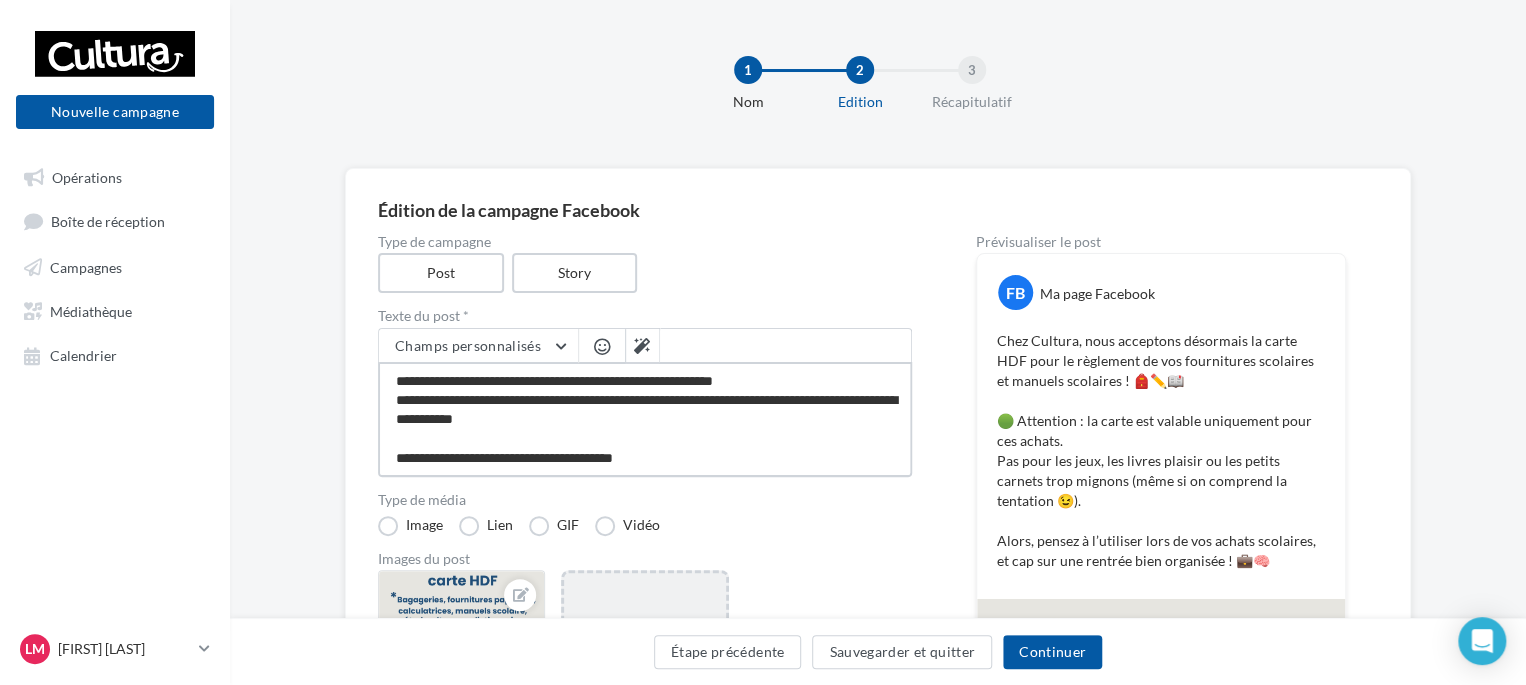 type on "**********" 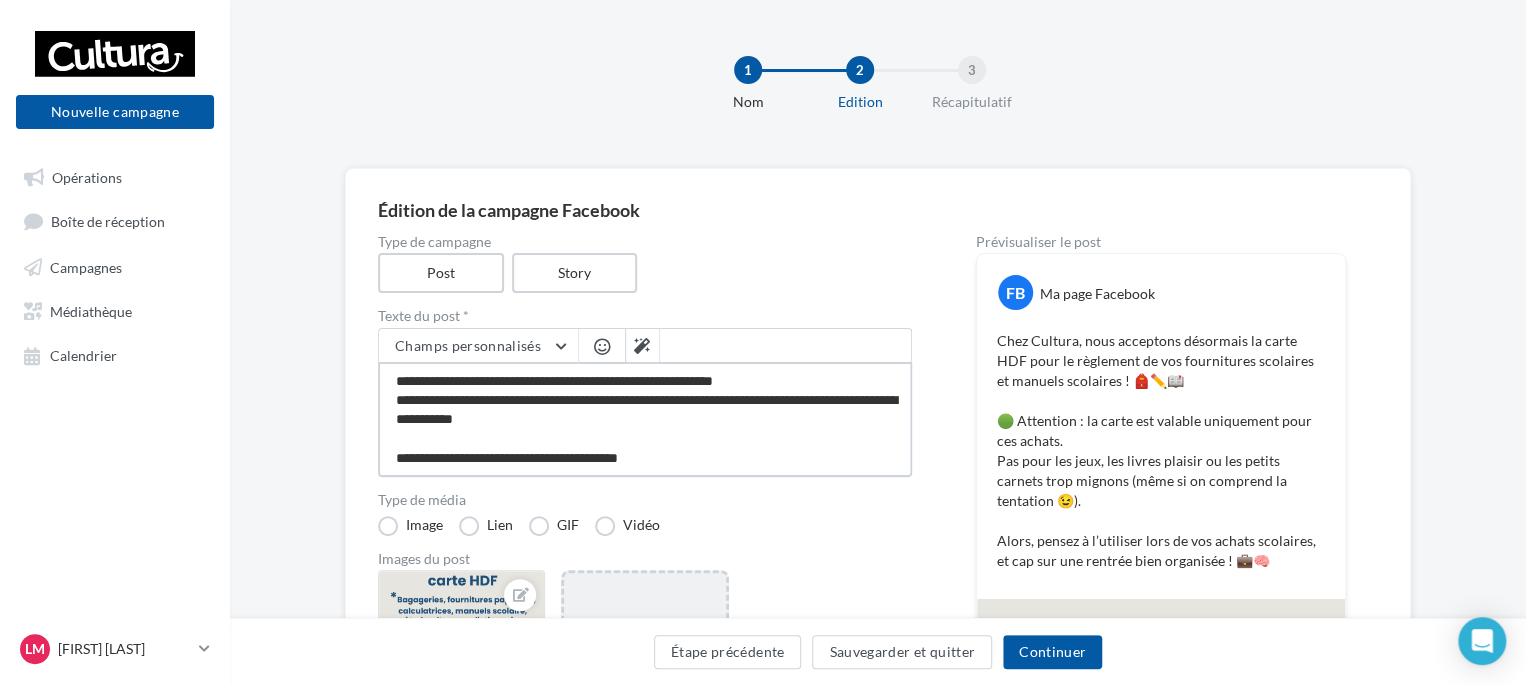 type on "**********" 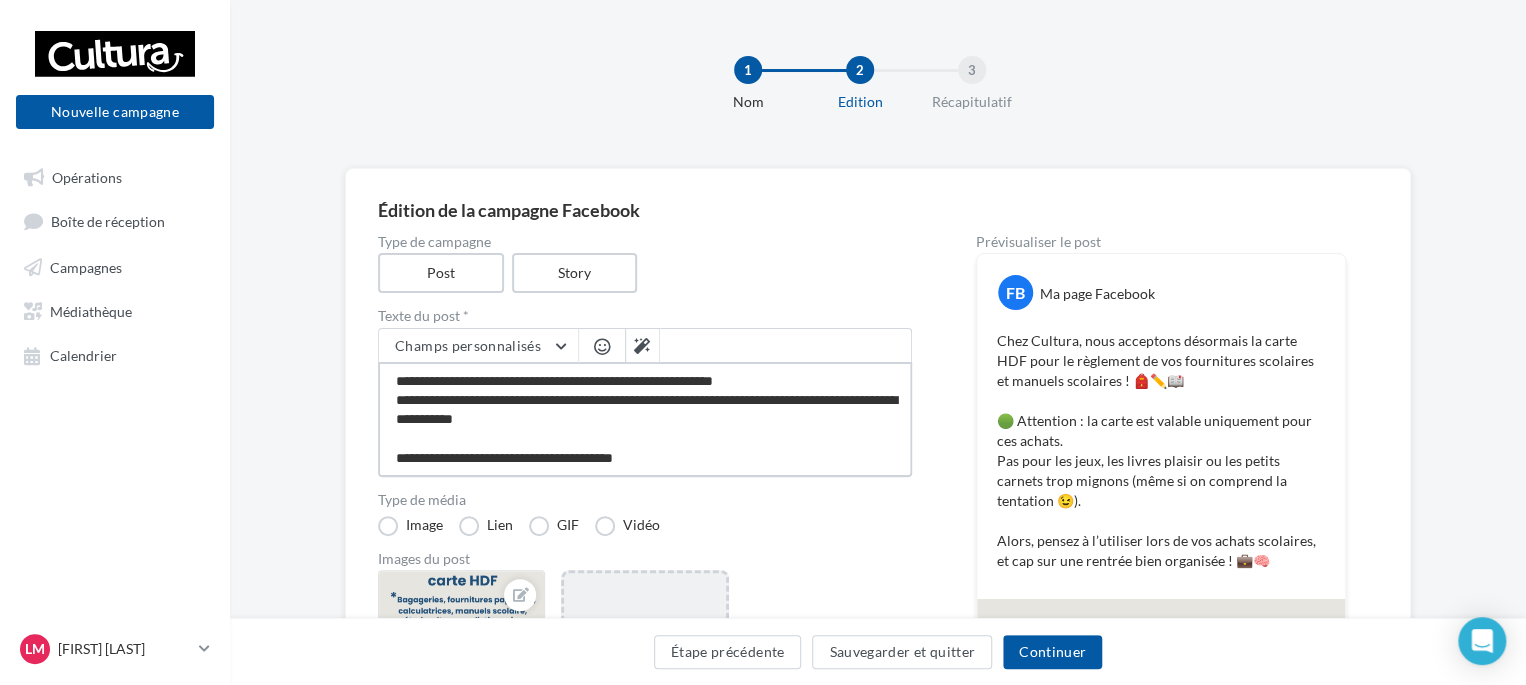 type on "**********" 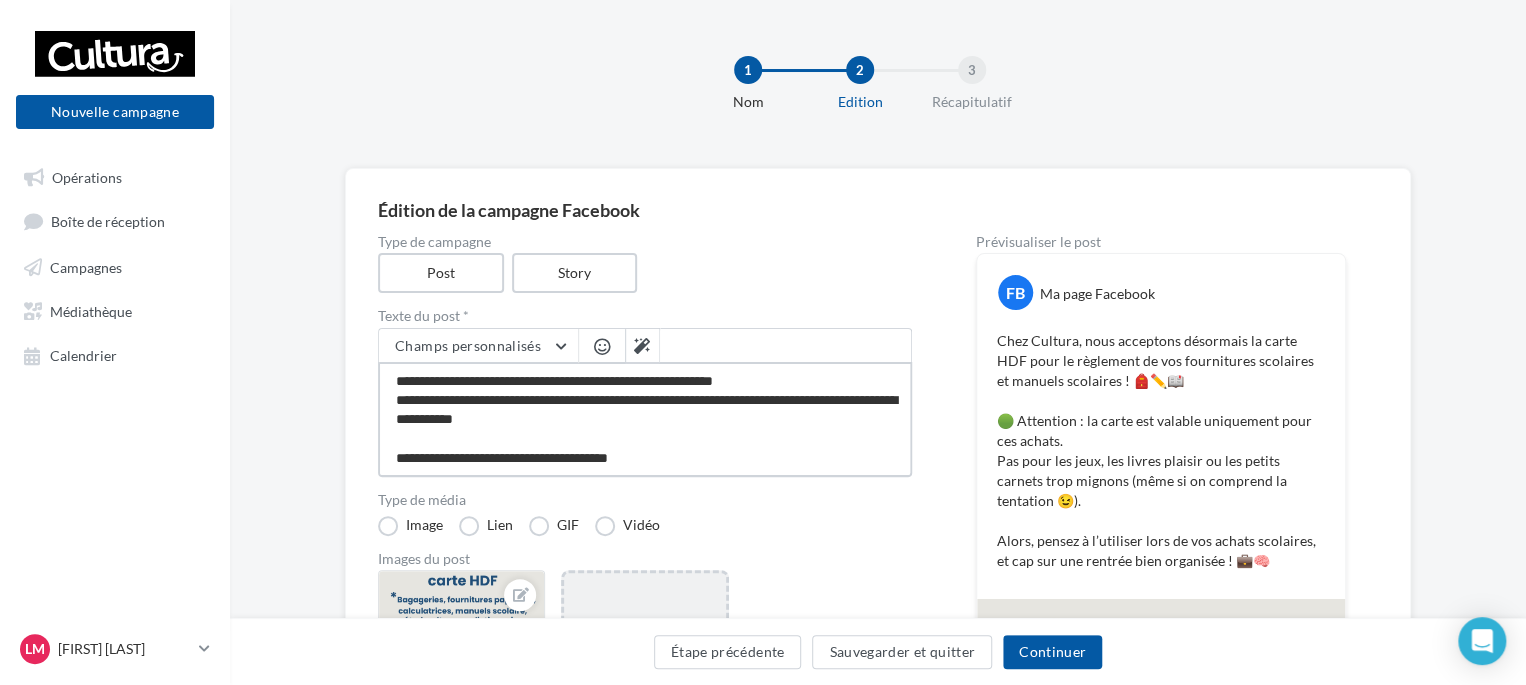 type on "**********" 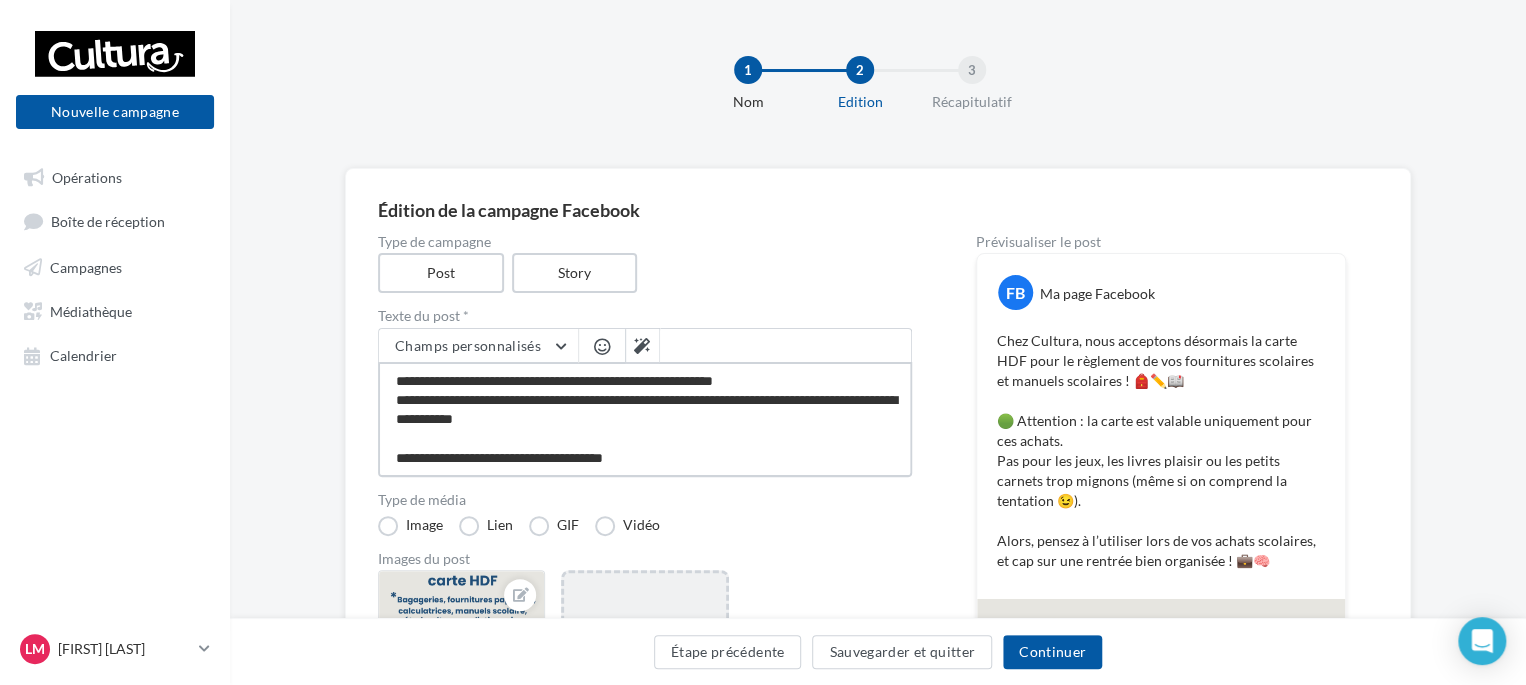 type on "**********" 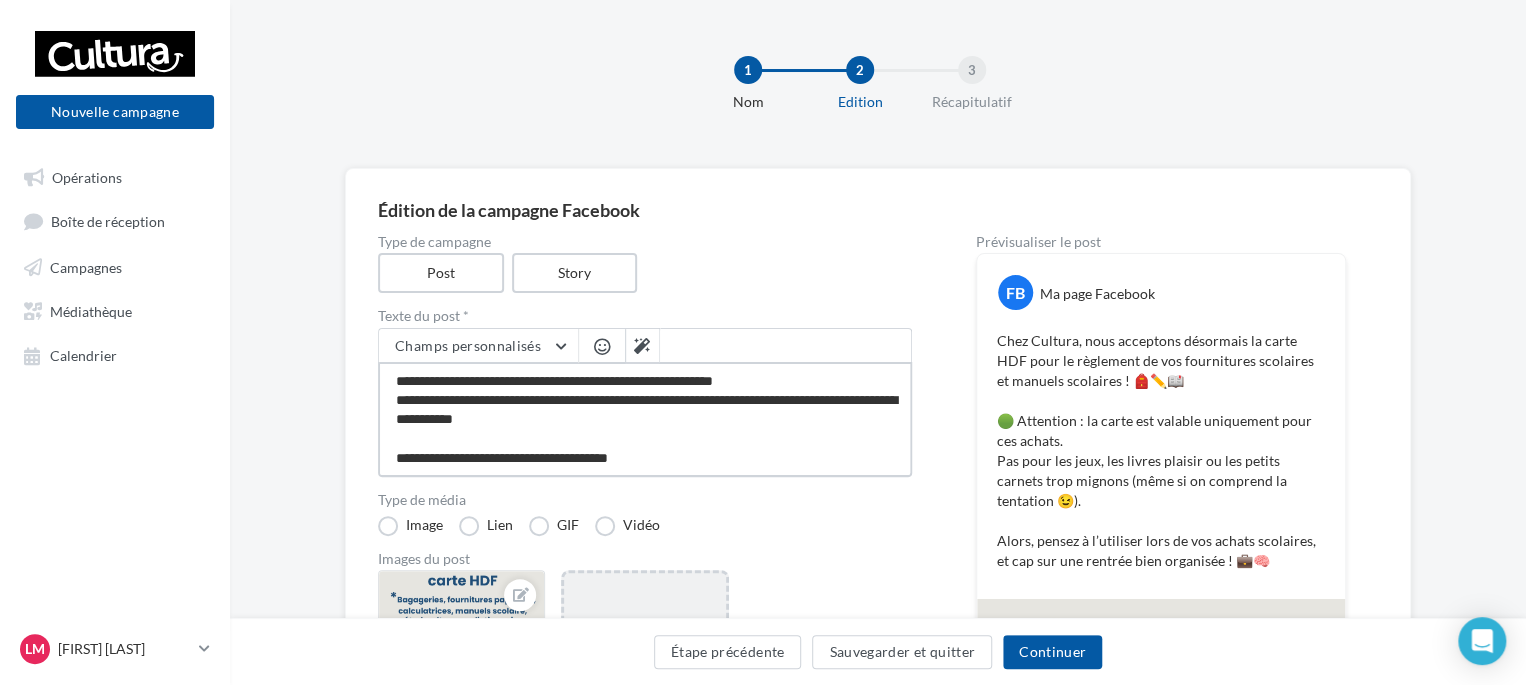 type on "**********" 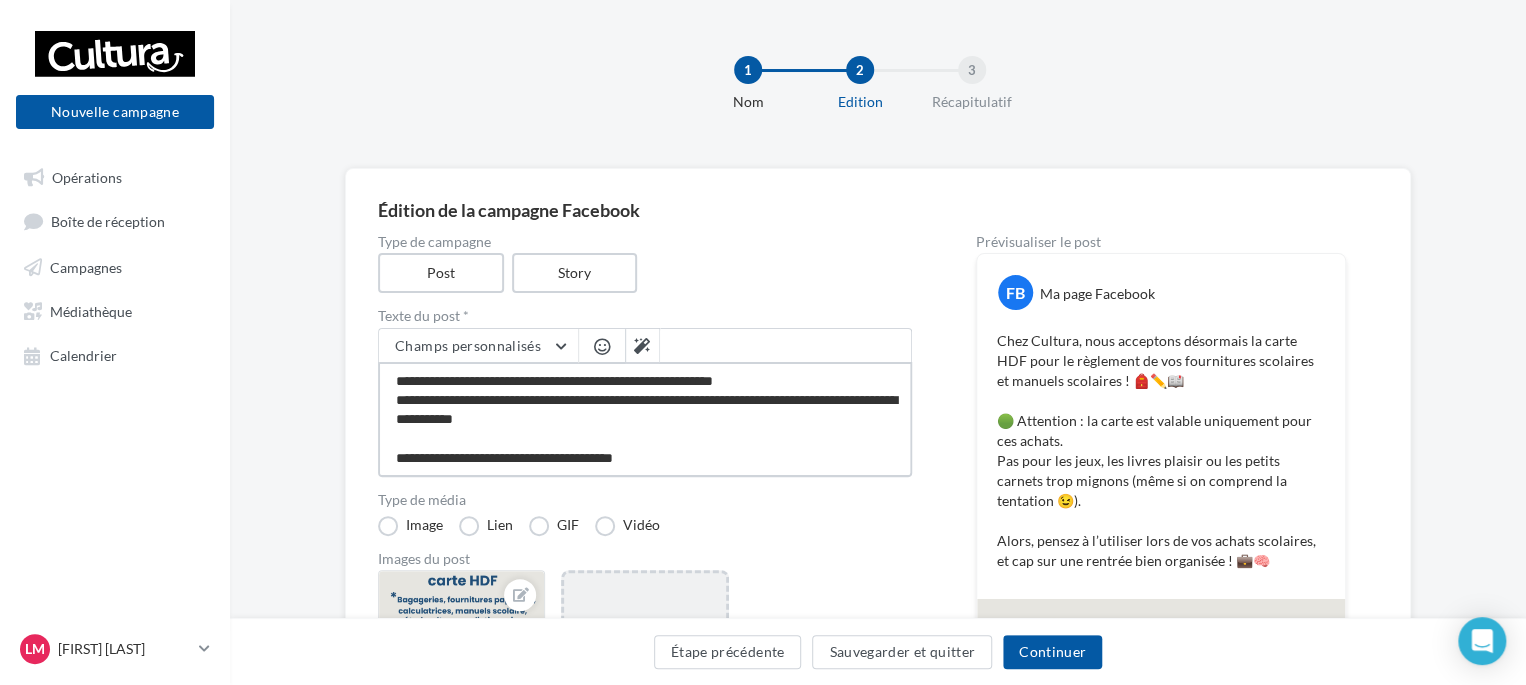type on "**********" 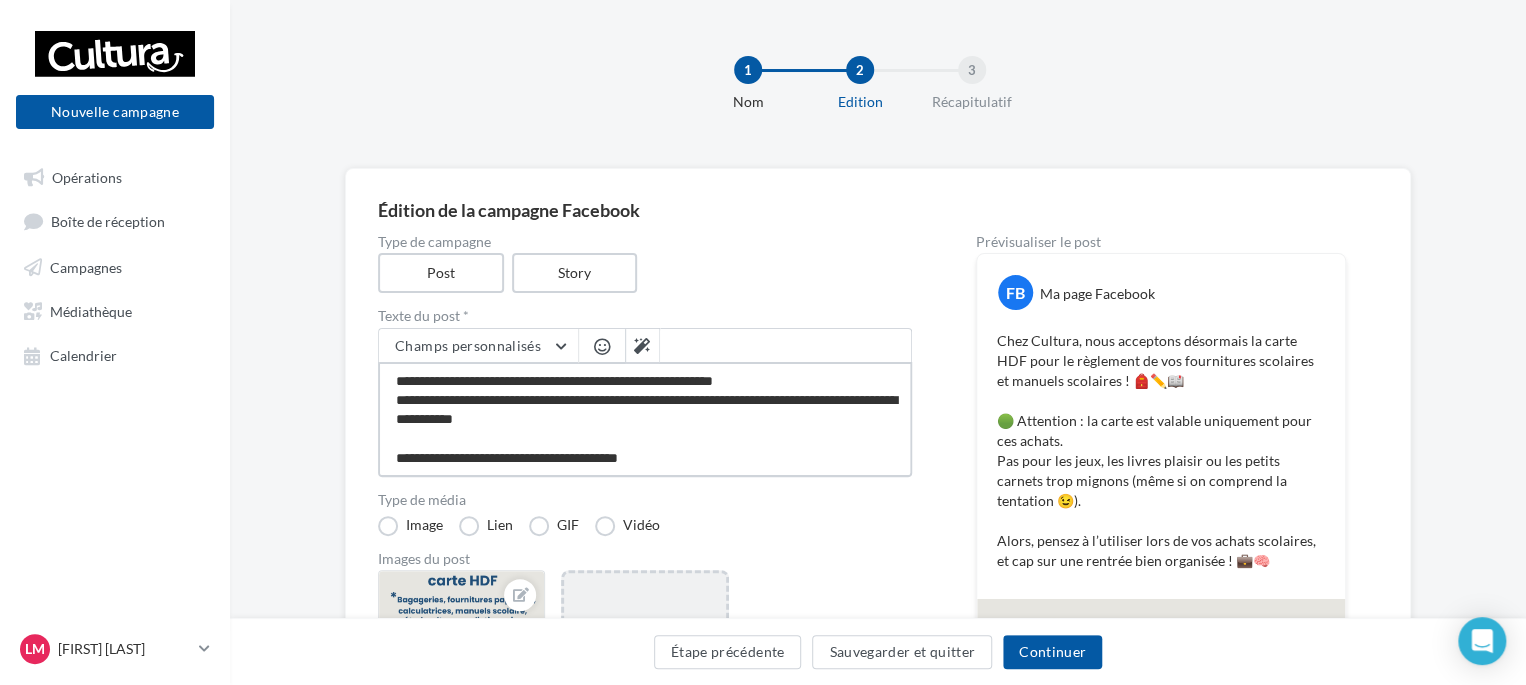 type on "**********" 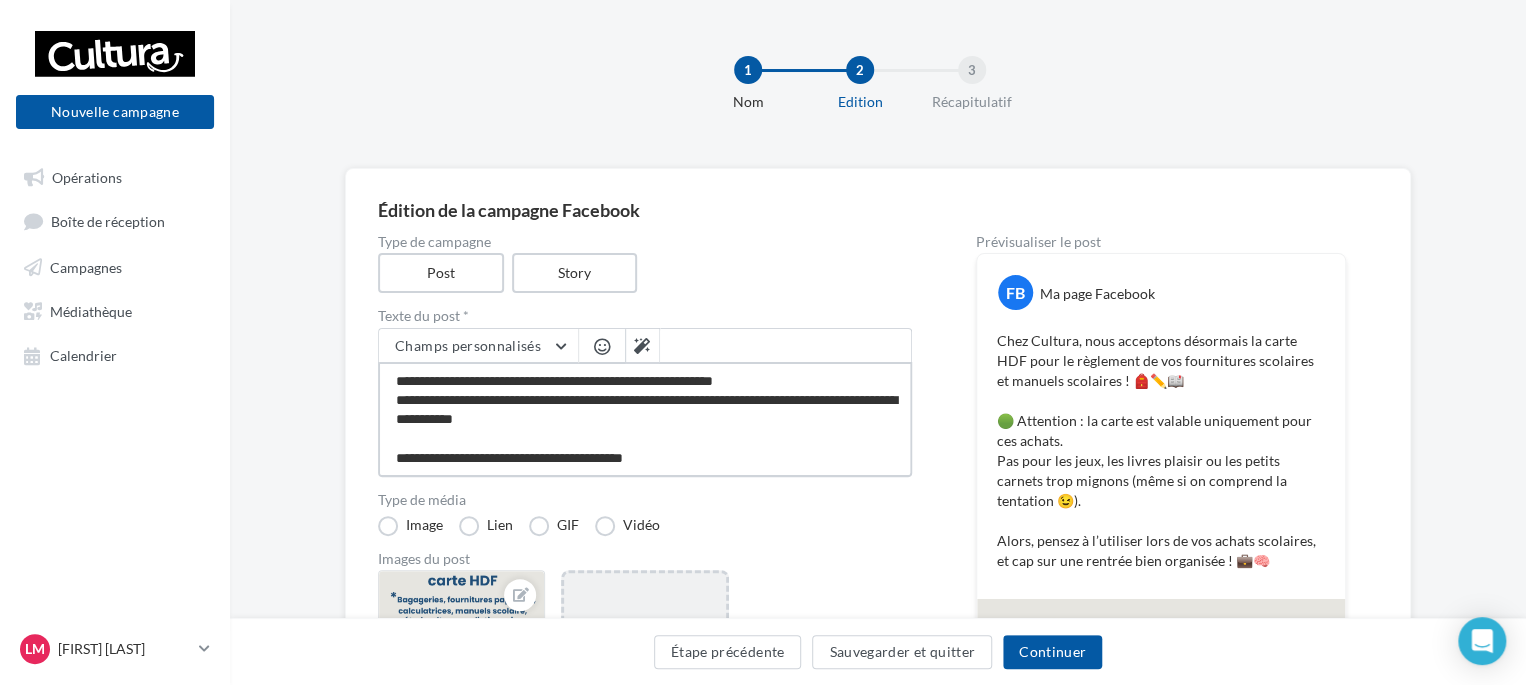 type on "**********" 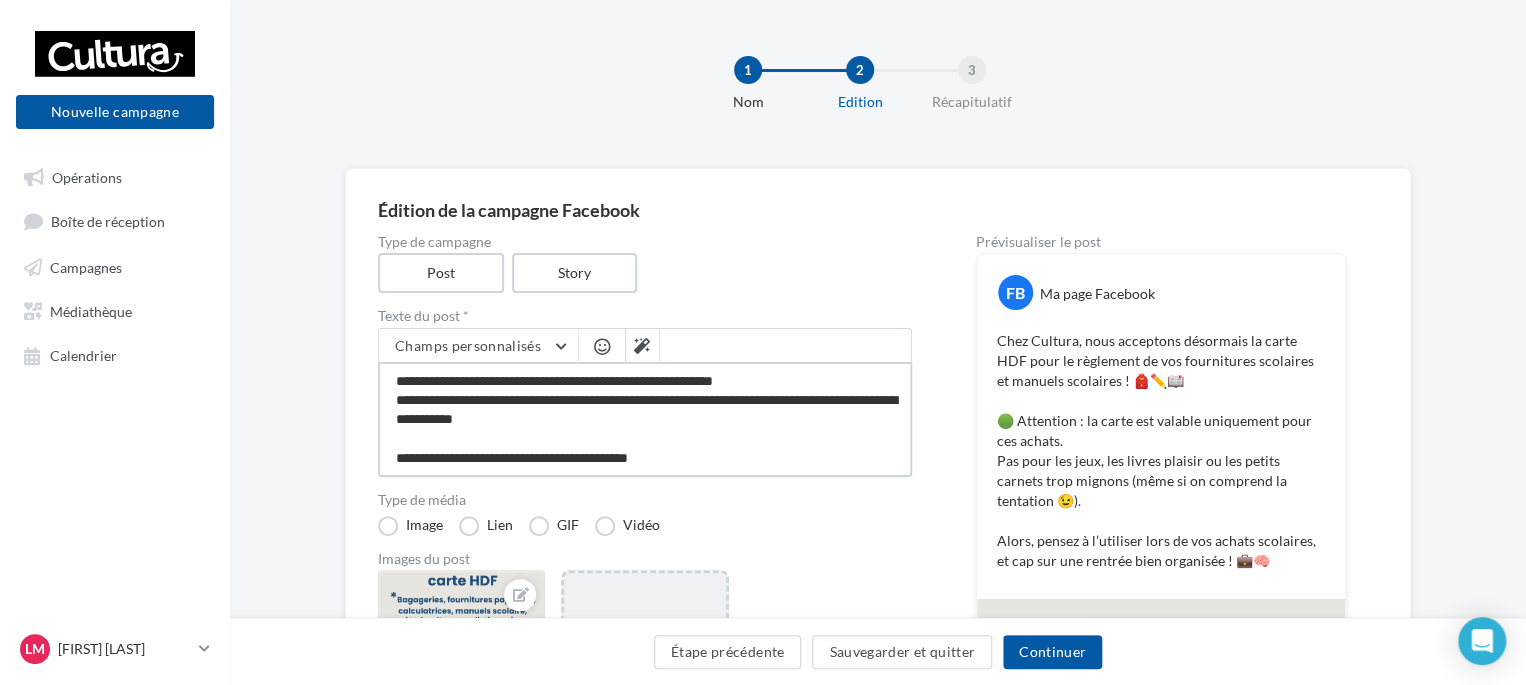 type on "**********" 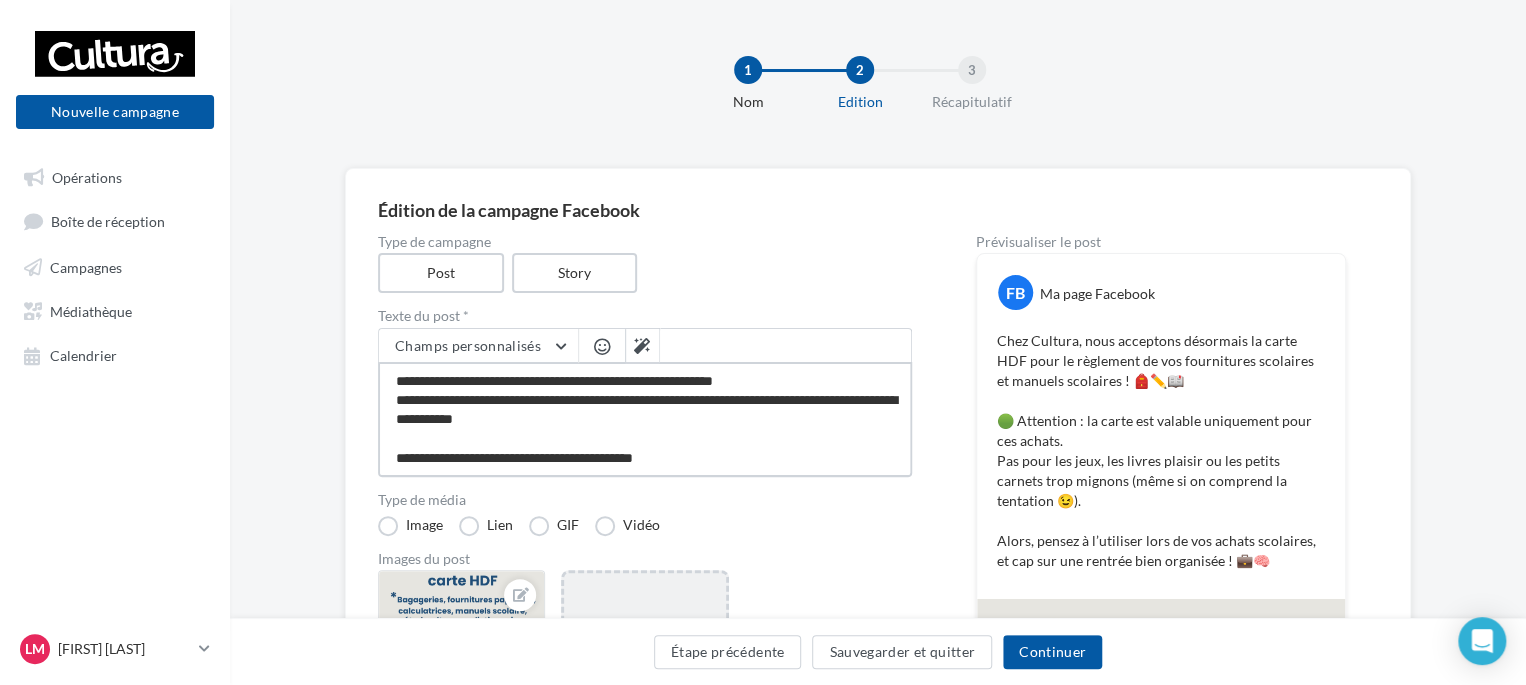 type on "**********" 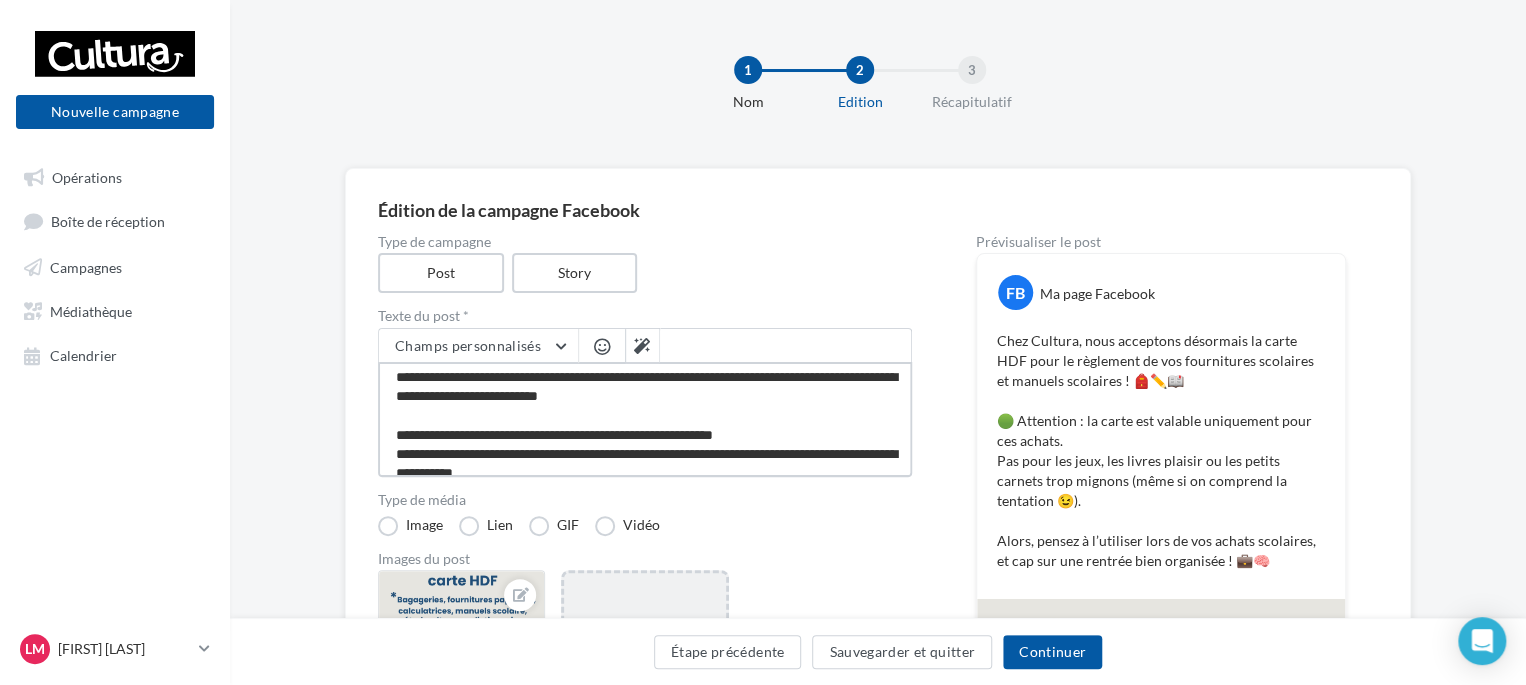 scroll, scrollTop: 0, scrollLeft: 0, axis: both 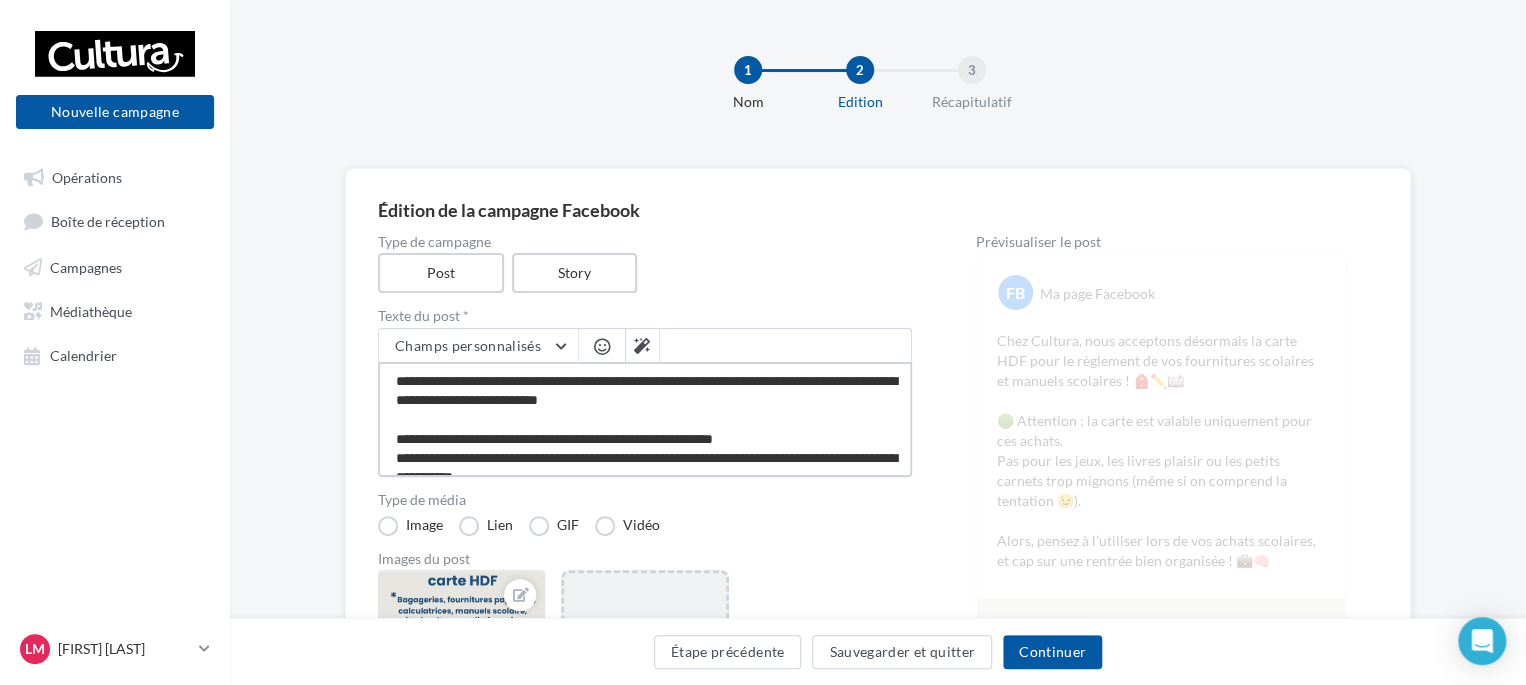 click on "**********" at bounding box center [645, 419] 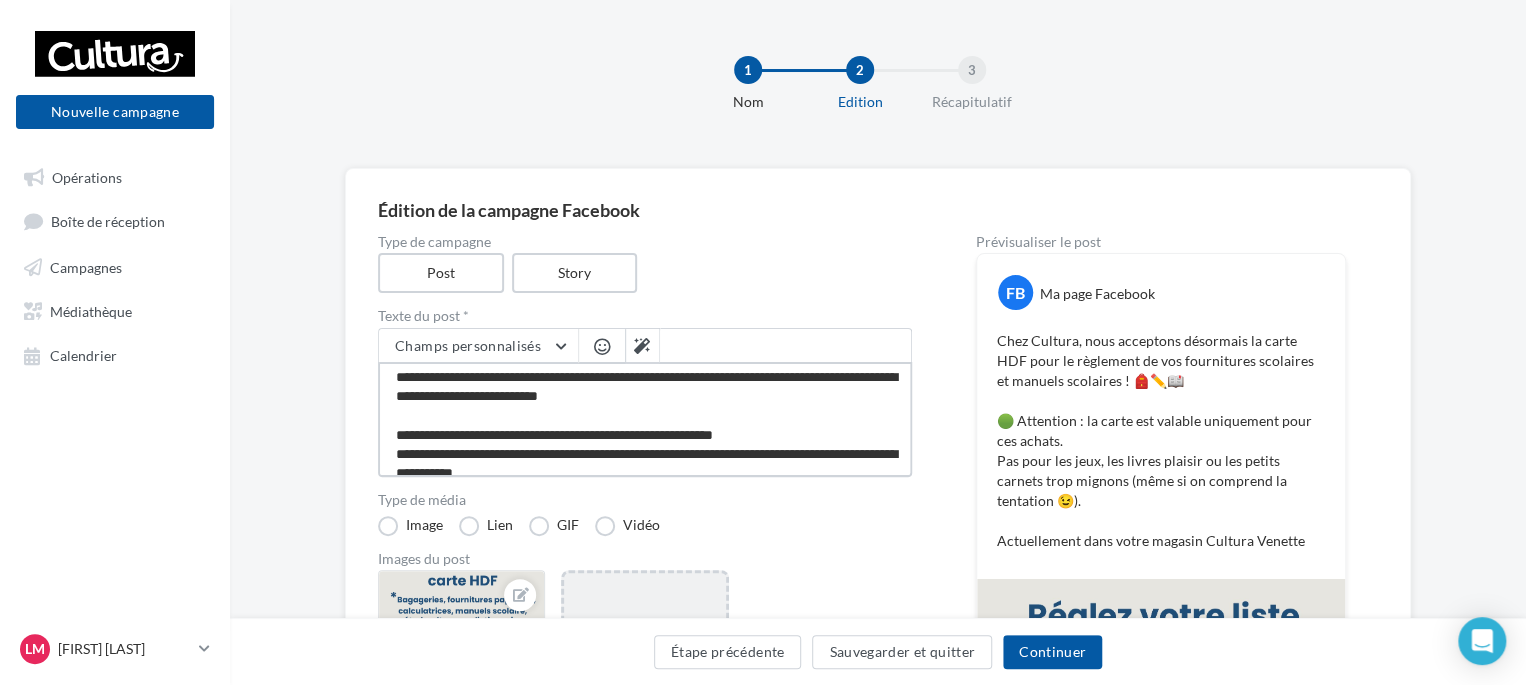 scroll, scrollTop: 0, scrollLeft: 0, axis: both 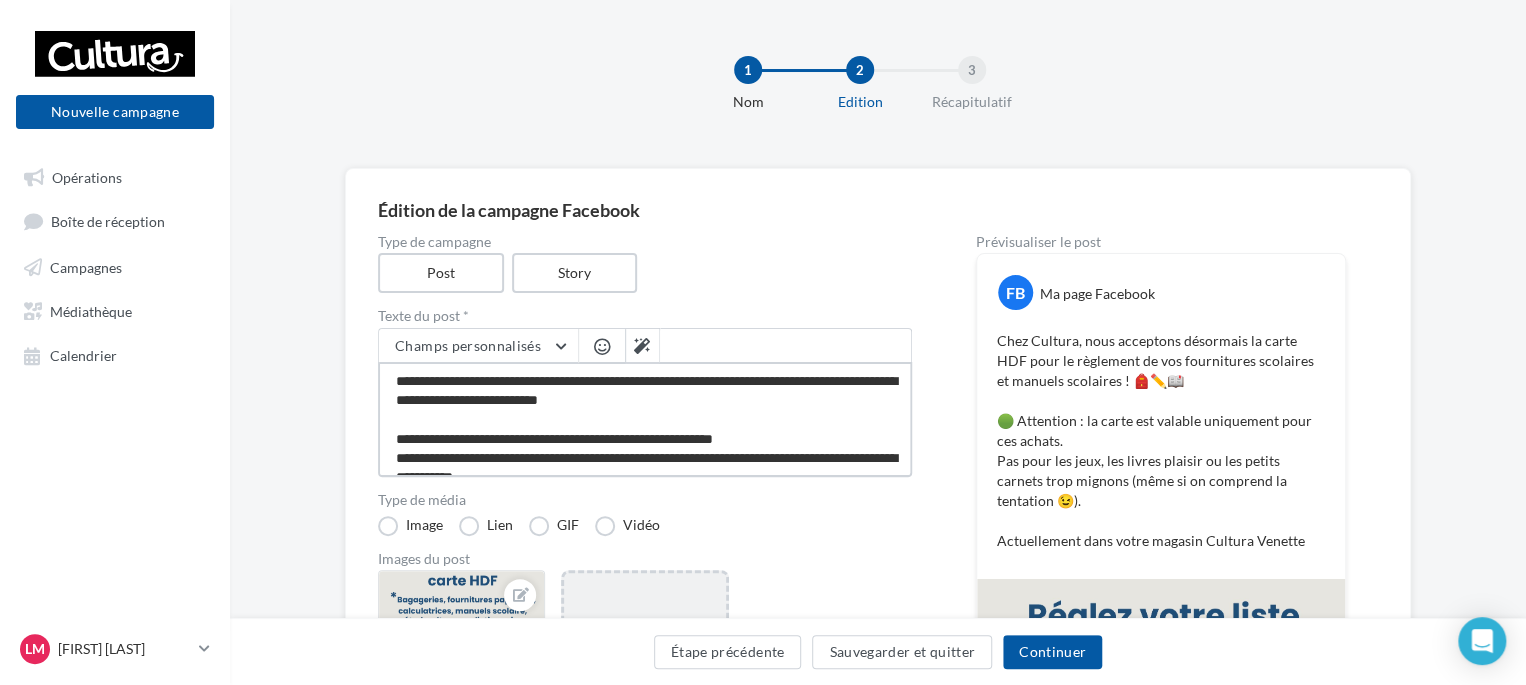 click on "**********" at bounding box center [645, 419] 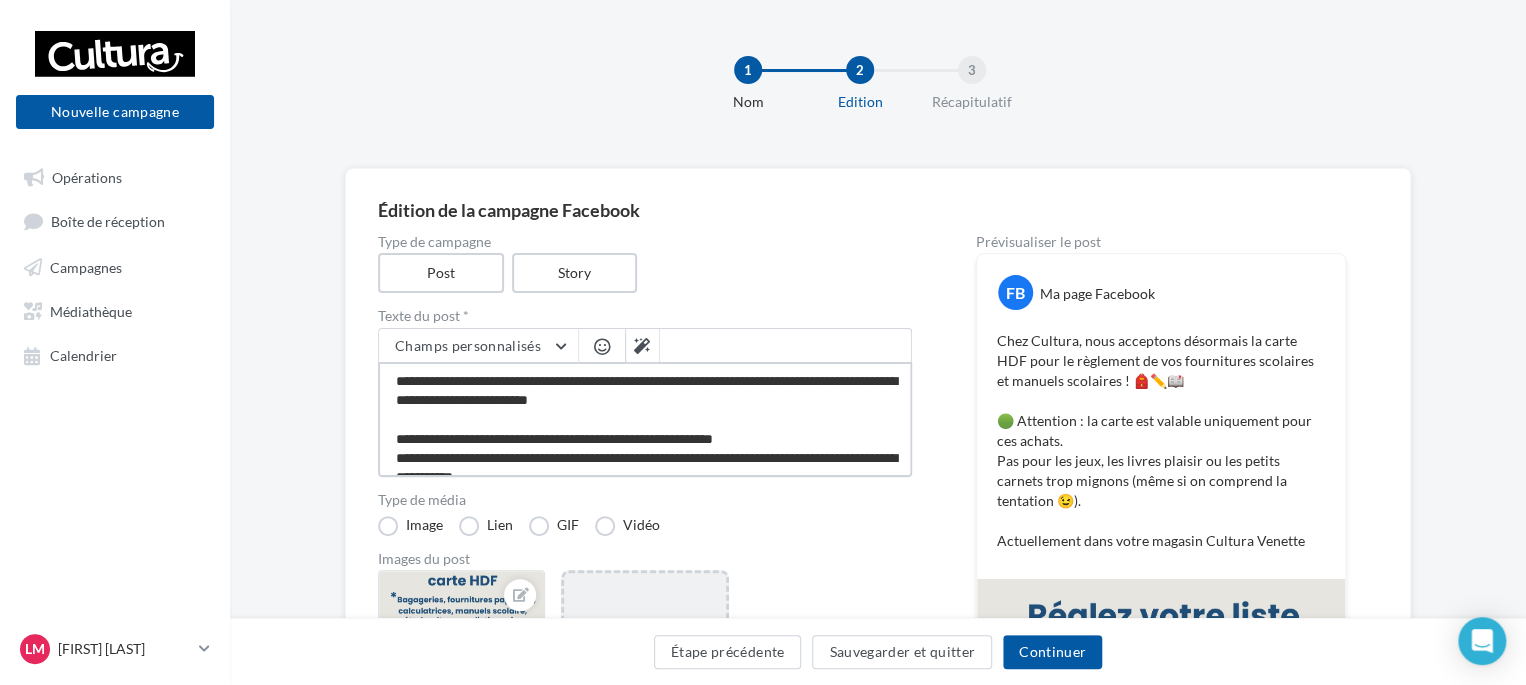 click on "**********" at bounding box center [645, 419] 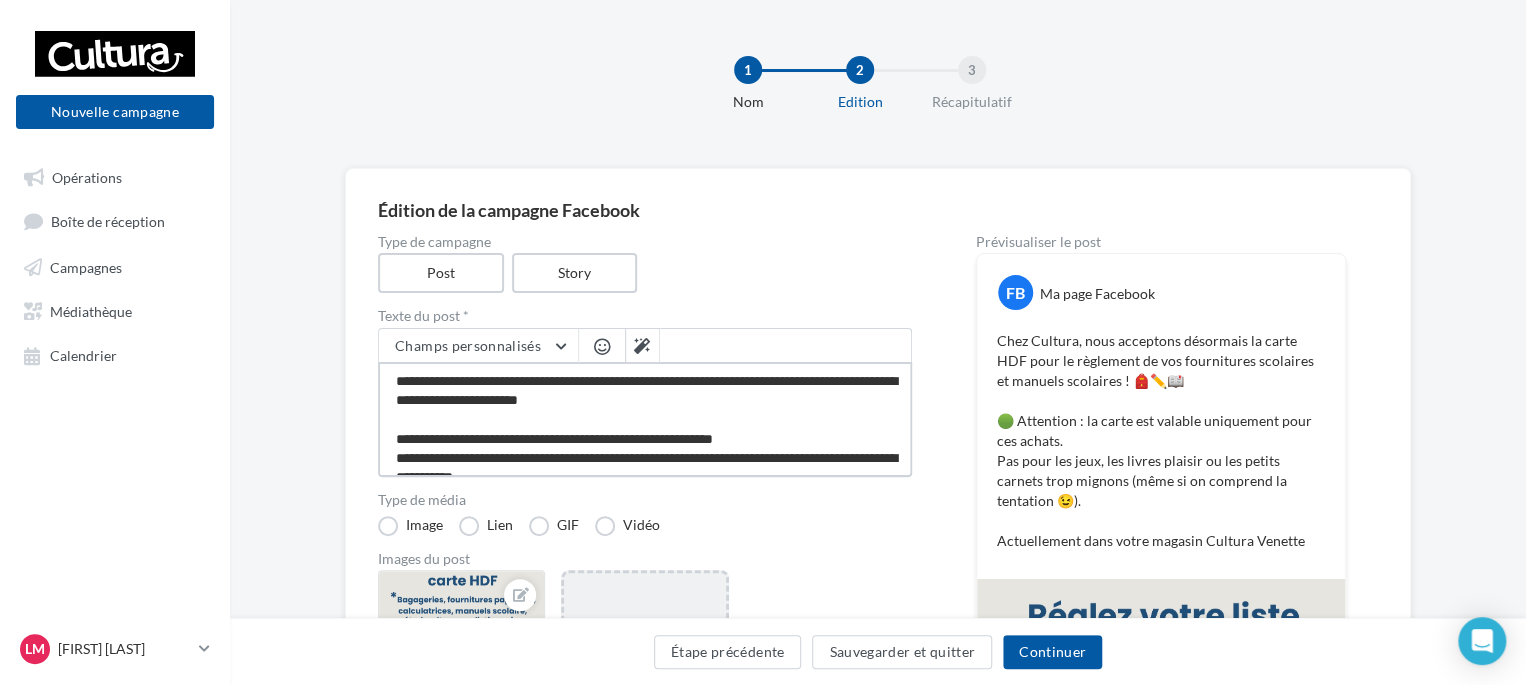 type on "**********" 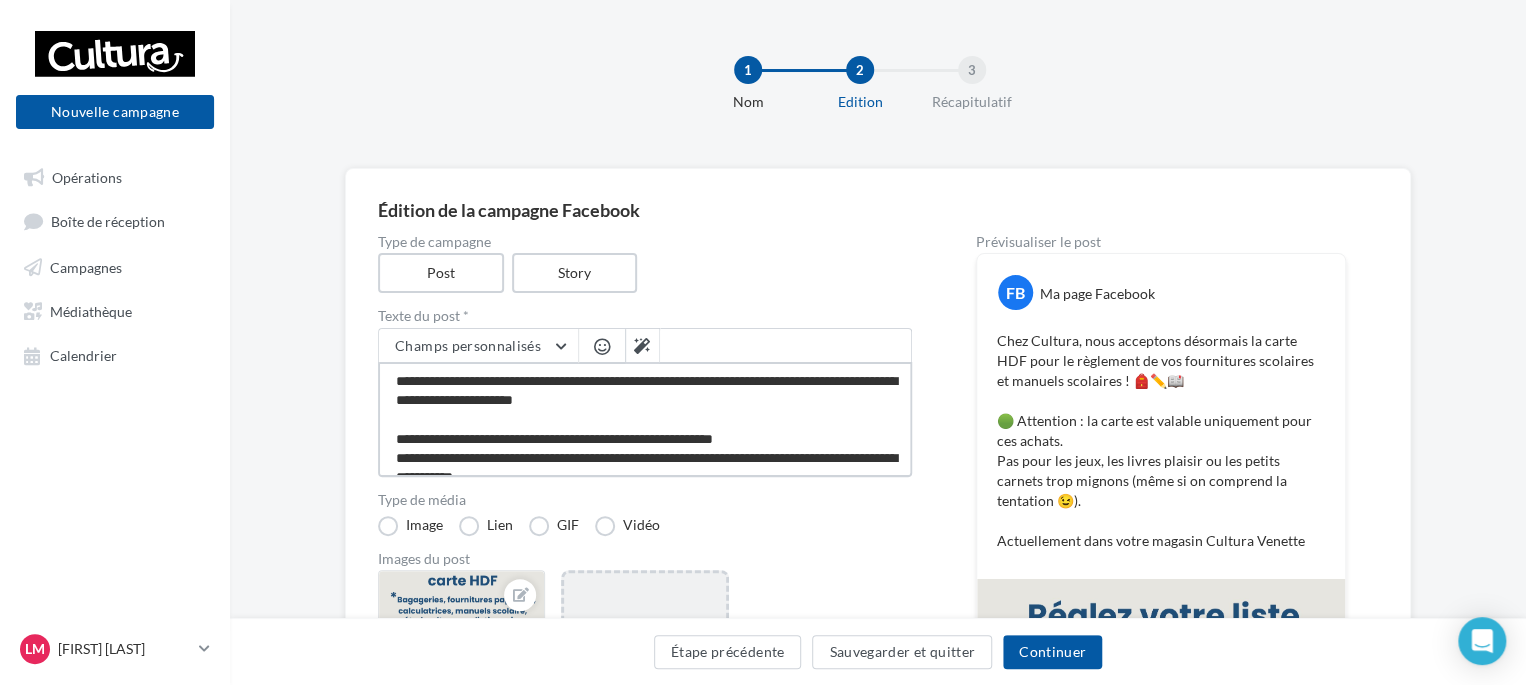 click on "**********" at bounding box center (645, 419) 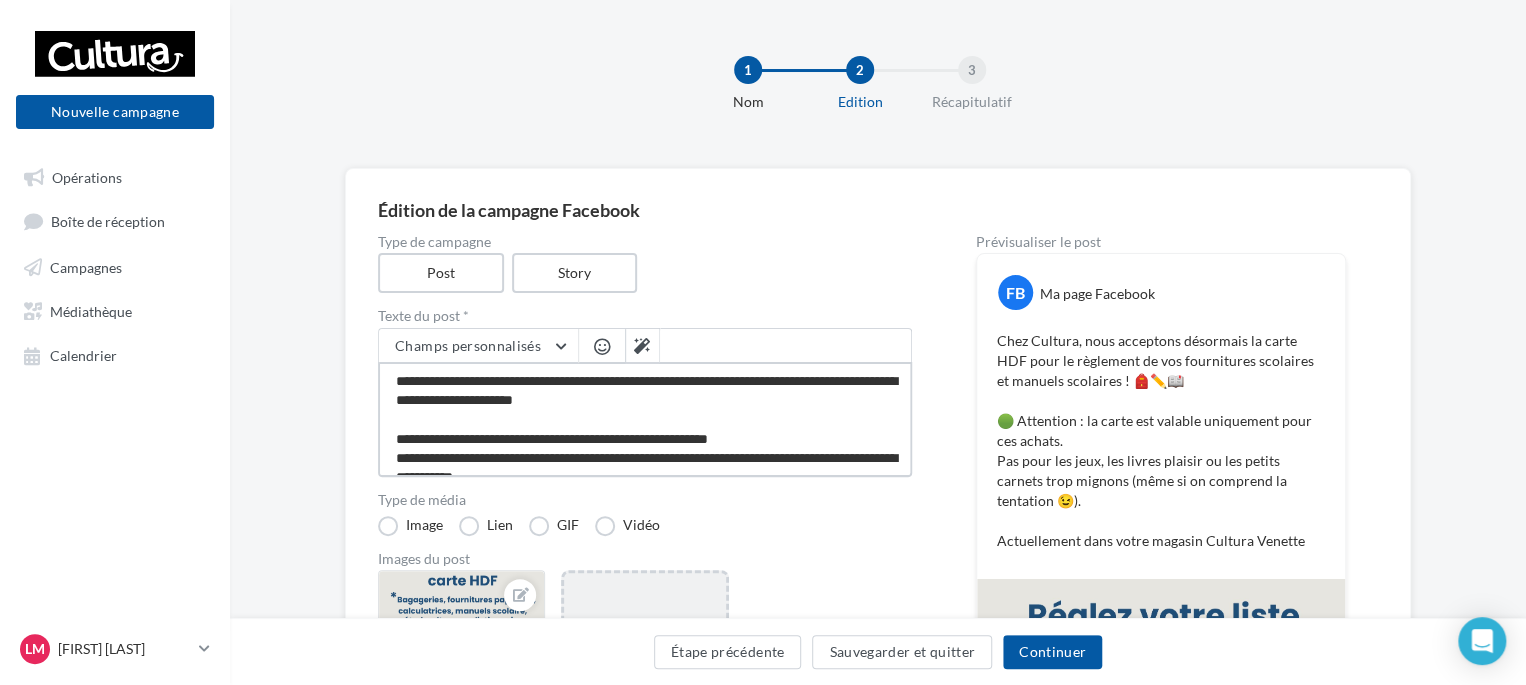 type on "**********" 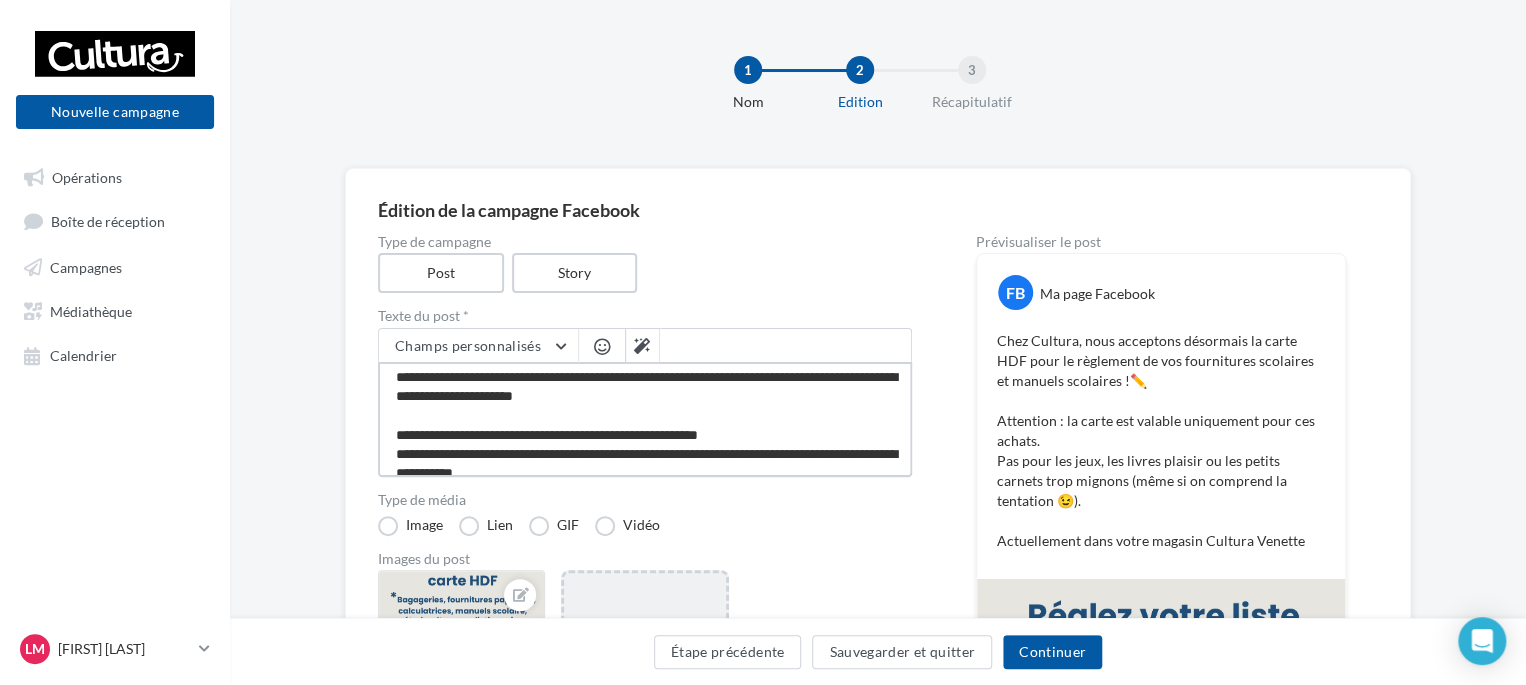 scroll, scrollTop: 0, scrollLeft: 0, axis: both 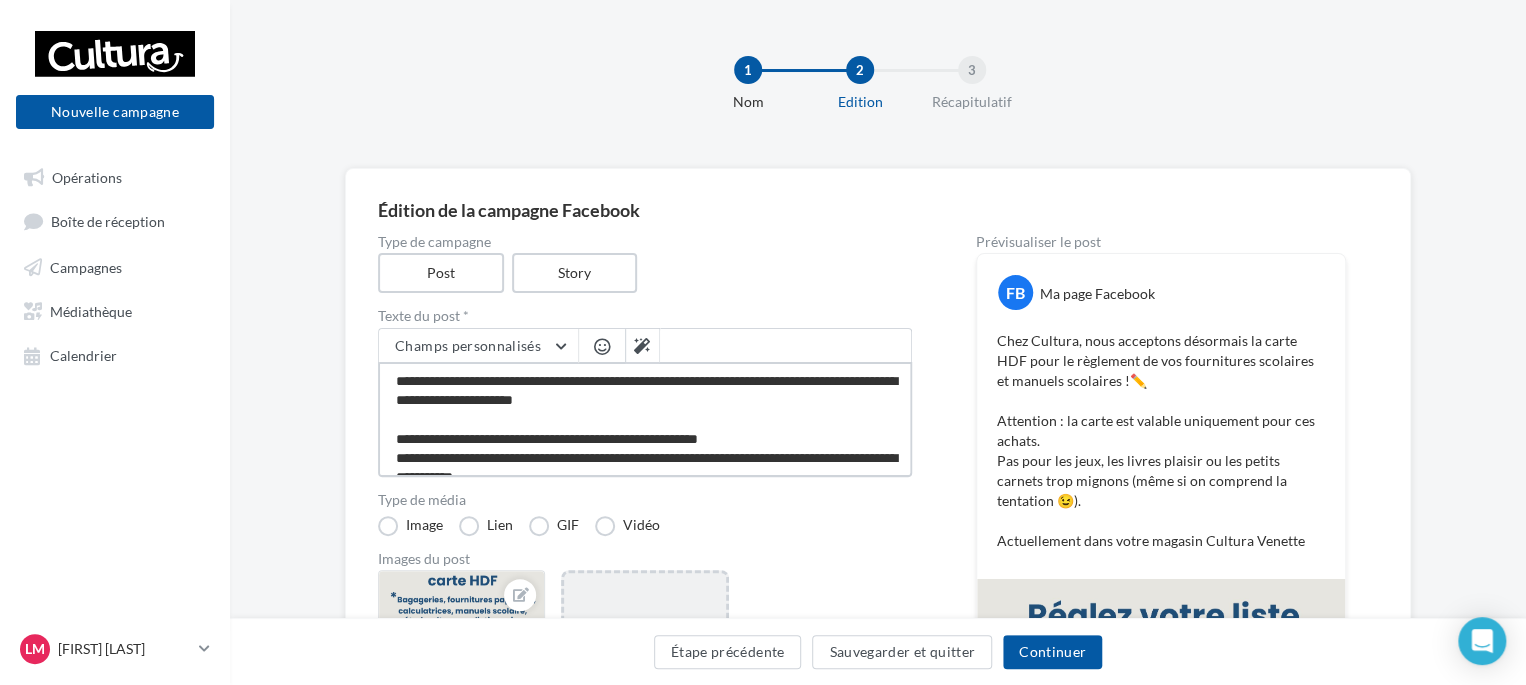 drag, startPoint x: 638, startPoint y: 380, endPoint x: 588, endPoint y: 382, distance: 50.039986 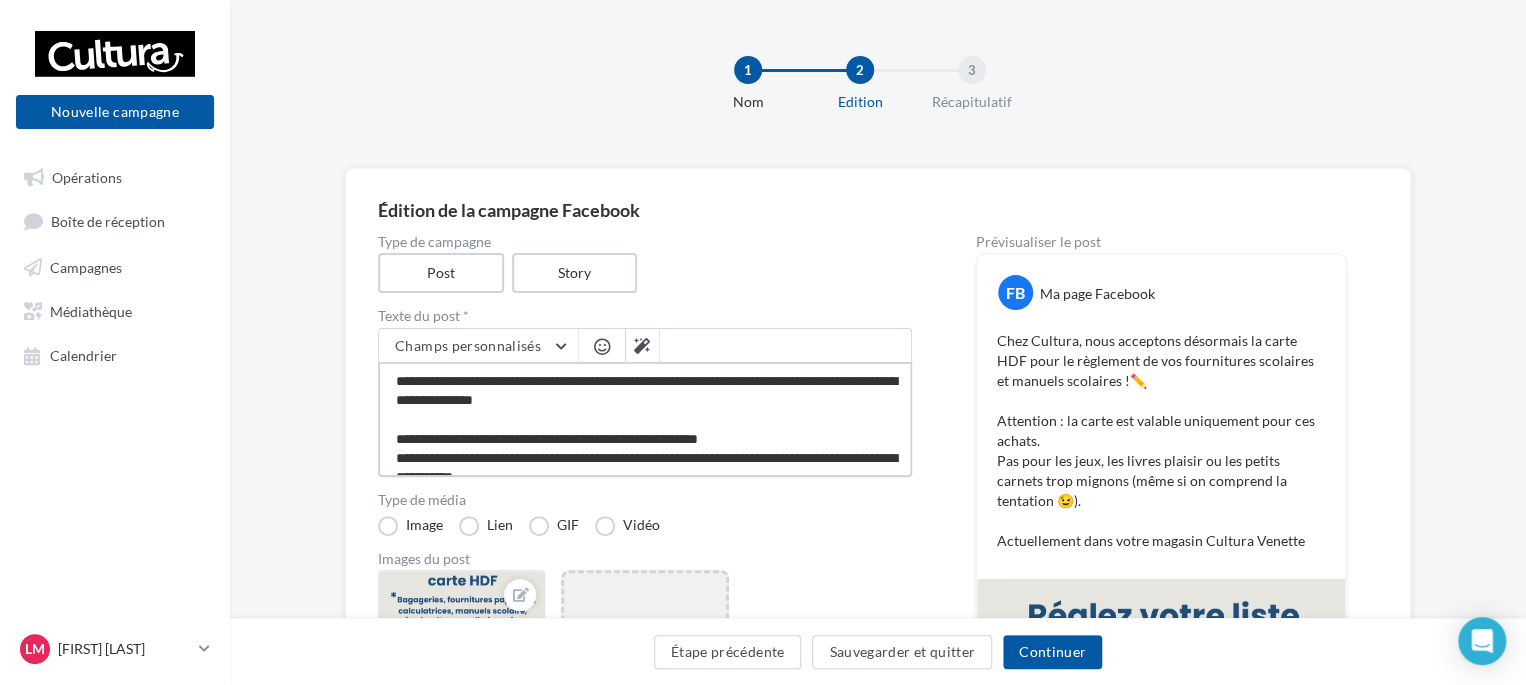 type on "**********" 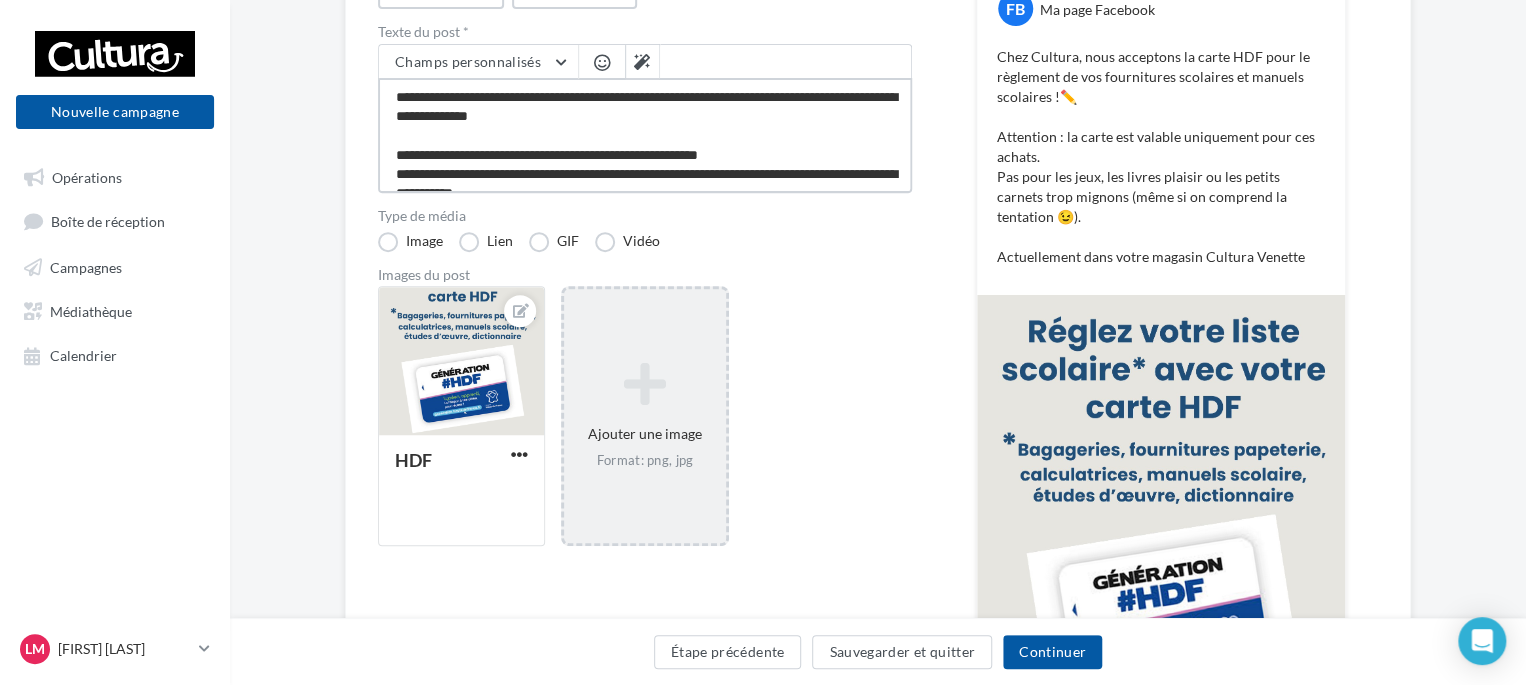 scroll, scrollTop: 300, scrollLeft: 0, axis: vertical 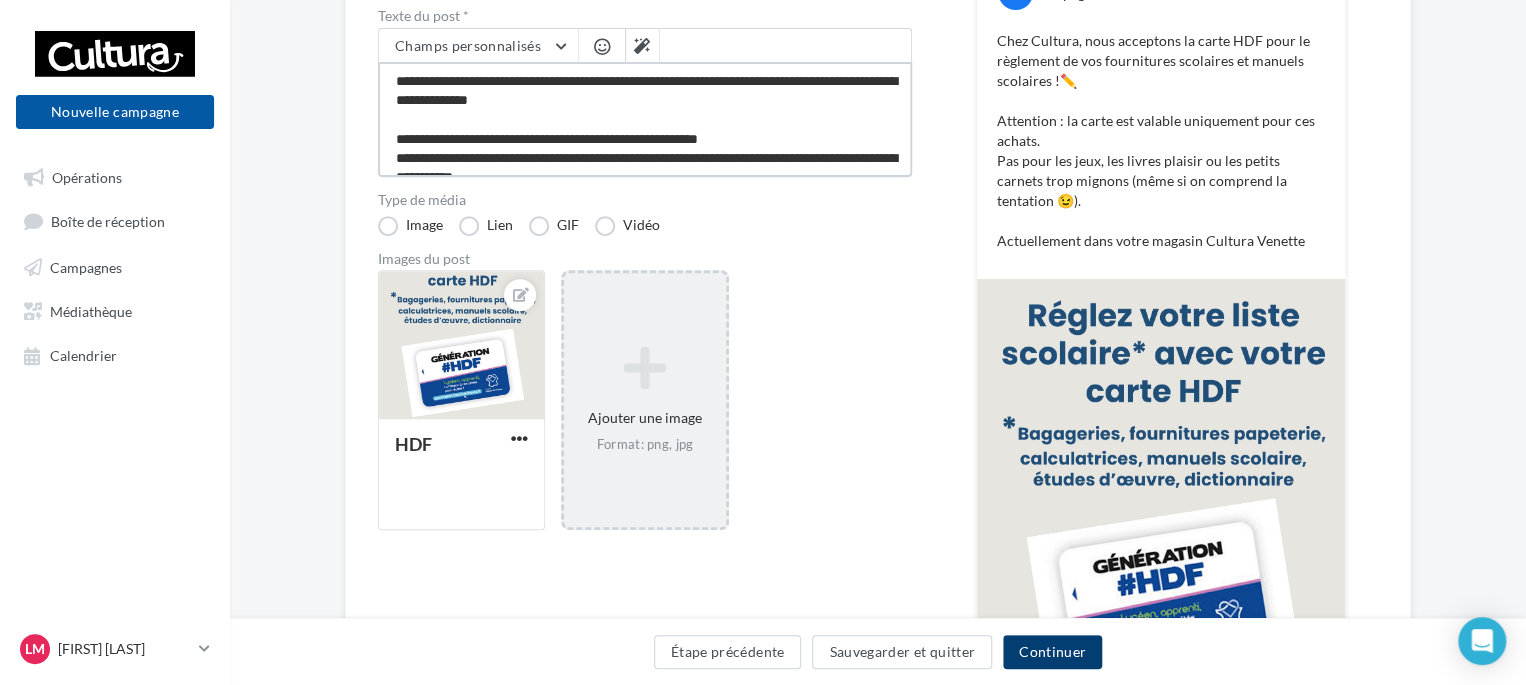 type on "**********" 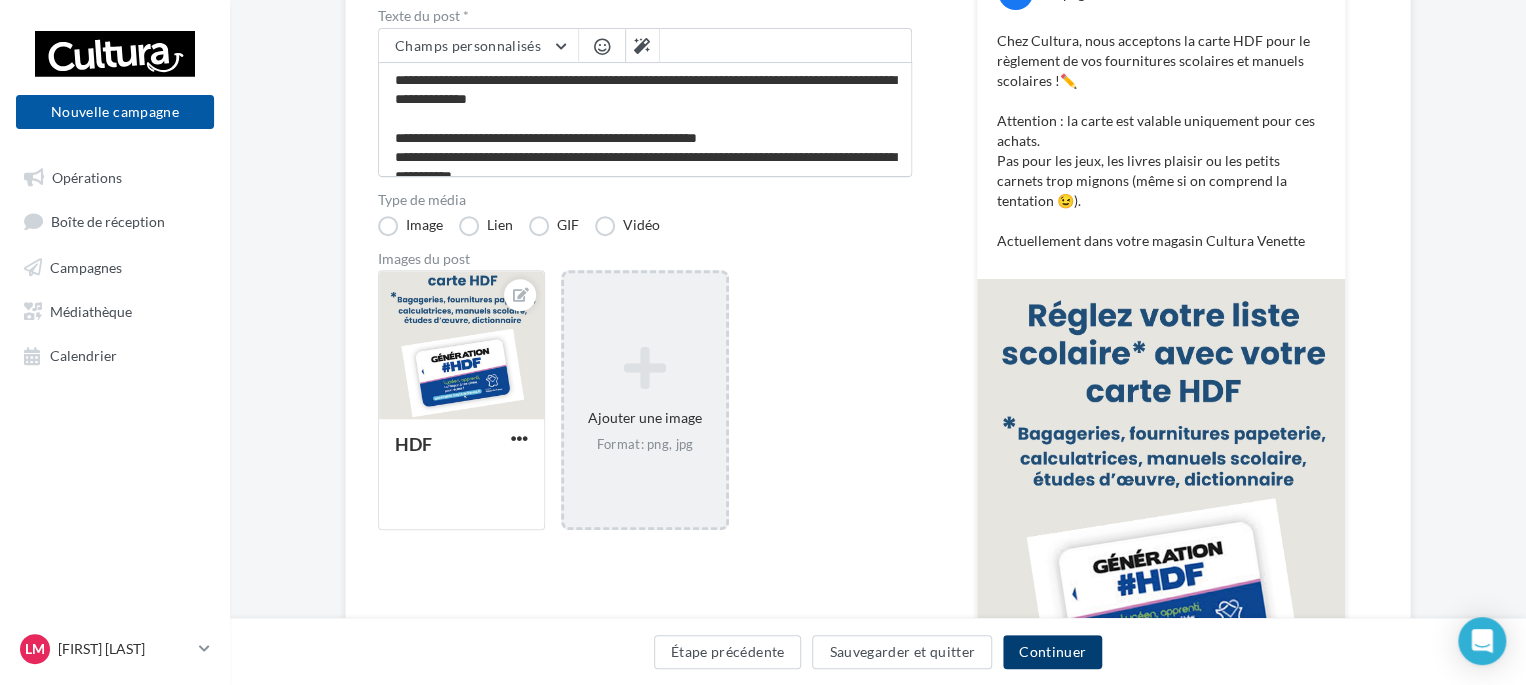 click on "Continuer" at bounding box center [1052, 652] 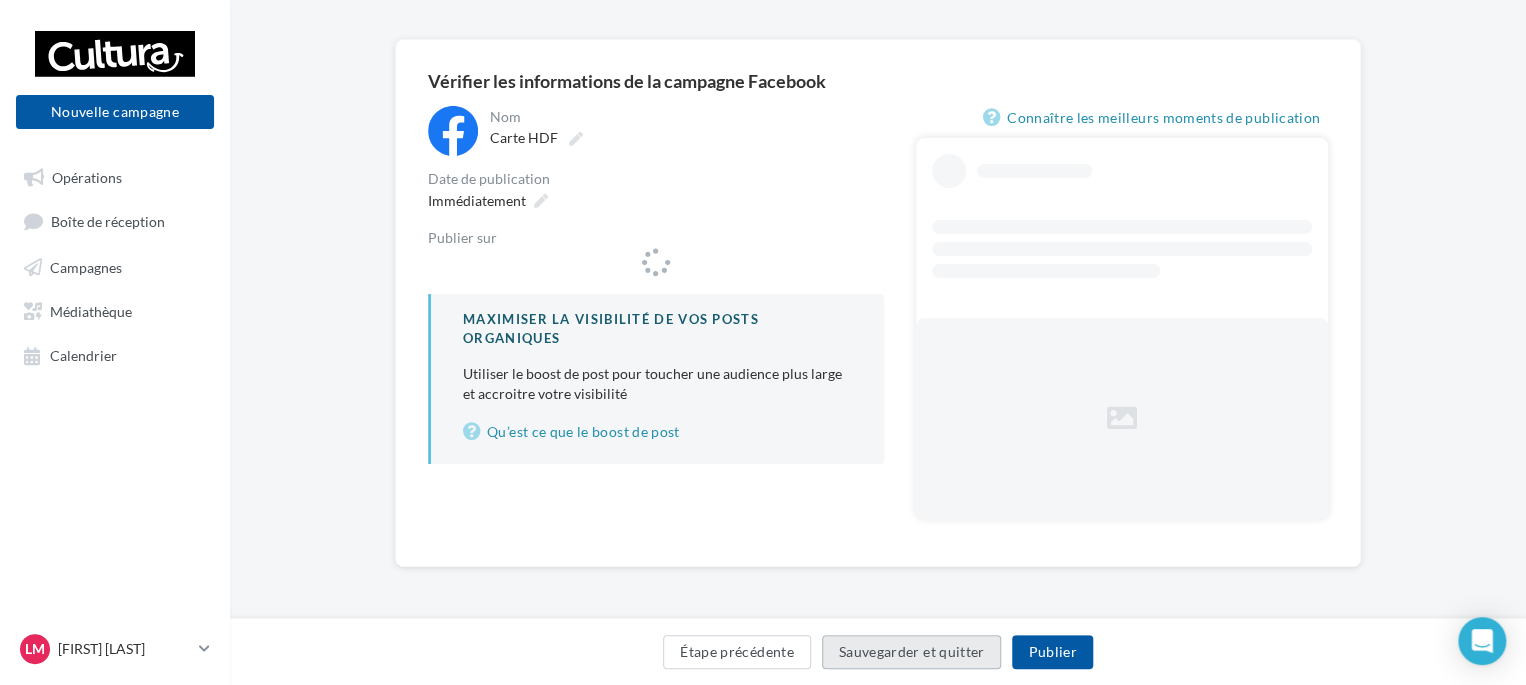 scroll, scrollTop: 0, scrollLeft: 0, axis: both 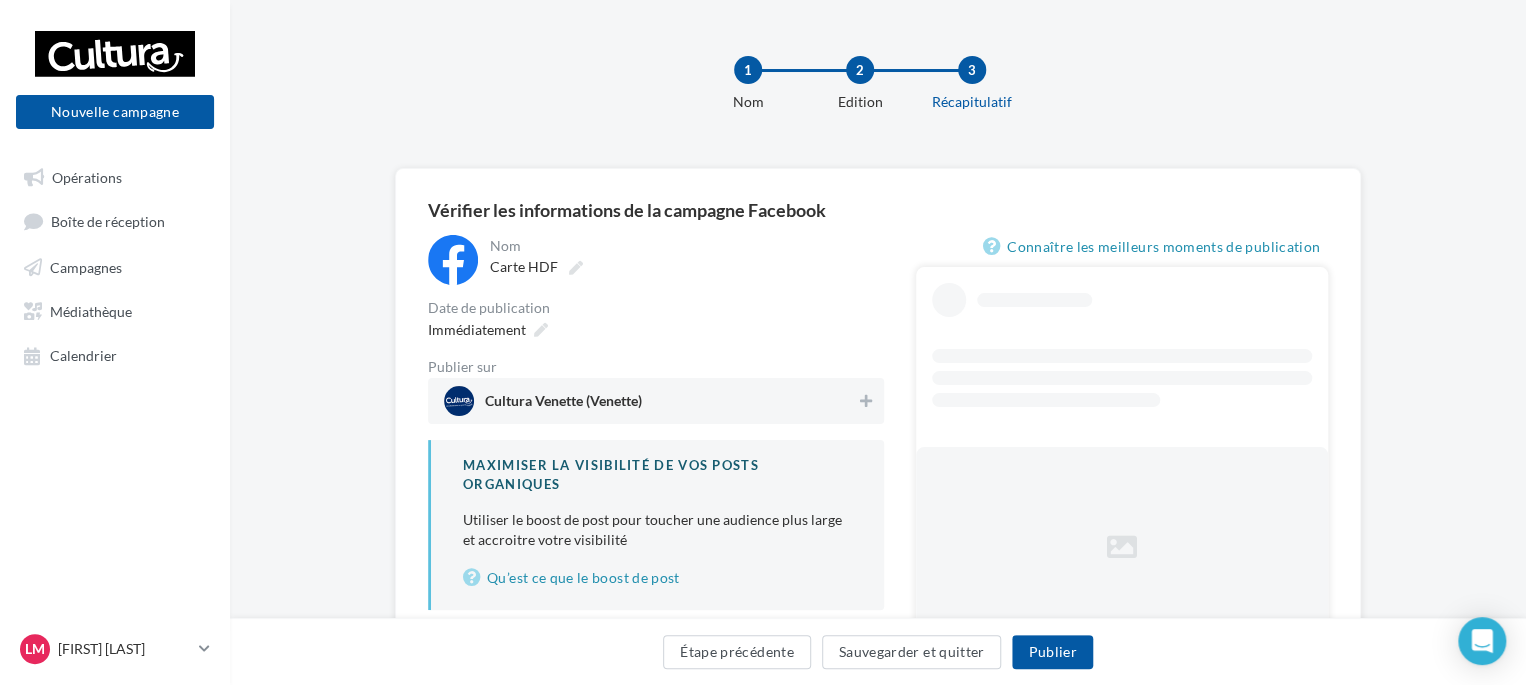click on "Cultura Venette (Venette)" at bounding box center [650, 401] 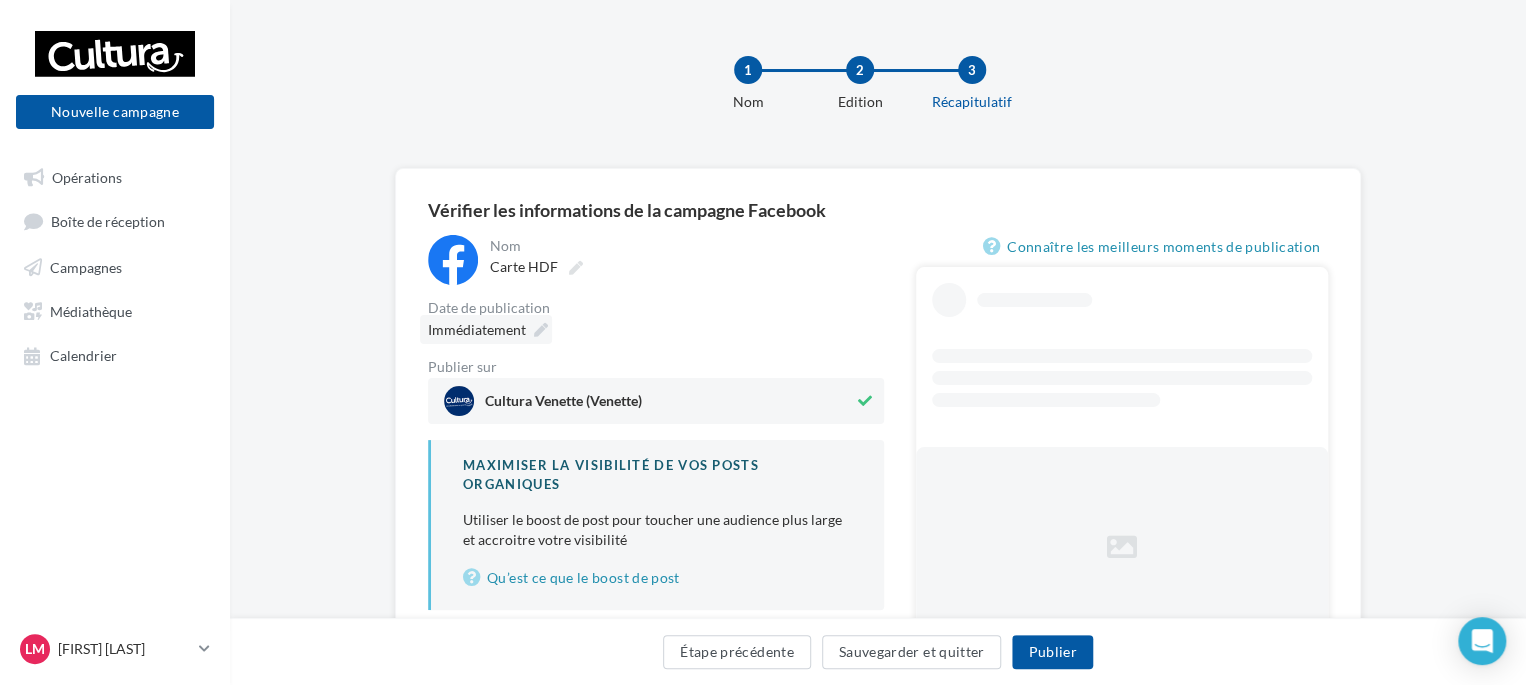 click at bounding box center [541, 330] 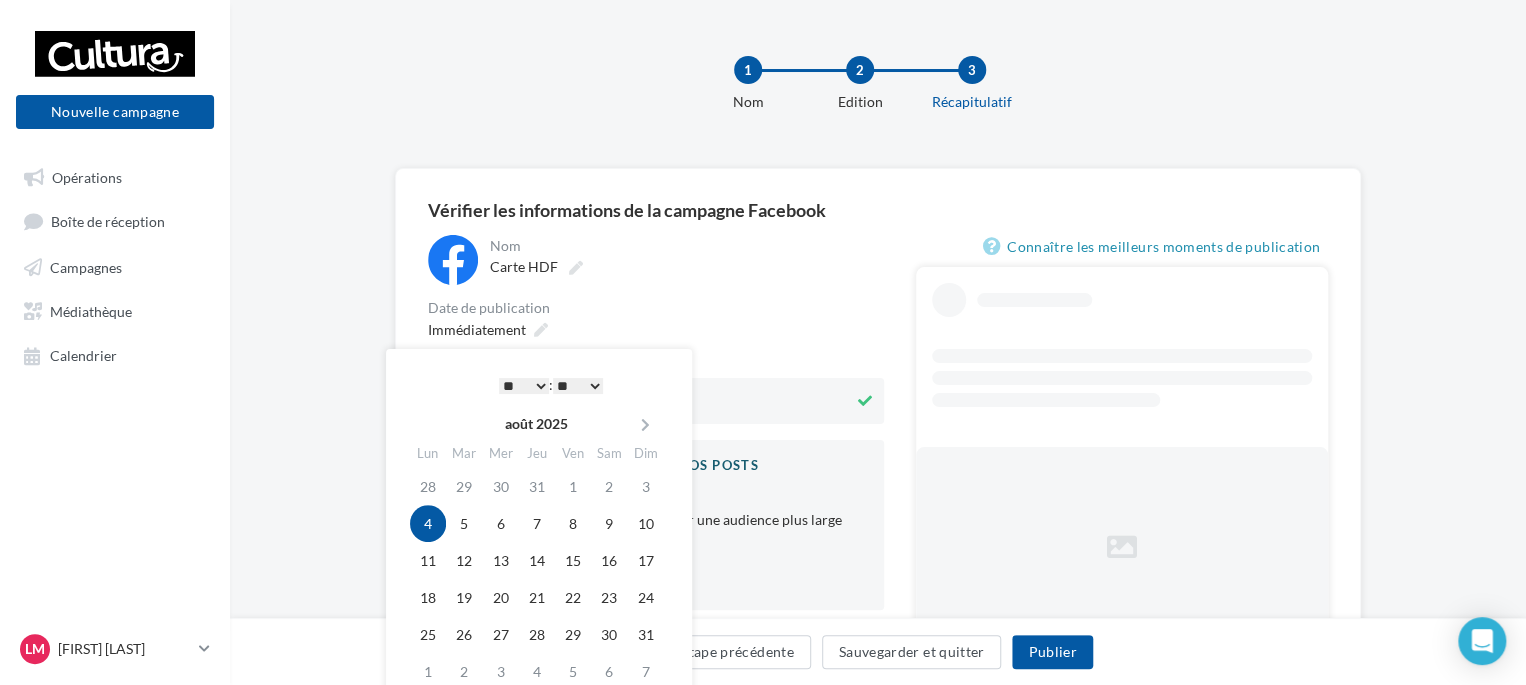 click on "* * * * * * * * * * ** ** ** ** ** ** ** ** ** ** ** ** ** **" at bounding box center [524, 386] 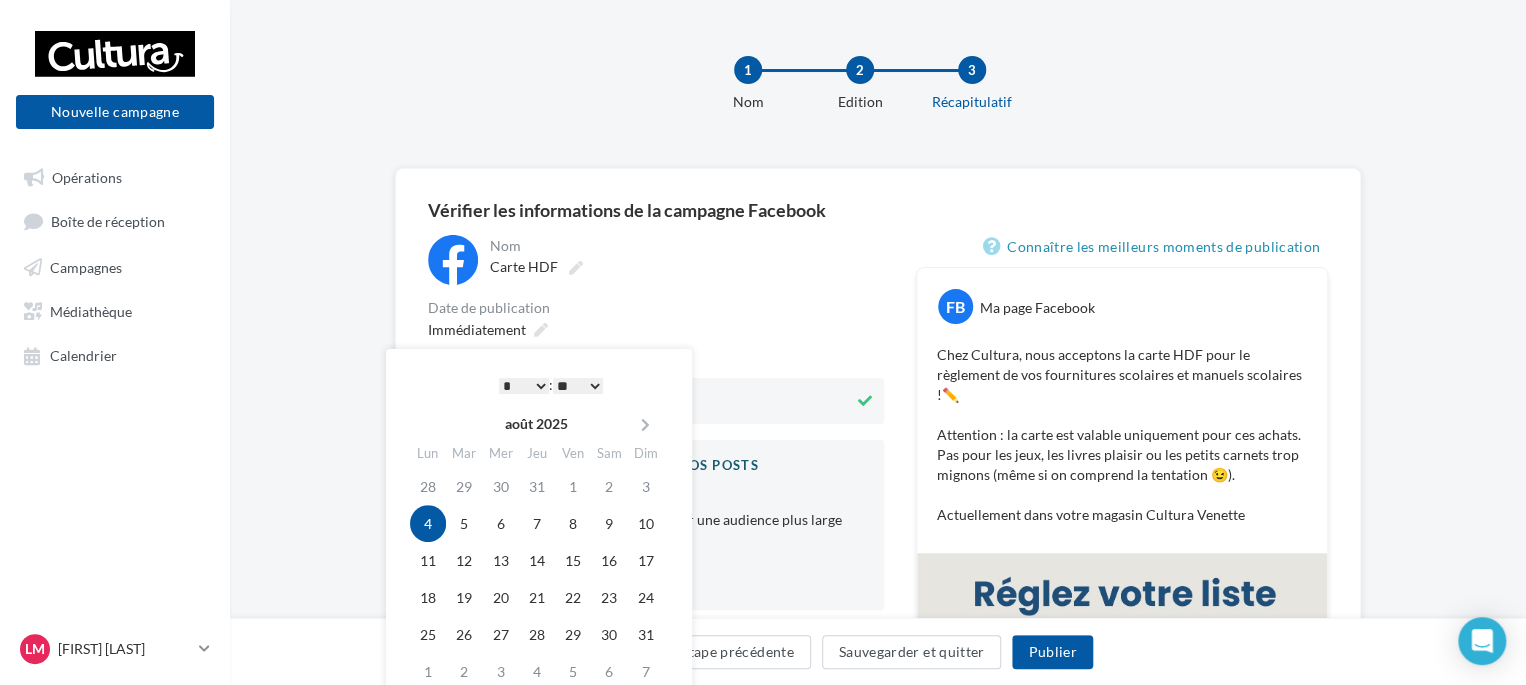 click on "** ** ** ** ** **" at bounding box center (578, 386) 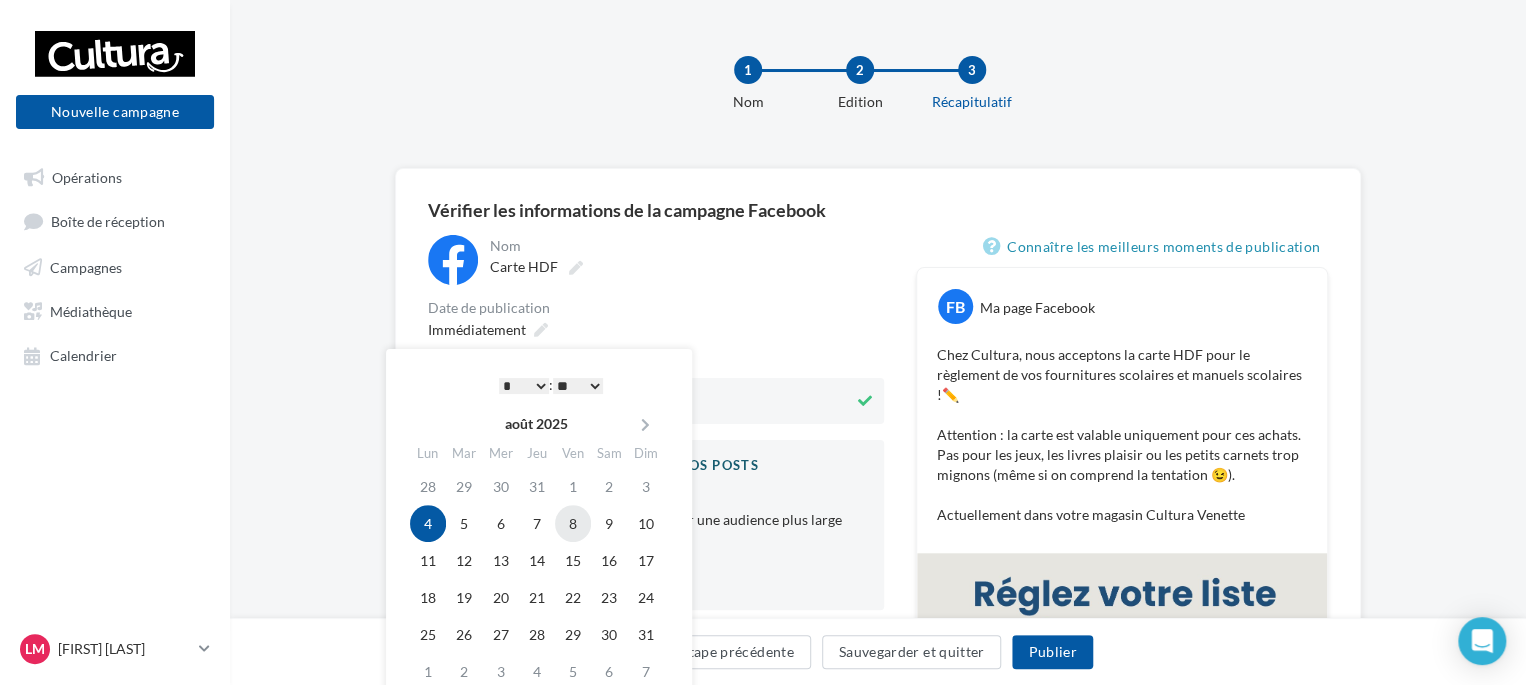 click on "8" at bounding box center (573, 523) 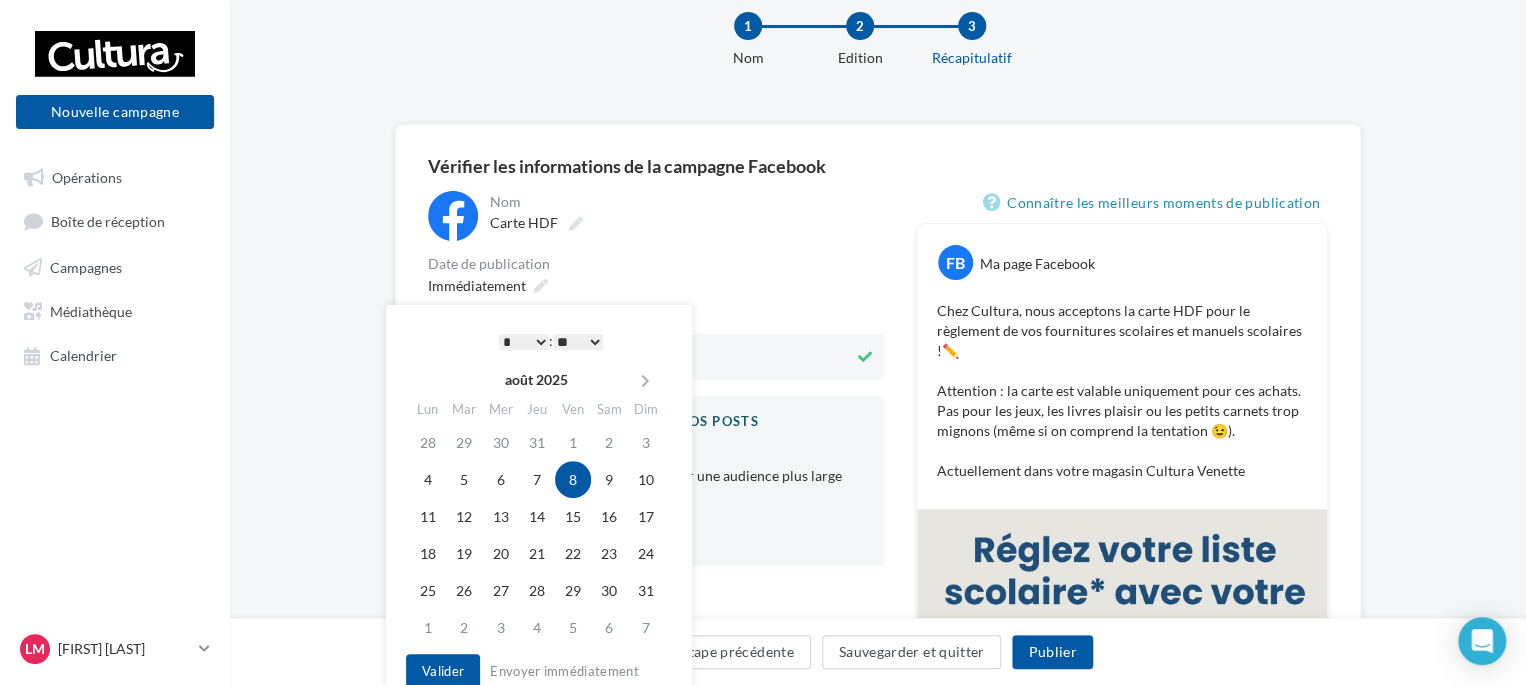 scroll, scrollTop: 200, scrollLeft: 0, axis: vertical 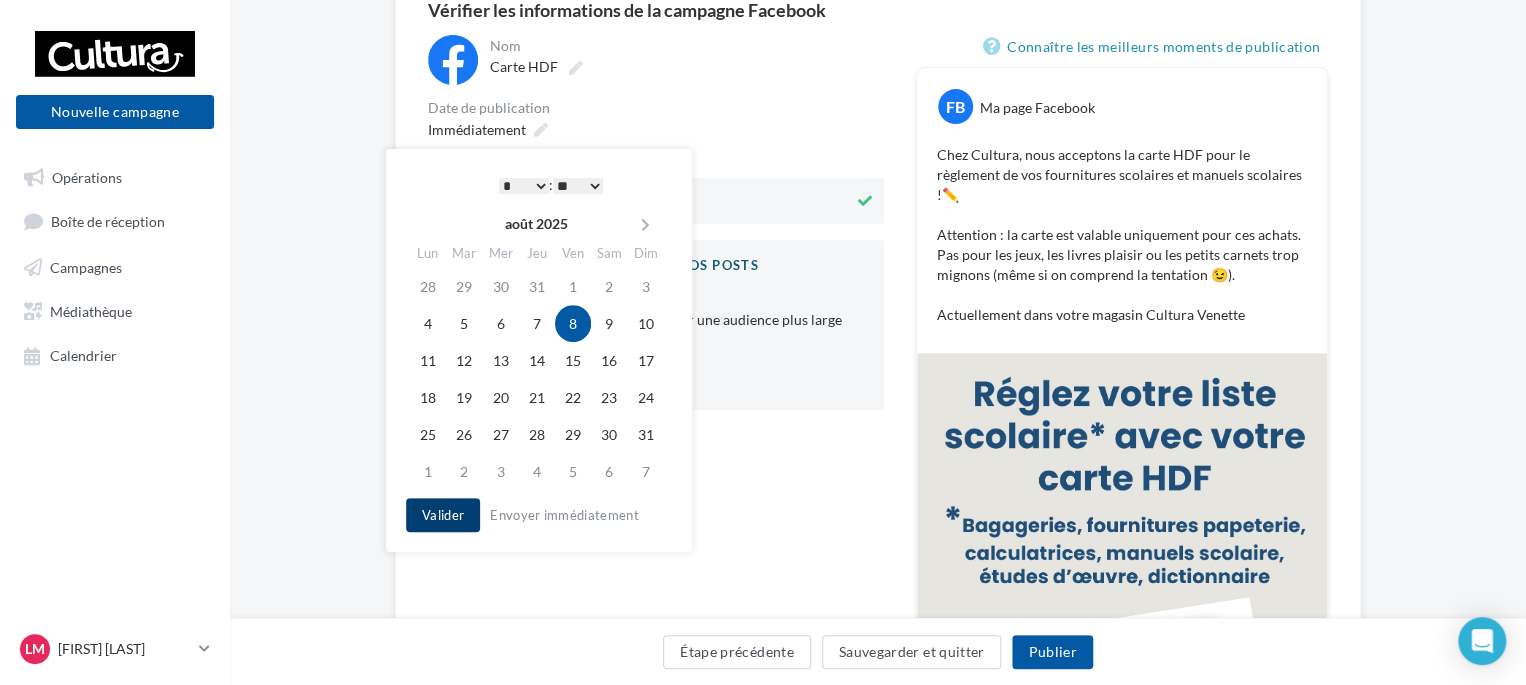 click on "Valider" at bounding box center [443, 515] 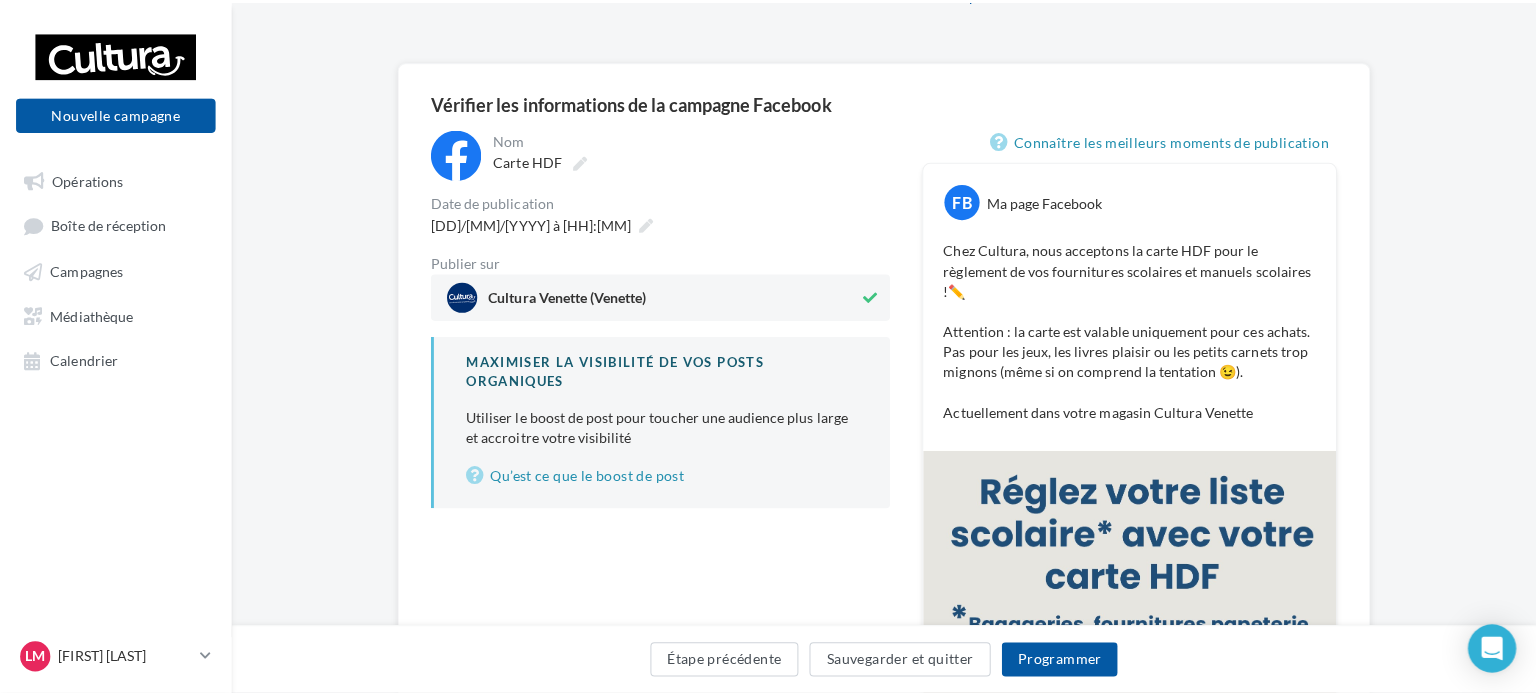 scroll, scrollTop: 100, scrollLeft: 0, axis: vertical 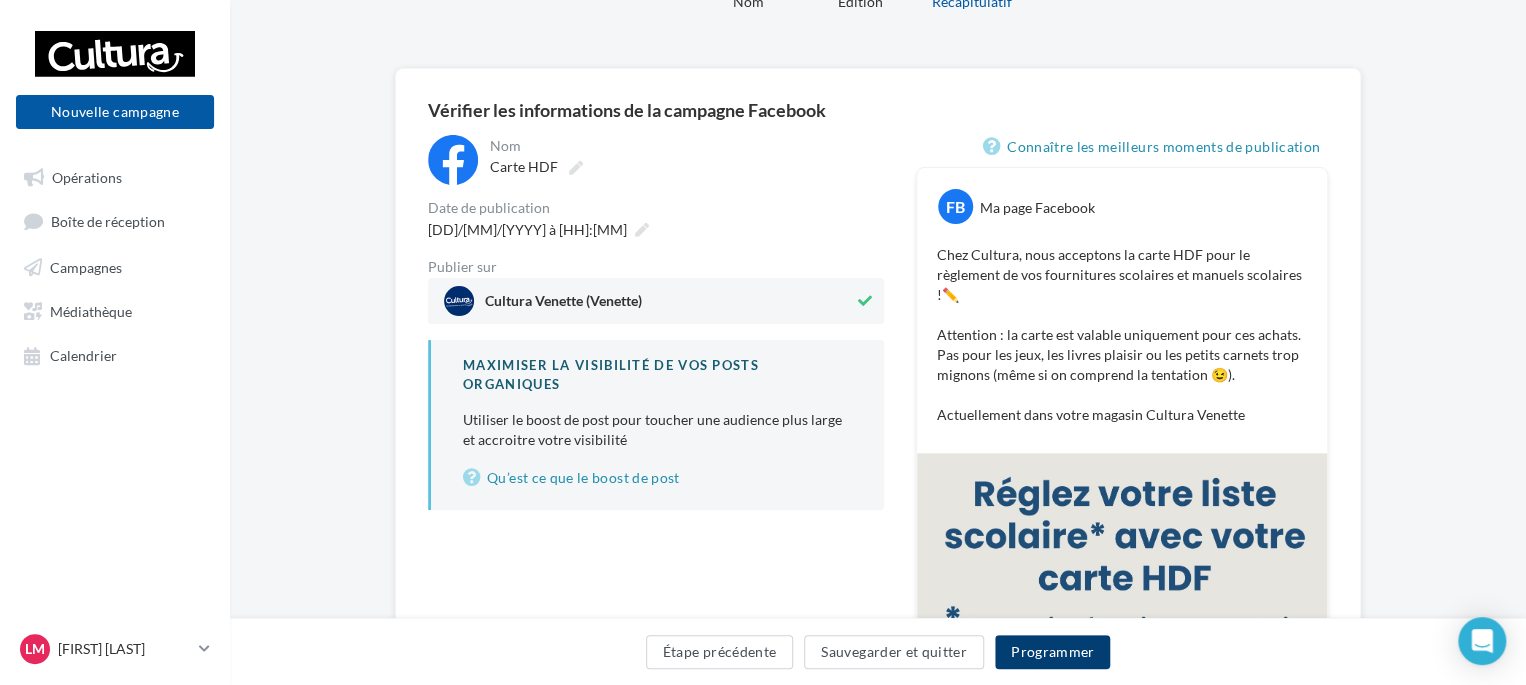 click on "Programmer" at bounding box center (1053, 652) 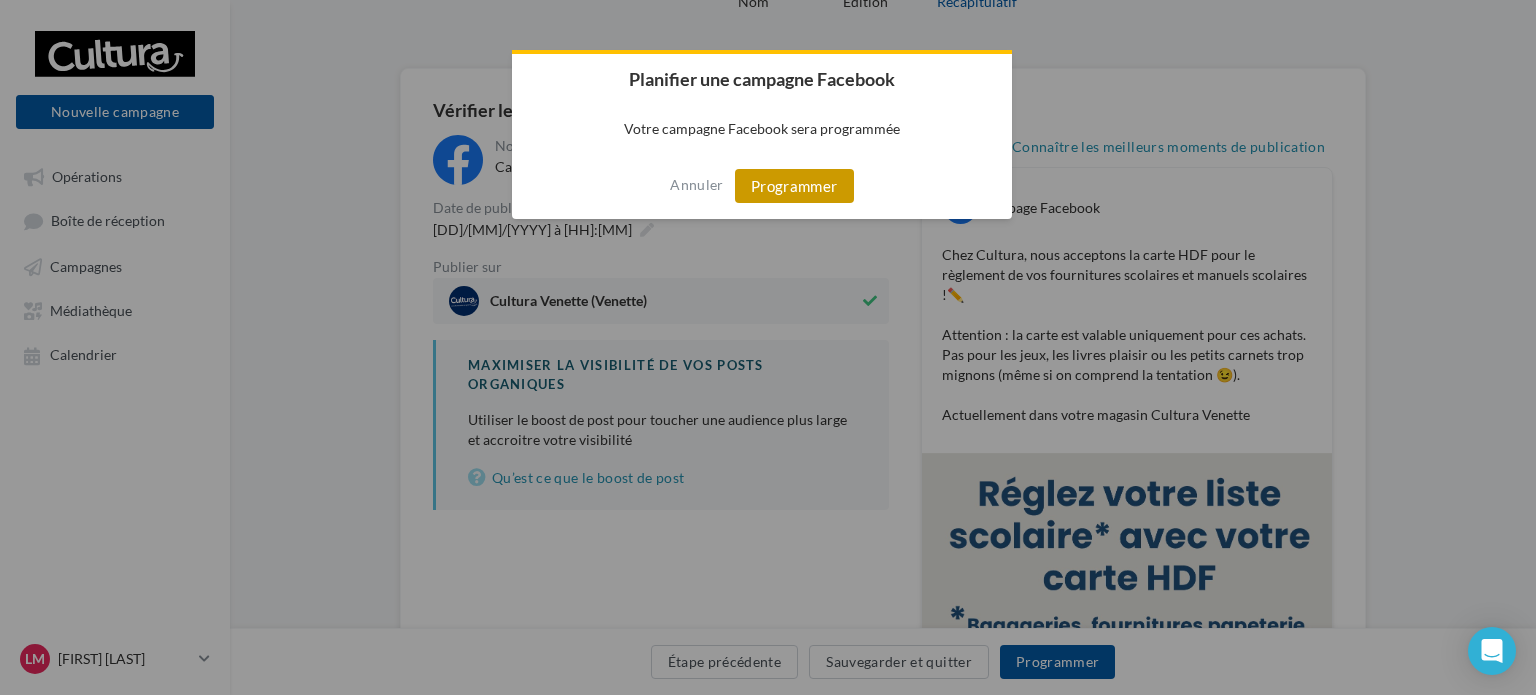 click on "Programmer" at bounding box center [794, 186] 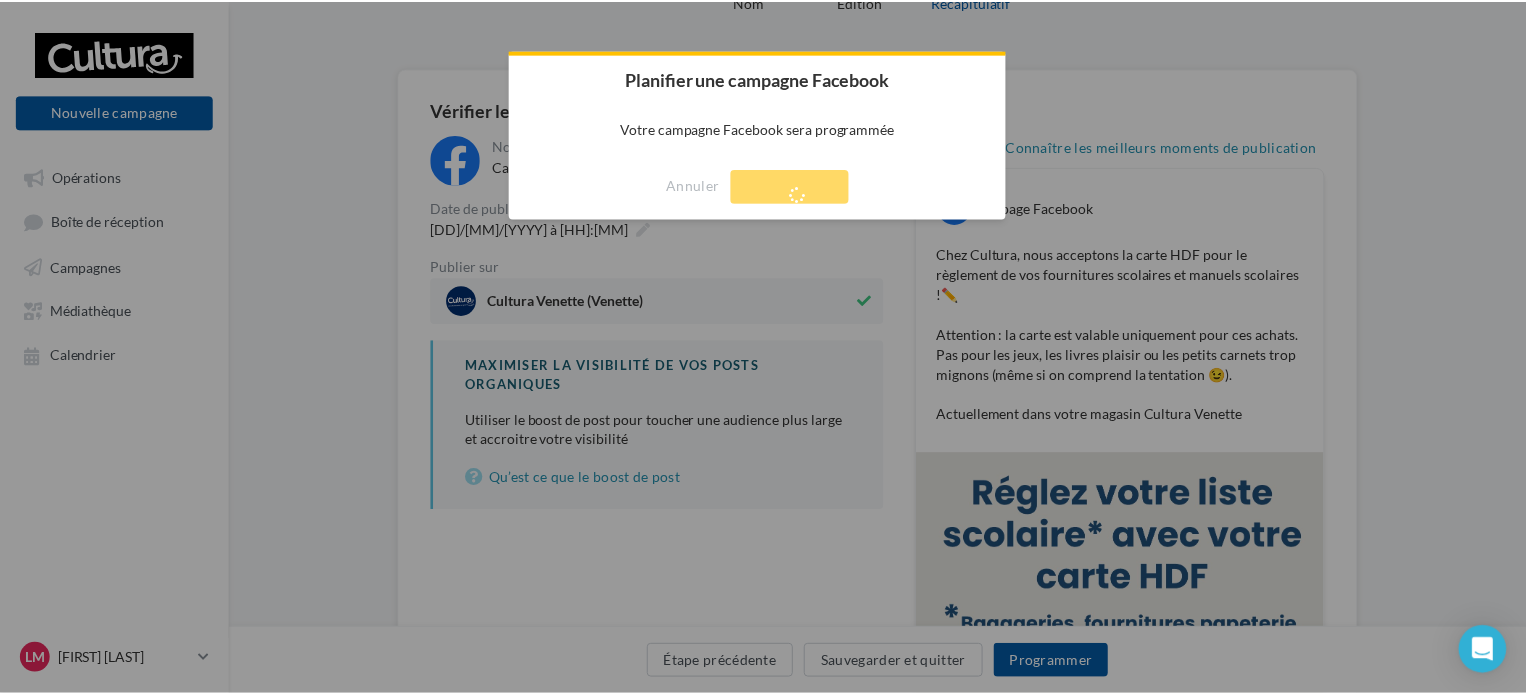 scroll, scrollTop: 32, scrollLeft: 0, axis: vertical 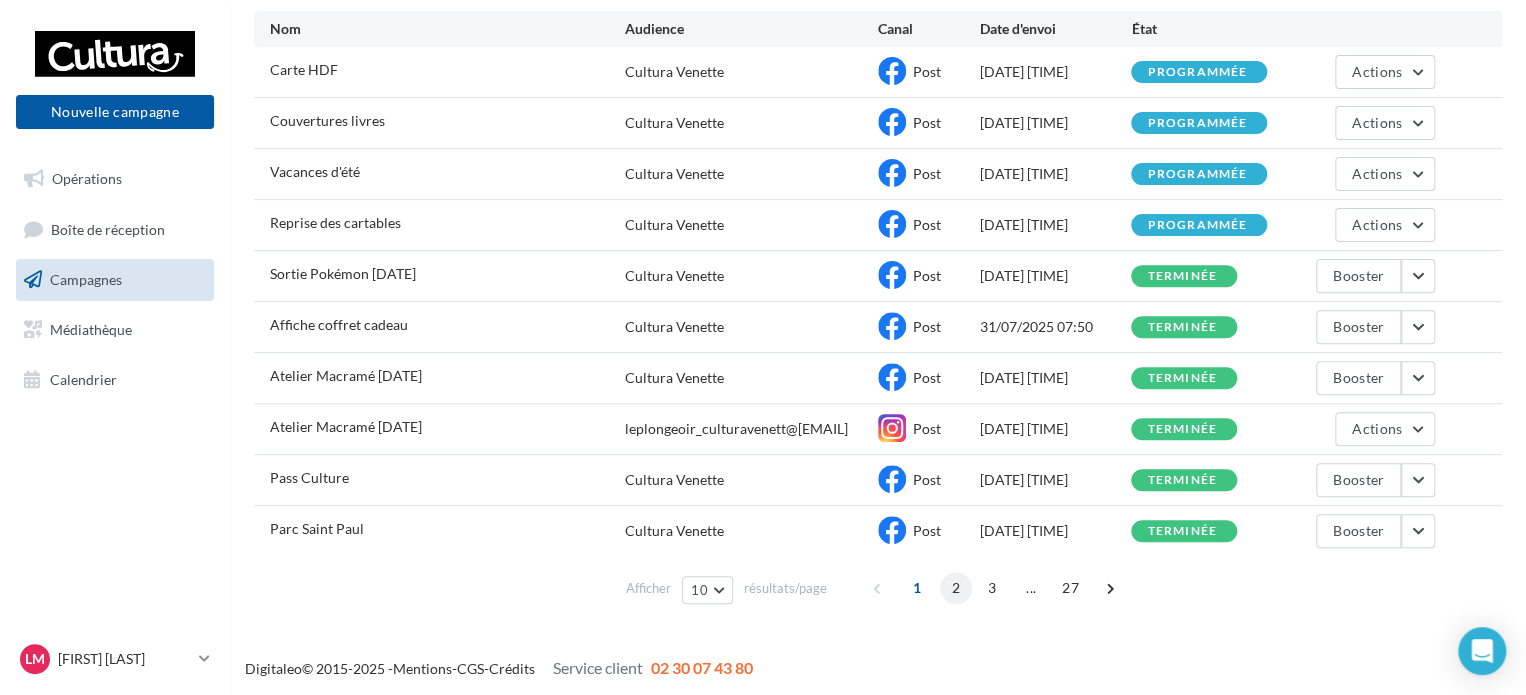 click on "2" at bounding box center [956, 588] 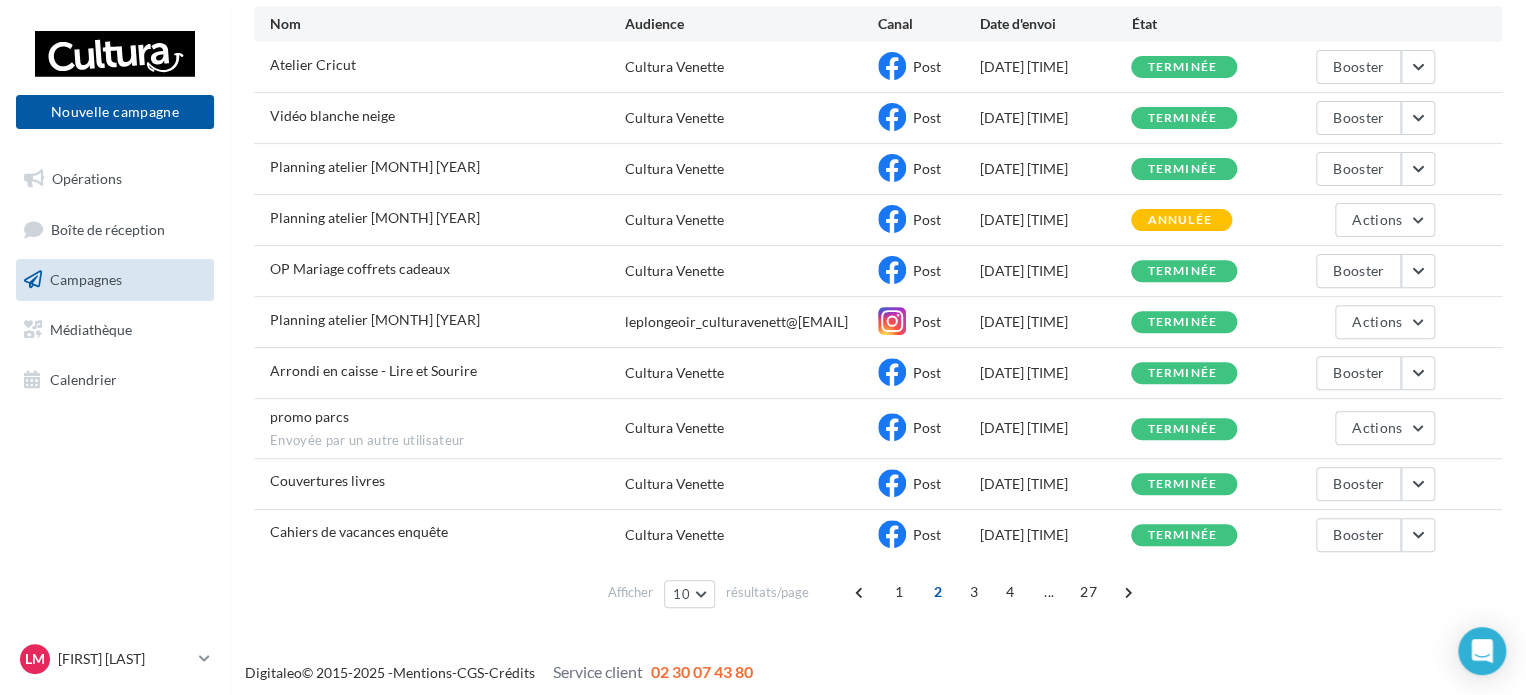 scroll, scrollTop: 224, scrollLeft: 0, axis: vertical 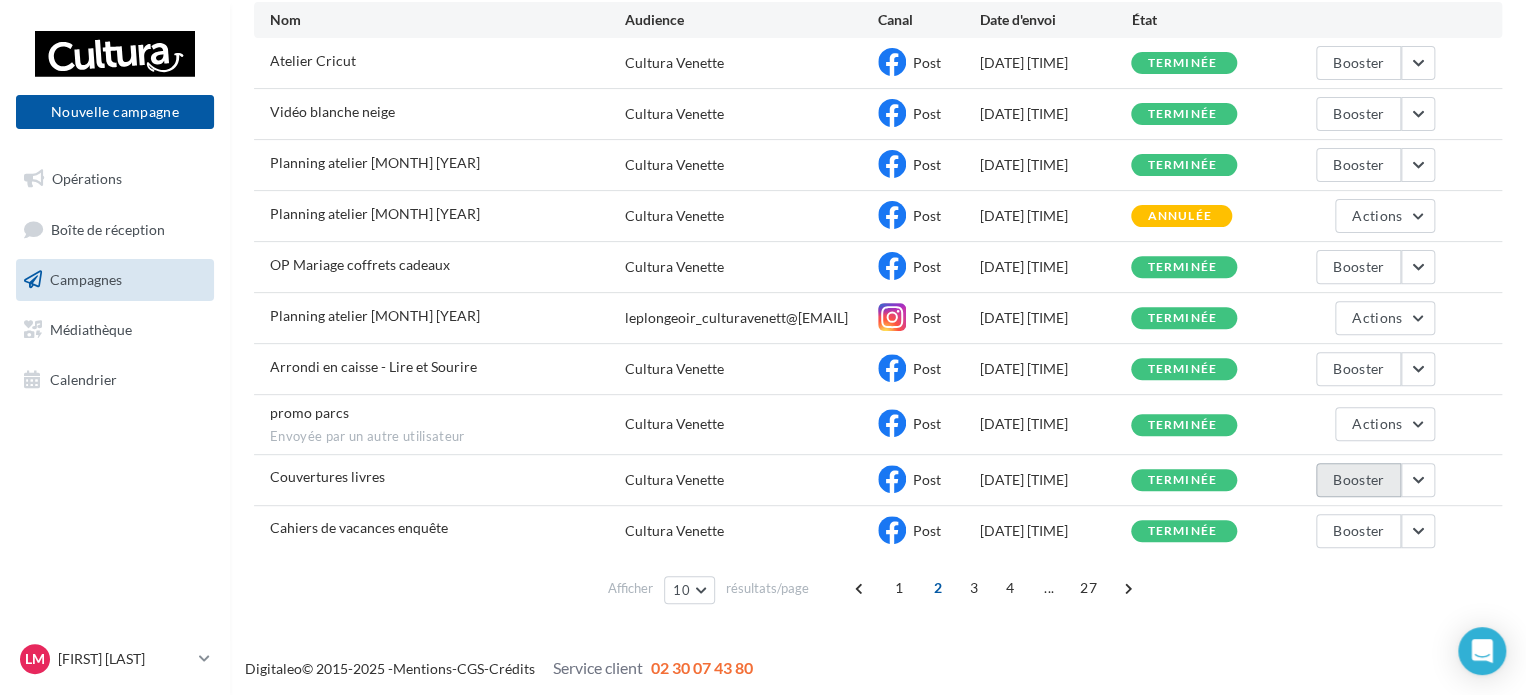 click on "Booster" at bounding box center (1358, 480) 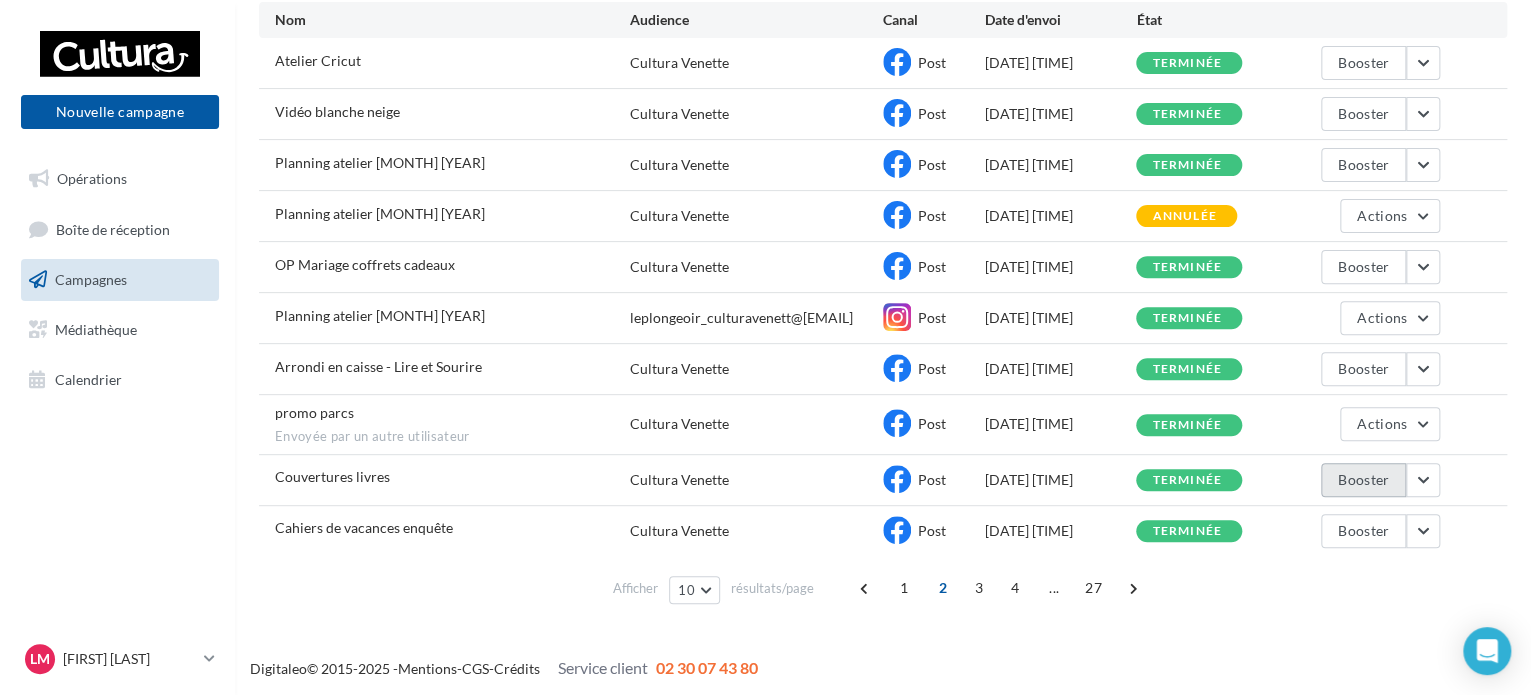 scroll, scrollTop: 0, scrollLeft: 0, axis: both 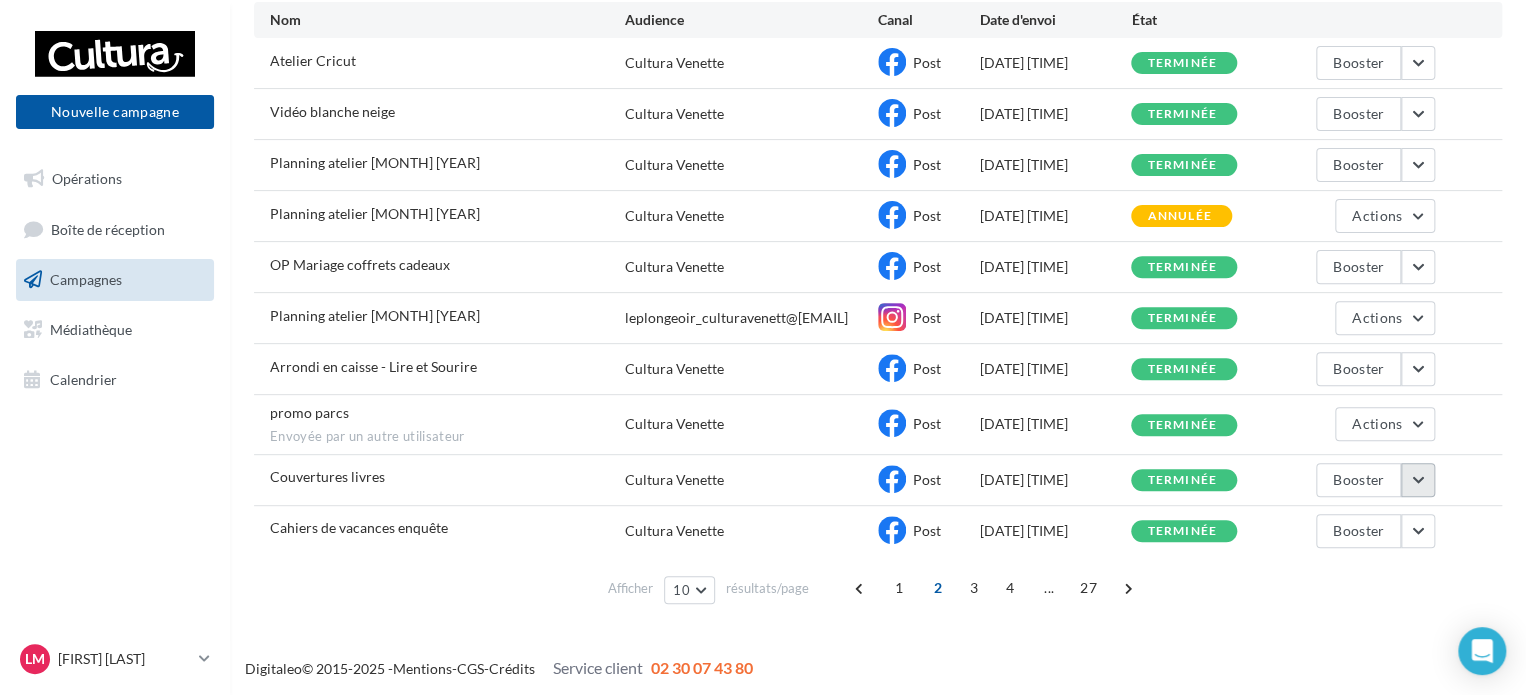 click at bounding box center [1418, 480] 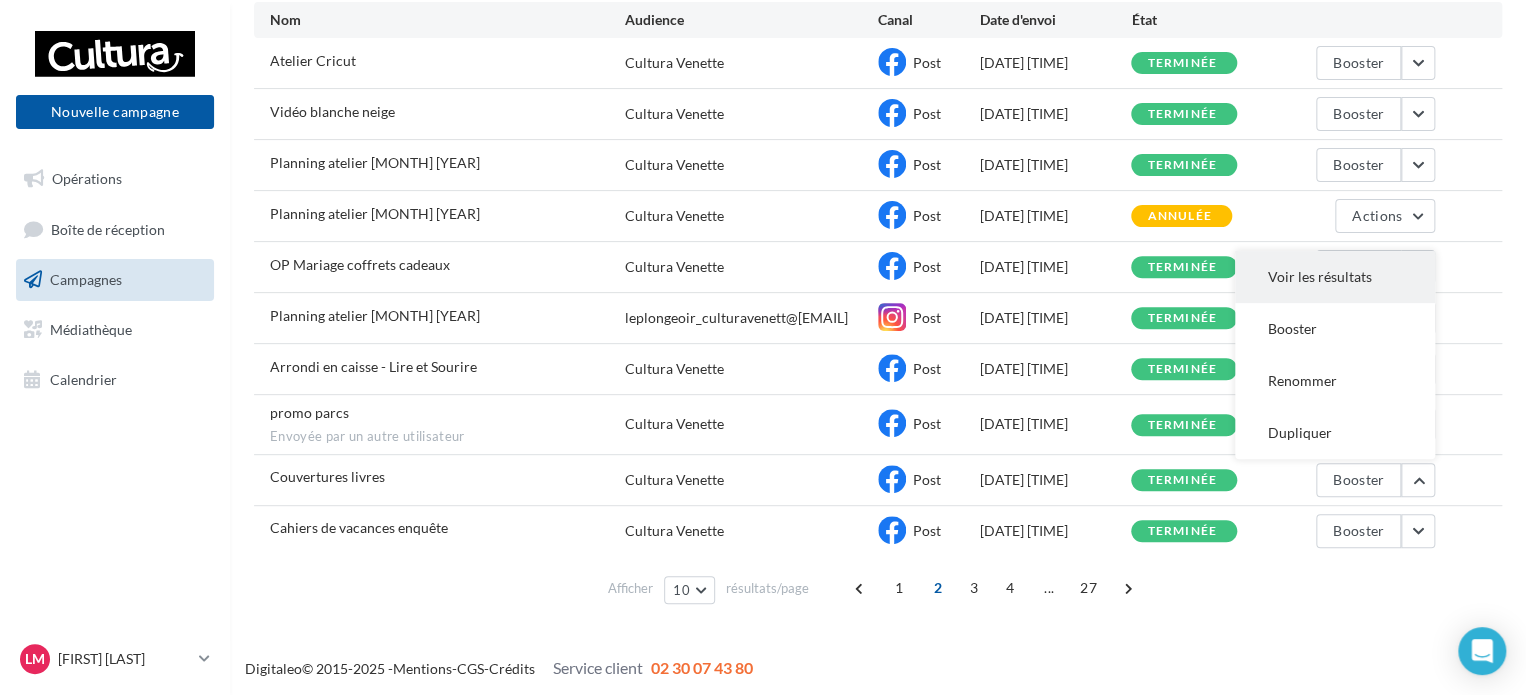 click on "Voir les résultats" at bounding box center [1335, 277] 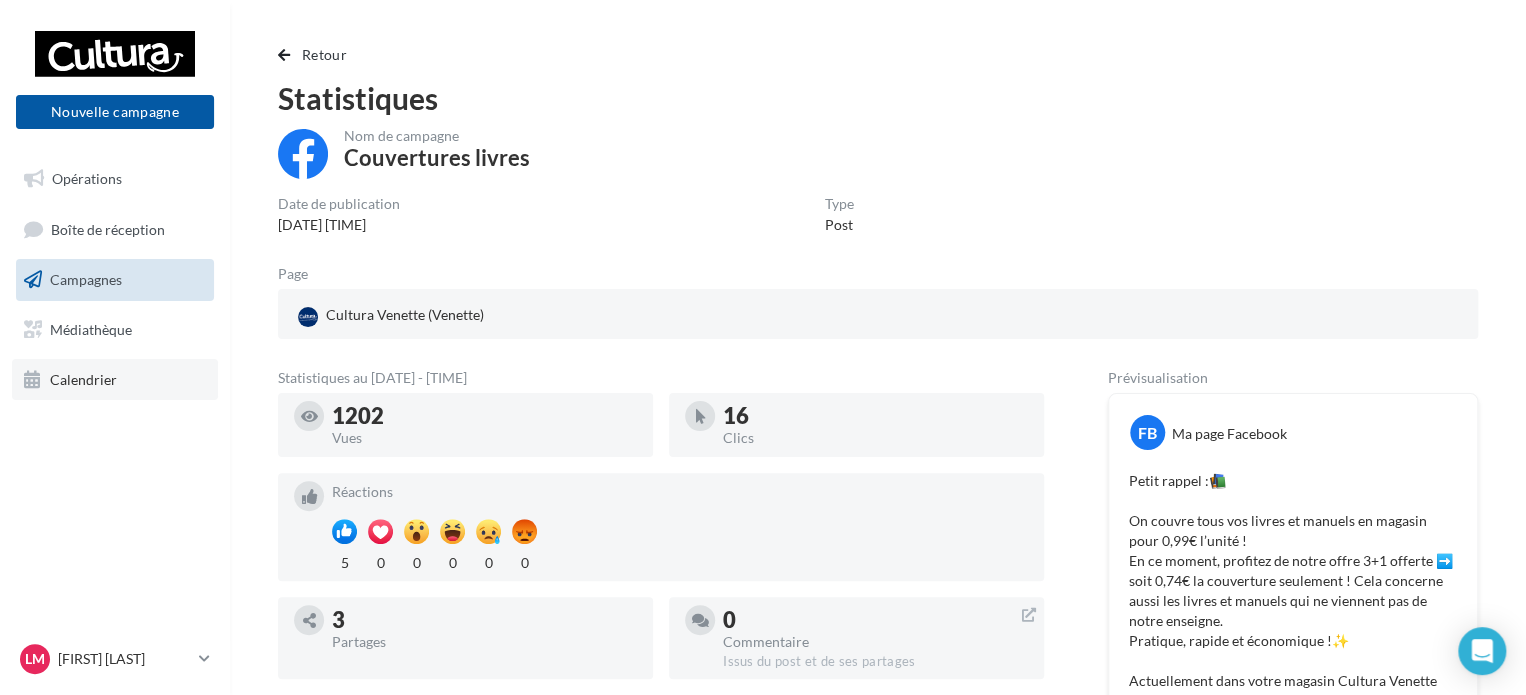 scroll, scrollTop: 0, scrollLeft: 0, axis: both 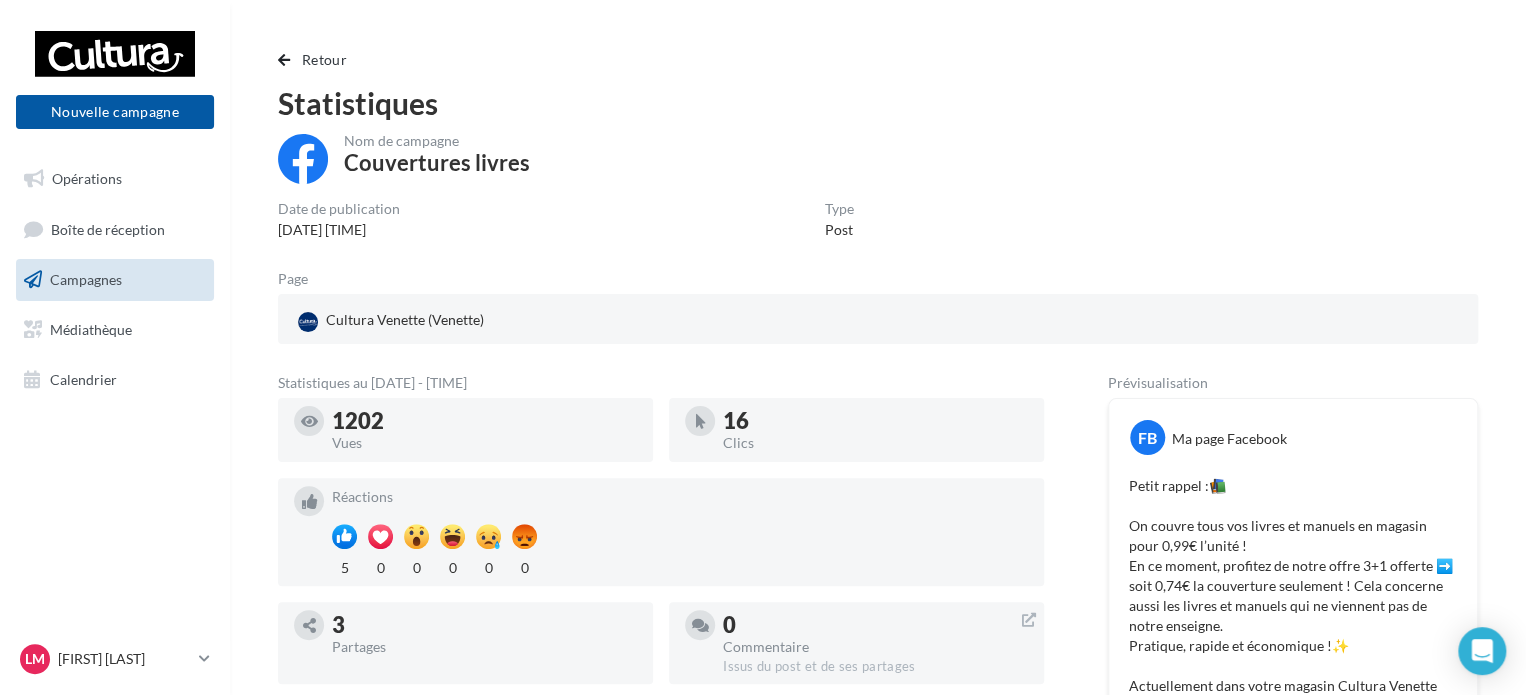 click on "Campagnes" at bounding box center (86, 279) 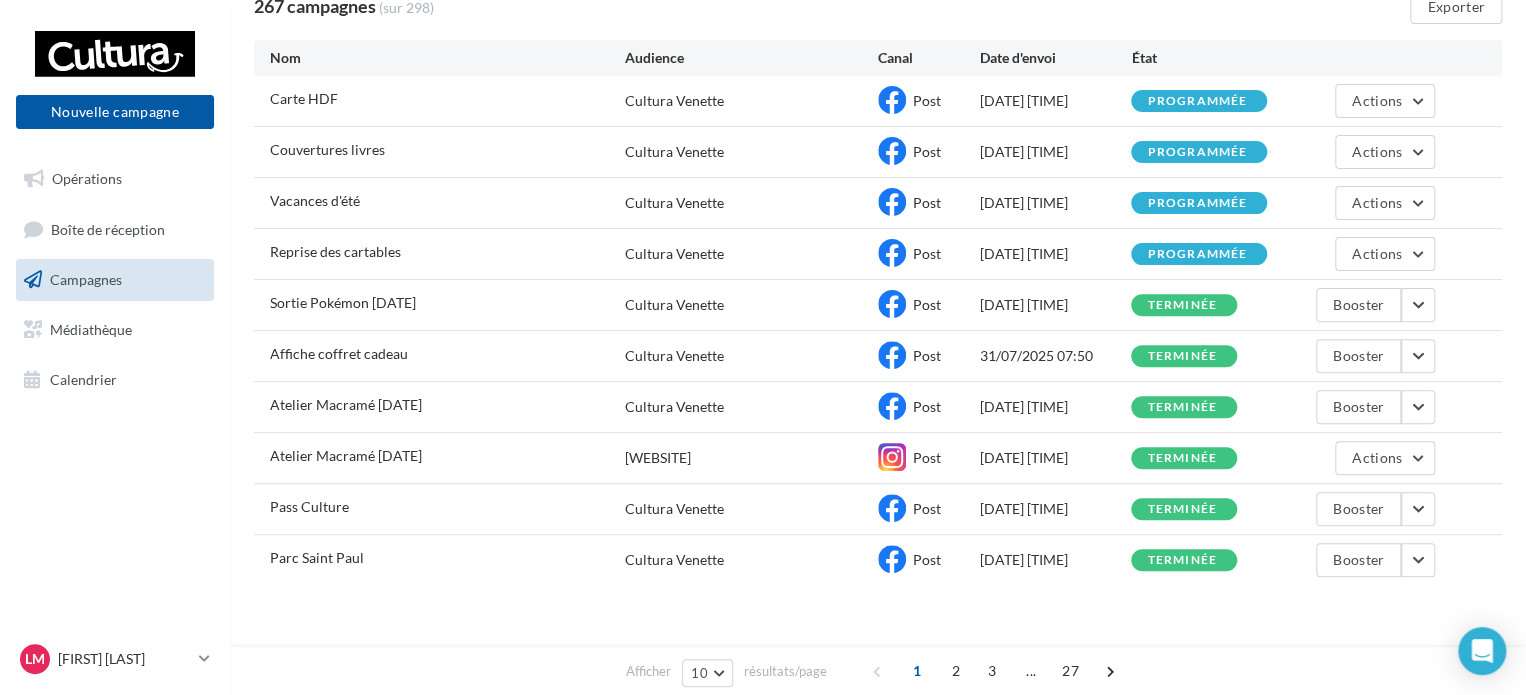 scroll, scrollTop: 215, scrollLeft: 0, axis: vertical 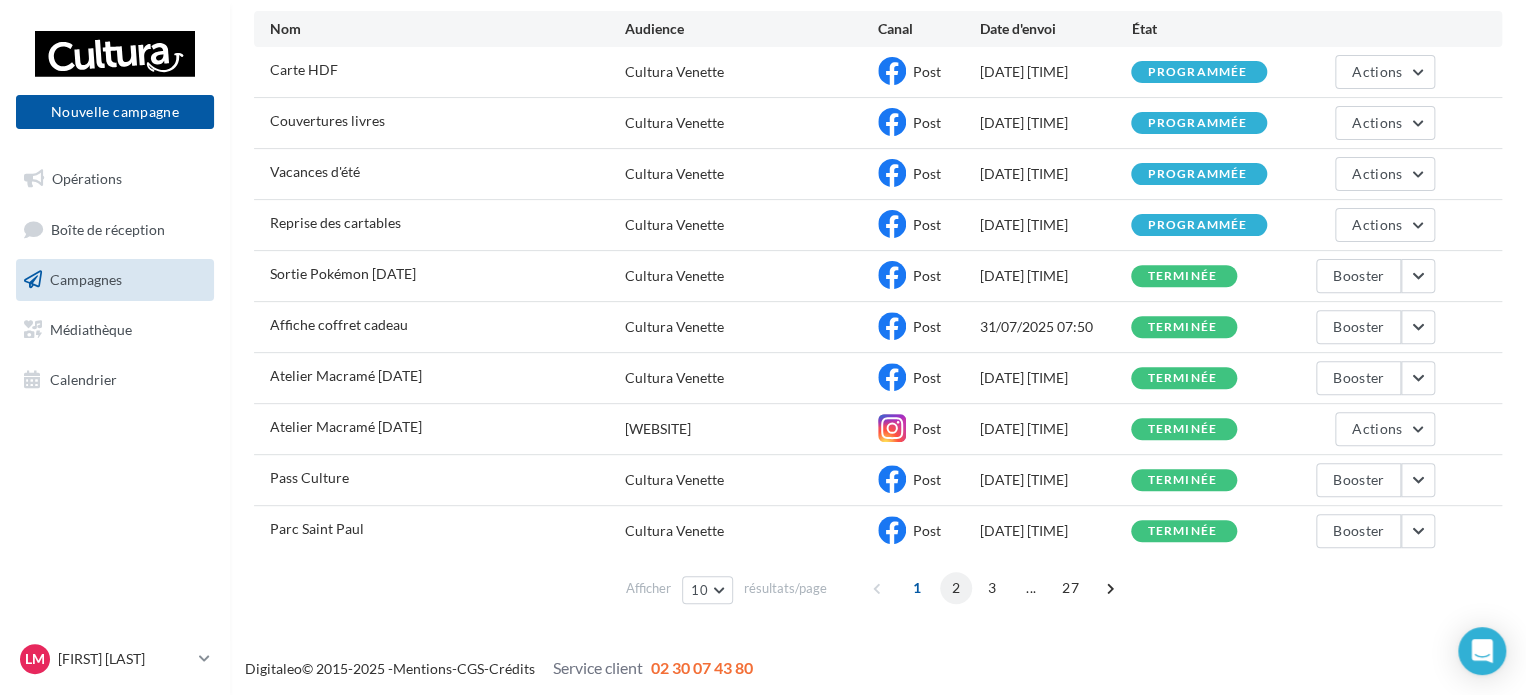 click on "2" at bounding box center [956, 588] 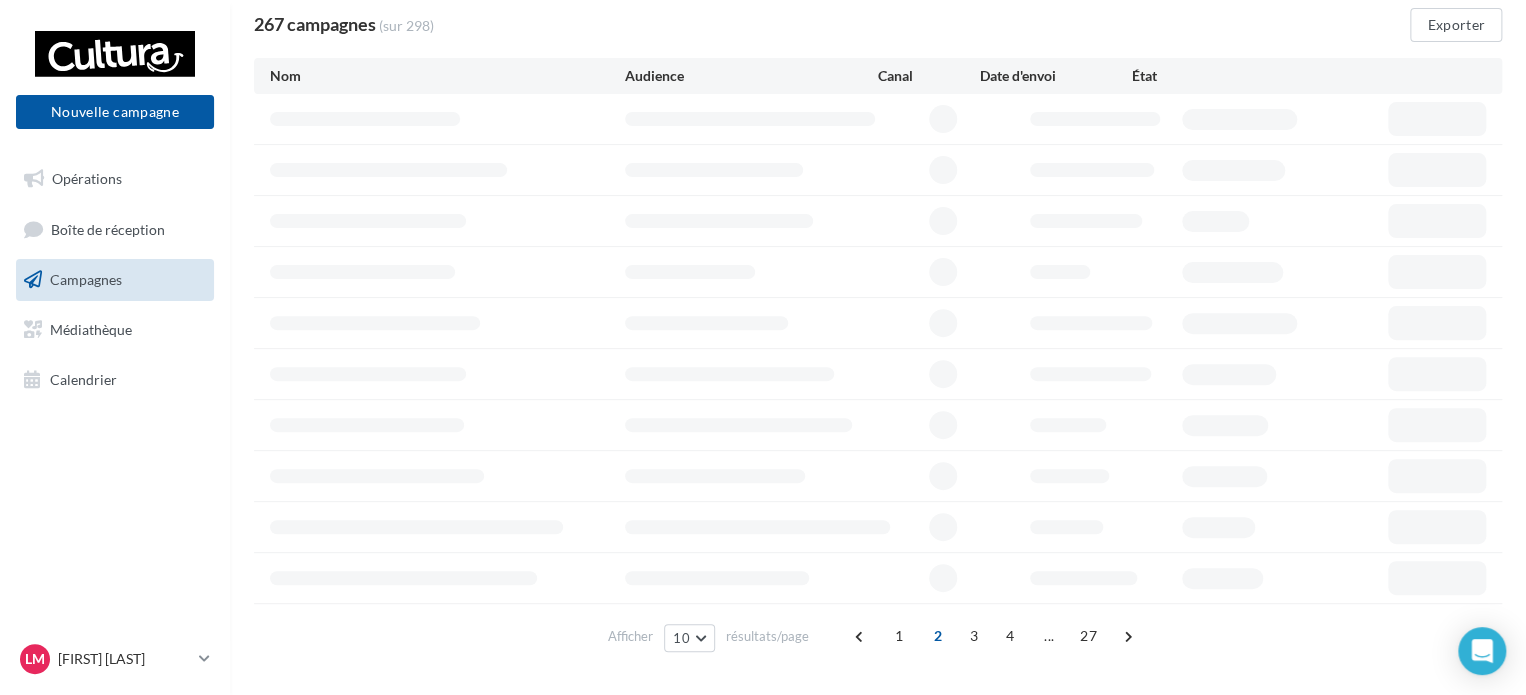 scroll, scrollTop: 180, scrollLeft: 0, axis: vertical 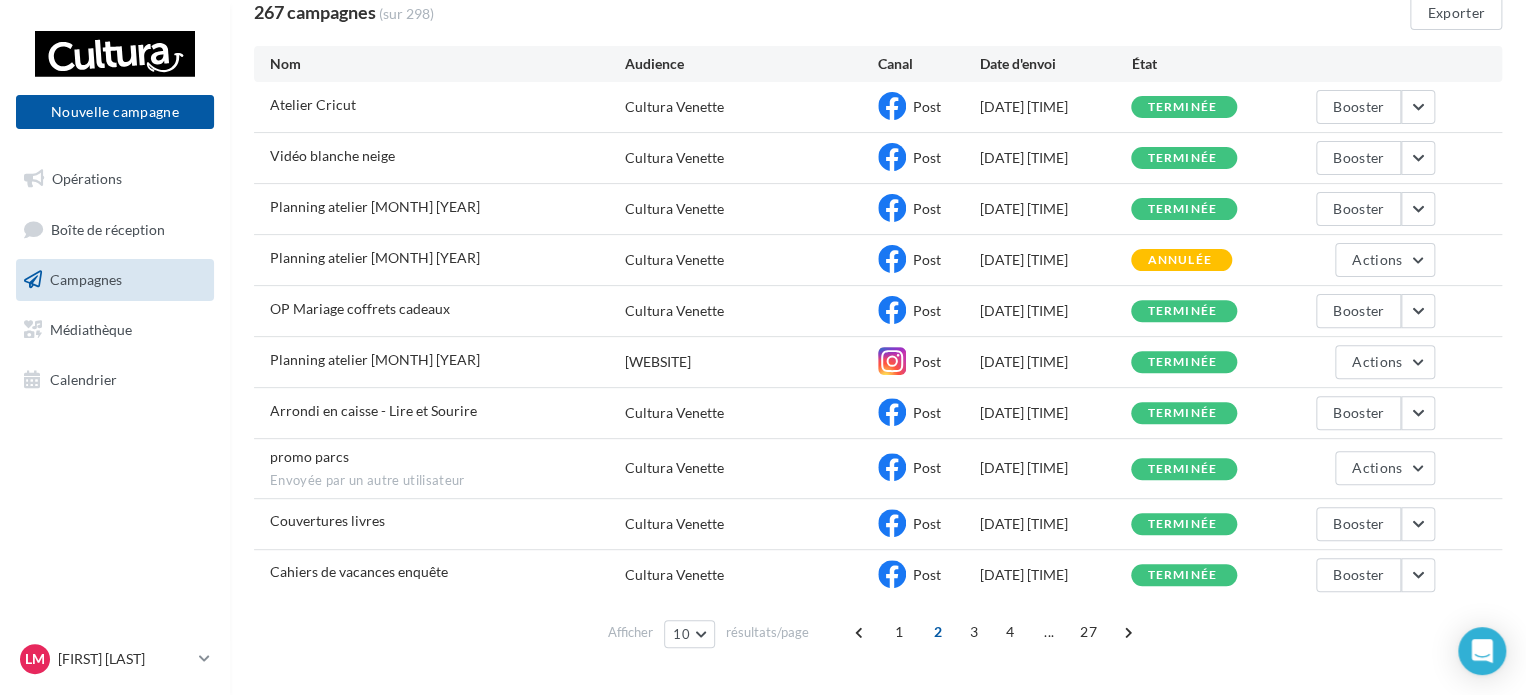 click on "3" at bounding box center (974, 632) 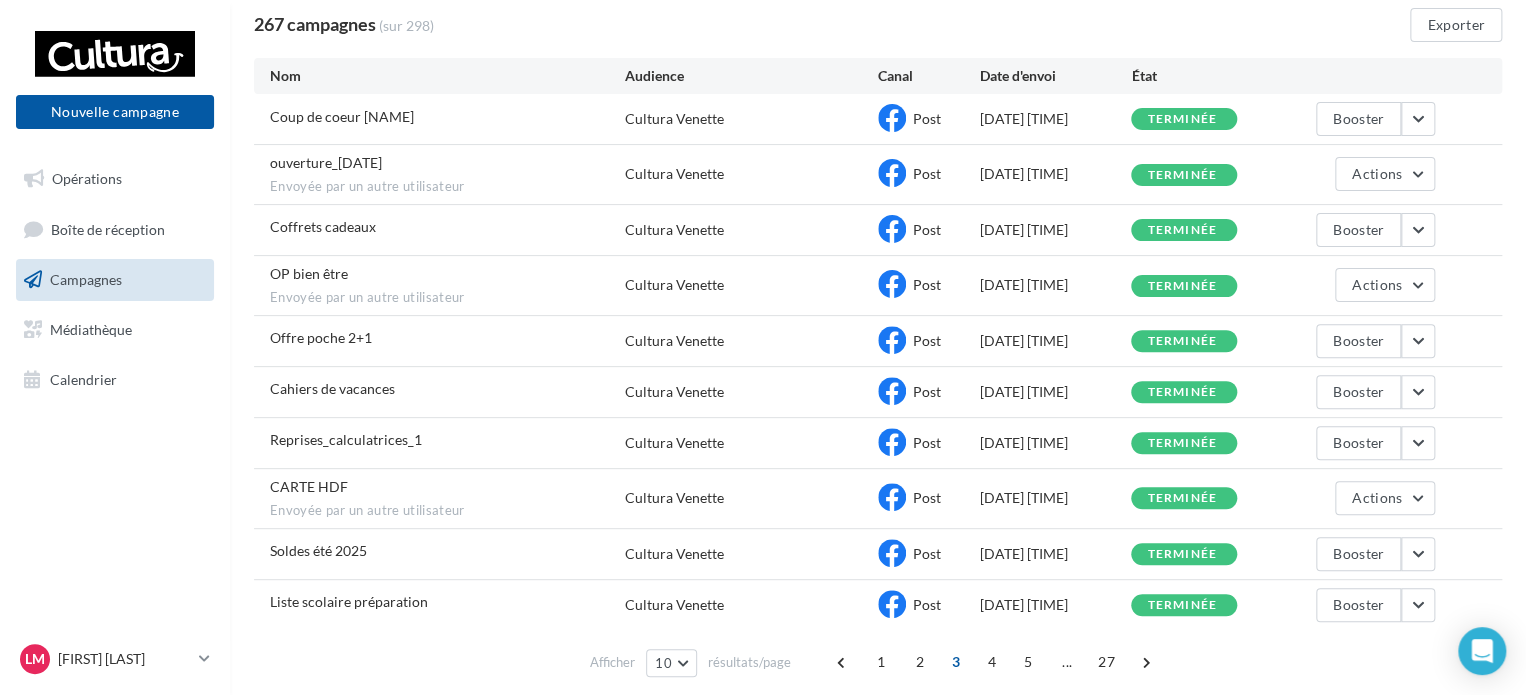 scroll, scrollTop: 180, scrollLeft: 0, axis: vertical 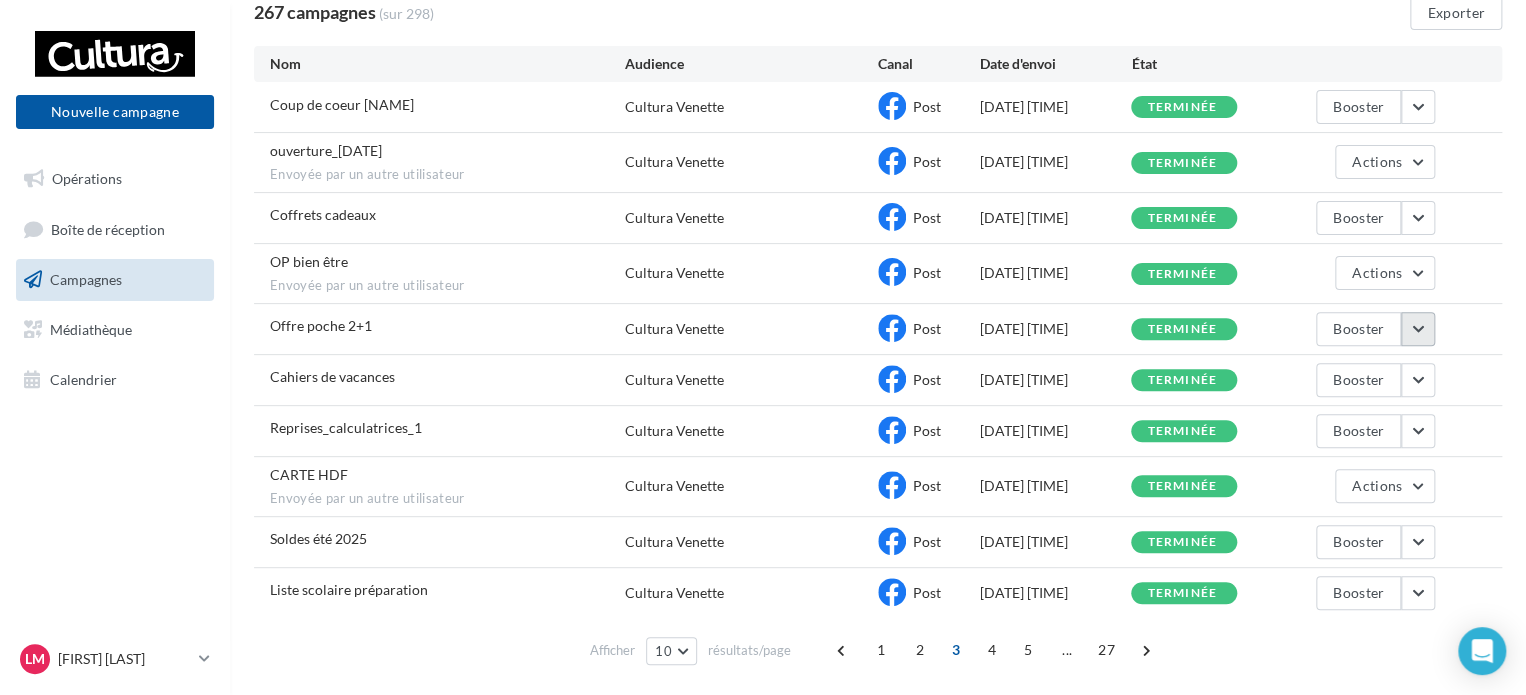 click at bounding box center (1418, 329) 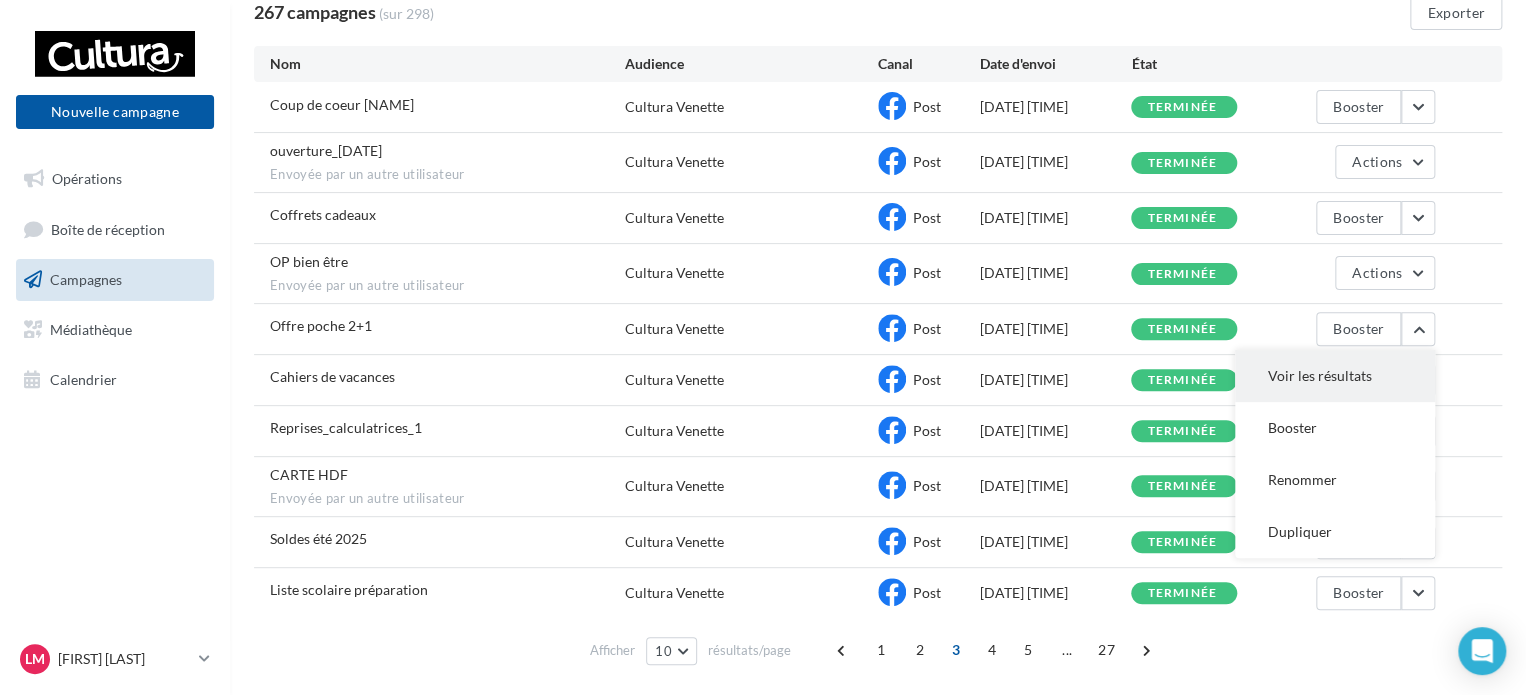 click on "Voir les résultats" at bounding box center (1335, 376) 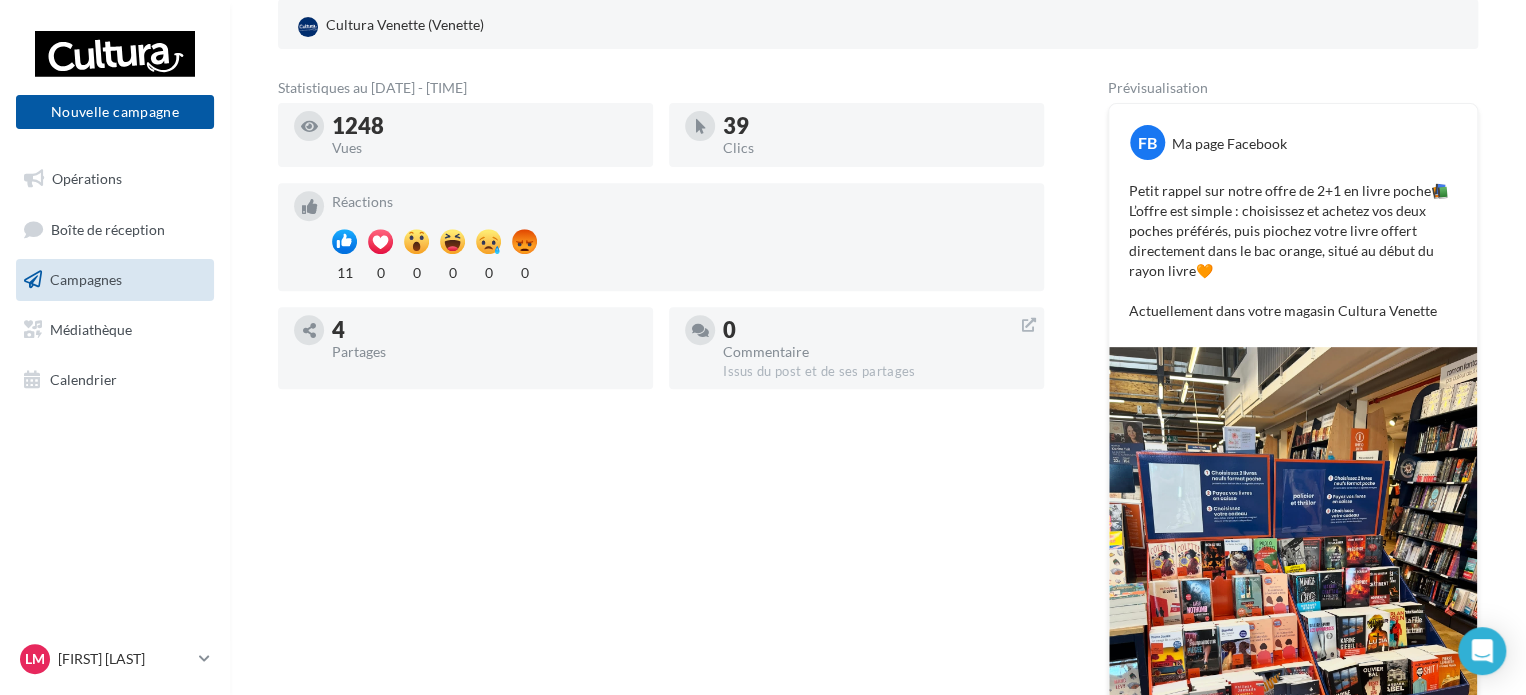 scroll, scrollTop: 300, scrollLeft: 0, axis: vertical 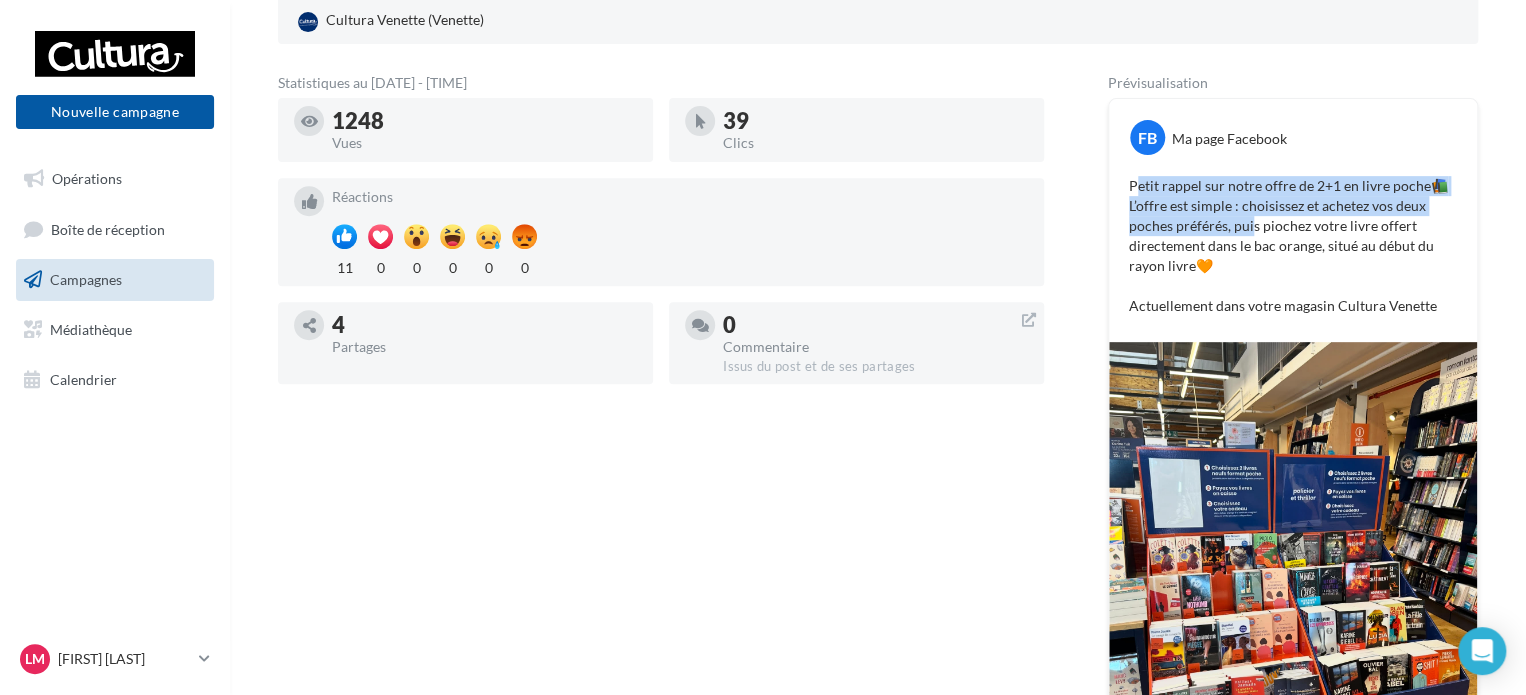 drag, startPoint x: 1135, startPoint y: 183, endPoint x: 1210, endPoint y: 223, distance: 85 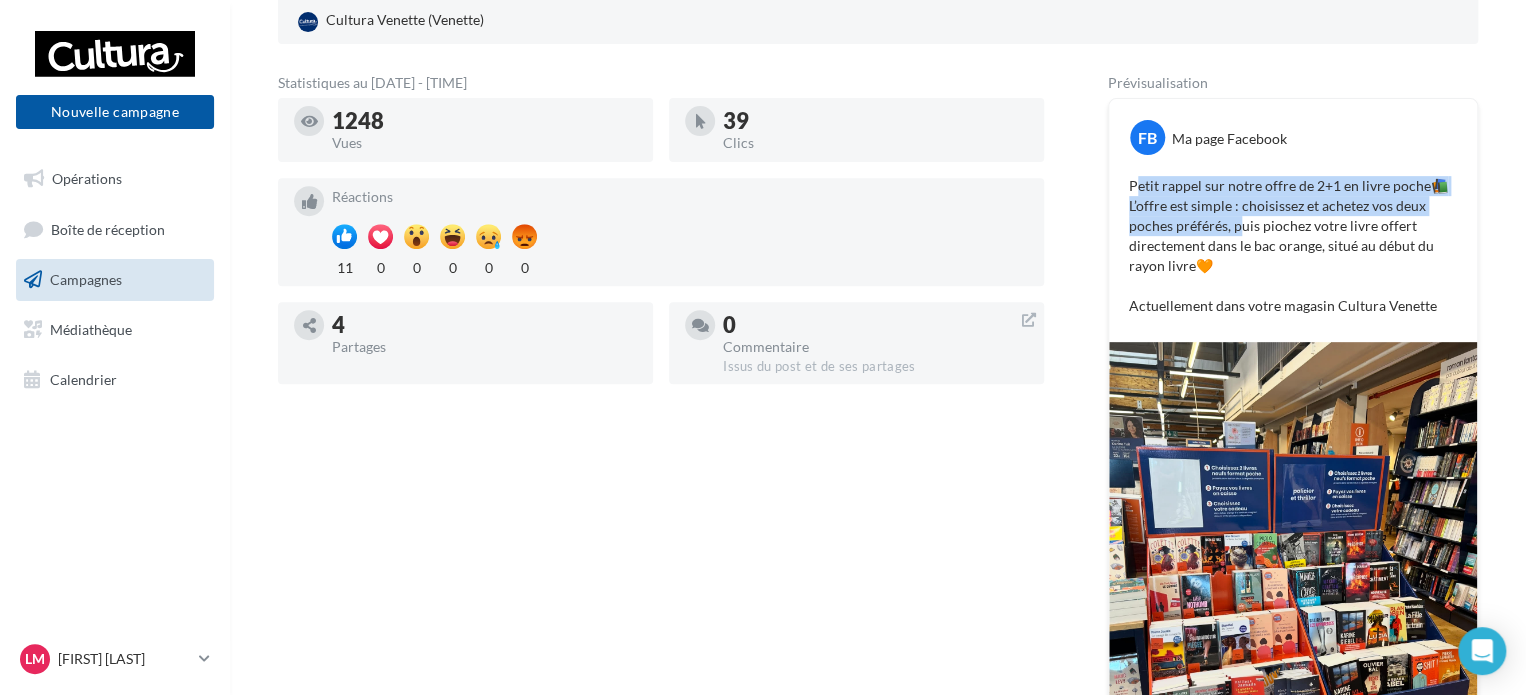 click on "Petit rappel sur notre offre de 2+1 en livre poche📚  L’offre est simple : choisissez et achetez vos deux poches préférés, puis piochez votre livre offert directement dans le bac orange, situé au début du rayon livre🧡 Actuellement dans votre magasin Cultura [CITY]" at bounding box center [1293, 246] 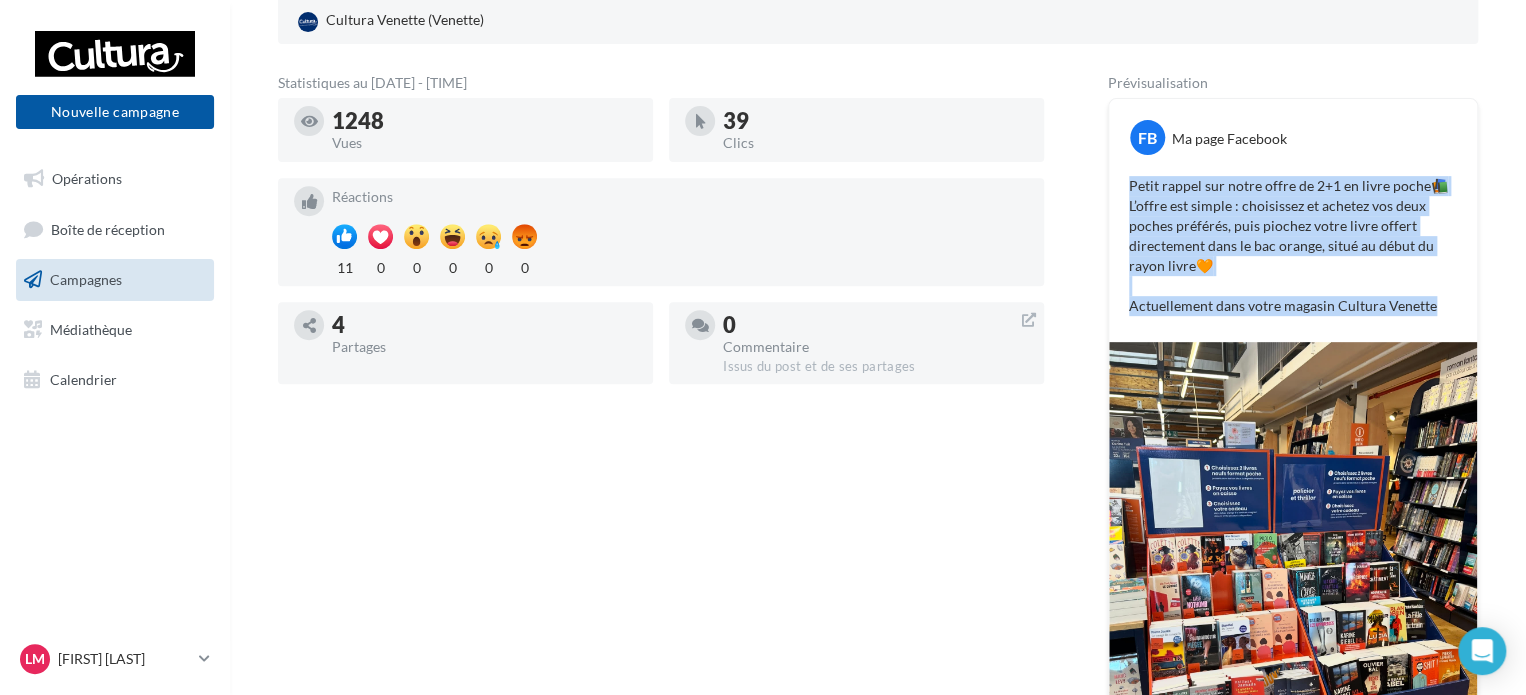 drag, startPoint x: 1131, startPoint y: 183, endPoint x: 1321, endPoint y: 277, distance: 211.98112 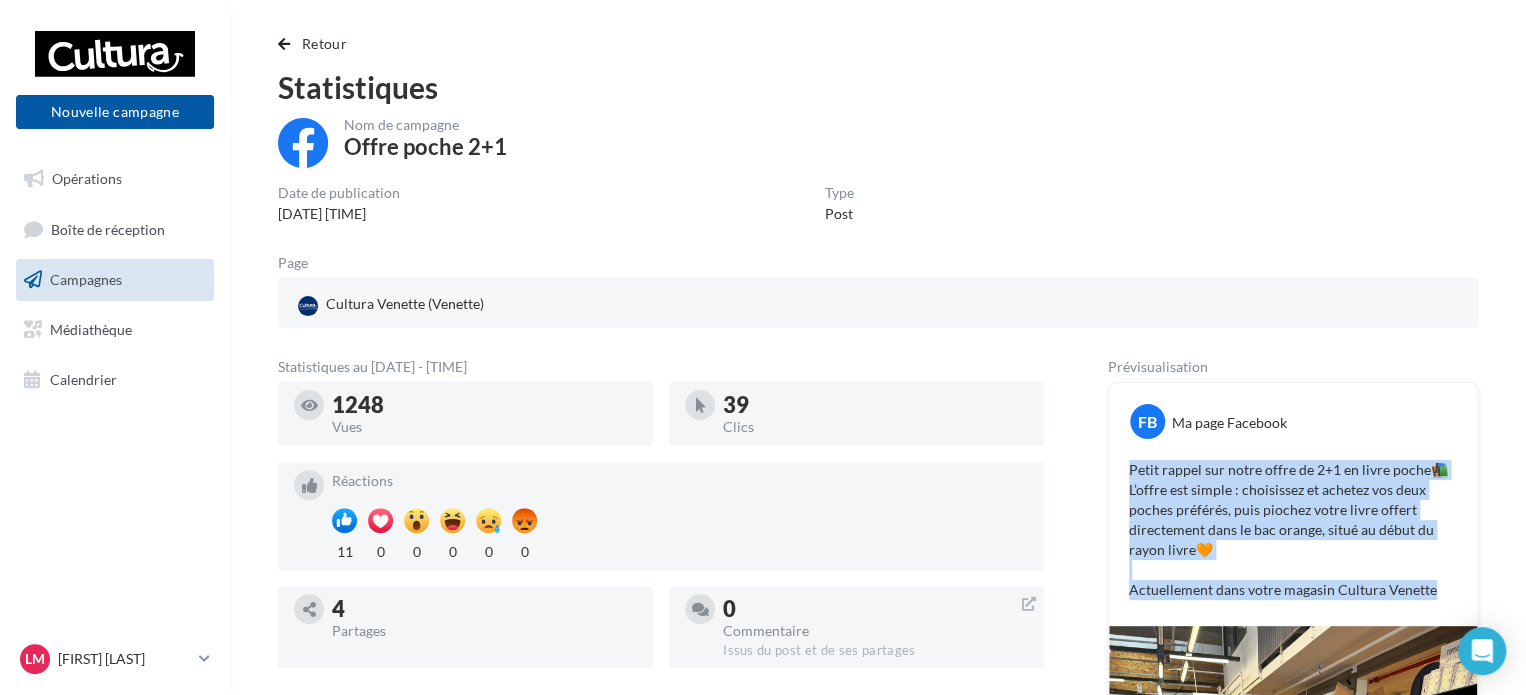 scroll, scrollTop: 0, scrollLeft: 0, axis: both 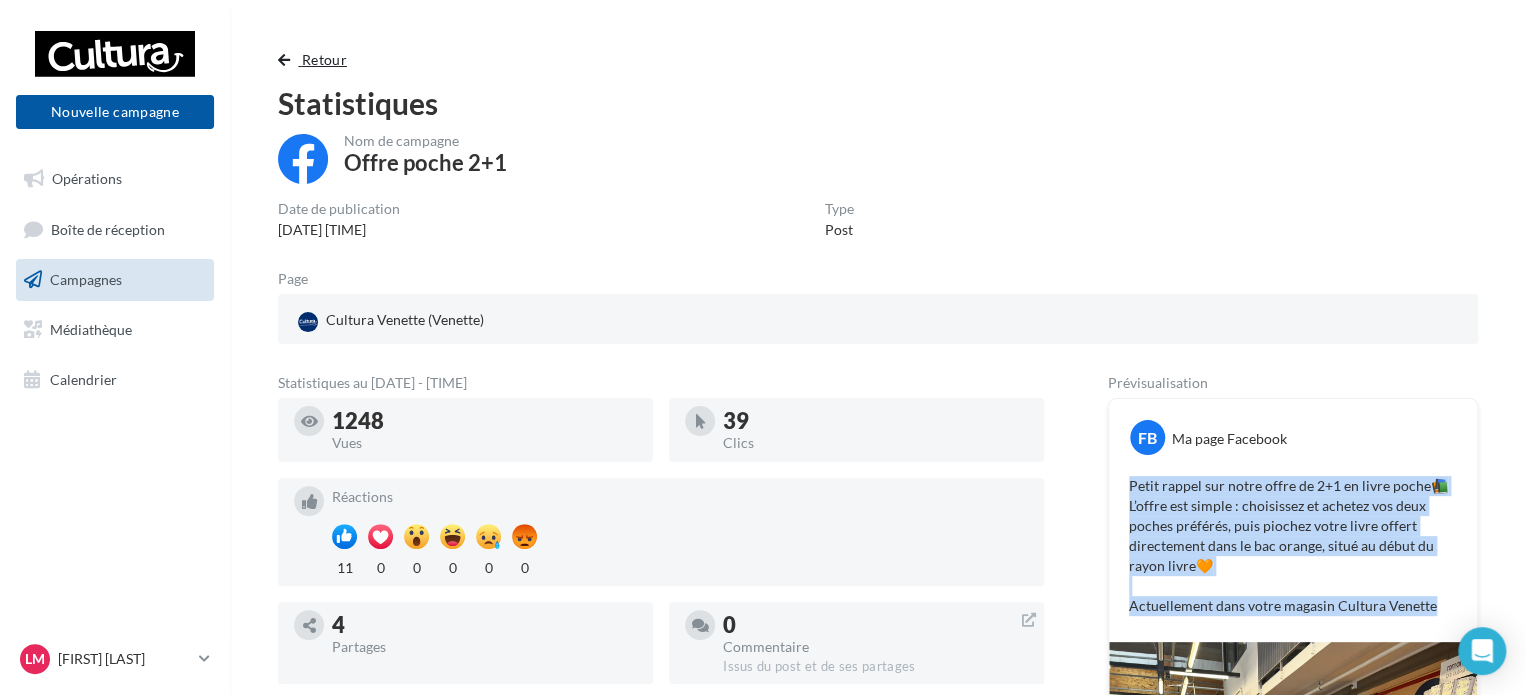 click on "Retour" at bounding box center [316, 60] 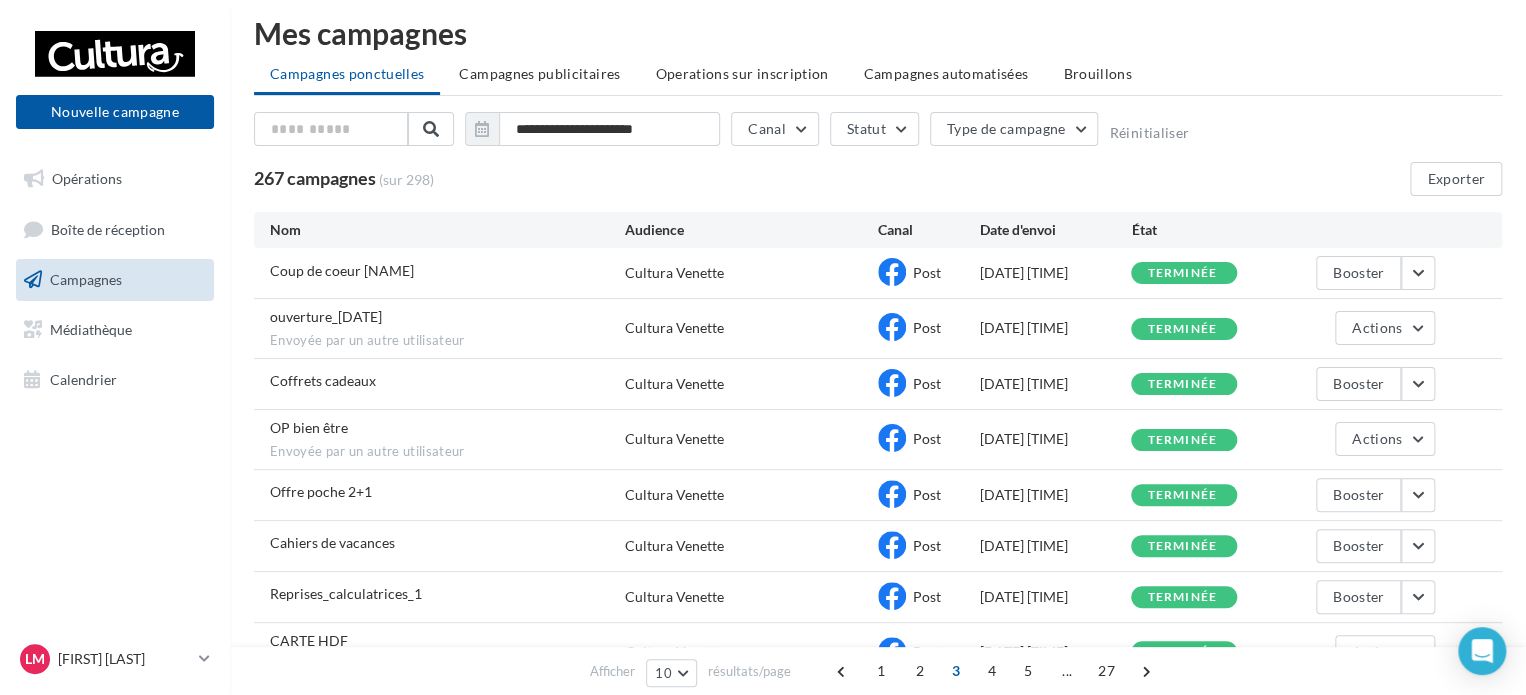 scroll, scrollTop: 0, scrollLeft: 0, axis: both 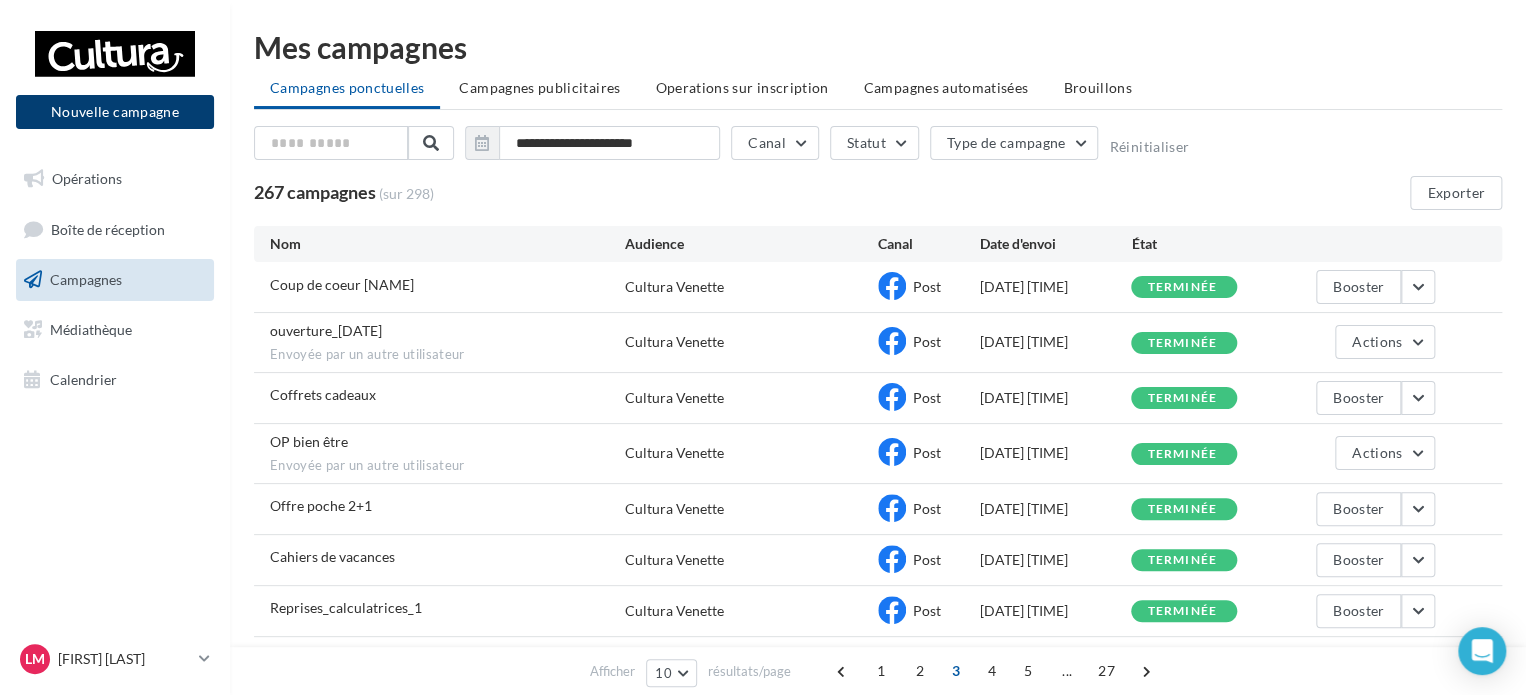 click on "Nouvelle campagne" at bounding box center (115, 112) 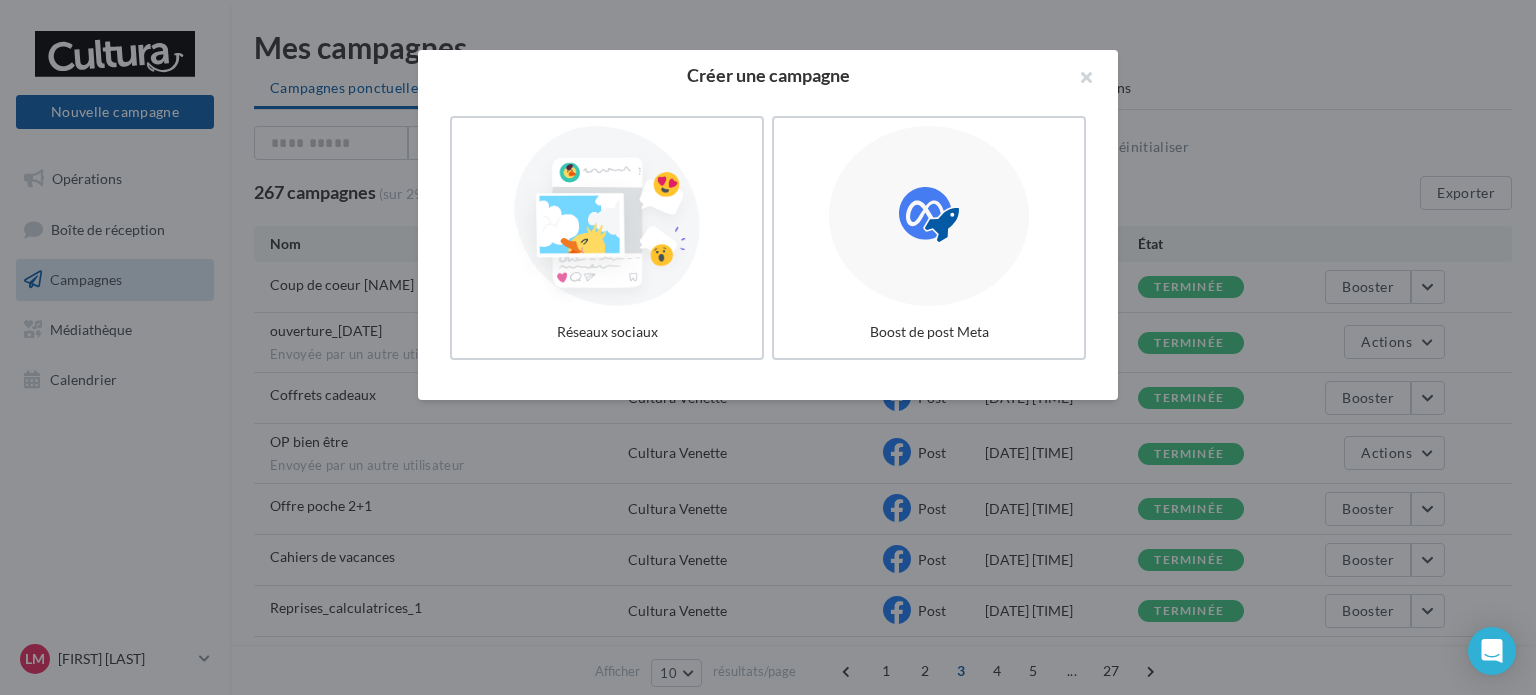 click on "Réseaux sociaux" at bounding box center (607, 332) 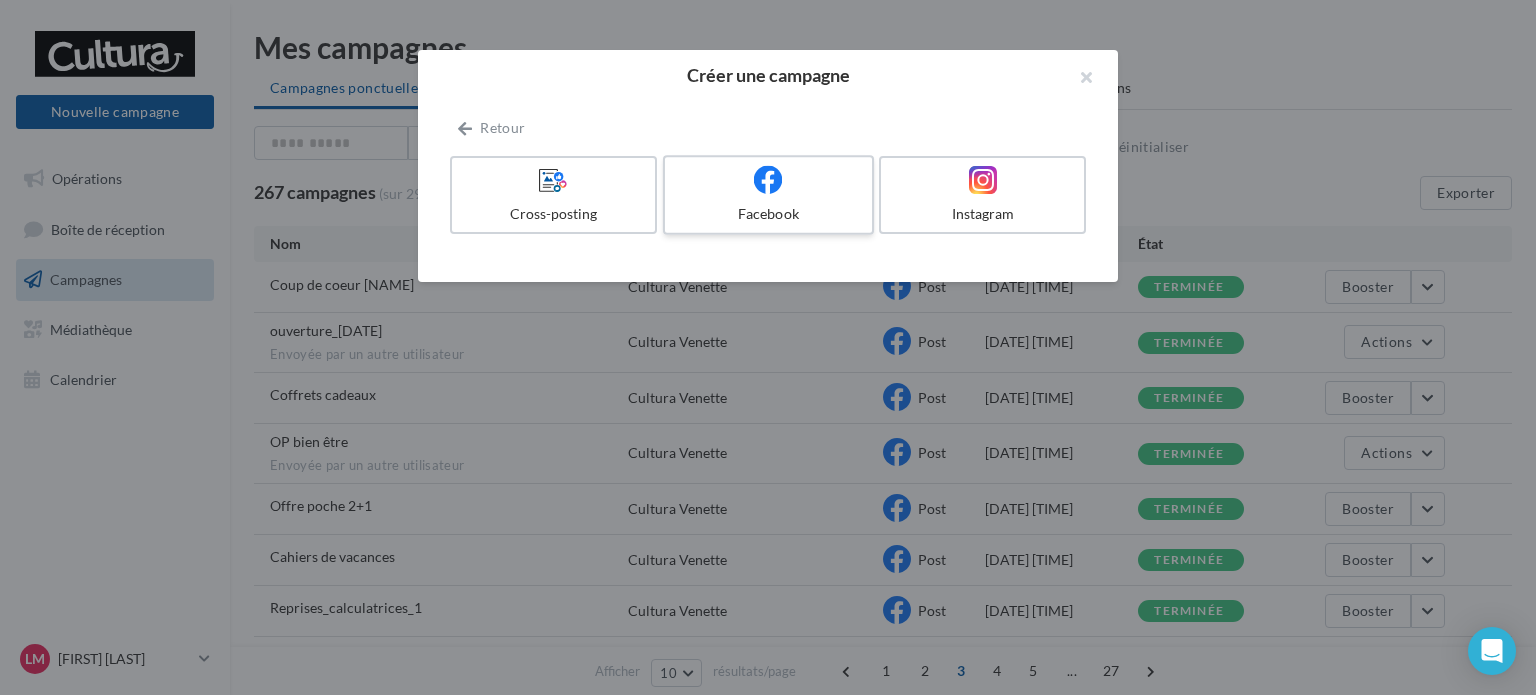 click on "Facebook" at bounding box center [768, 214] 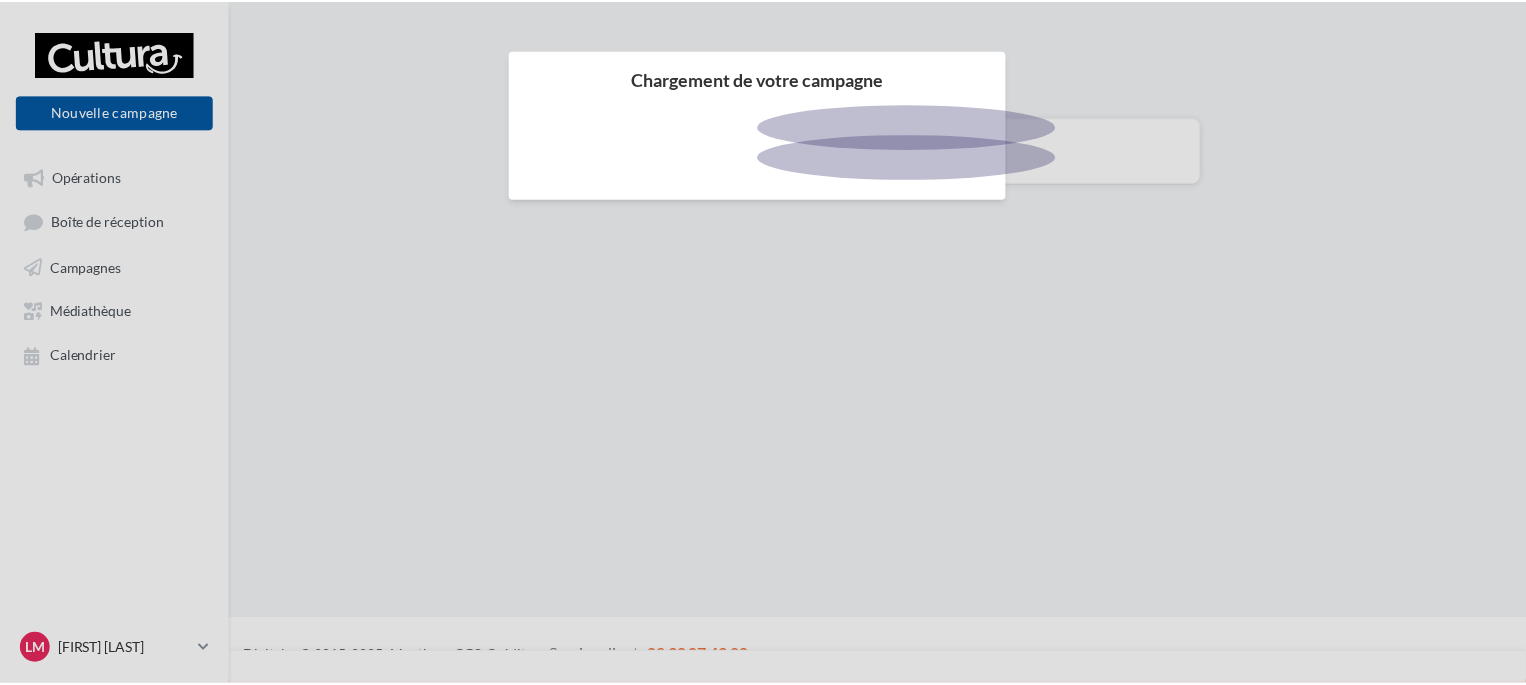 scroll, scrollTop: 0, scrollLeft: 0, axis: both 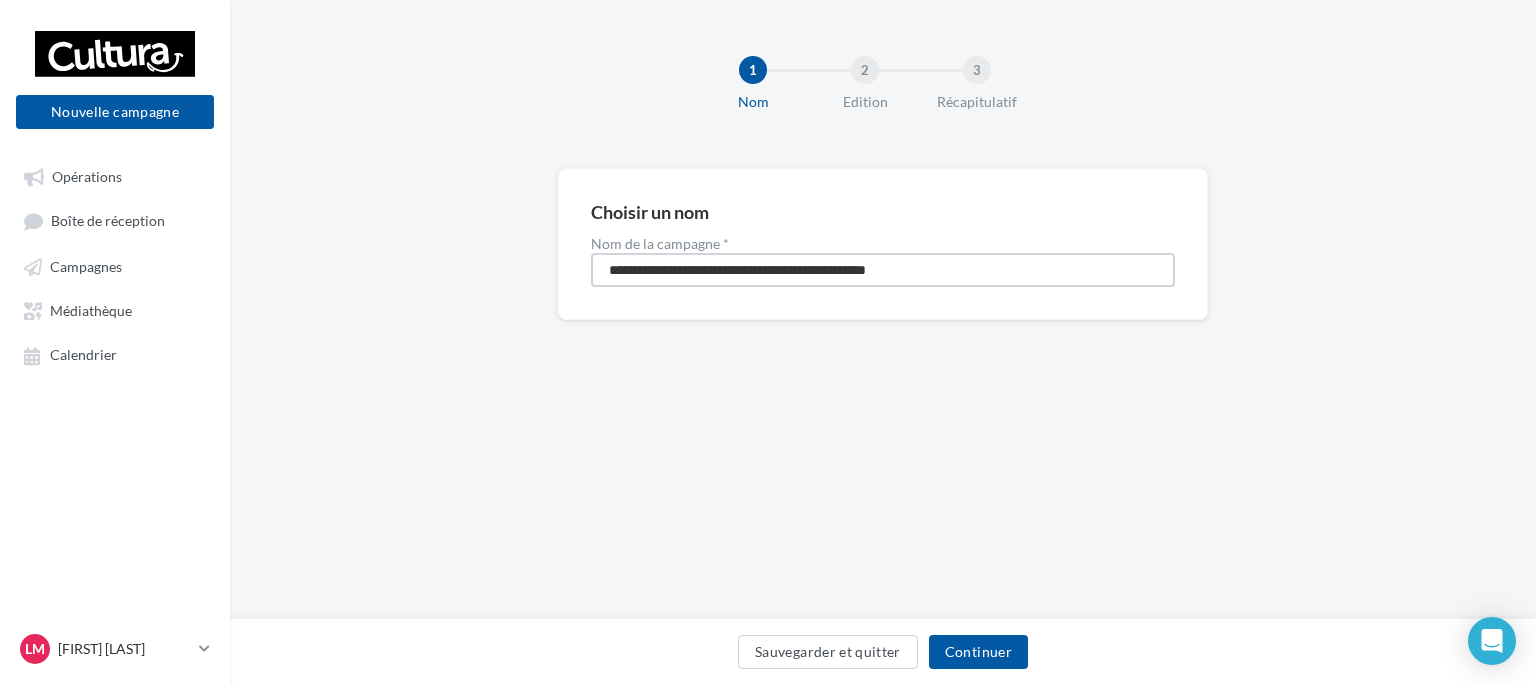drag, startPoint x: 596, startPoint y: 275, endPoint x: 262, endPoint y: 268, distance: 334.07333 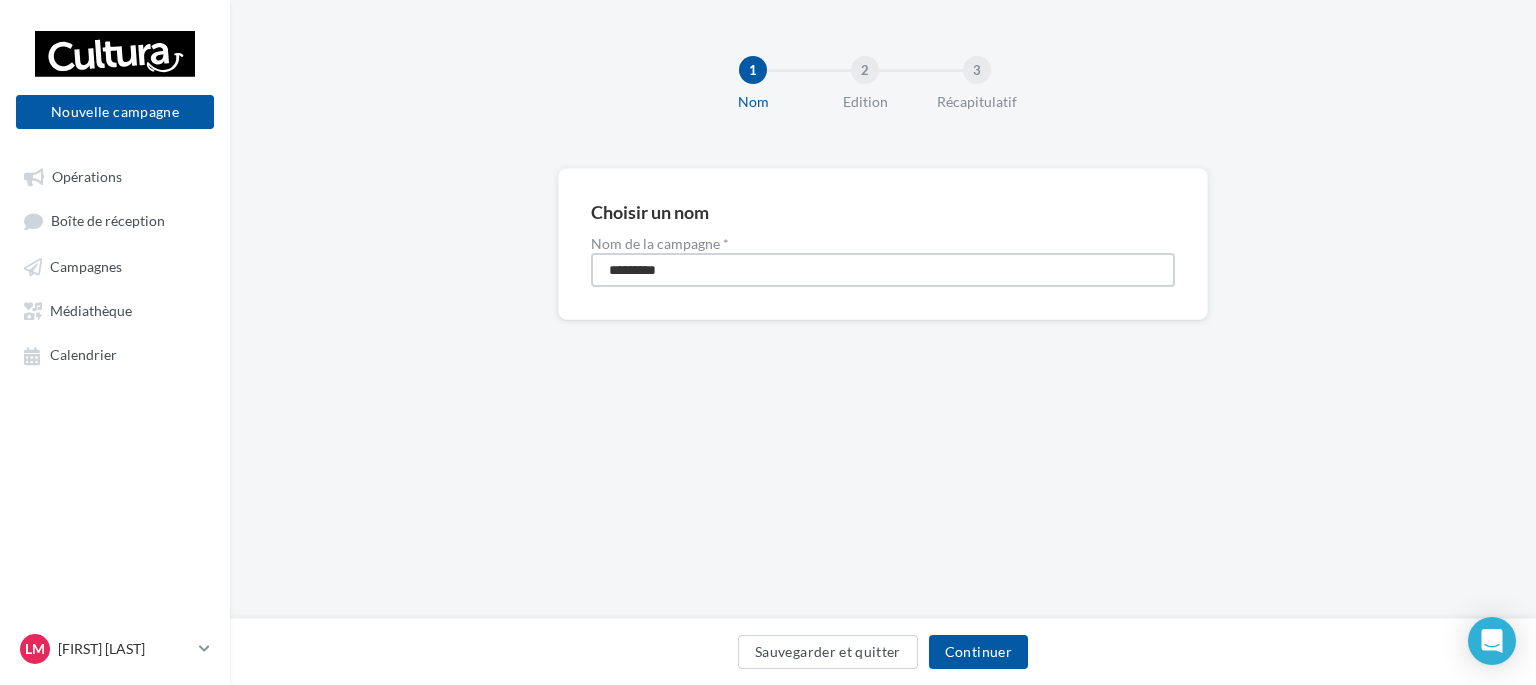 type on "********" 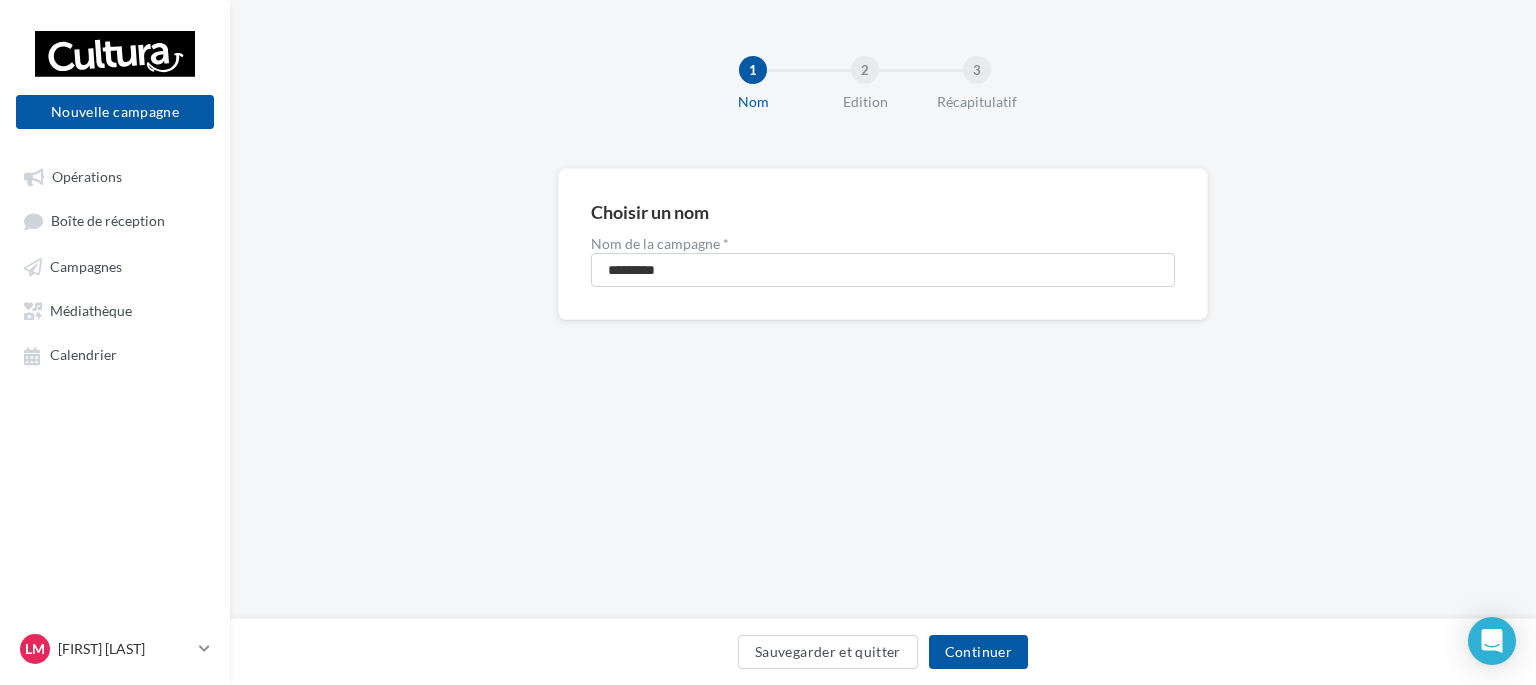 click on "Sauvegarder et quitter      Continuer" at bounding box center [883, 656] 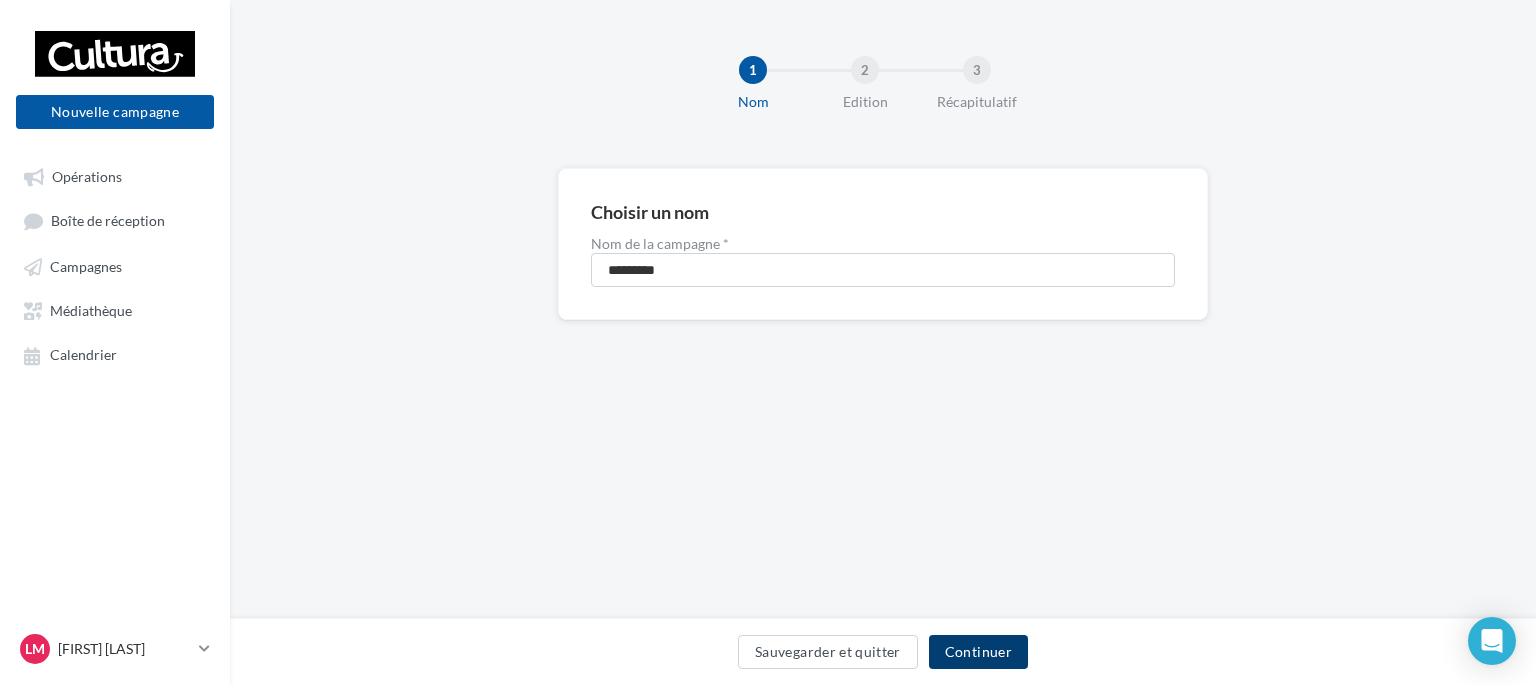 click on "Continuer" at bounding box center (978, 652) 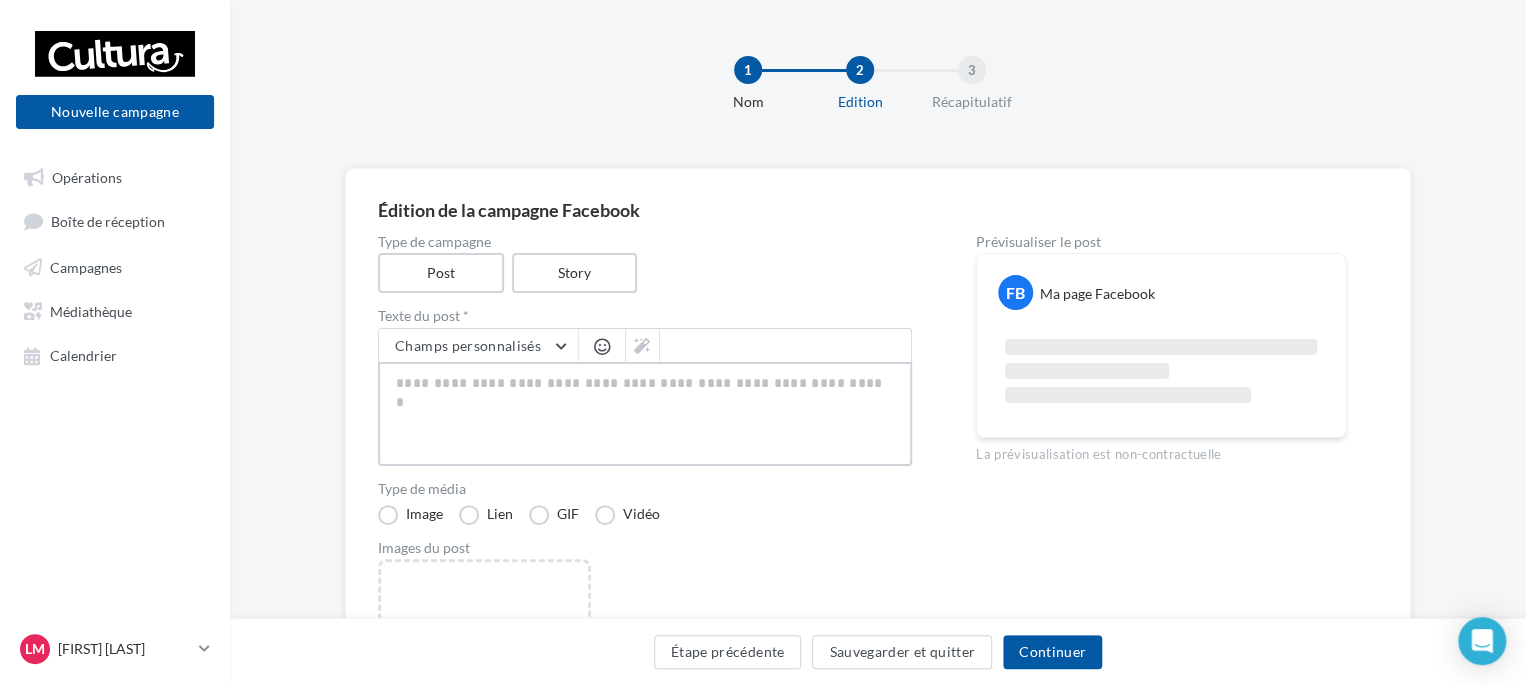 click at bounding box center (645, 414) 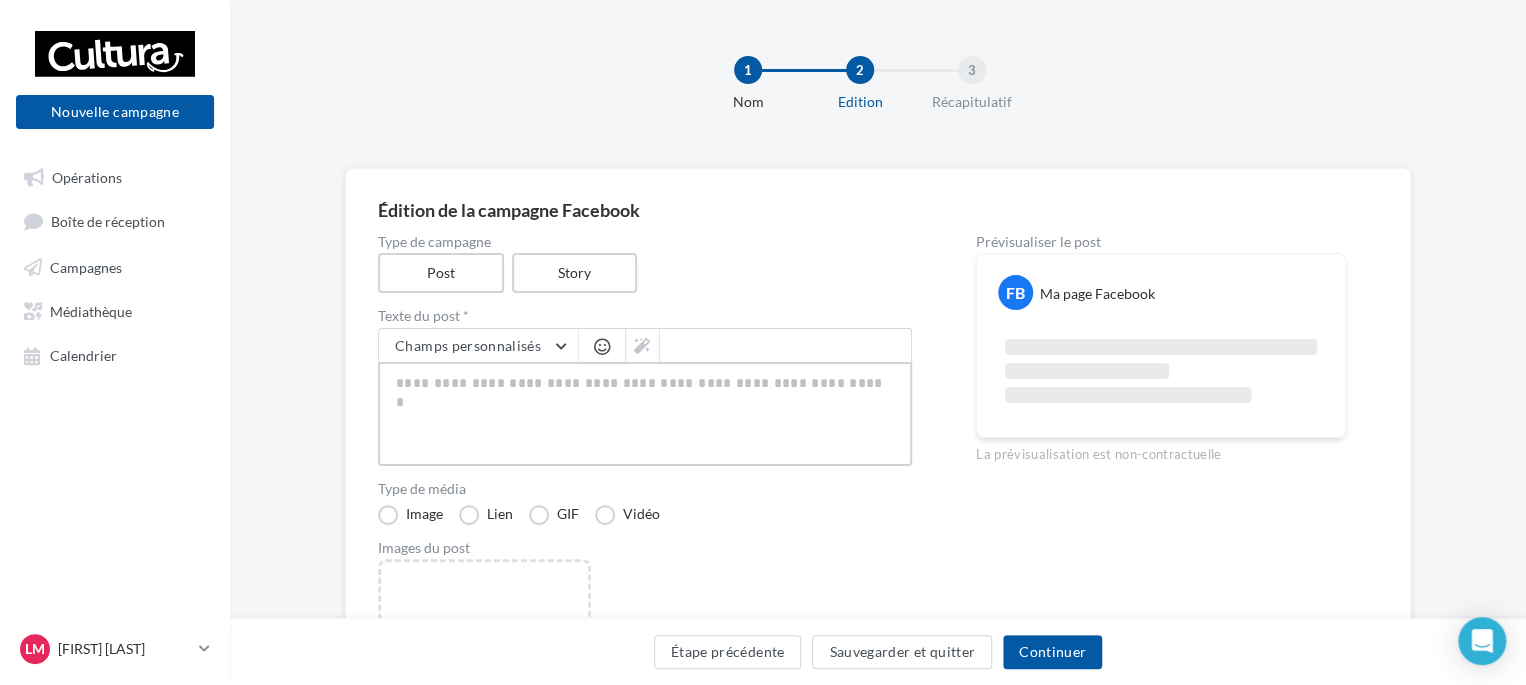 paste on "**********" 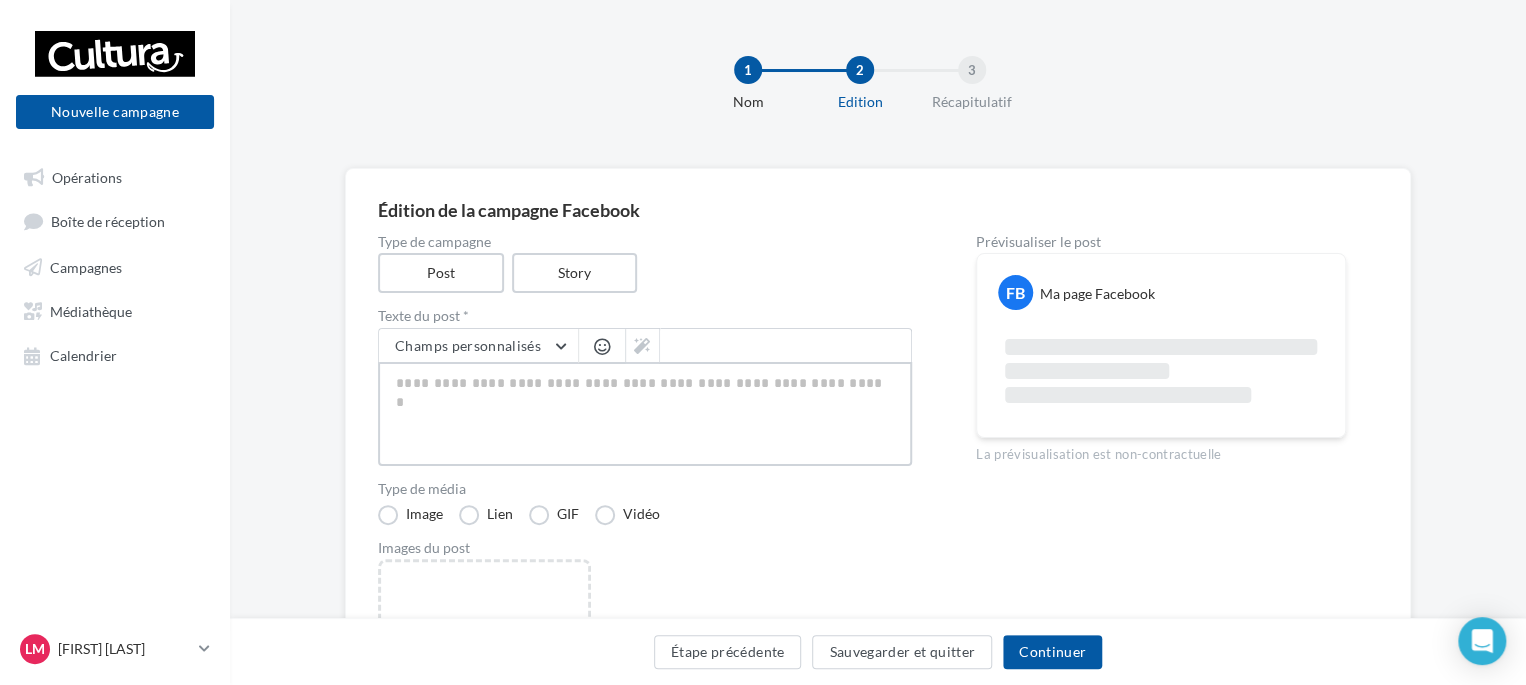 type on "**********" 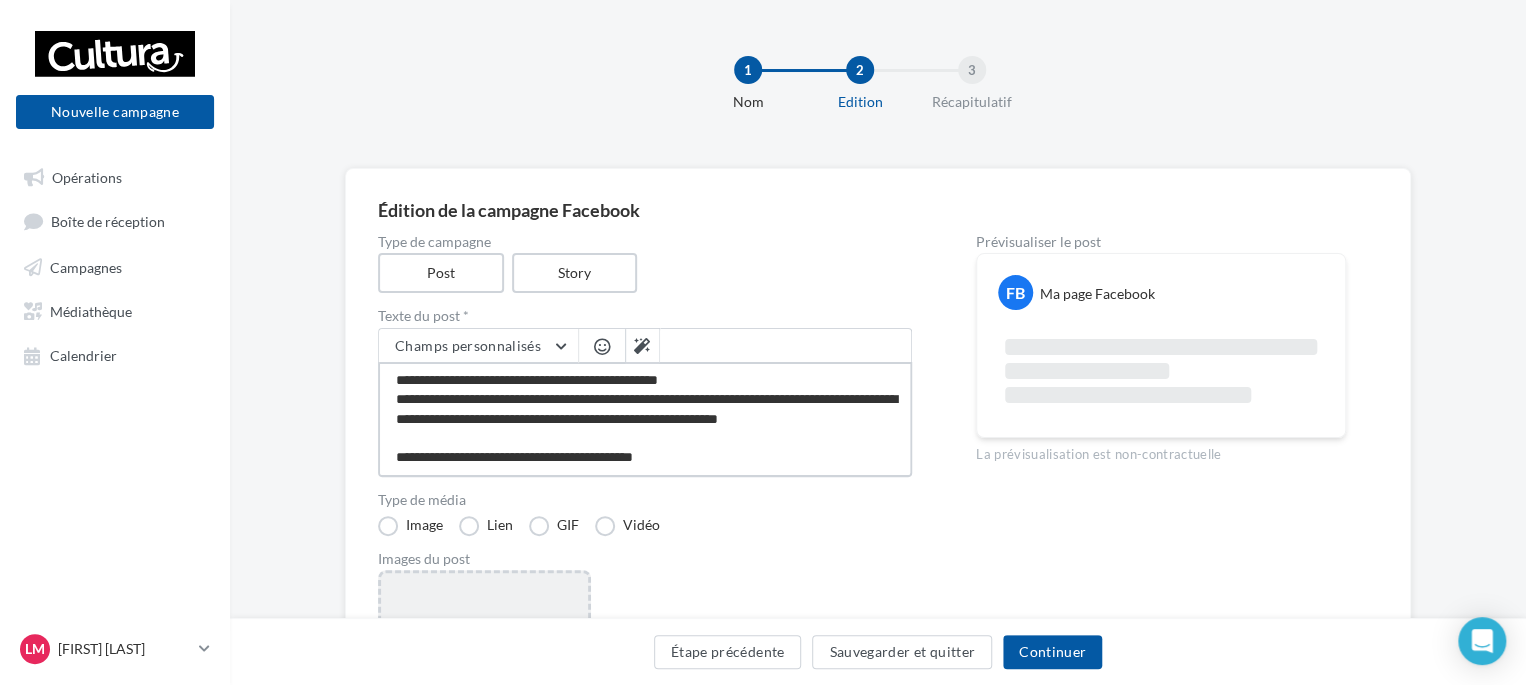 type on "**********" 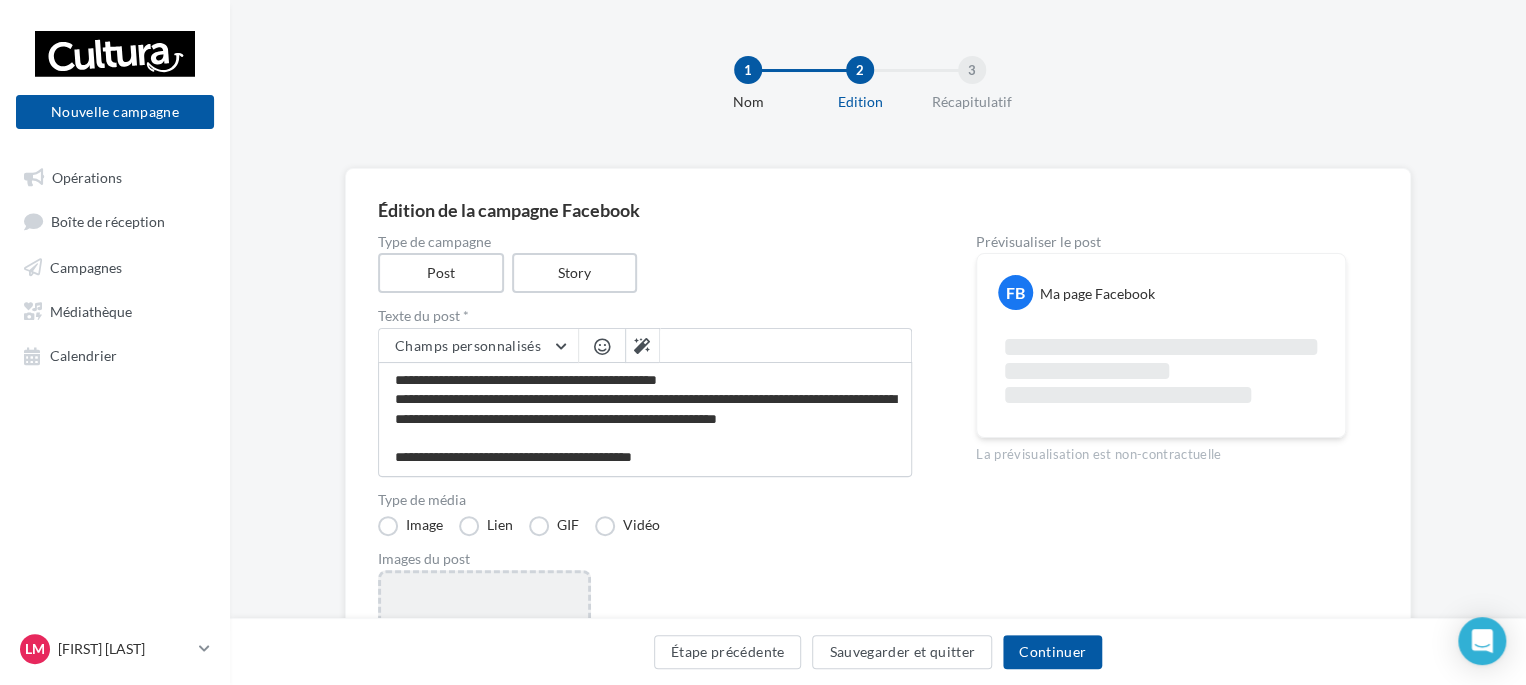 click on "Ajouter une image     Format: png, jpg" at bounding box center (484, 700) 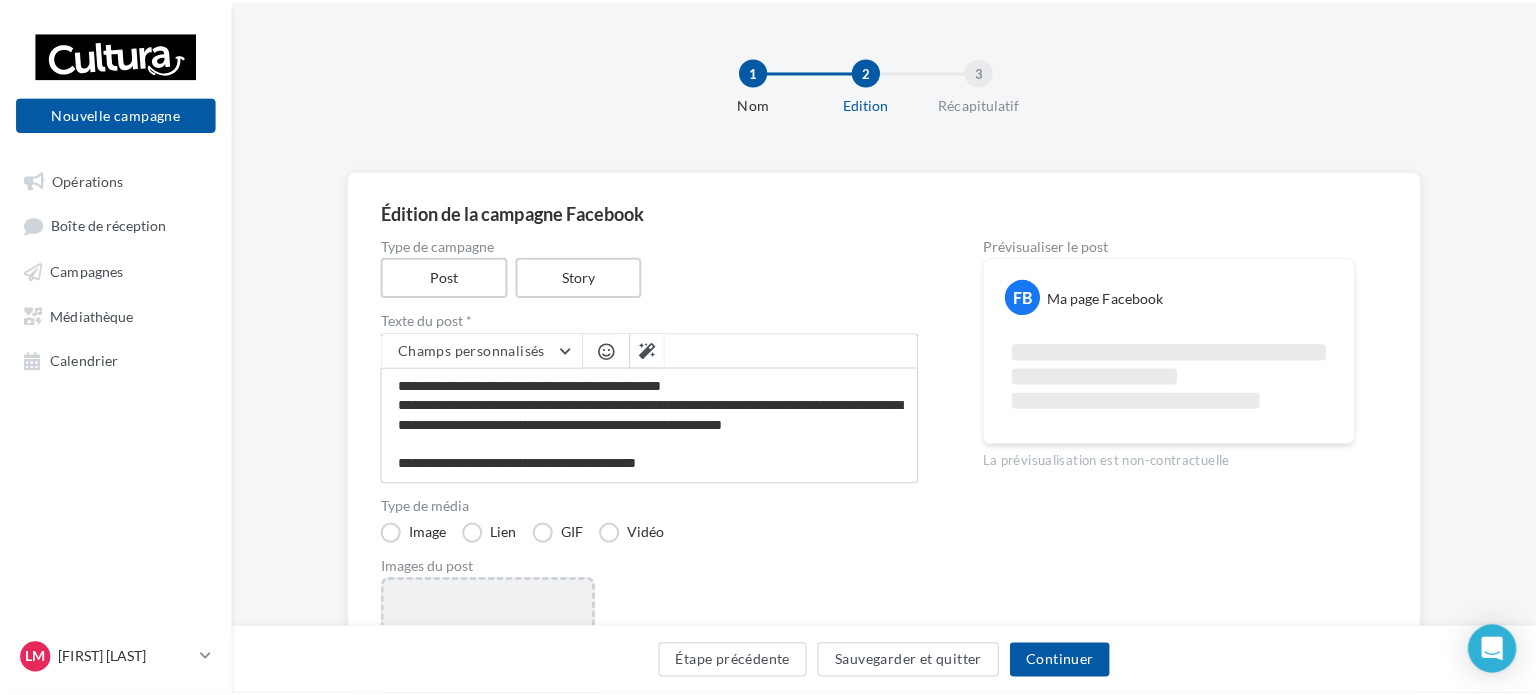 scroll, scrollTop: 9, scrollLeft: 0, axis: vertical 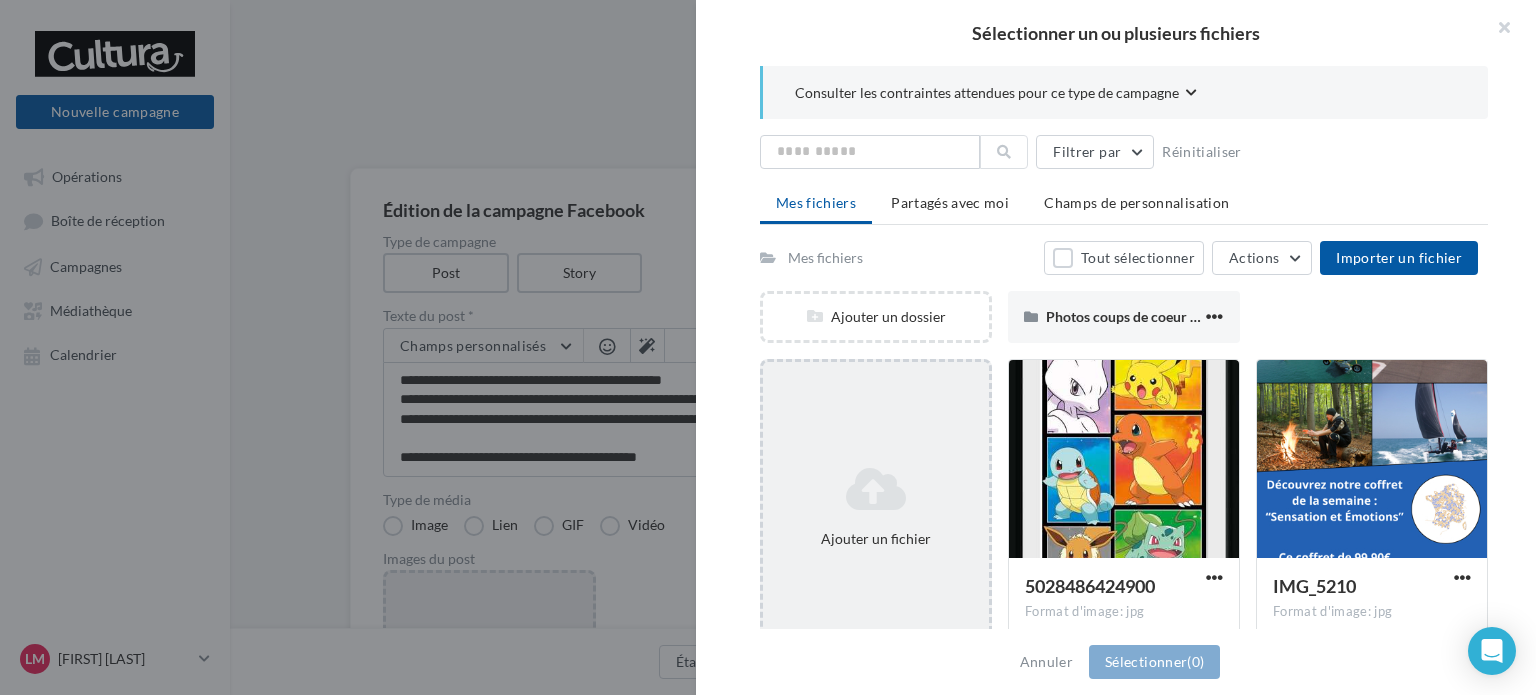 click on "Ajouter un fichier" at bounding box center [876, 507] 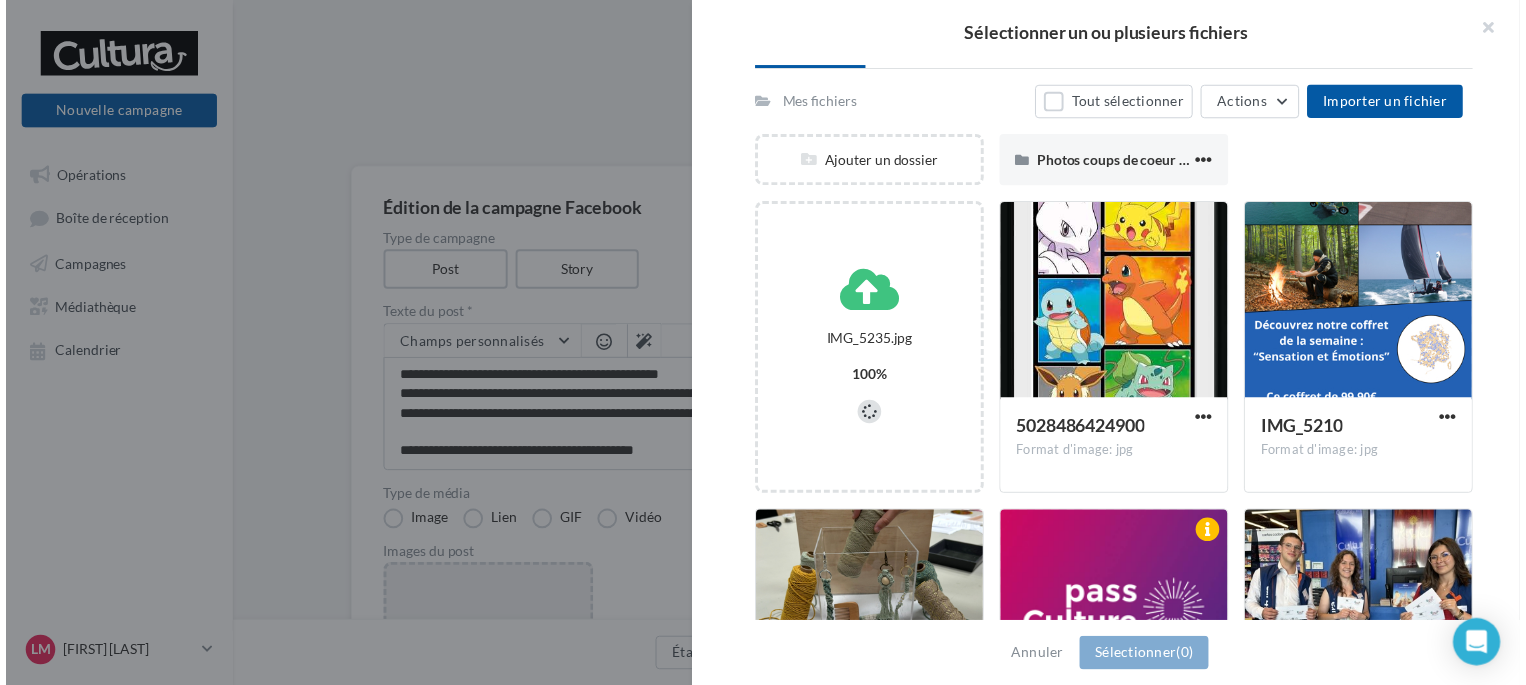 scroll, scrollTop: 200, scrollLeft: 0, axis: vertical 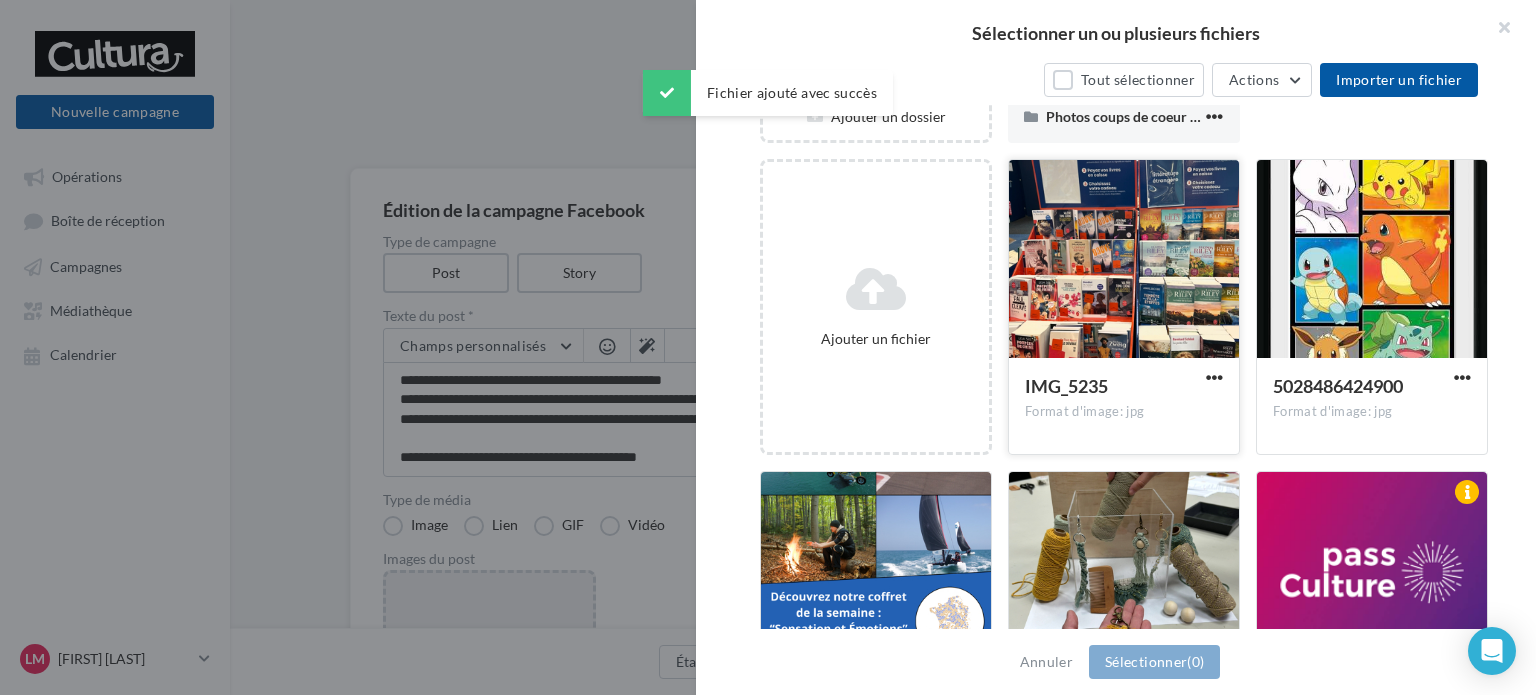 click at bounding box center [1124, 260] 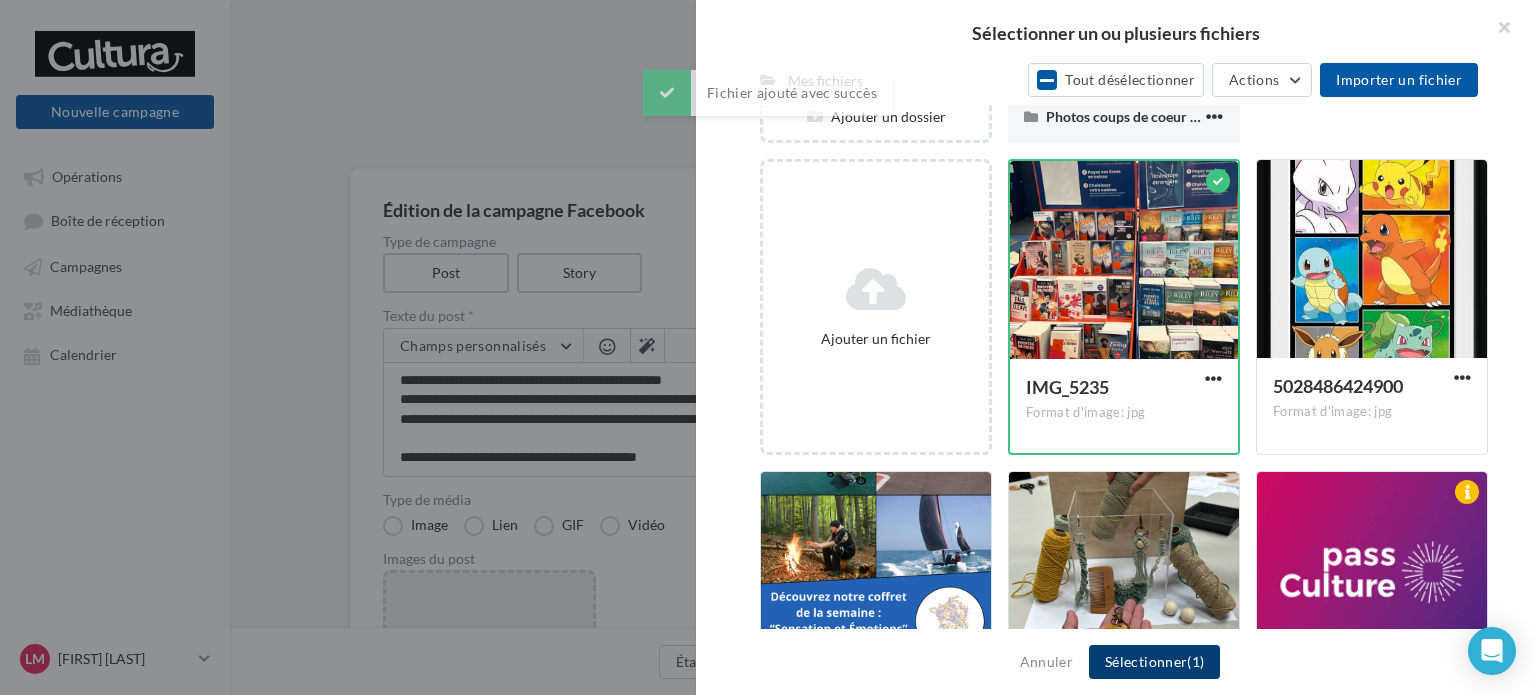 click on "Sélectionner   (1)" at bounding box center [1154, 662] 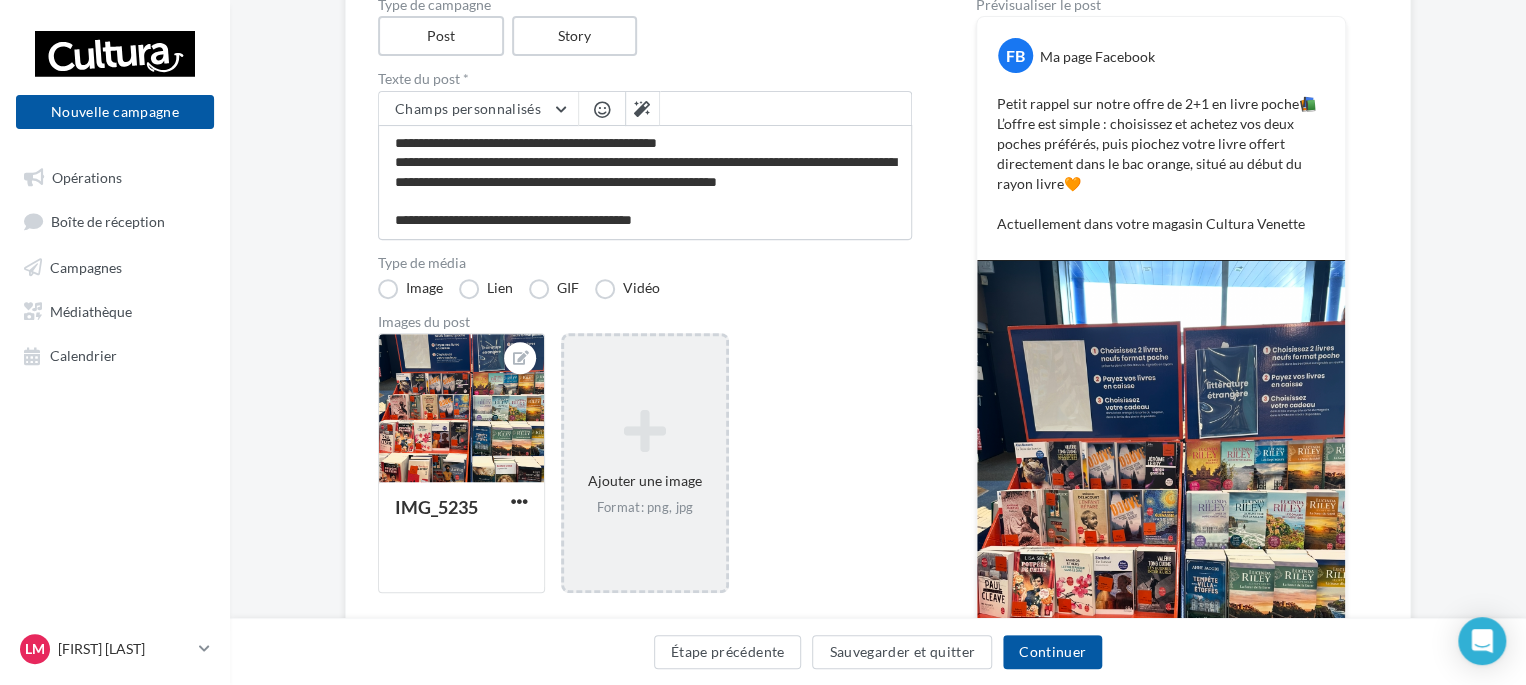 scroll, scrollTop: 100, scrollLeft: 0, axis: vertical 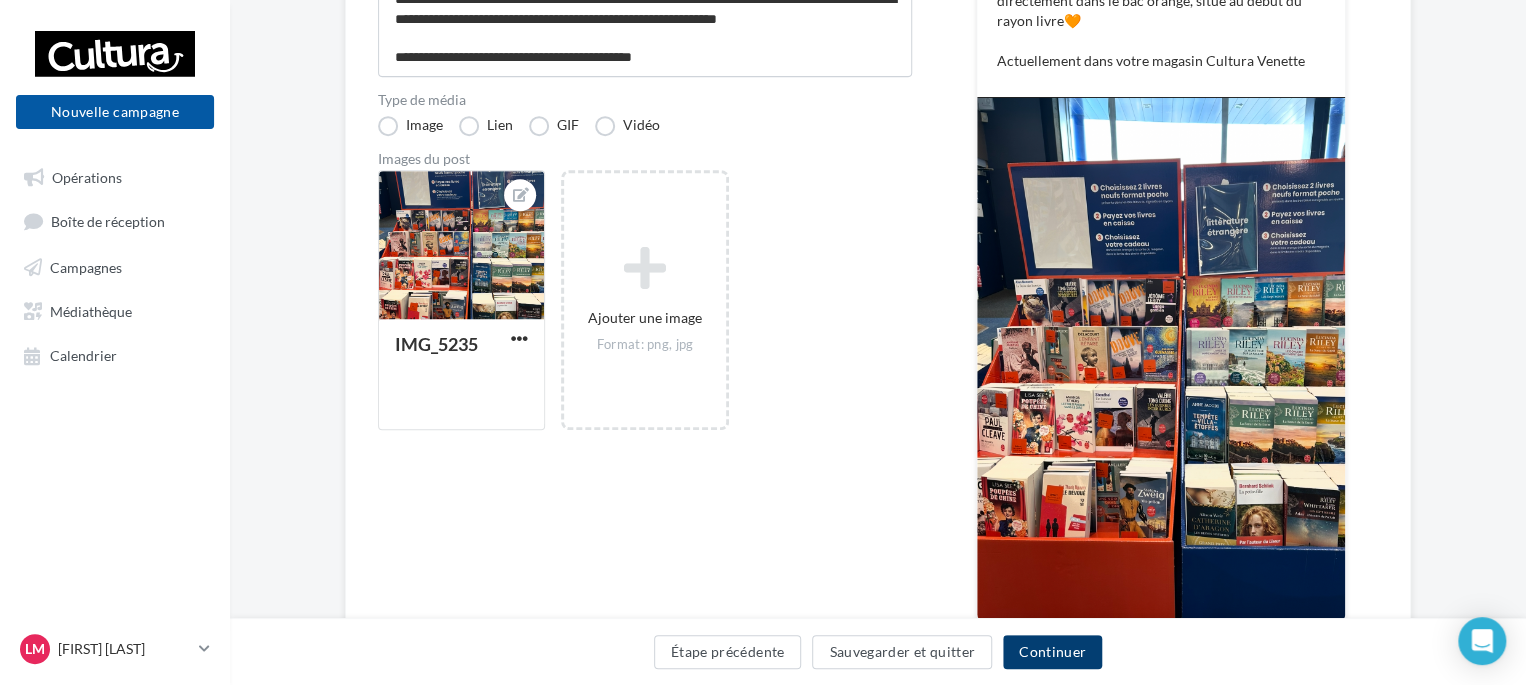 click on "Continuer" at bounding box center [1052, 652] 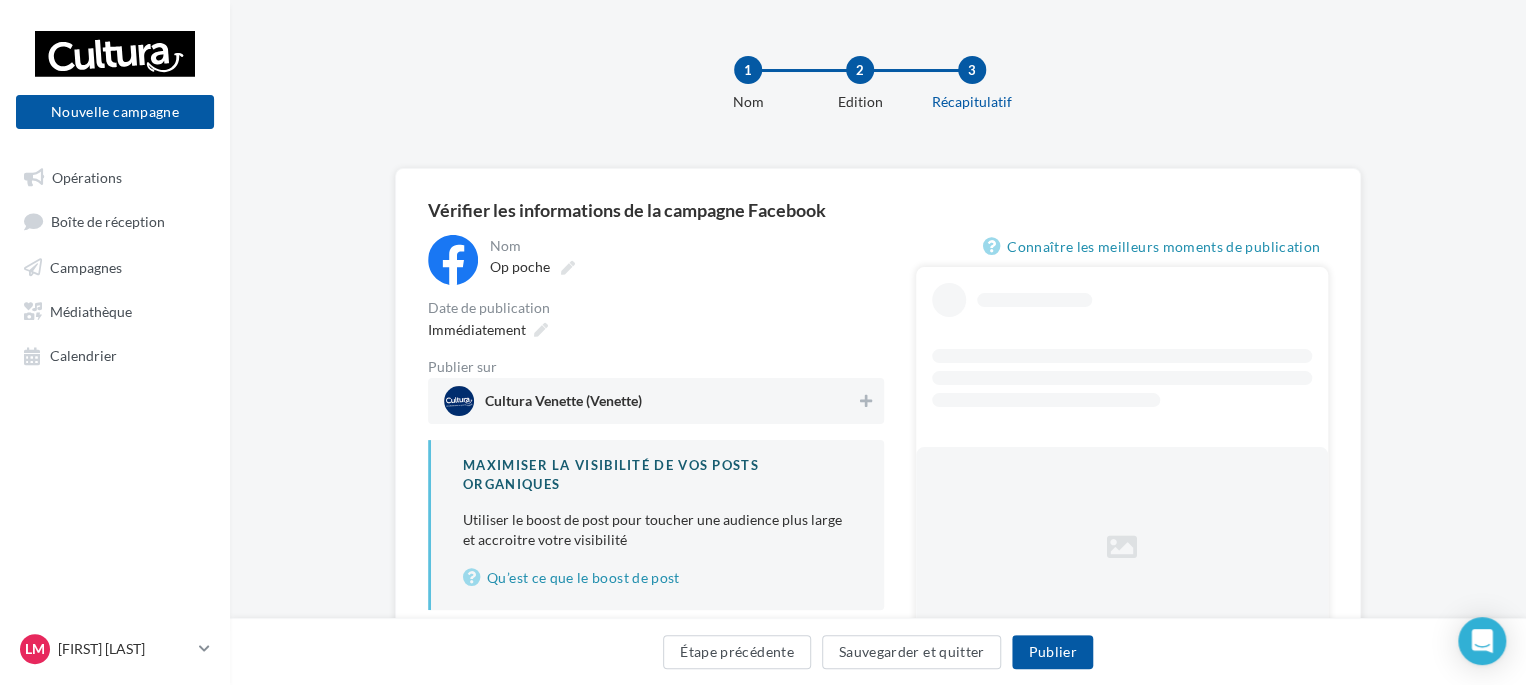 click on "Cultura Venette (Venette)" at bounding box center [563, 405] 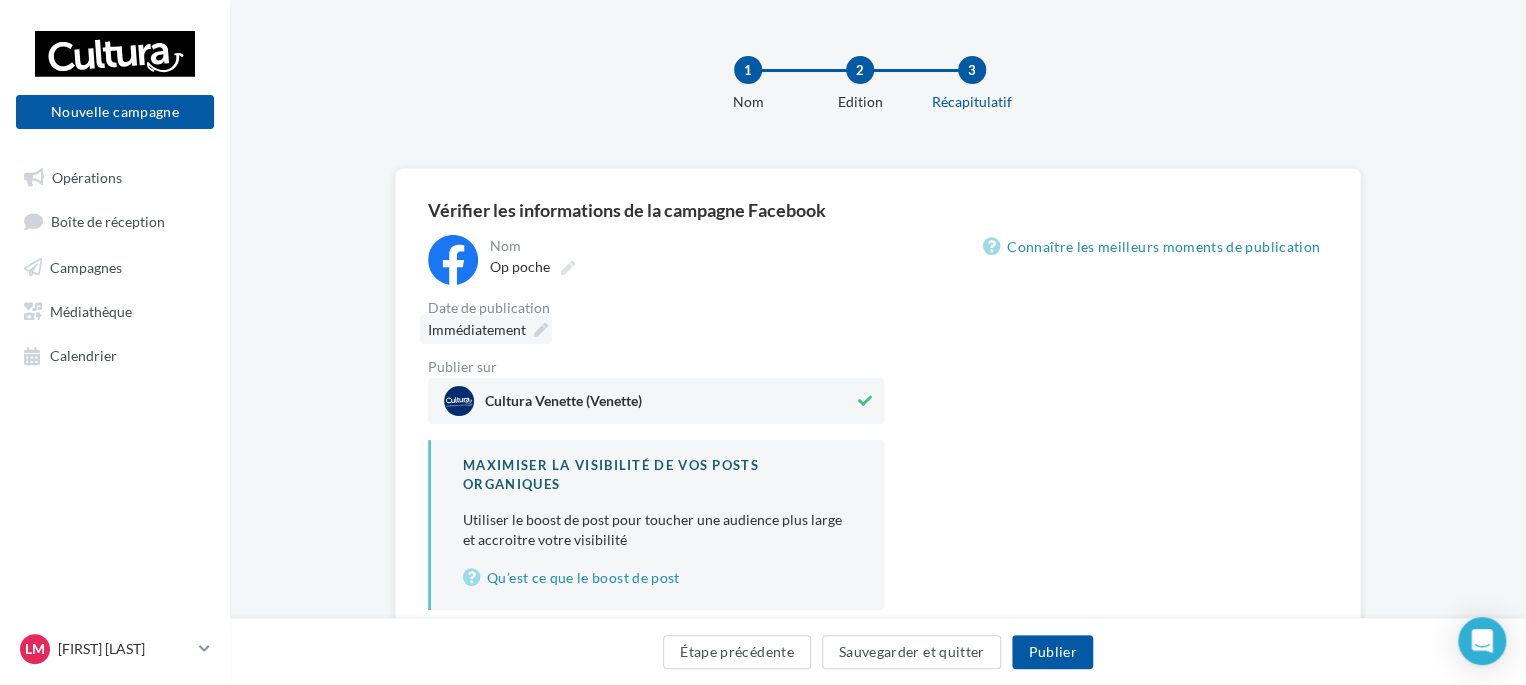 click on "Immédiatement" at bounding box center [477, 329] 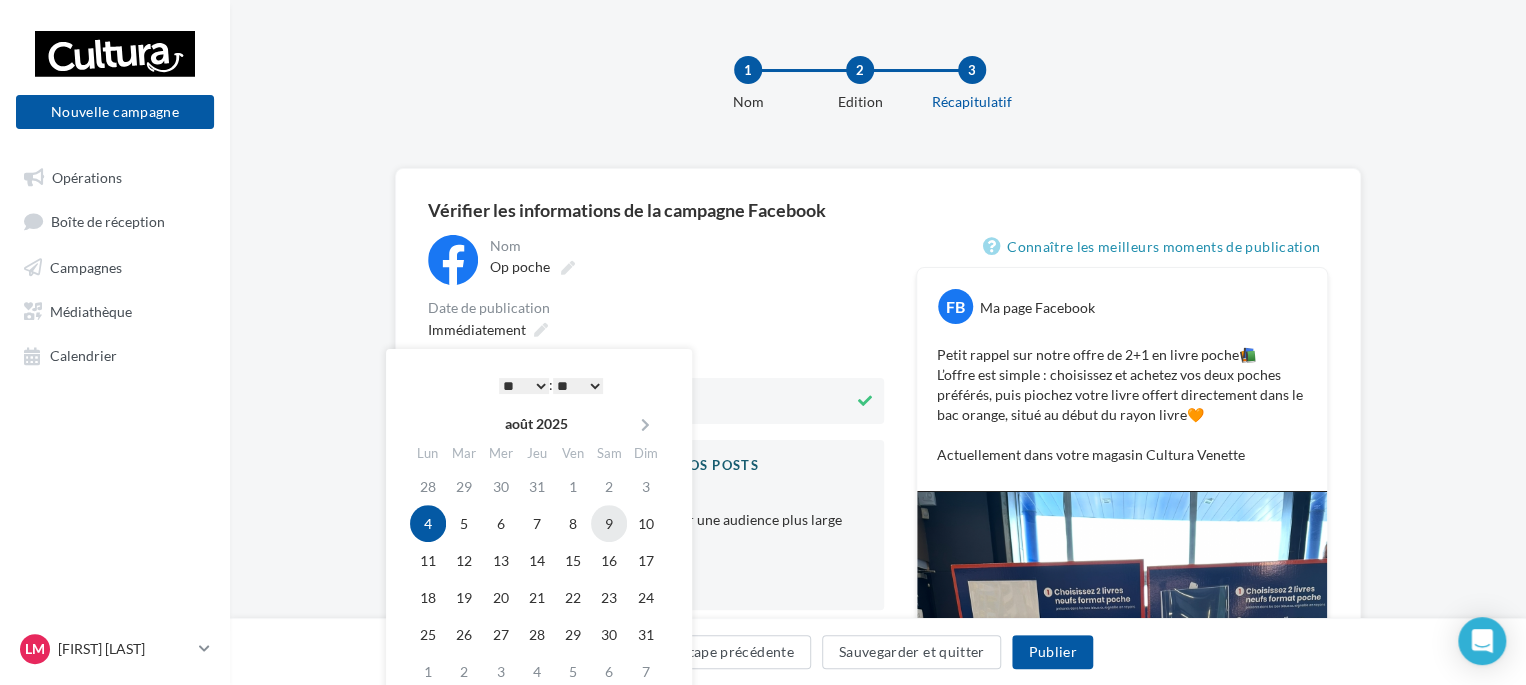 click on "9" at bounding box center [609, 523] 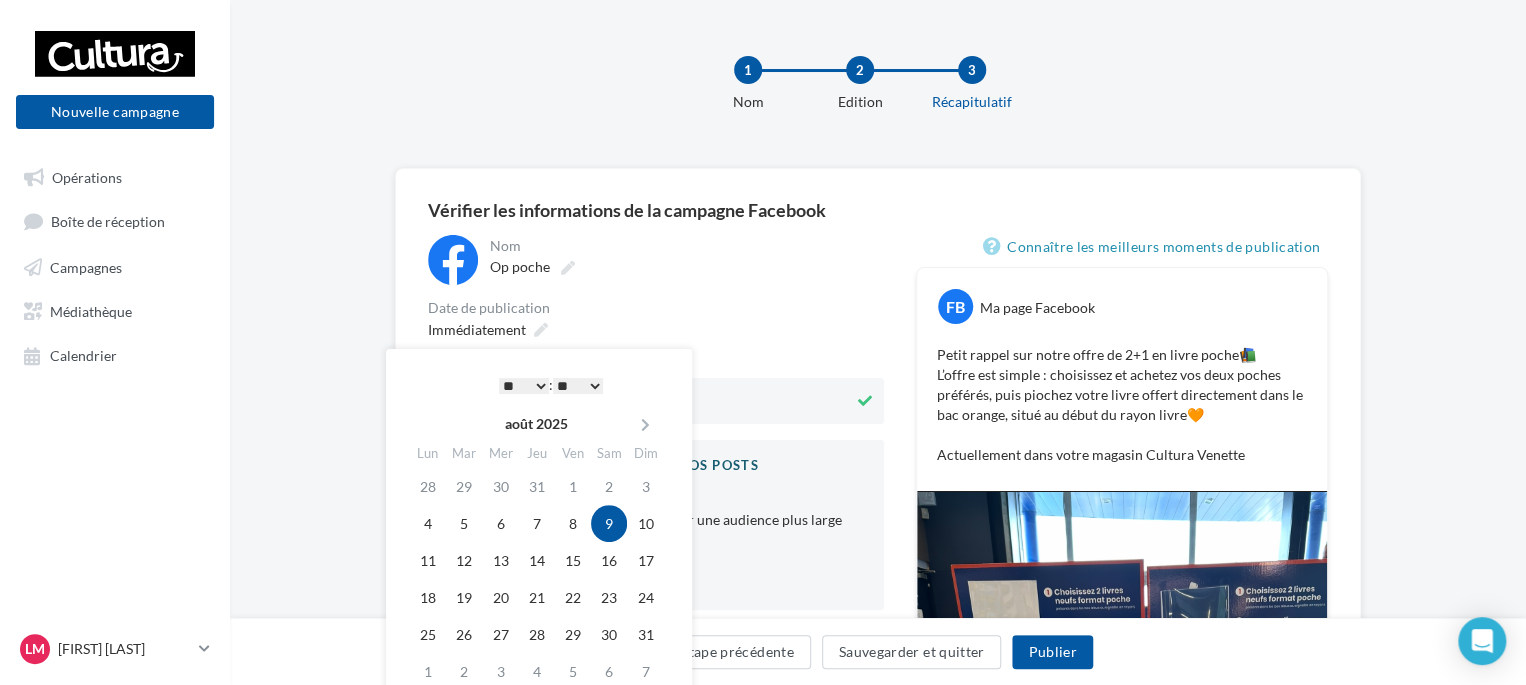click on "* * * * * * * * * * ** ** ** ** ** ** ** ** ** ** ** ** ** **" at bounding box center (524, 386) 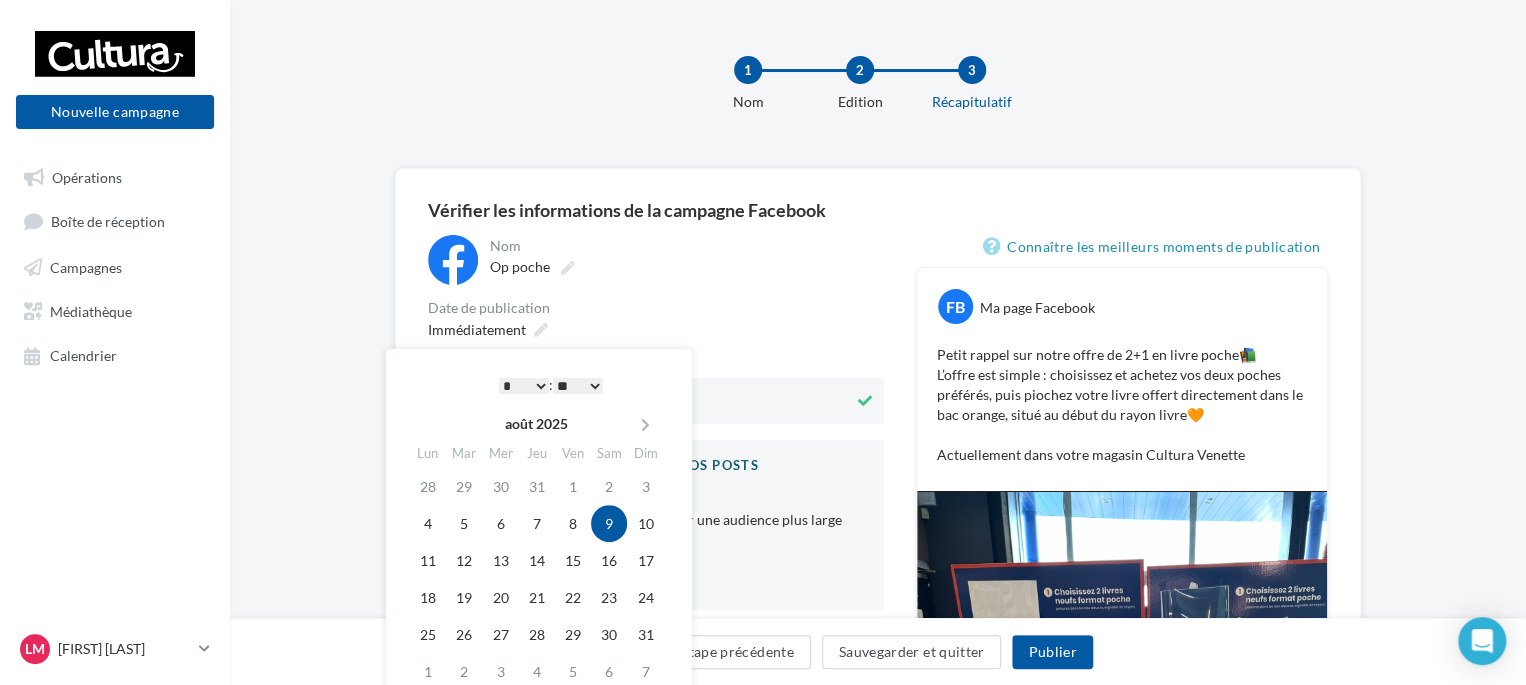 click on "** ** ** ** ** **" at bounding box center (578, 386) 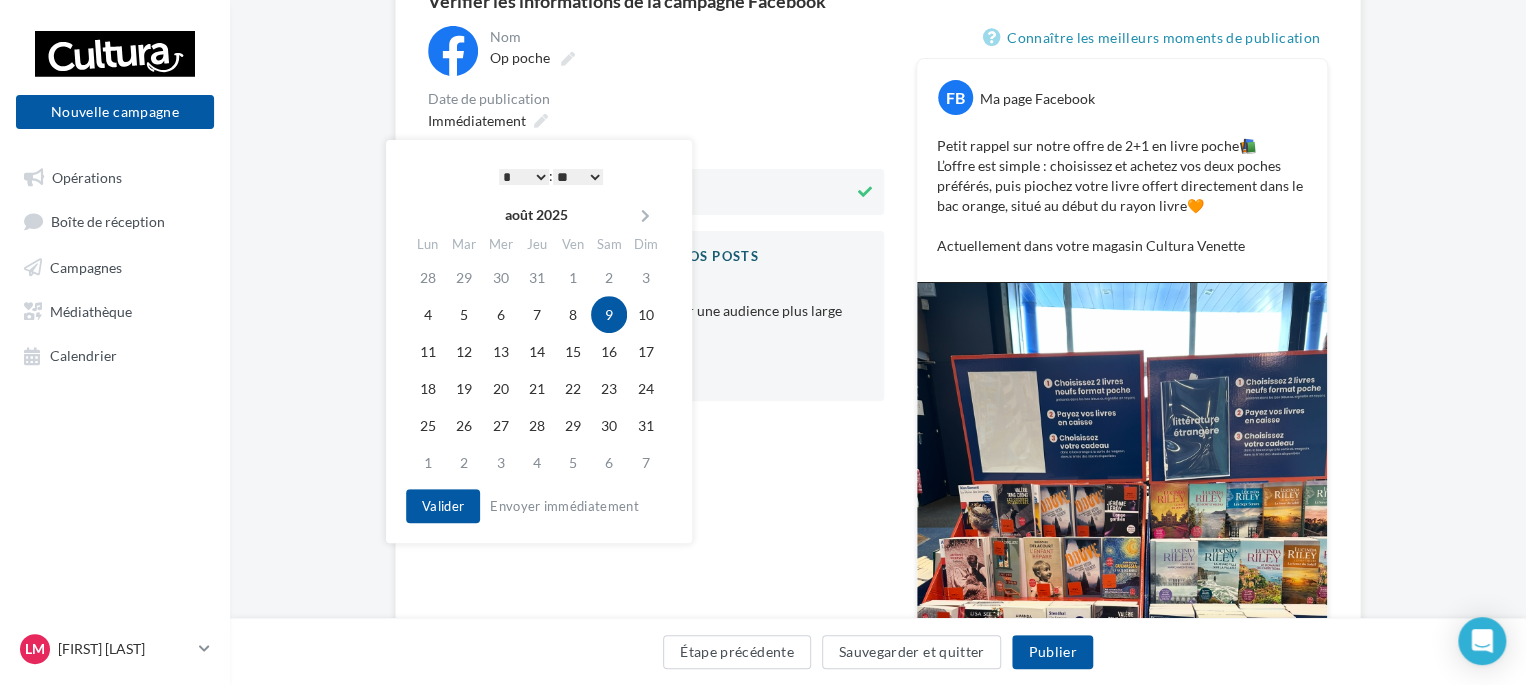 scroll, scrollTop: 300, scrollLeft: 0, axis: vertical 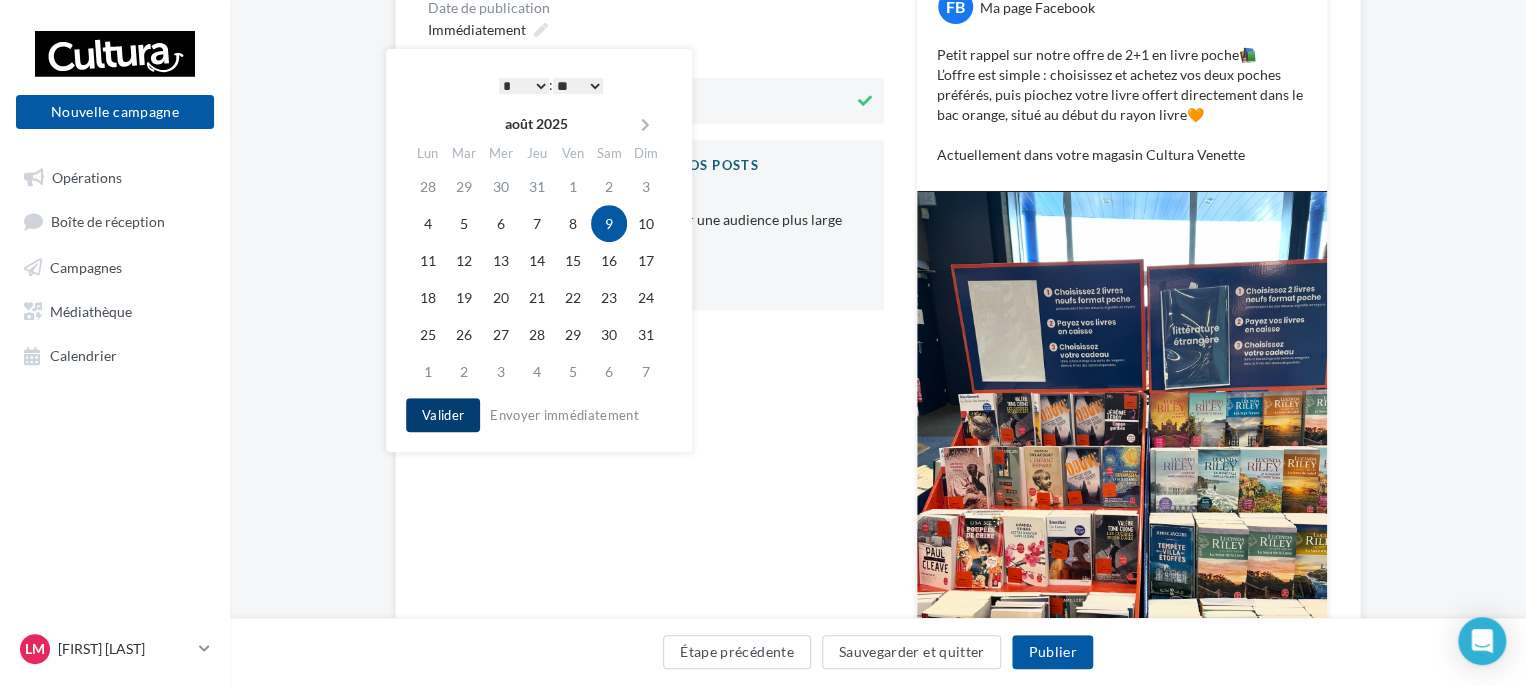 click on "Valider" at bounding box center [443, 415] 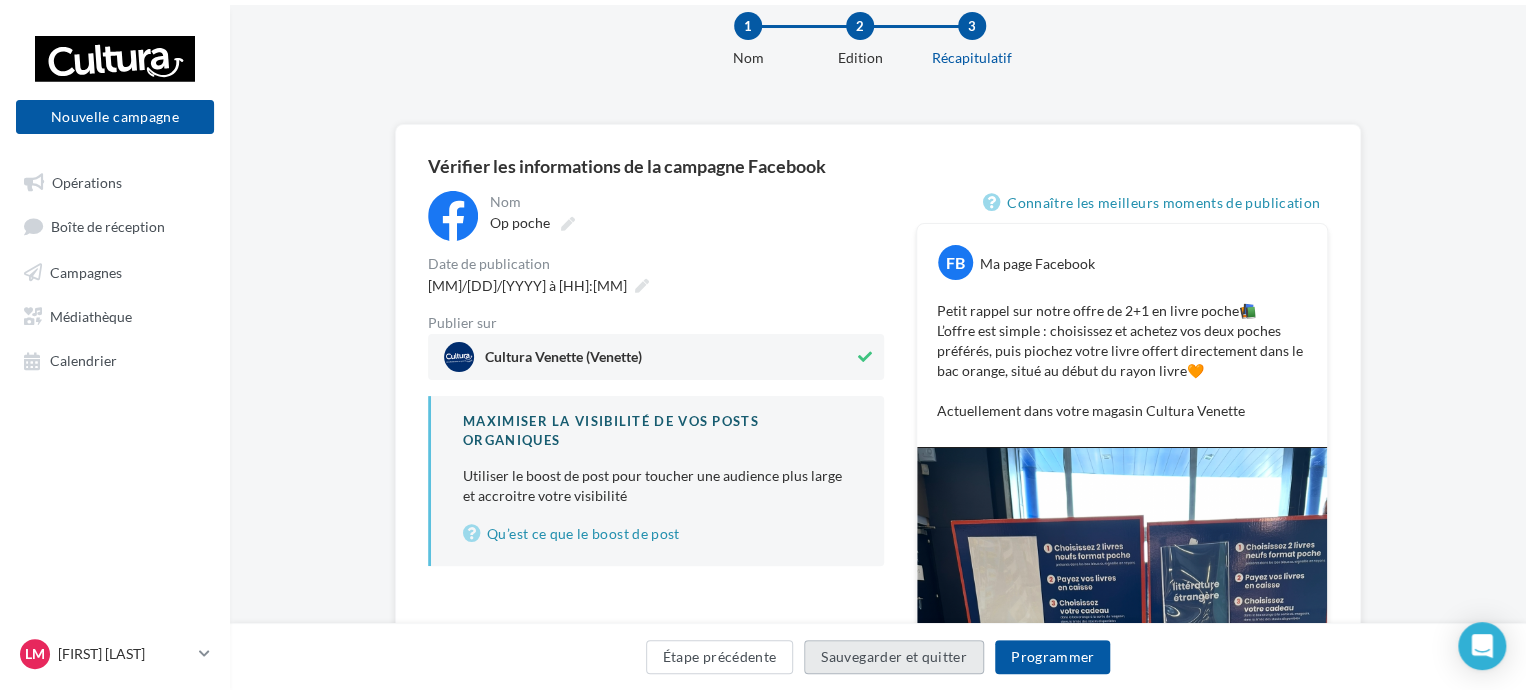 scroll, scrollTop: 0, scrollLeft: 0, axis: both 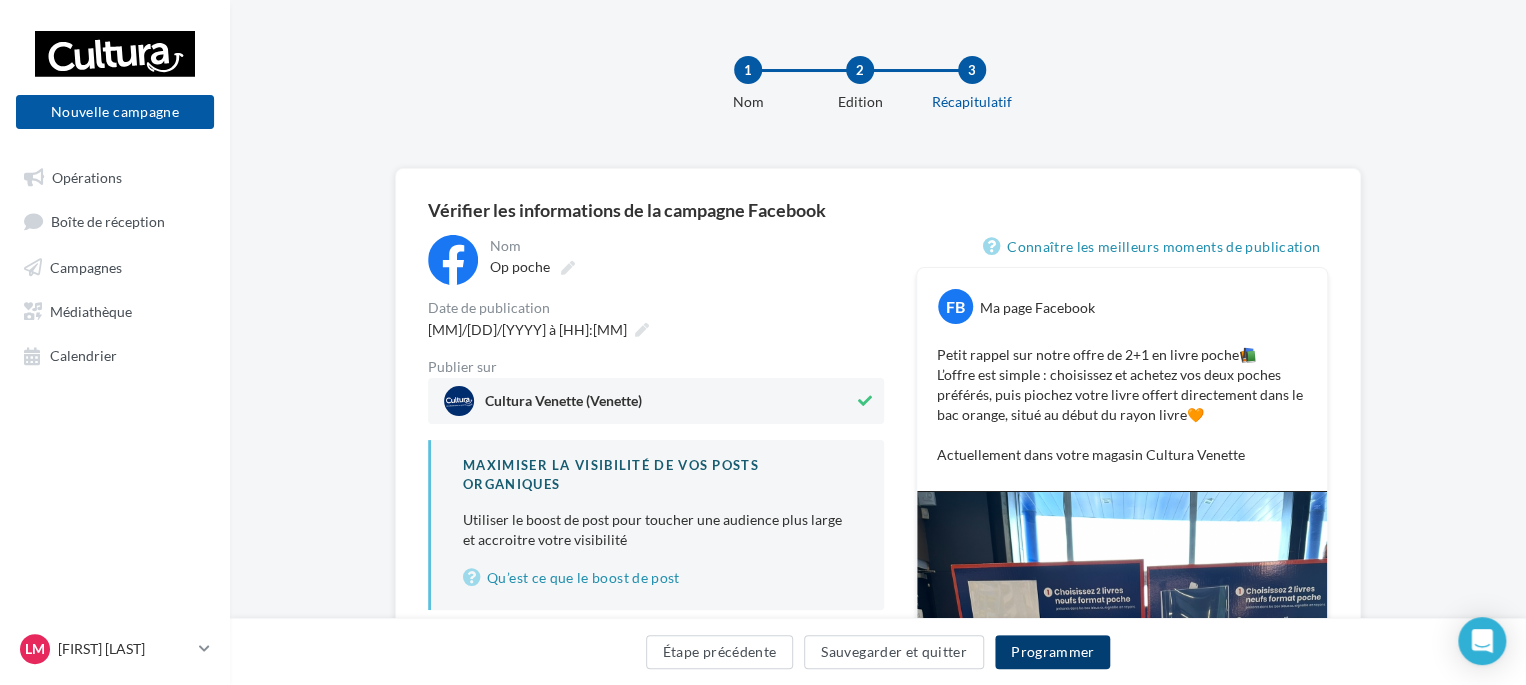 click on "Programmer" at bounding box center [1053, 652] 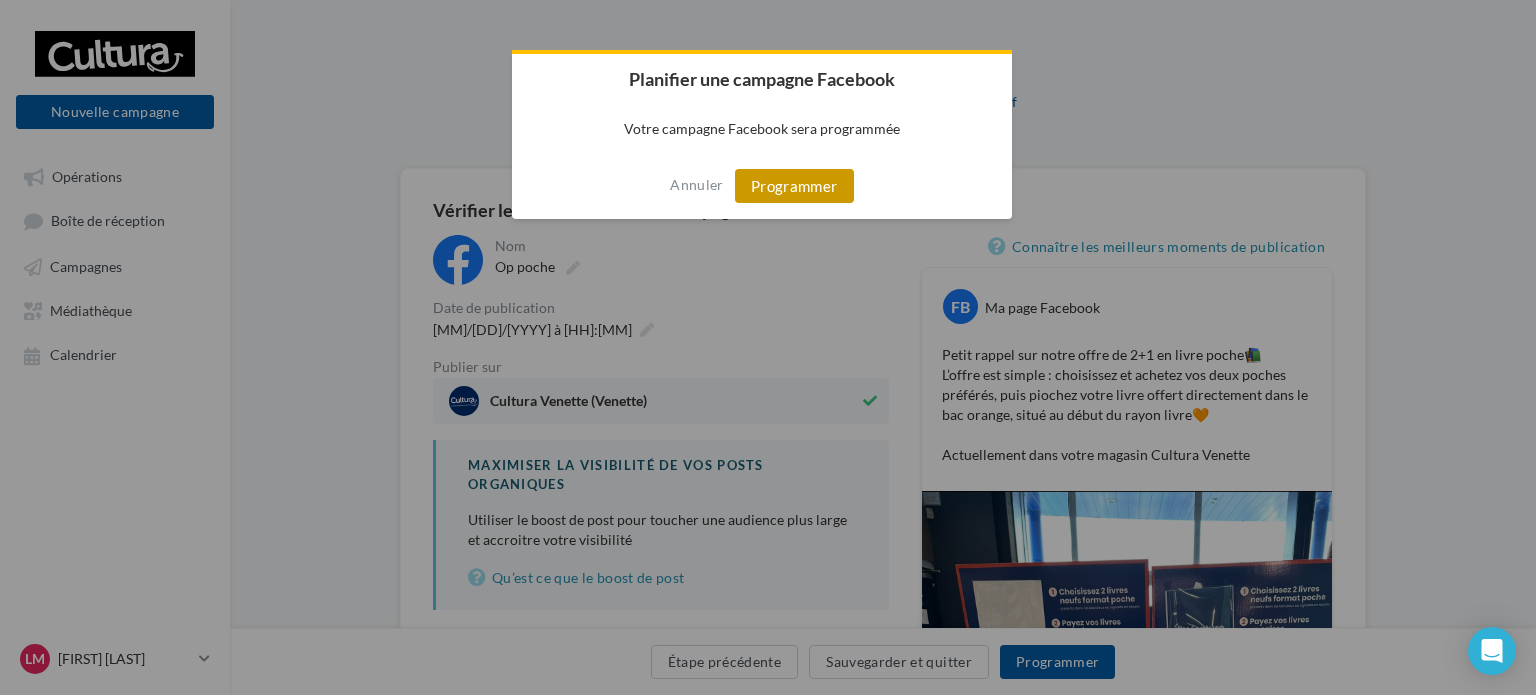 click on "Programmer" at bounding box center [794, 186] 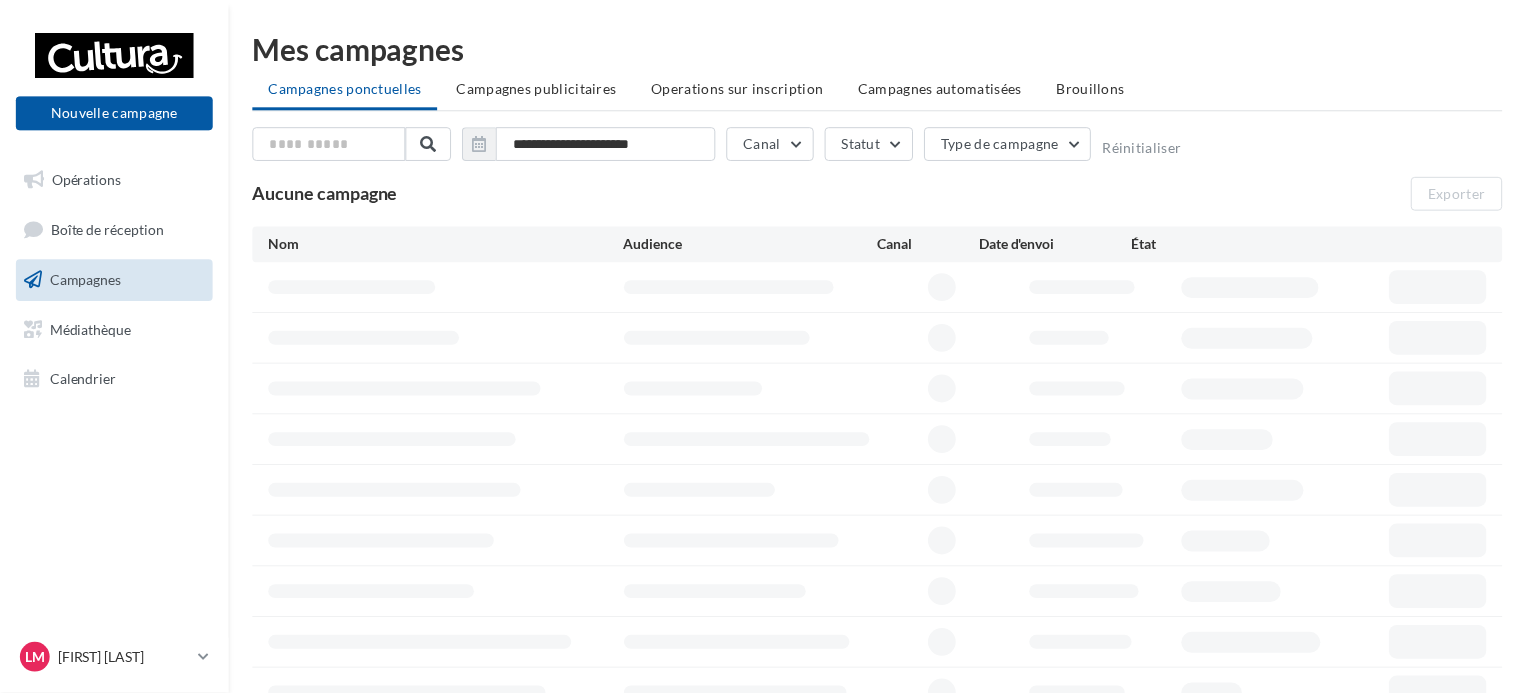 scroll, scrollTop: 0, scrollLeft: 0, axis: both 